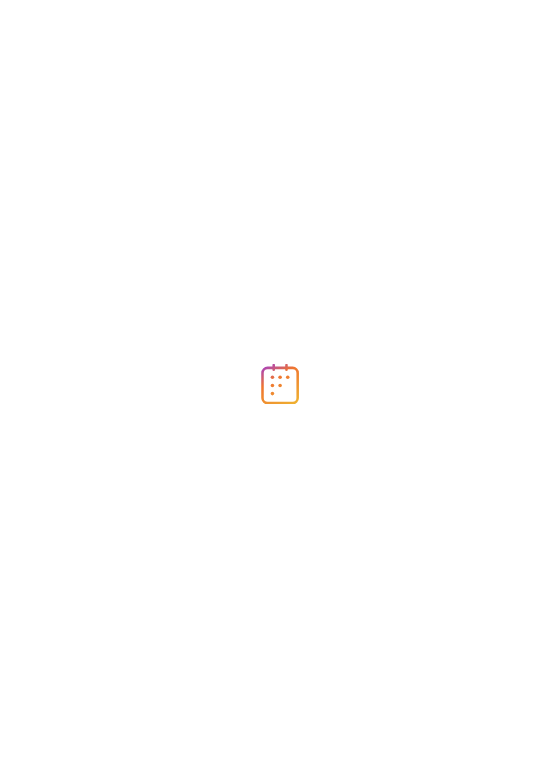 scroll, scrollTop: 0, scrollLeft: 0, axis: both 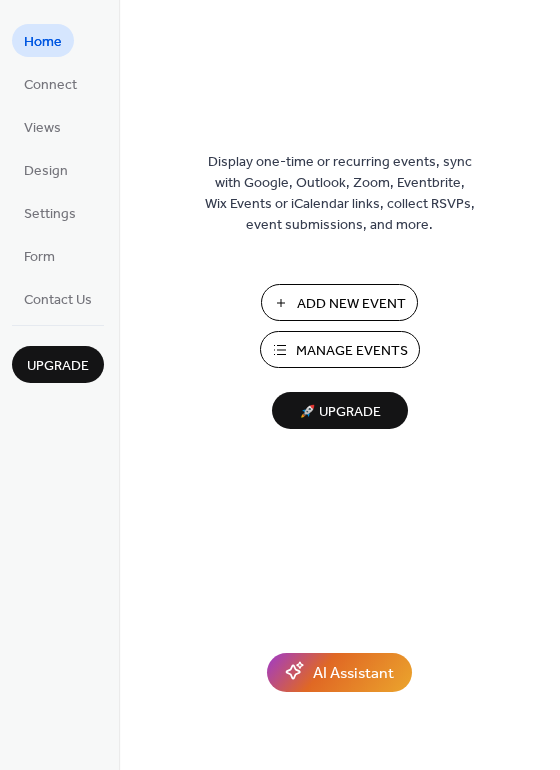 click on "Add New Event" at bounding box center [351, 304] 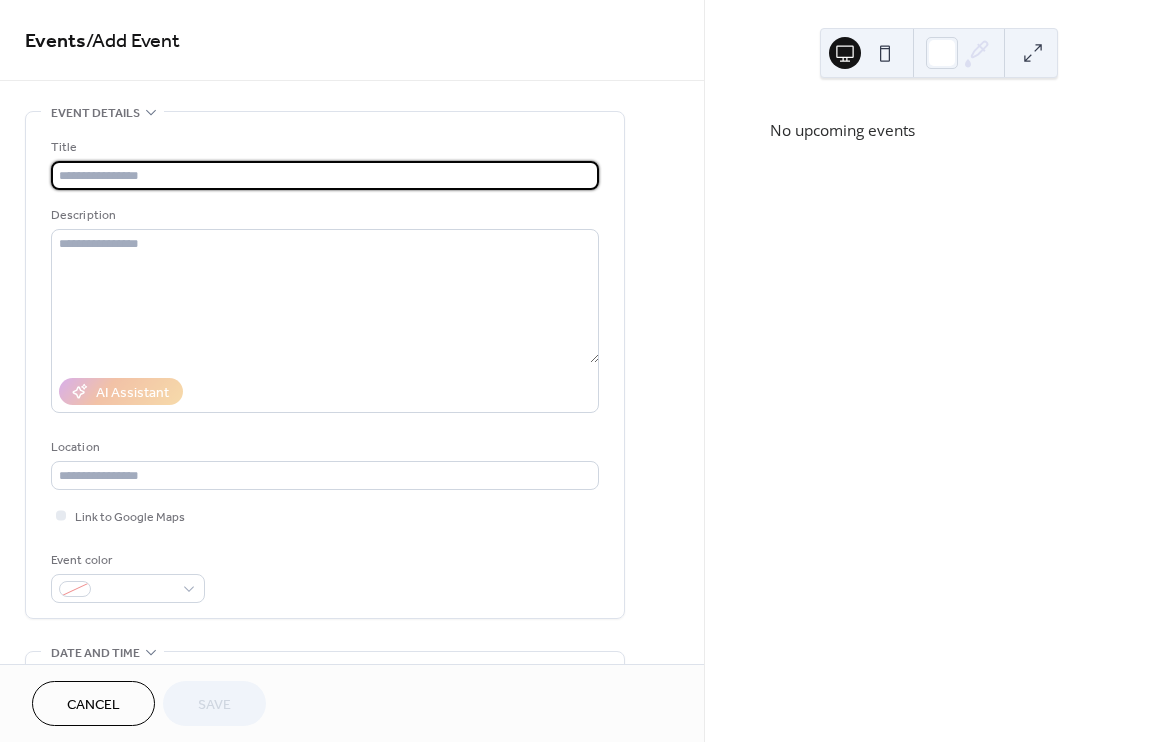 scroll, scrollTop: 0, scrollLeft: 0, axis: both 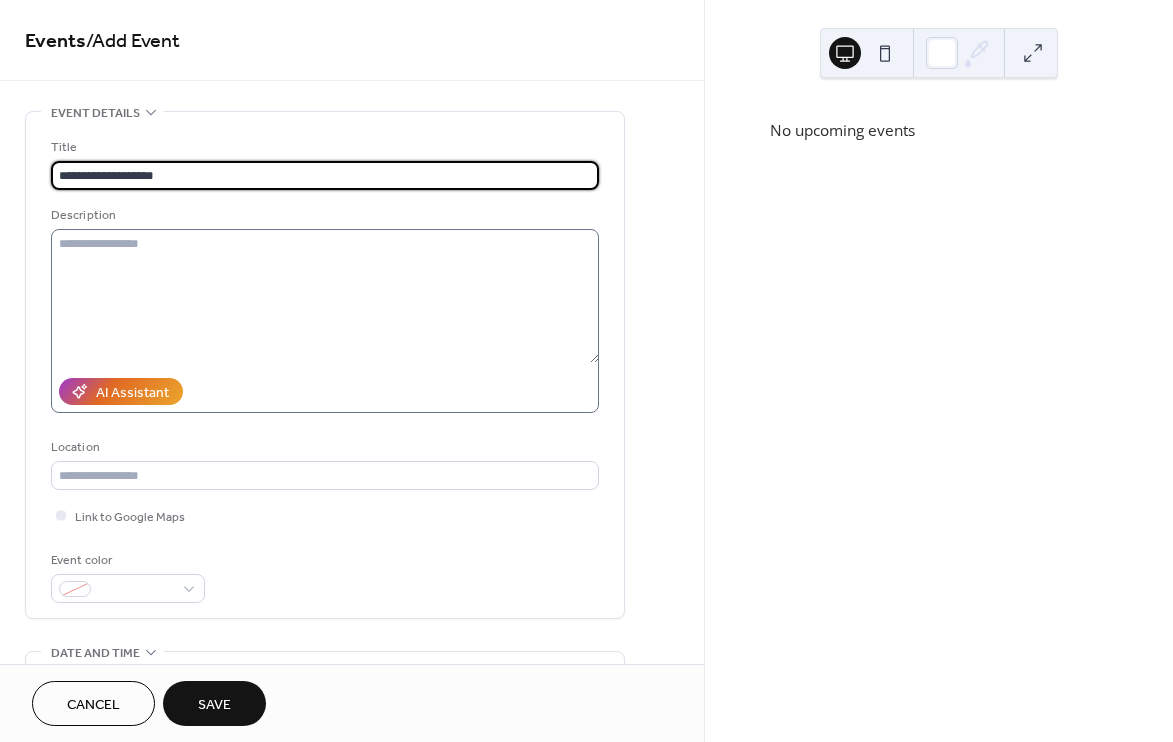 type on "**********" 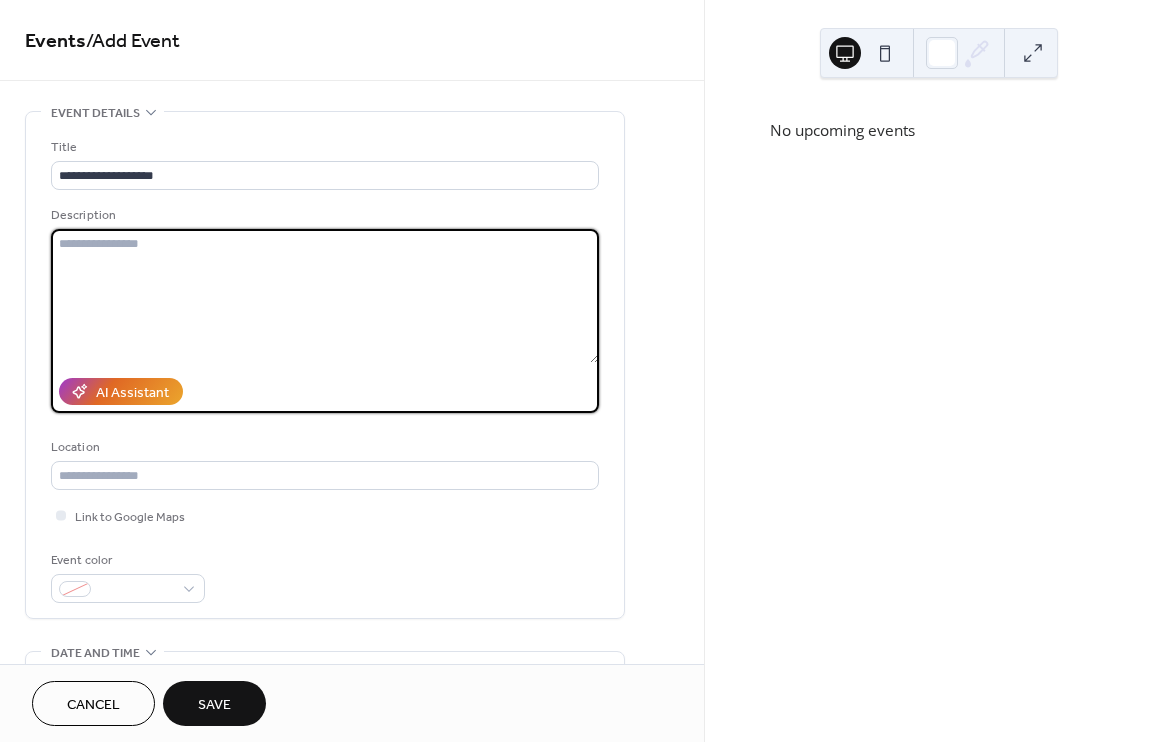 click at bounding box center (325, 296) 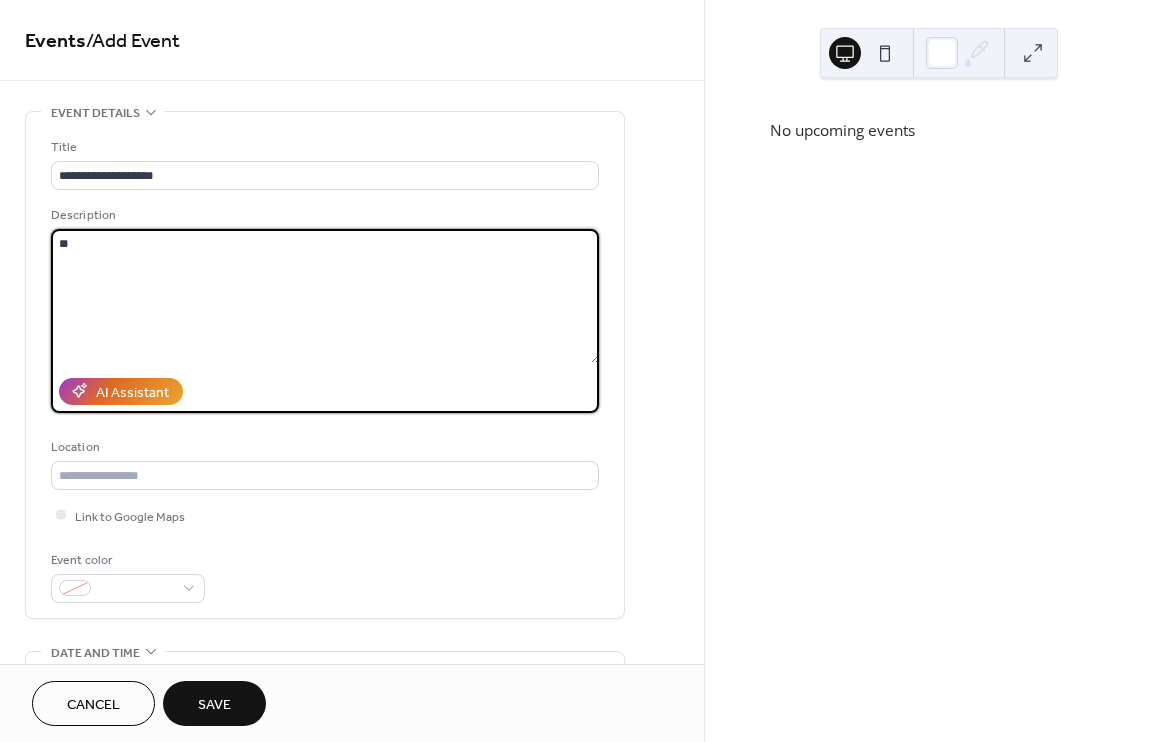 type on "*" 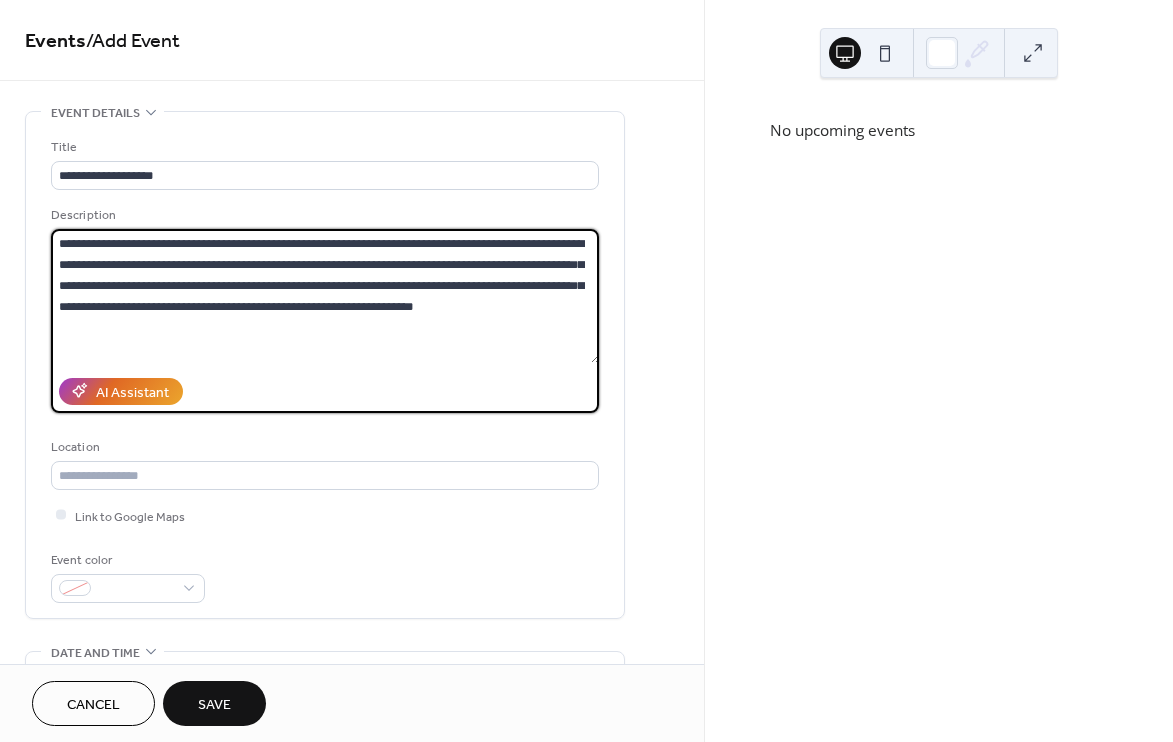 click on "**********" at bounding box center (325, 296) 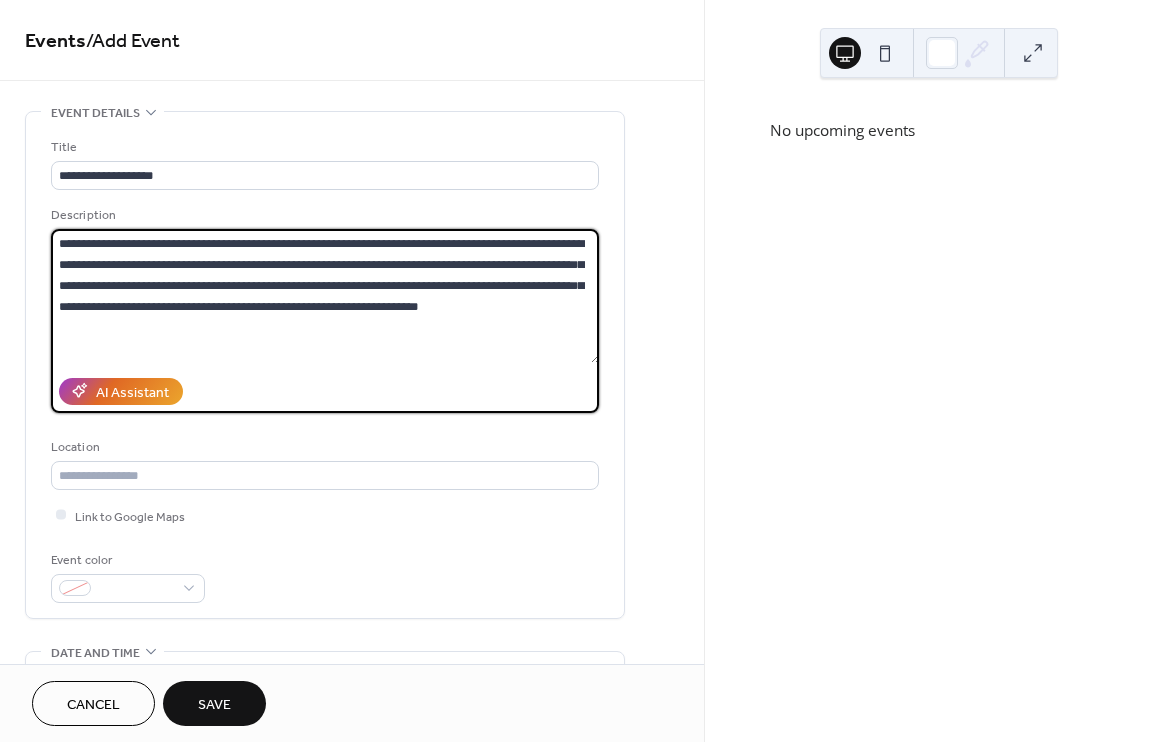 click on "**********" at bounding box center [325, 296] 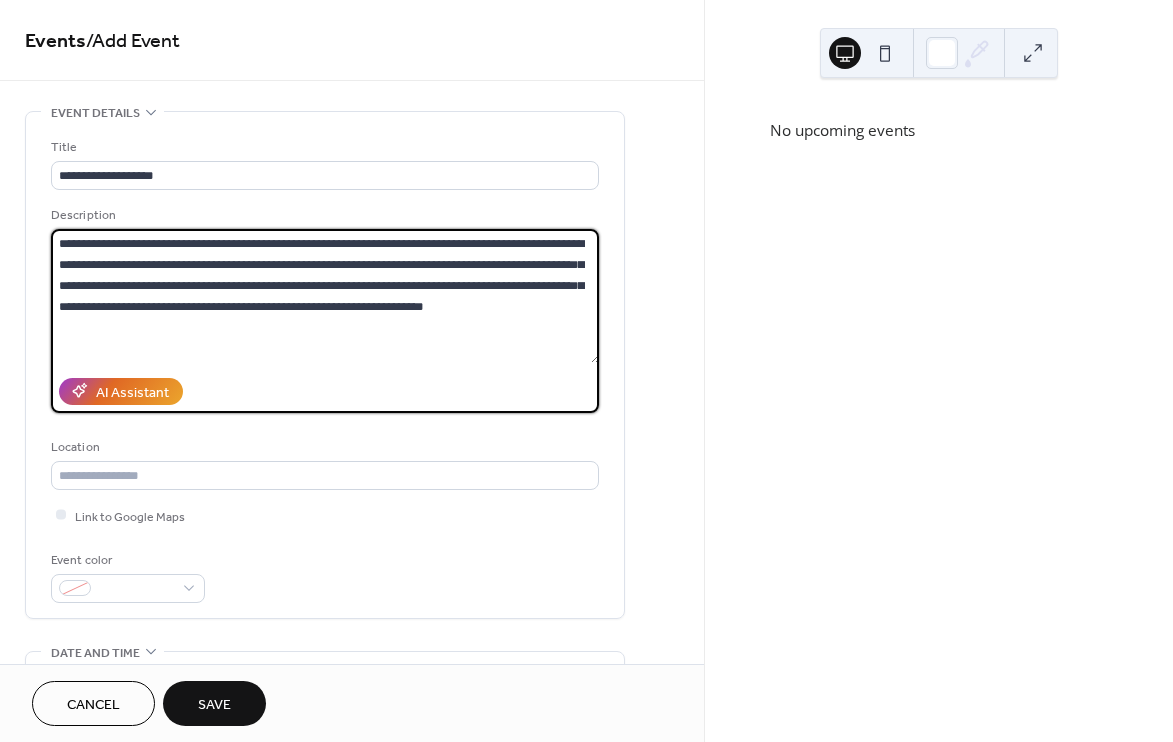 click on "**********" at bounding box center [325, 296] 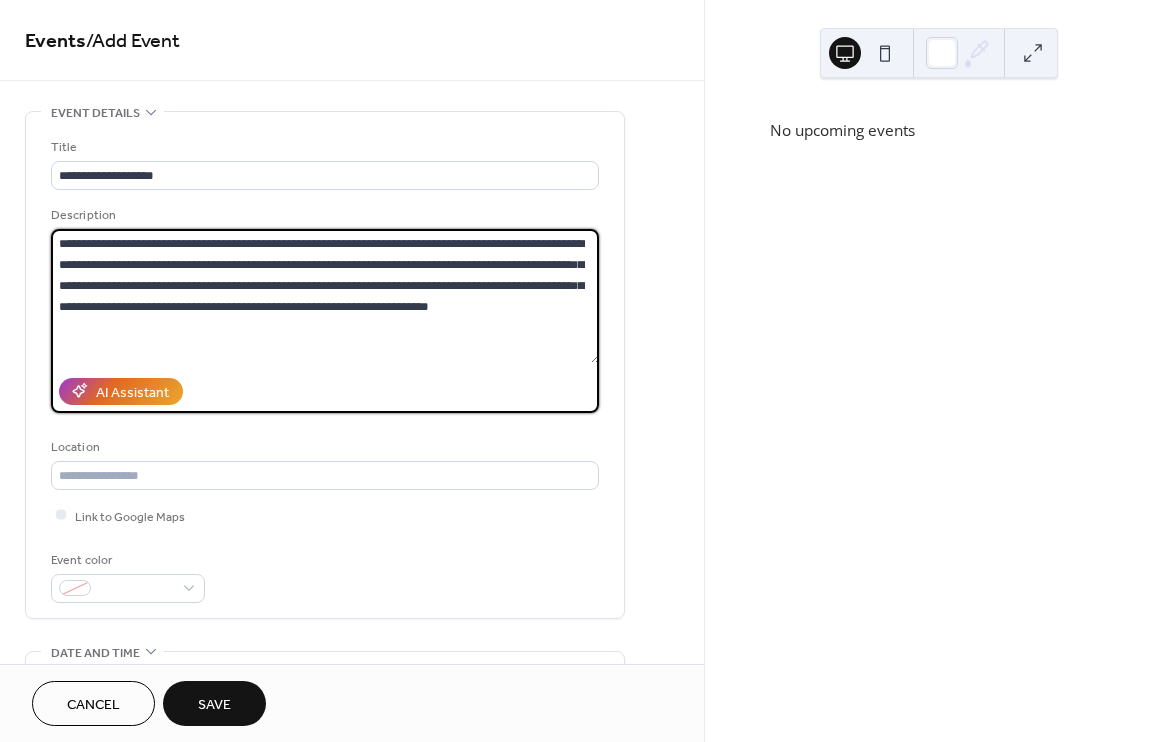 click on "**********" at bounding box center (325, 296) 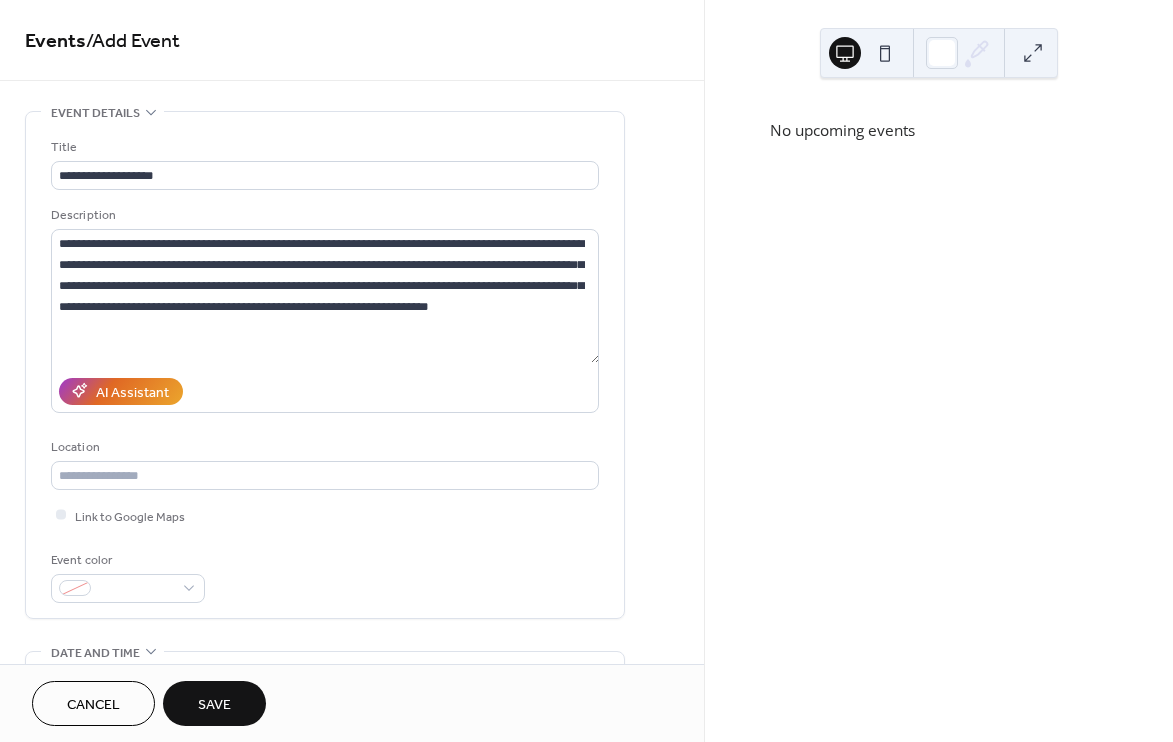 click on "**********" at bounding box center (352, 720) 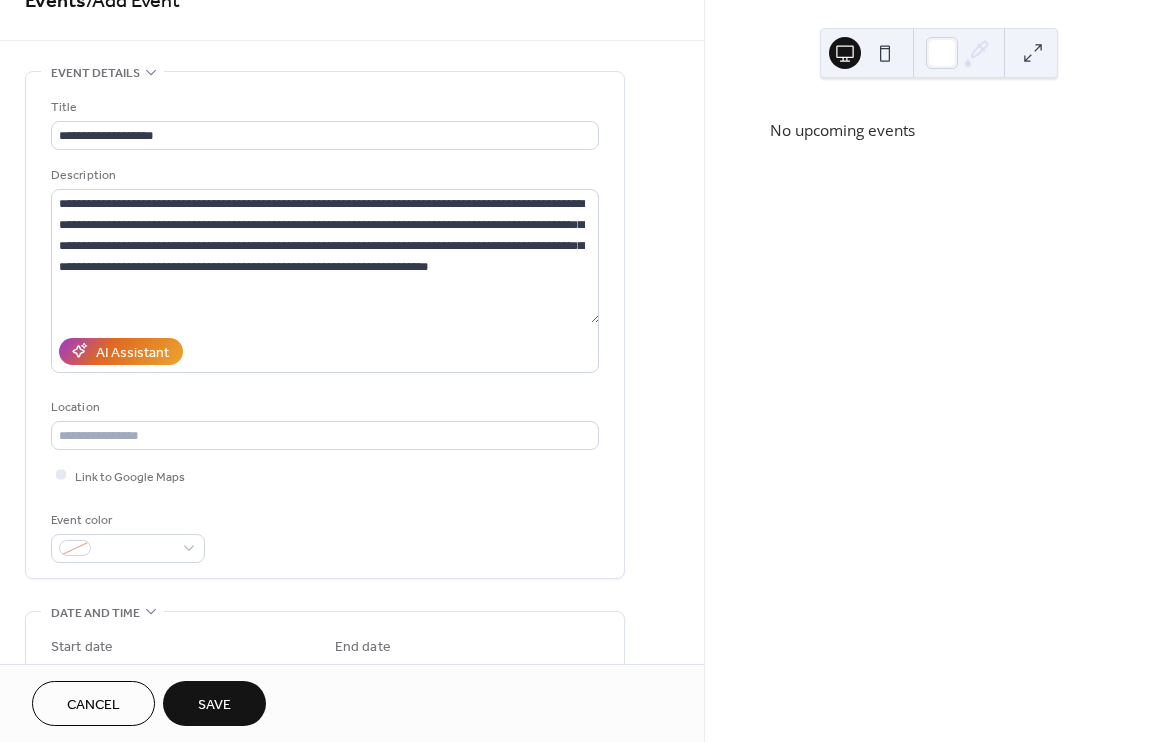 scroll, scrollTop: 48, scrollLeft: 0, axis: vertical 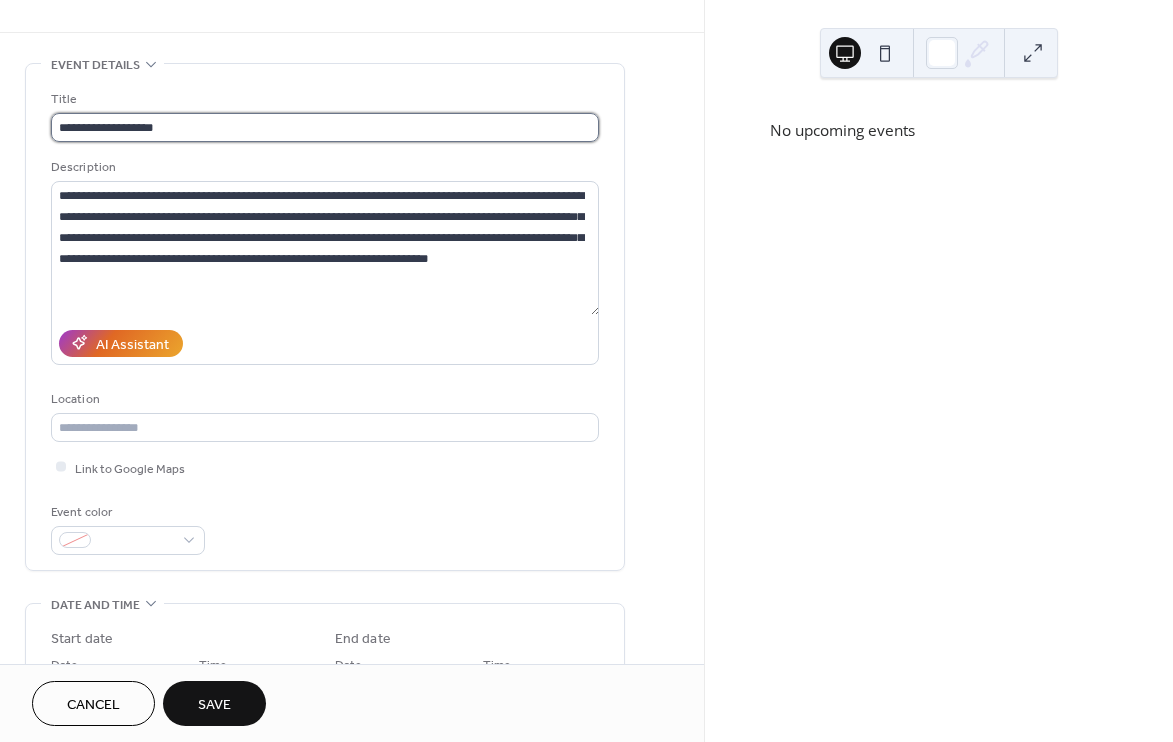 click on "**********" at bounding box center [325, 127] 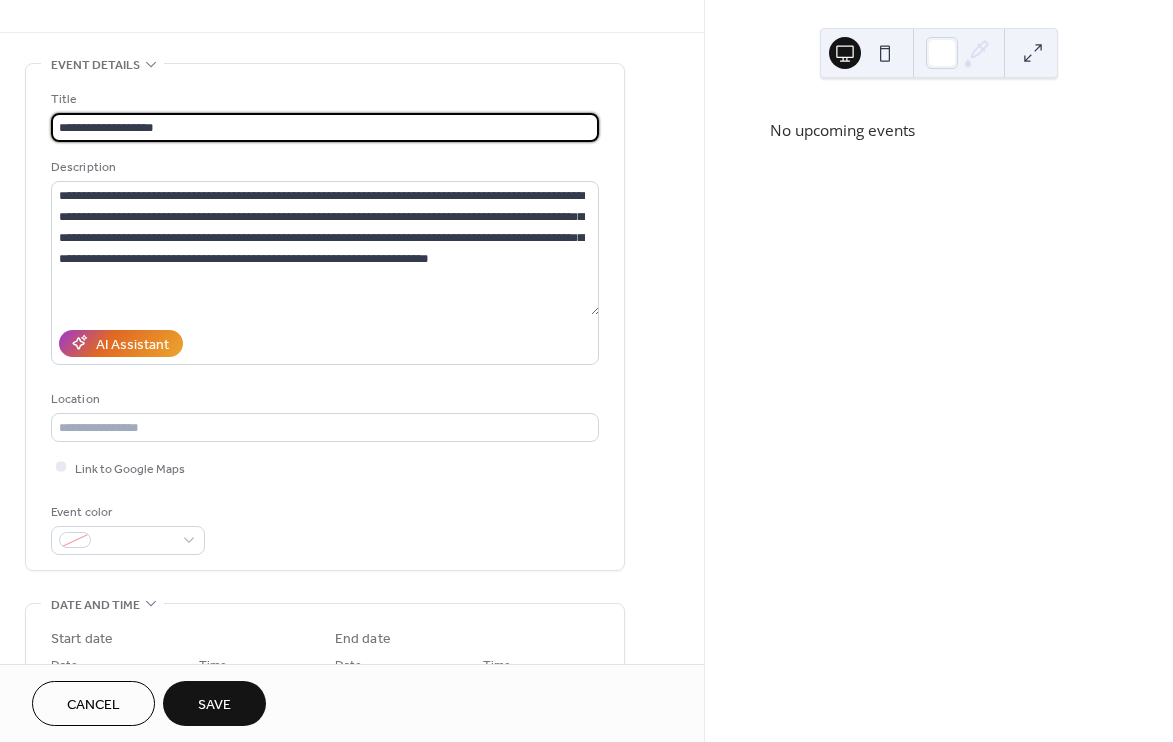 click on "**********" at bounding box center [325, 127] 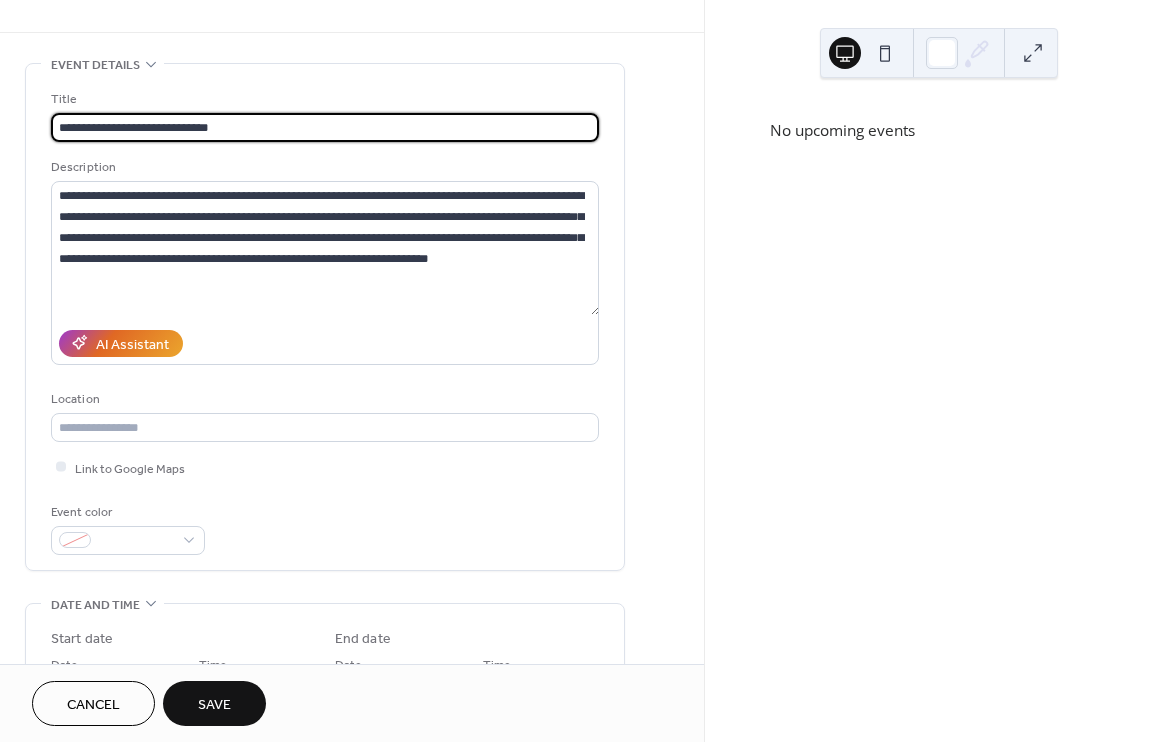 click on "**********" at bounding box center (325, 127) 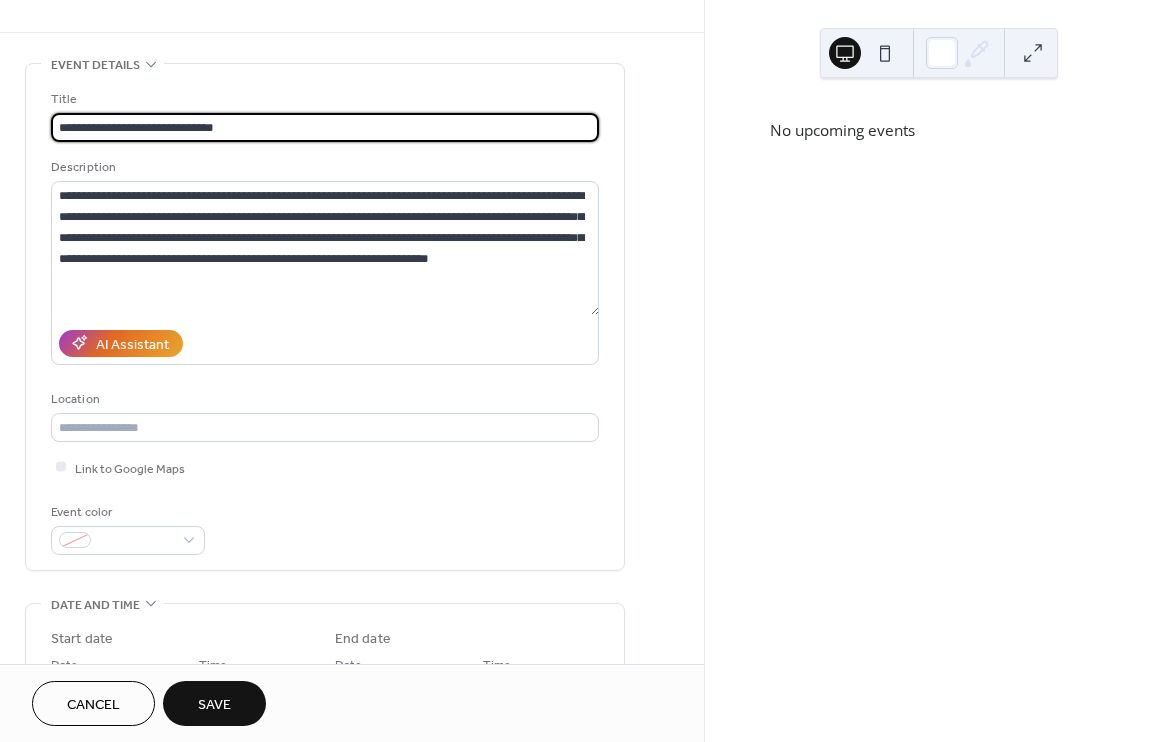 type on "**********" 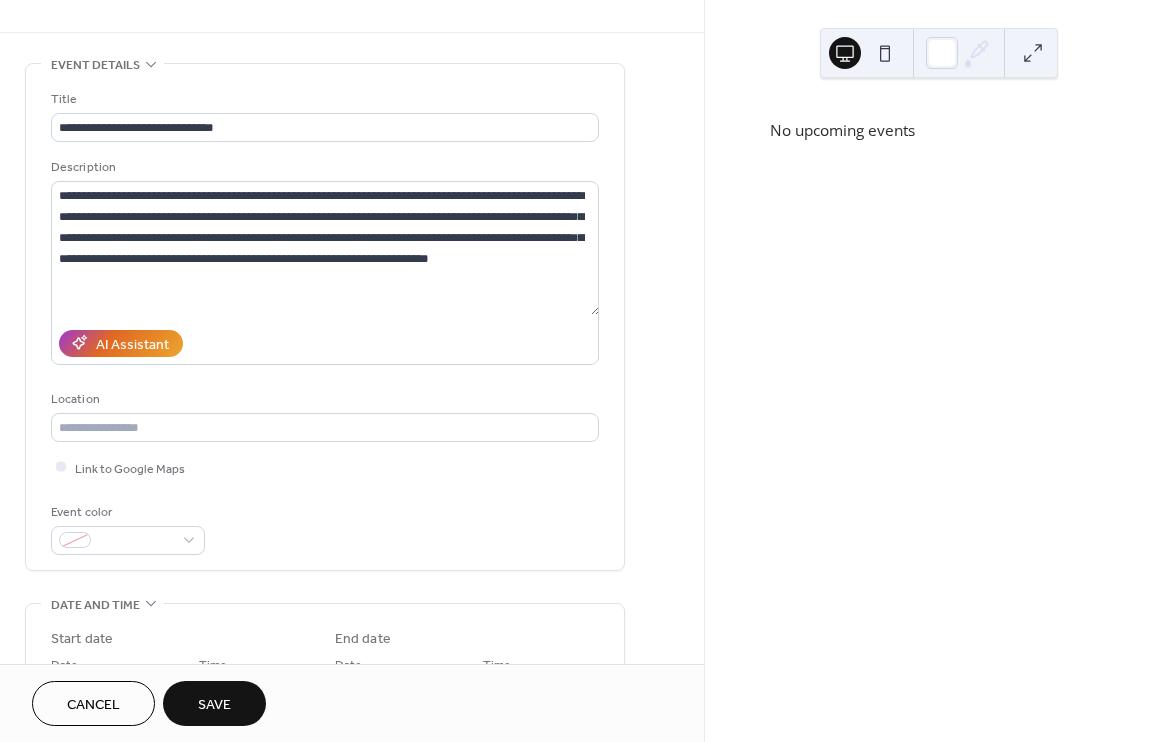 click on "AI Assistant" at bounding box center [325, 343] 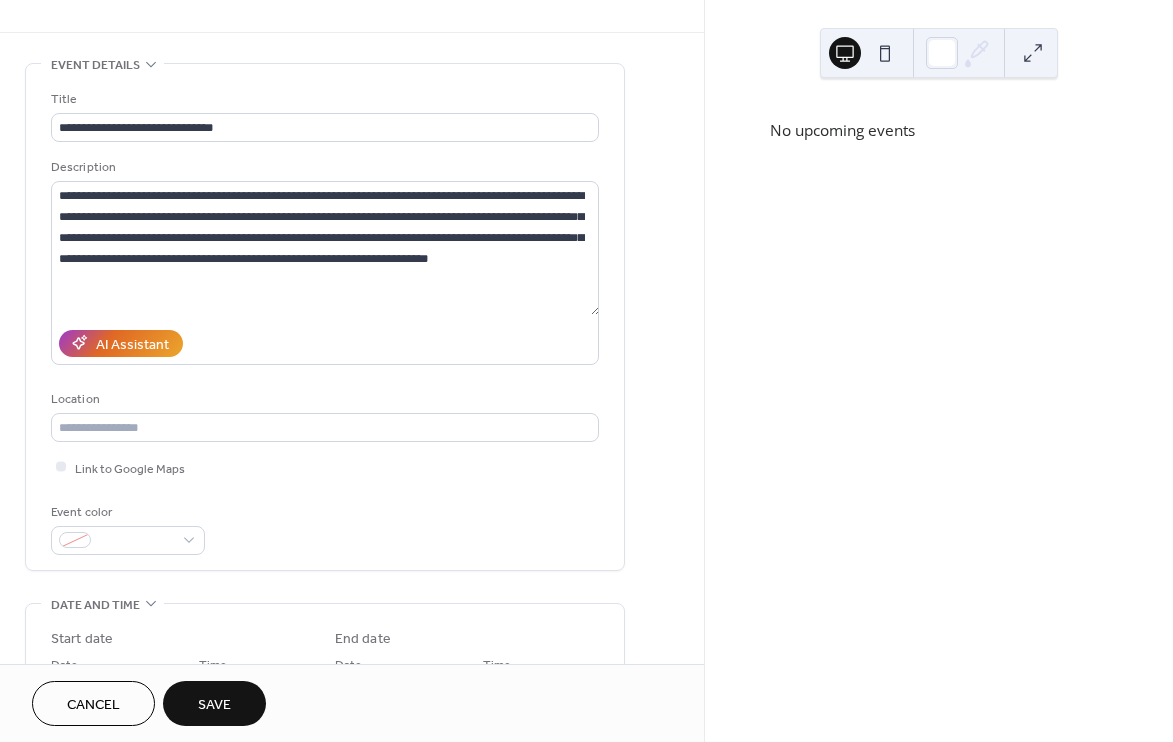 click on "**********" at bounding box center (325, 317) 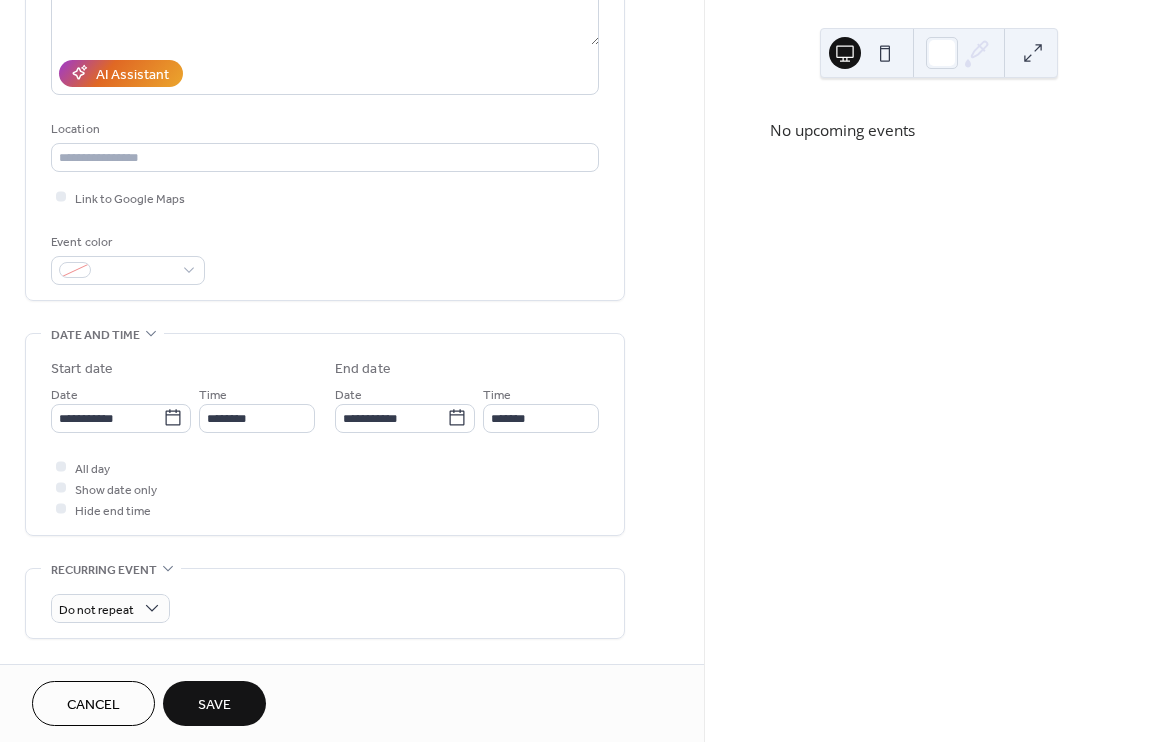 scroll, scrollTop: 322, scrollLeft: 0, axis: vertical 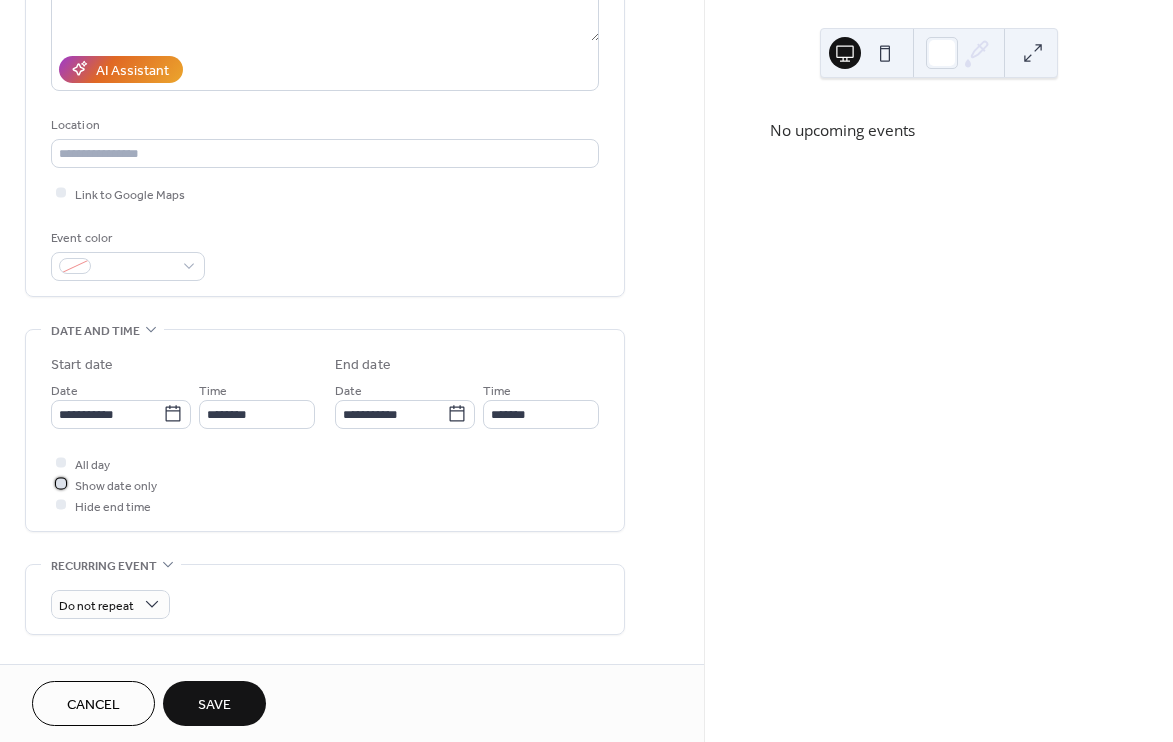 click at bounding box center (61, 484) 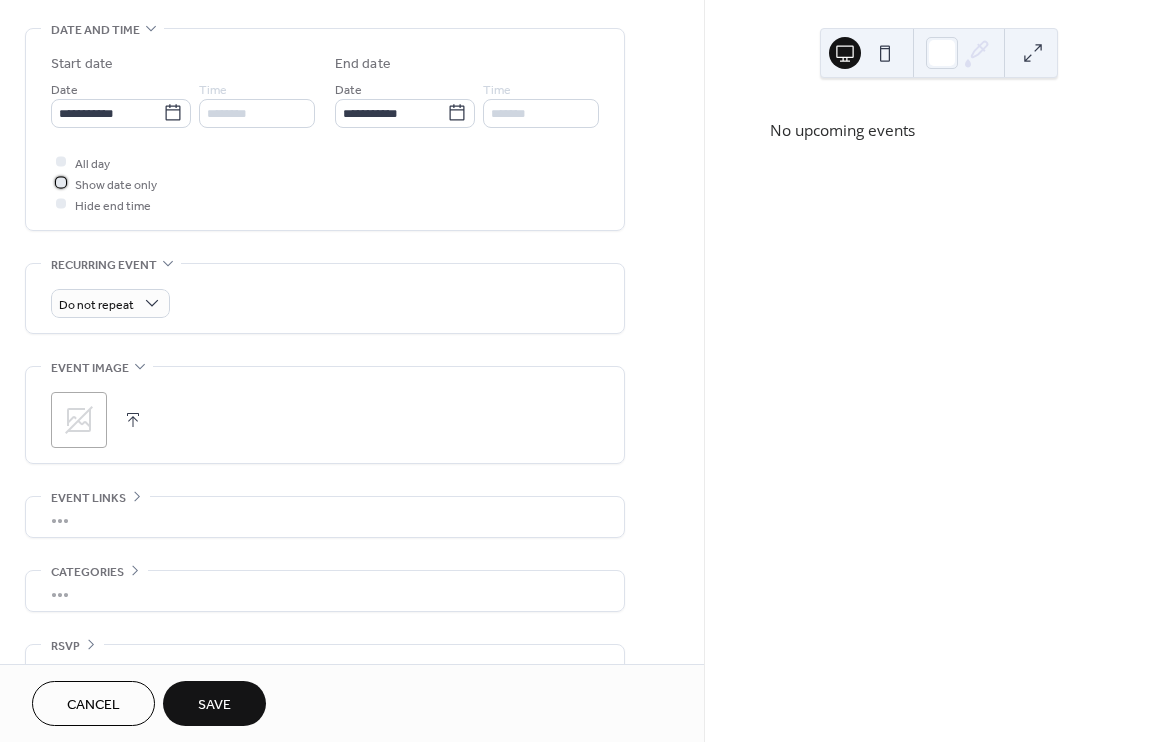 scroll, scrollTop: 658, scrollLeft: 0, axis: vertical 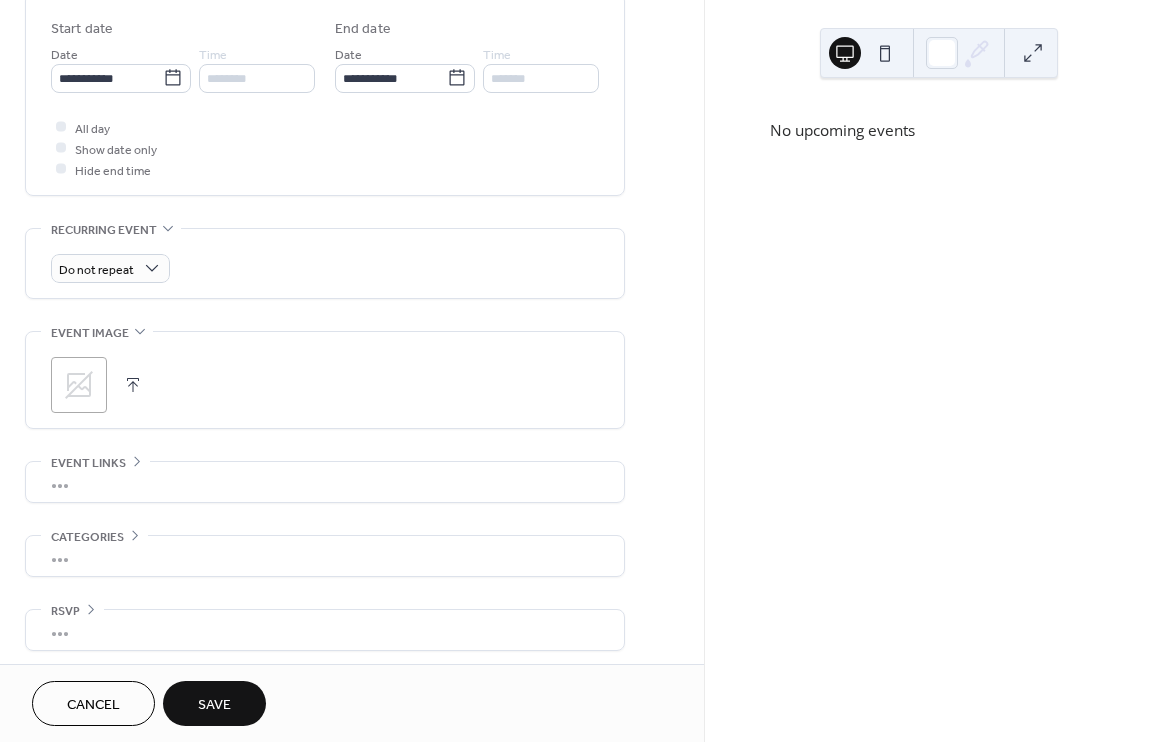 click 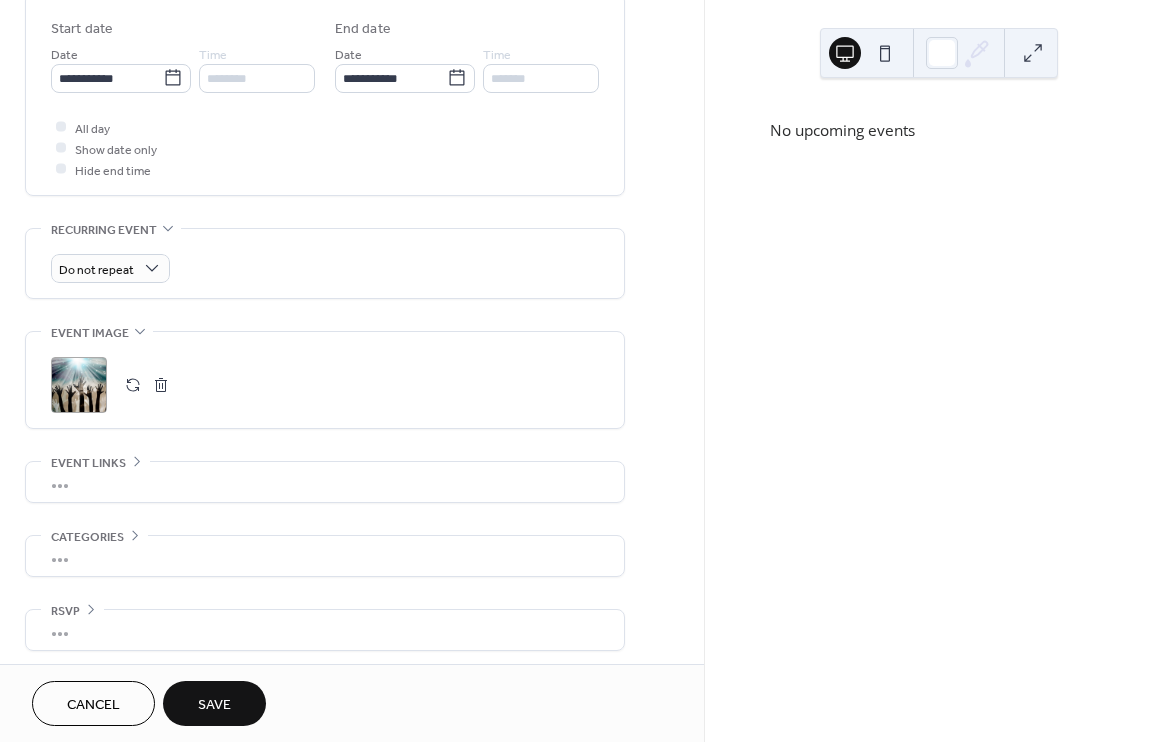click on "Save" at bounding box center (214, 703) 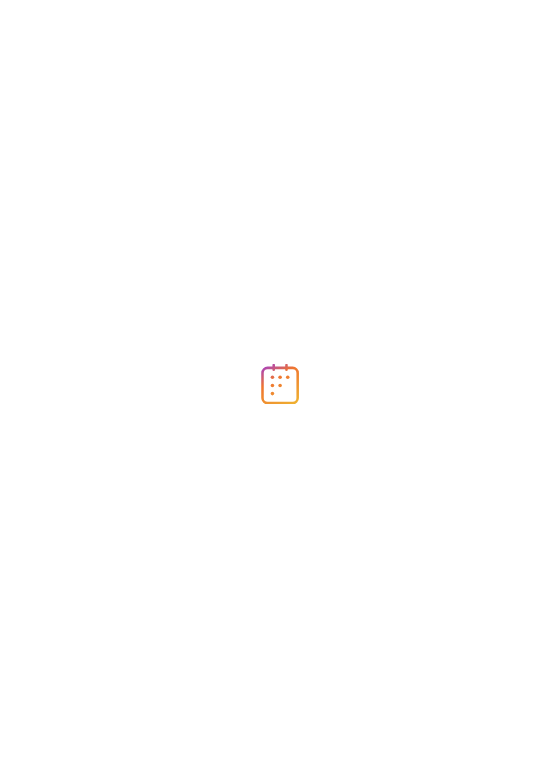 scroll, scrollTop: 0, scrollLeft: 0, axis: both 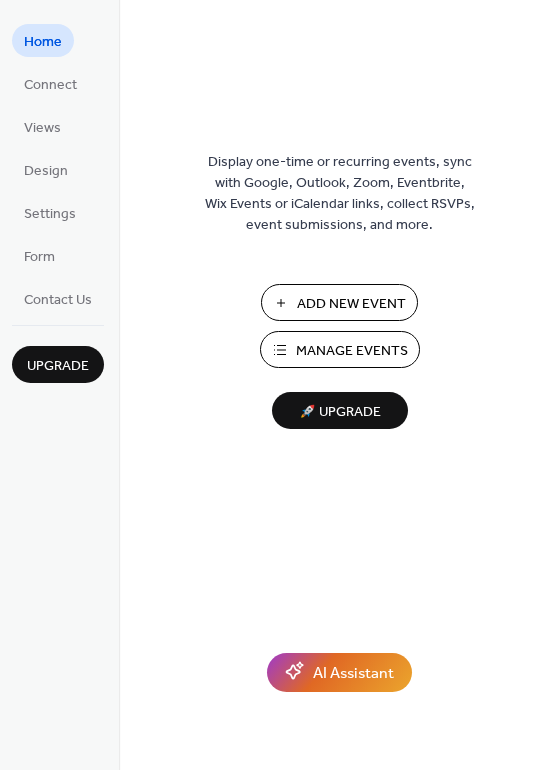 click on "Manage Events" at bounding box center (352, 351) 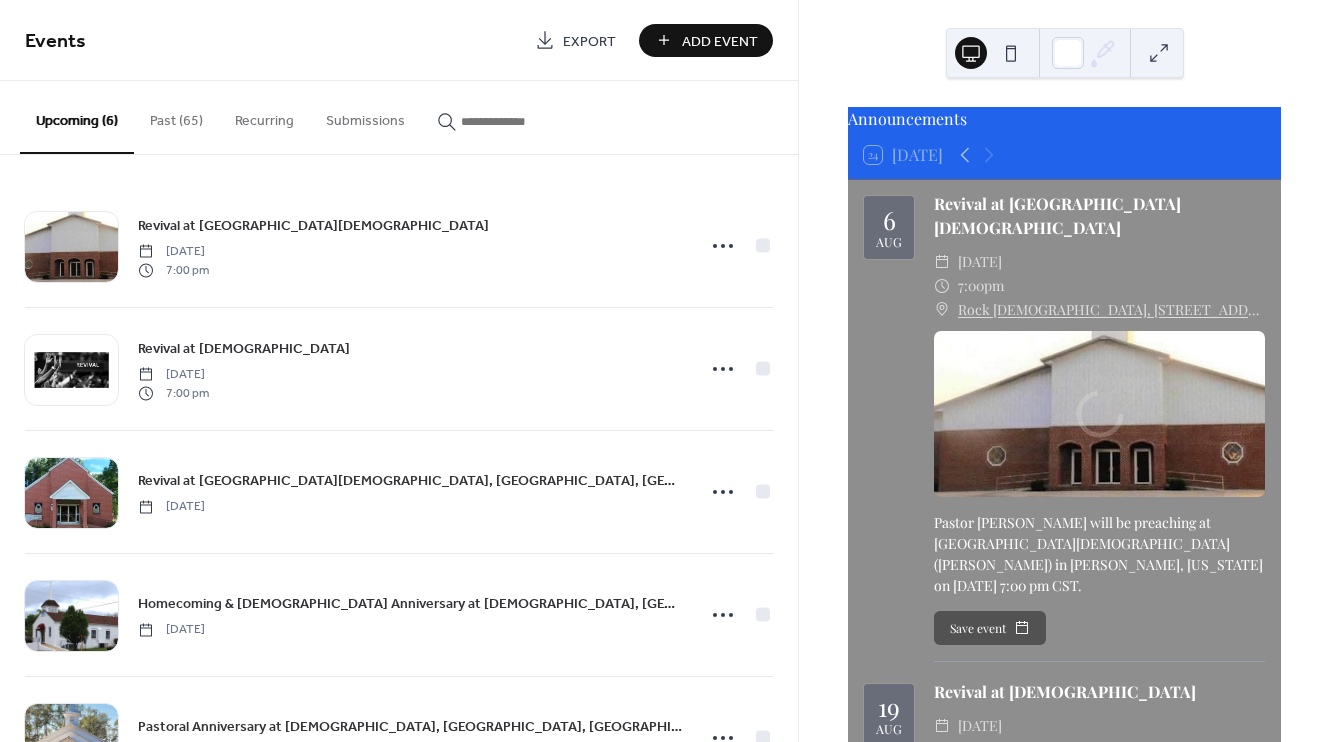 scroll, scrollTop: 0, scrollLeft: 0, axis: both 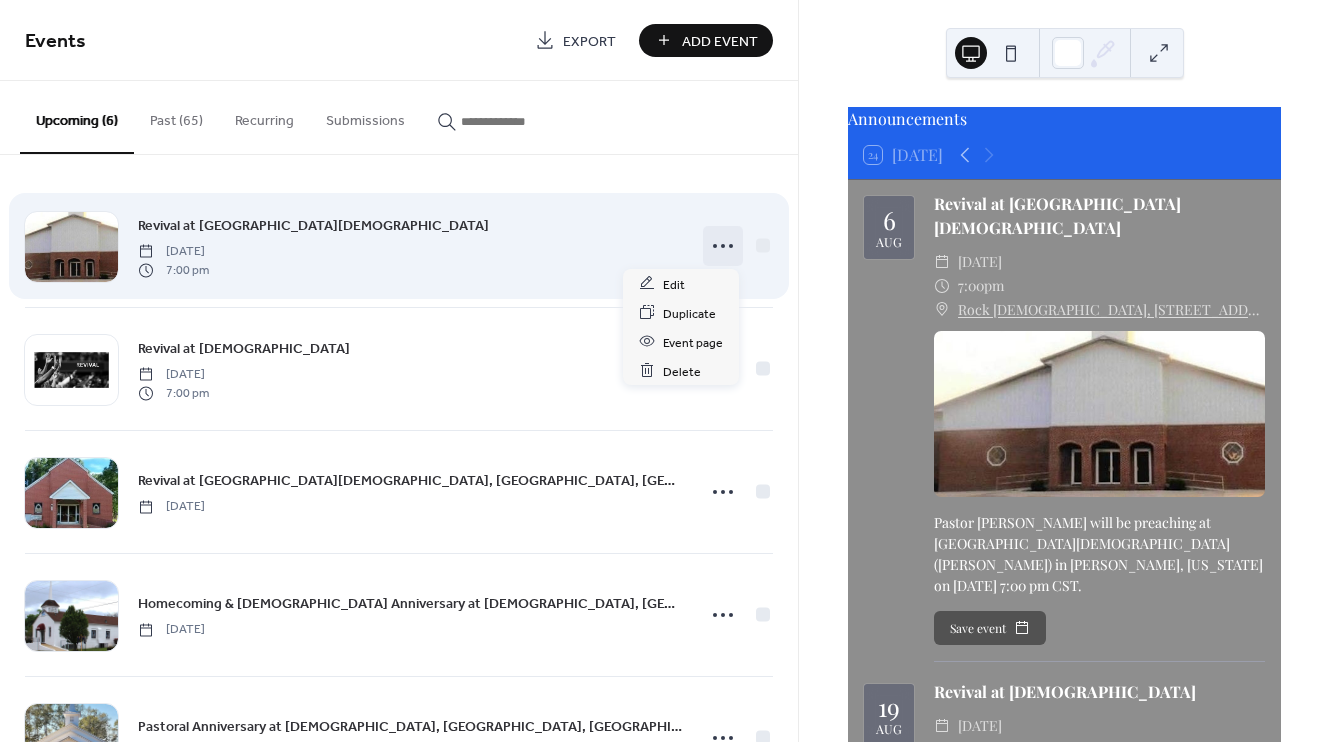 click 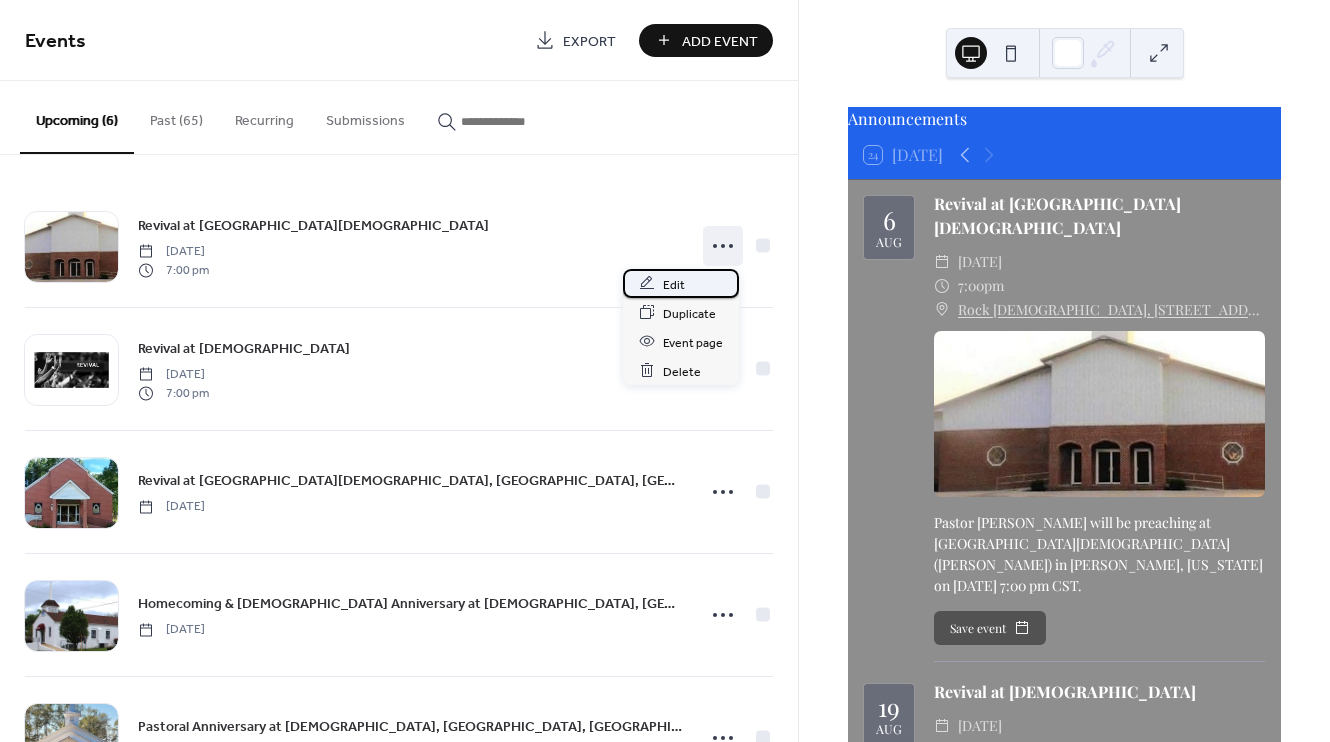 click on "Edit" at bounding box center [674, 284] 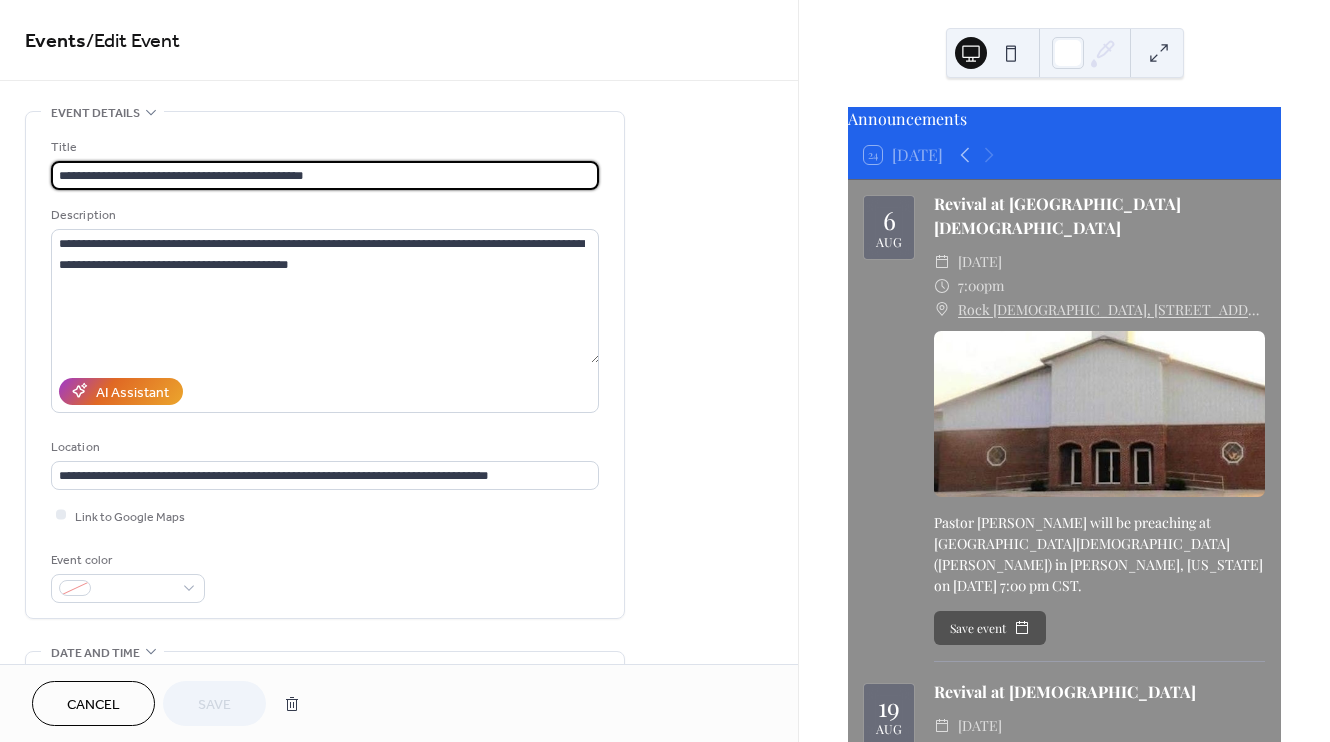 click on "**********" at bounding box center [325, 175] 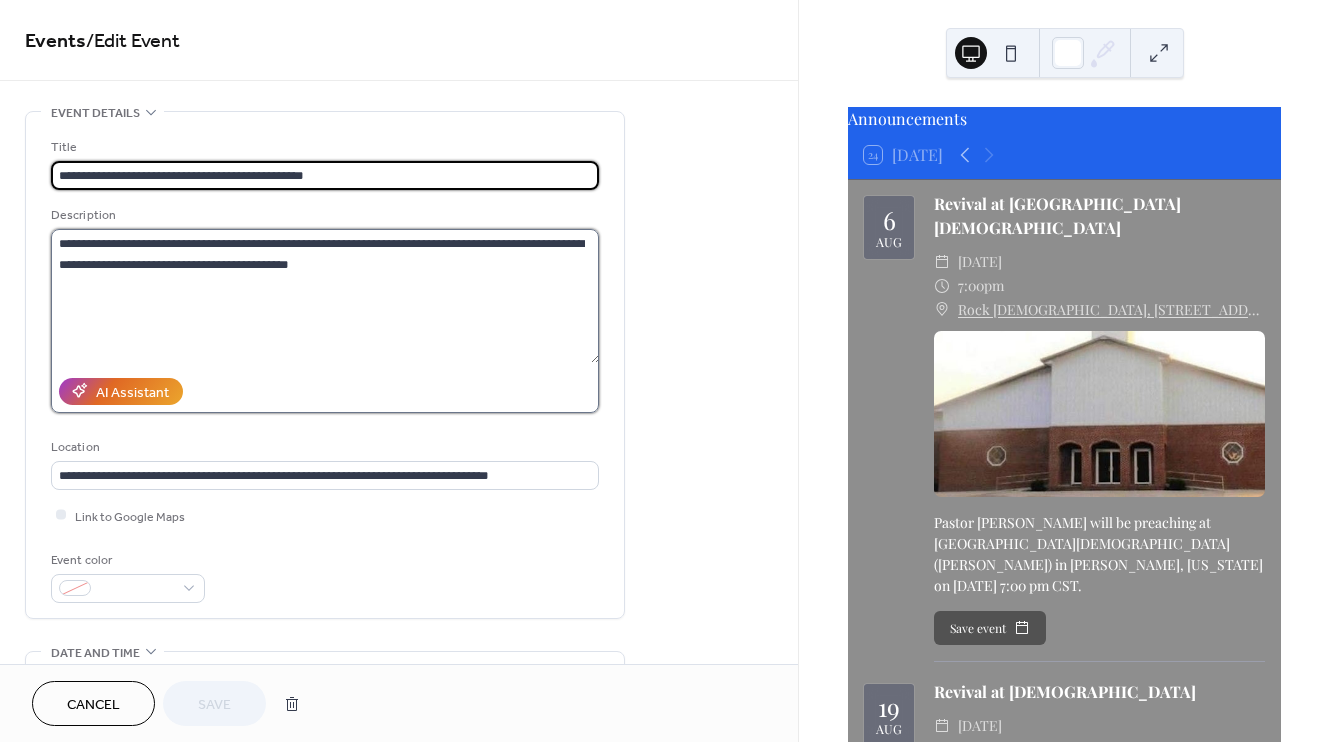 click on "**********" at bounding box center [325, 296] 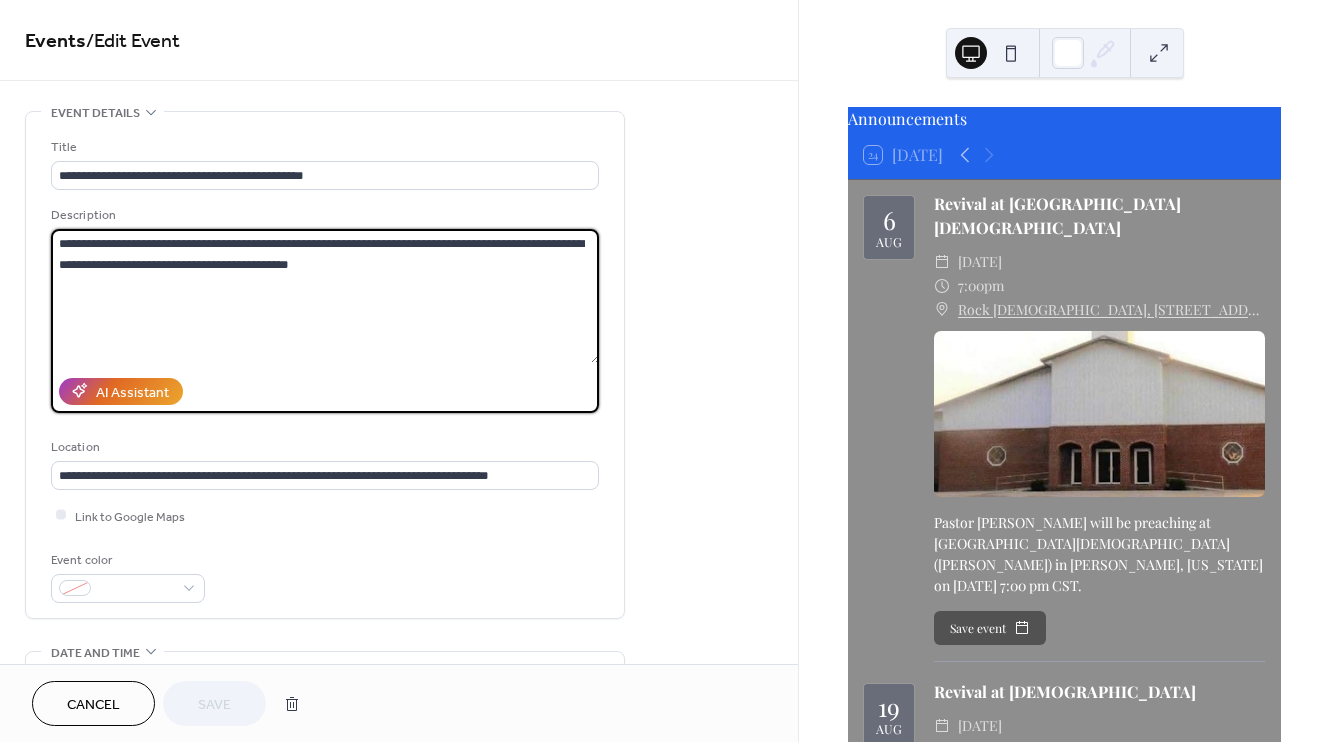 drag, startPoint x: 58, startPoint y: 247, endPoint x: 344, endPoint y: 272, distance: 287.09058 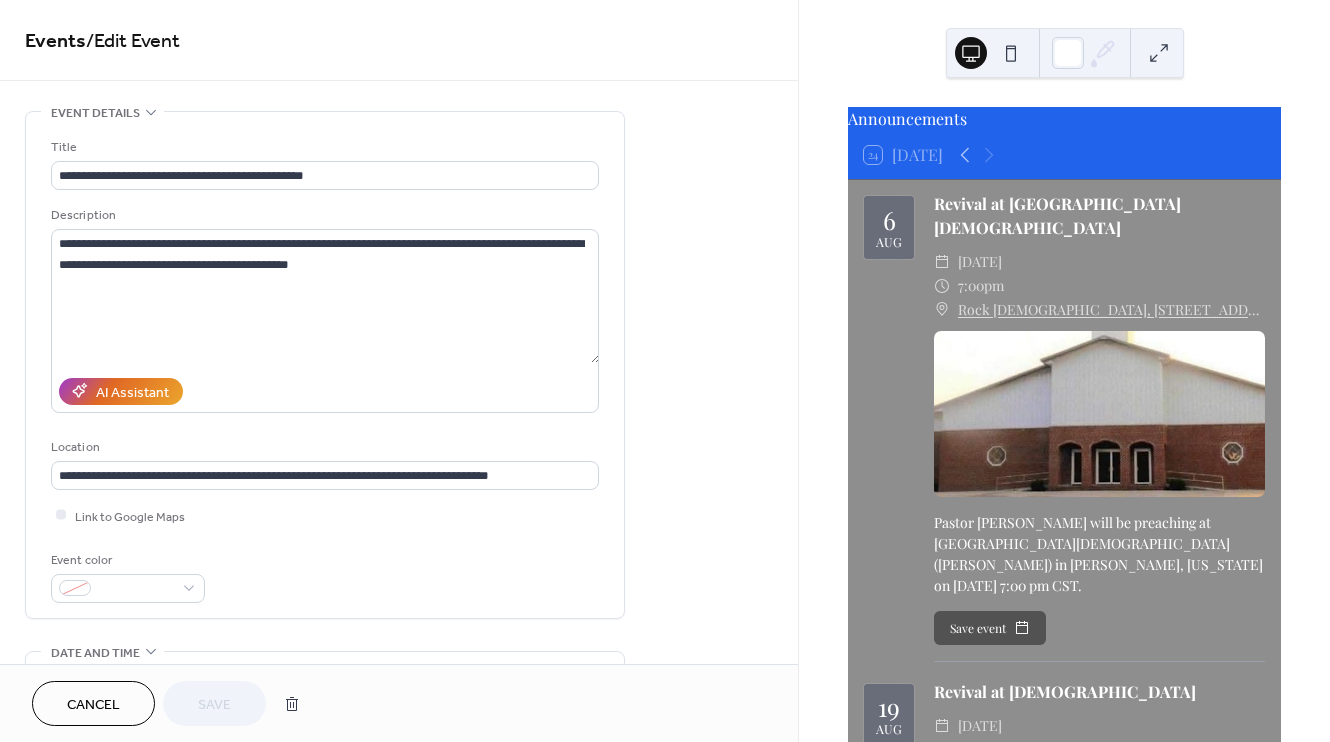 click on "**********" at bounding box center (399, 720) 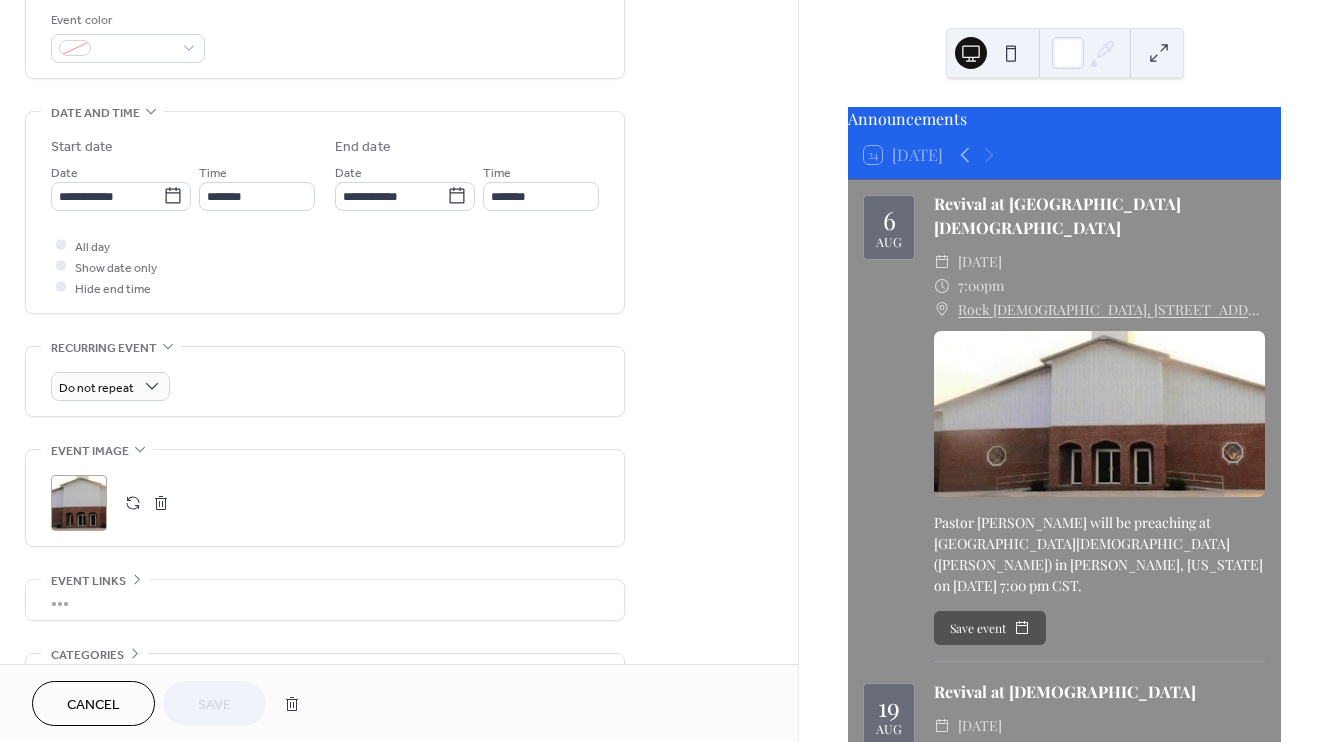 scroll, scrollTop: 543, scrollLeft: 0, axis: vertical 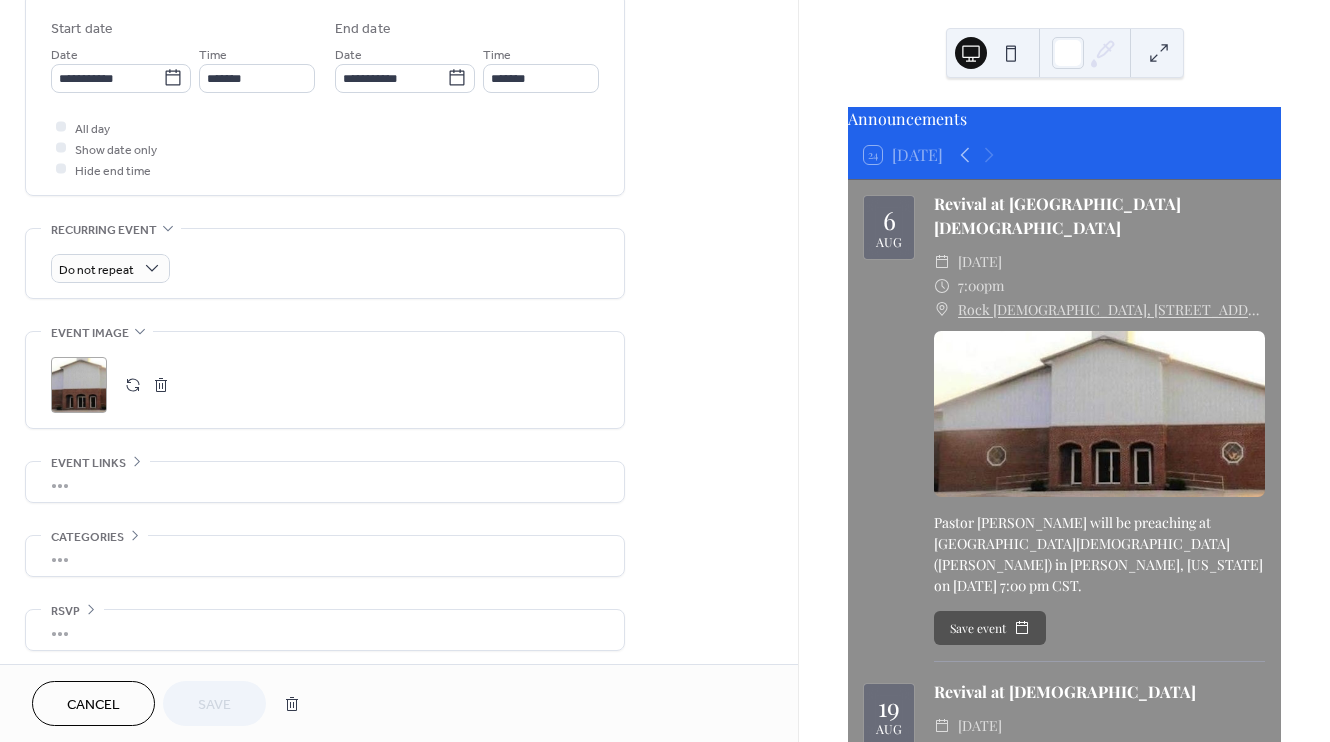 click on "Cancel" at bounding box center (93, 705) 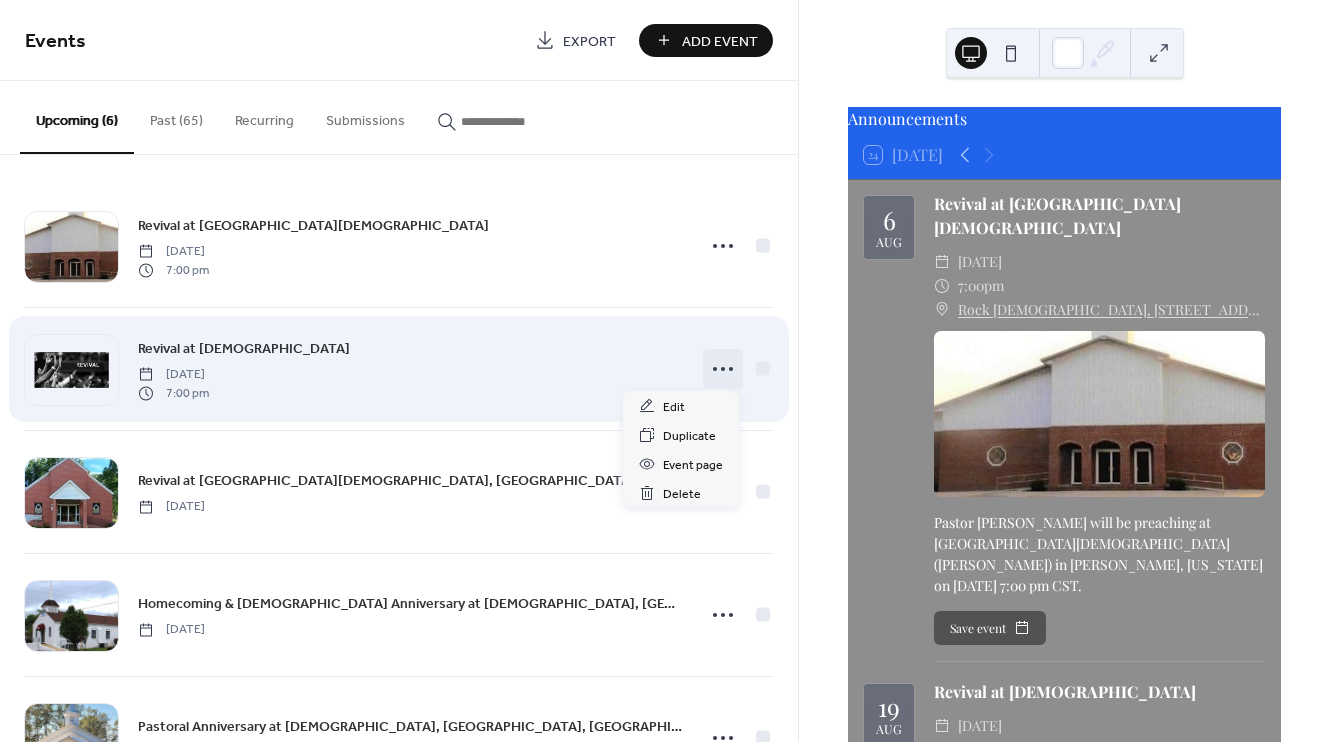 click 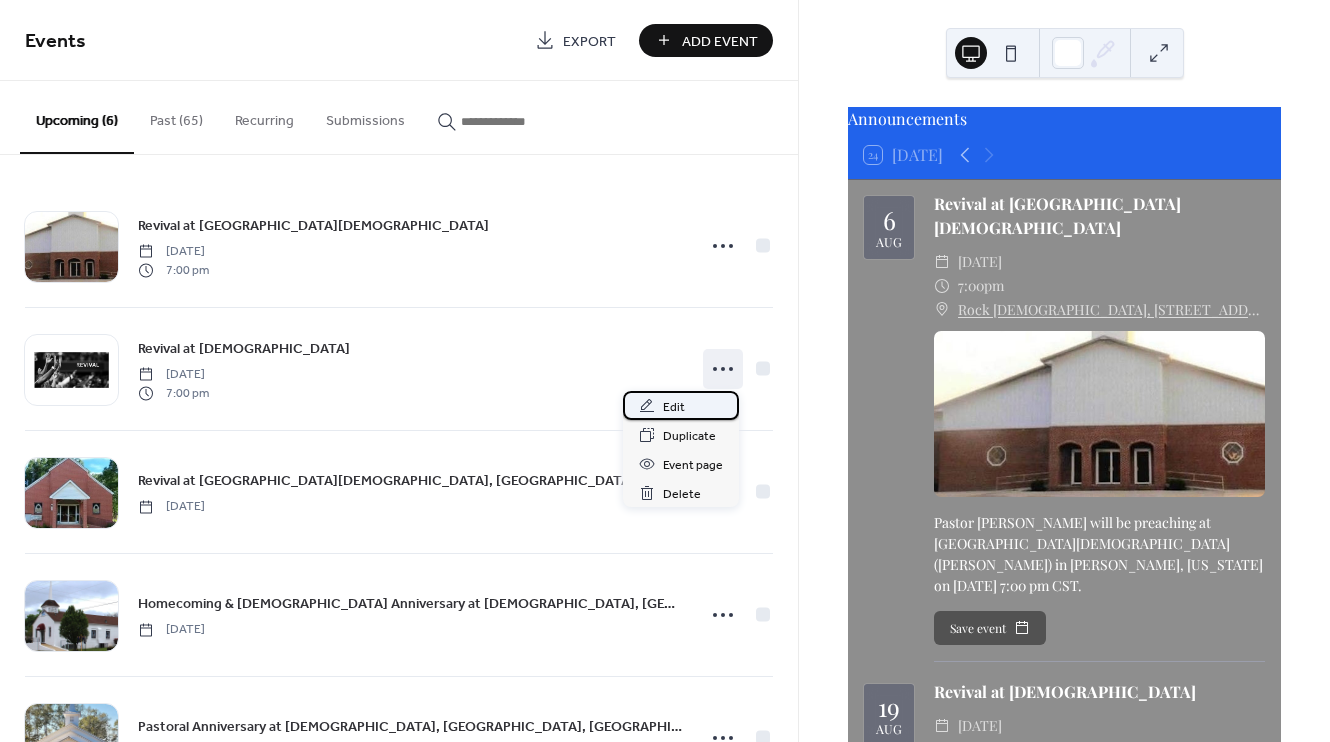click on "Edit" at bounding box center (674, 407) 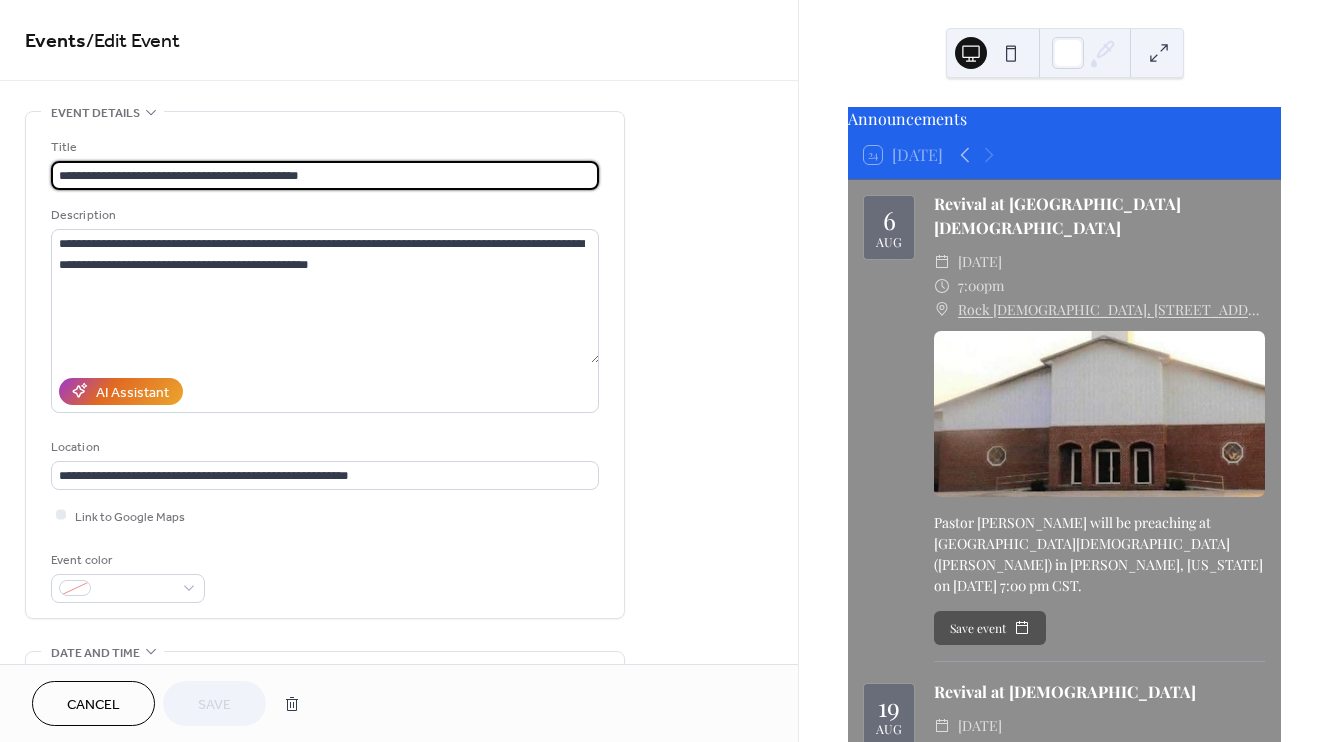 click on "**********" at bounding box center [325, 175] 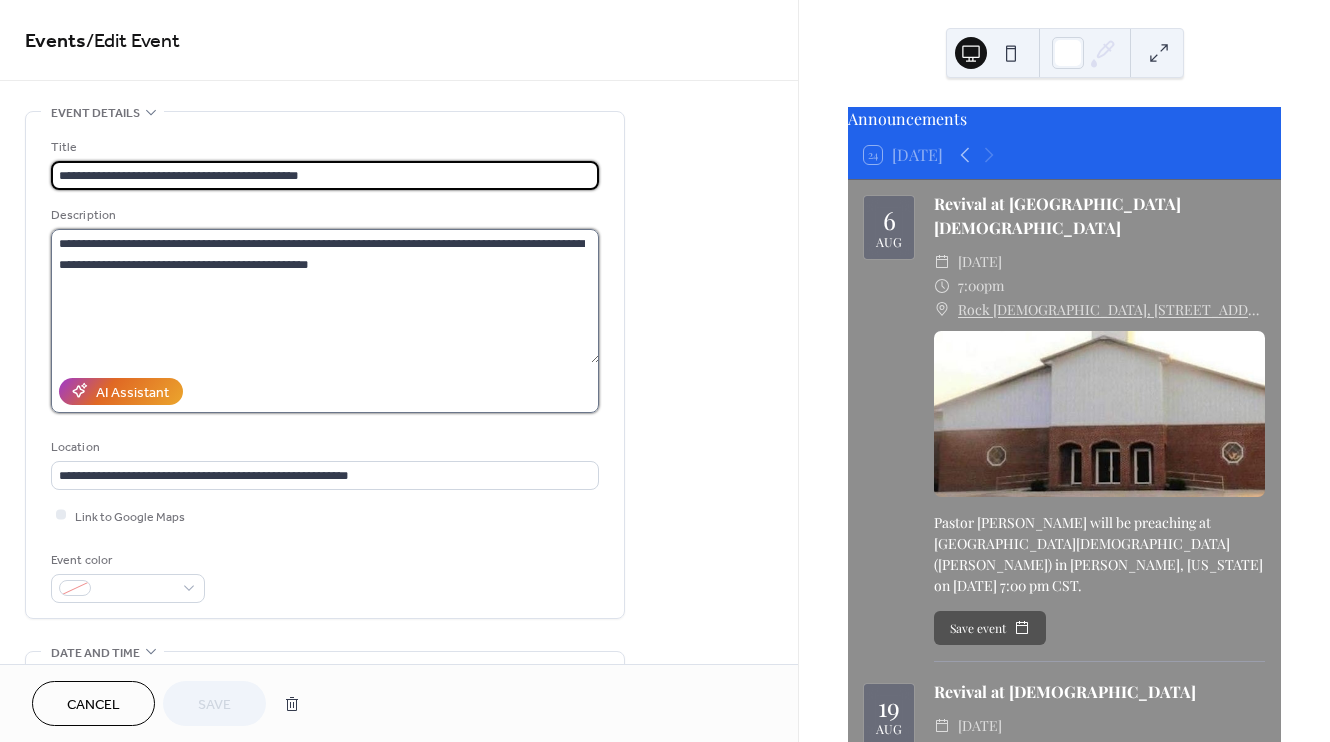 click on "**********" at bounding box center [325, 296] 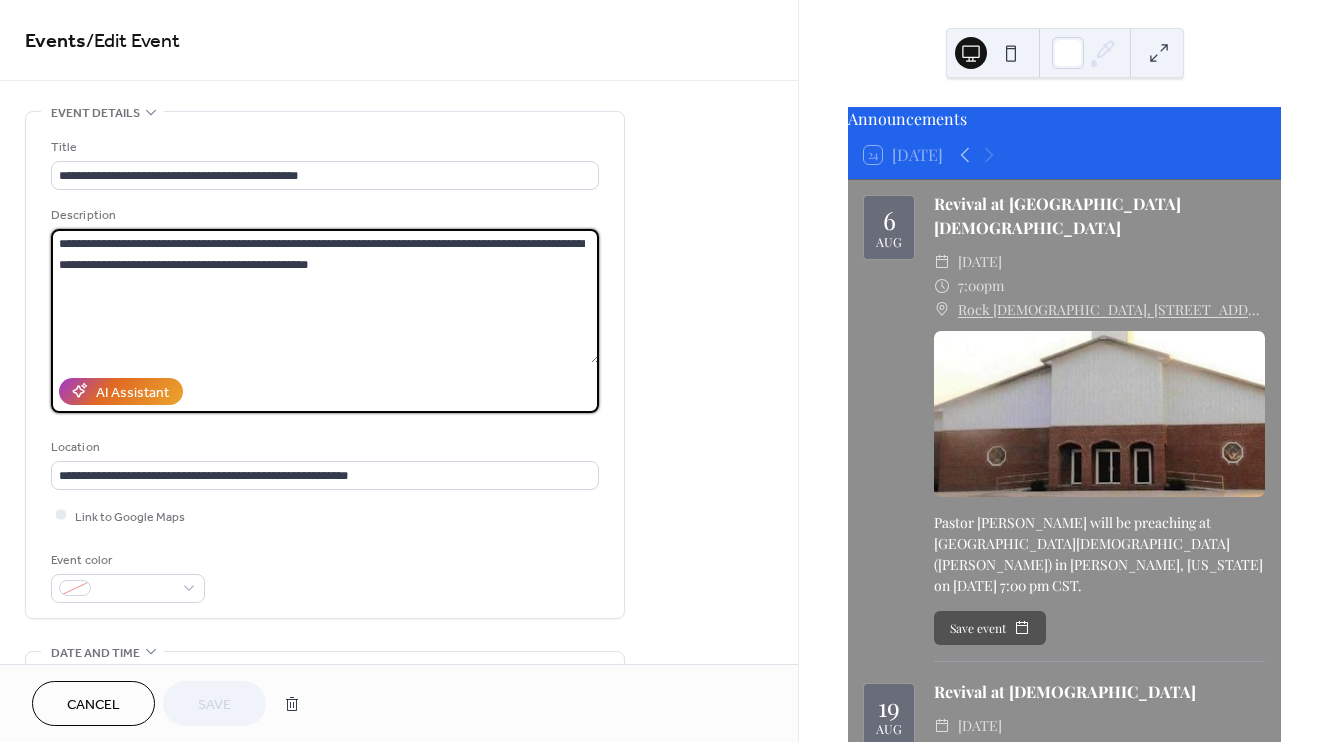 click on "**********" at bounding box center (325, 296) 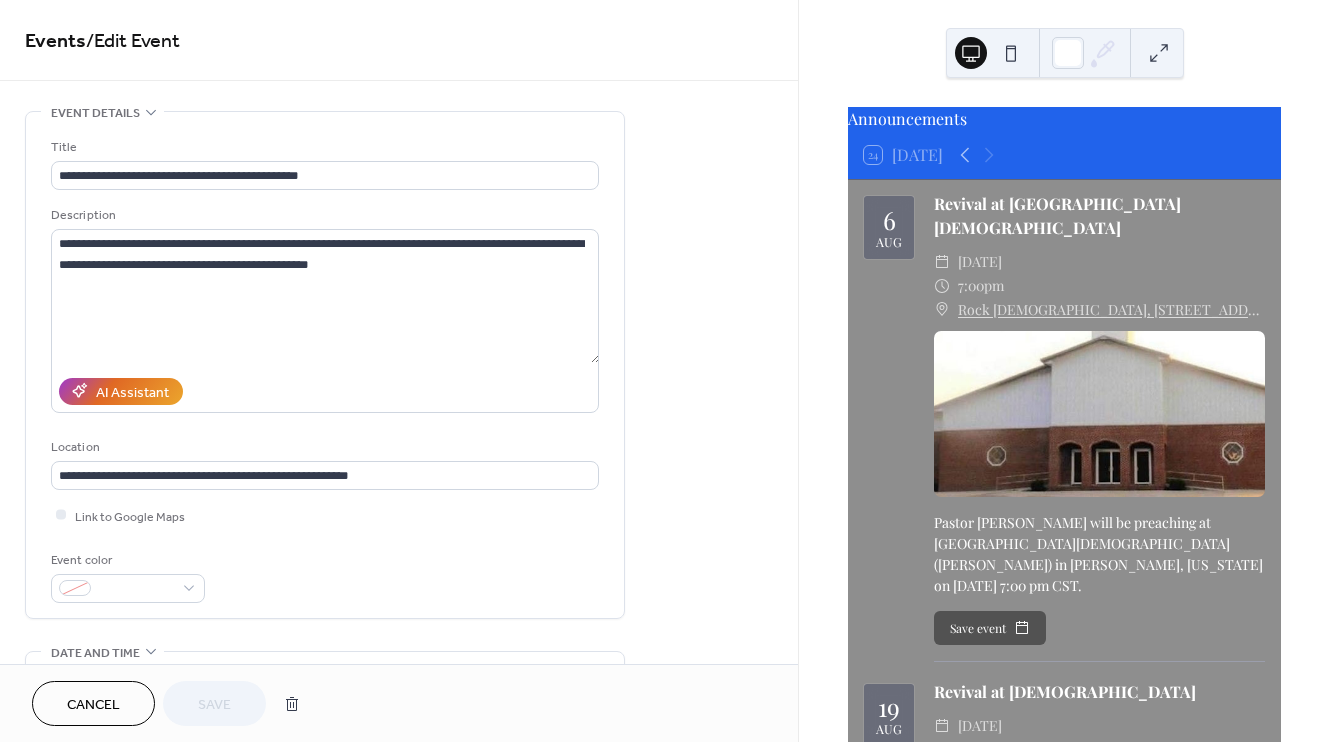 click on "**********" at bounding box center (399, 720) 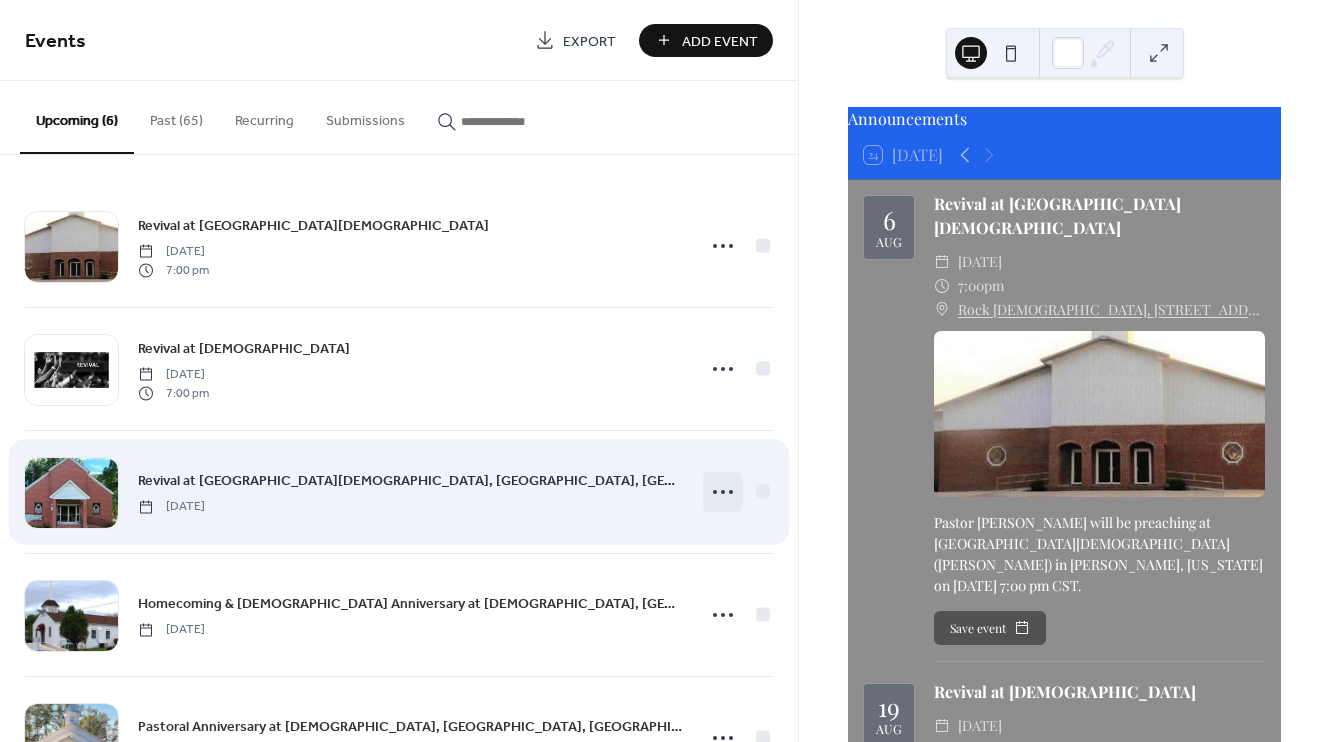 click 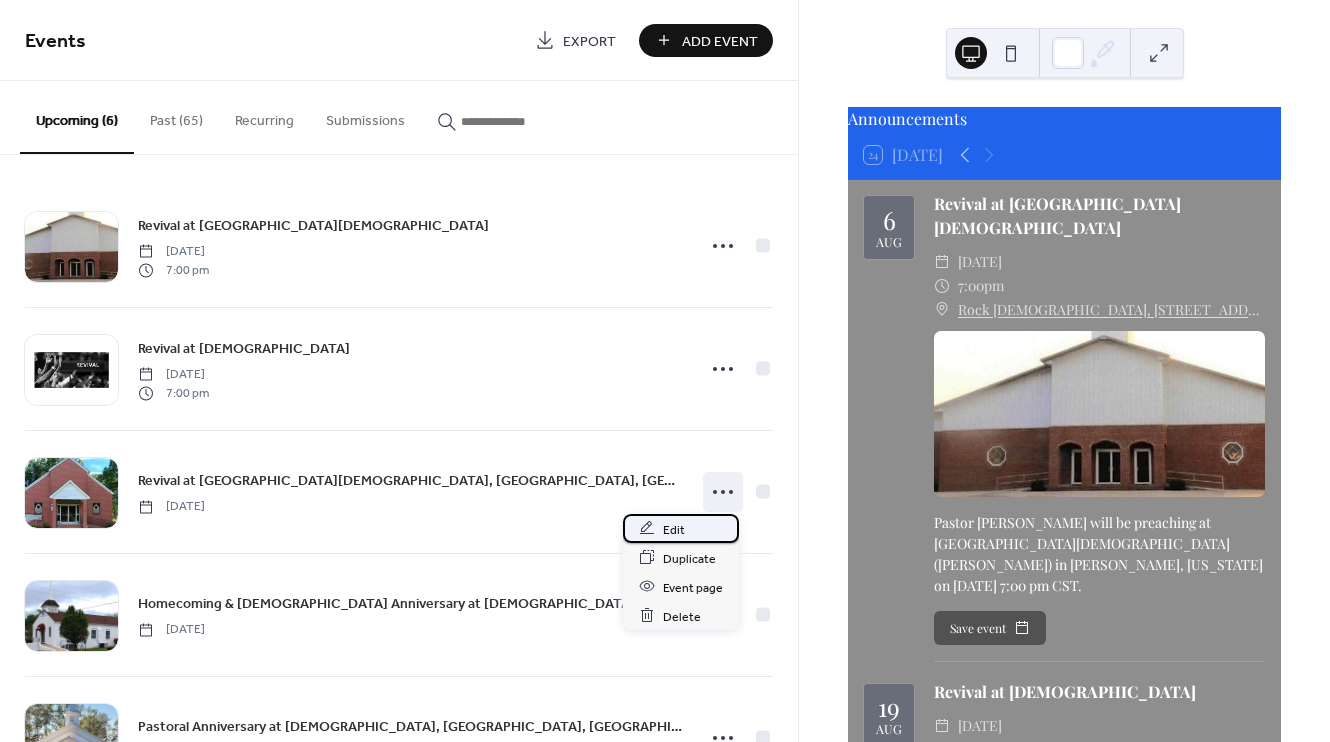 click on "Edit" at bounding box center (674, 529) 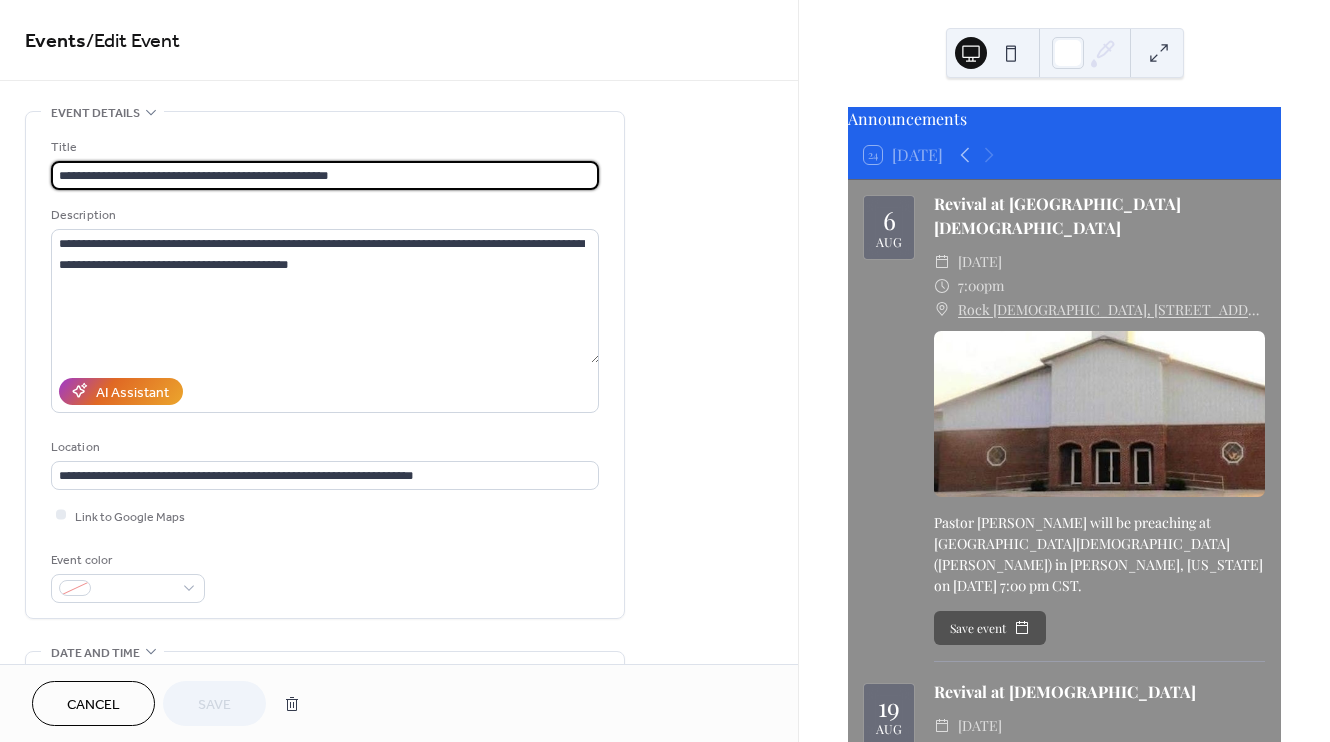 click on "**********" at bounding box center [325, 175] 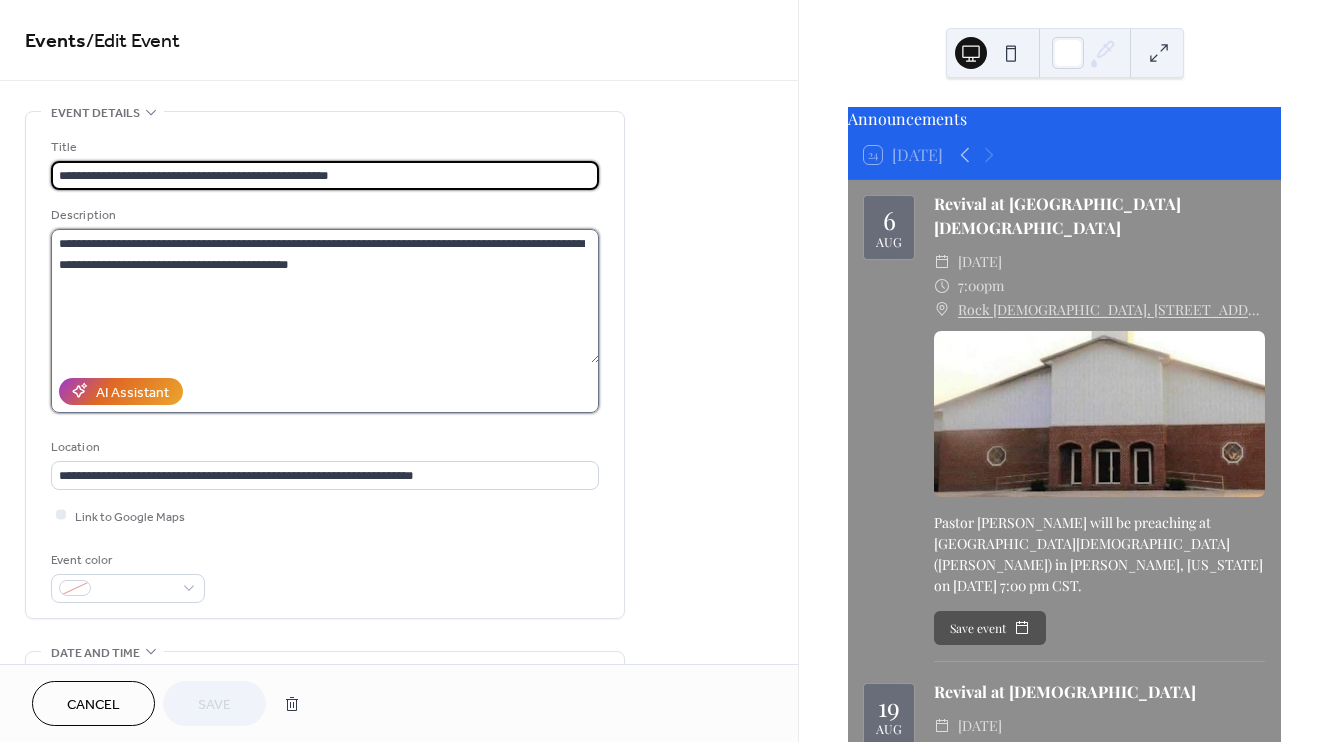 click on "**********" at bounding box center [325, 296] 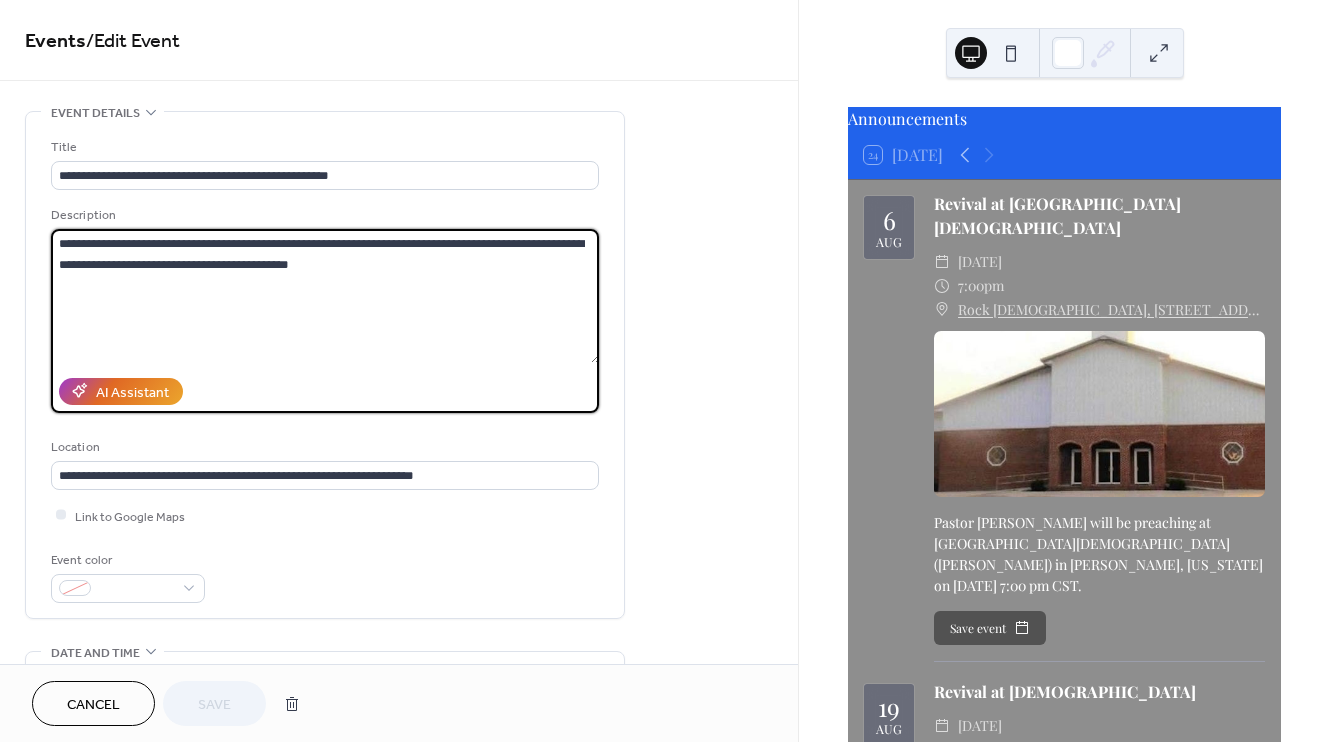 click on "**********" at bounding box center [325, 296] 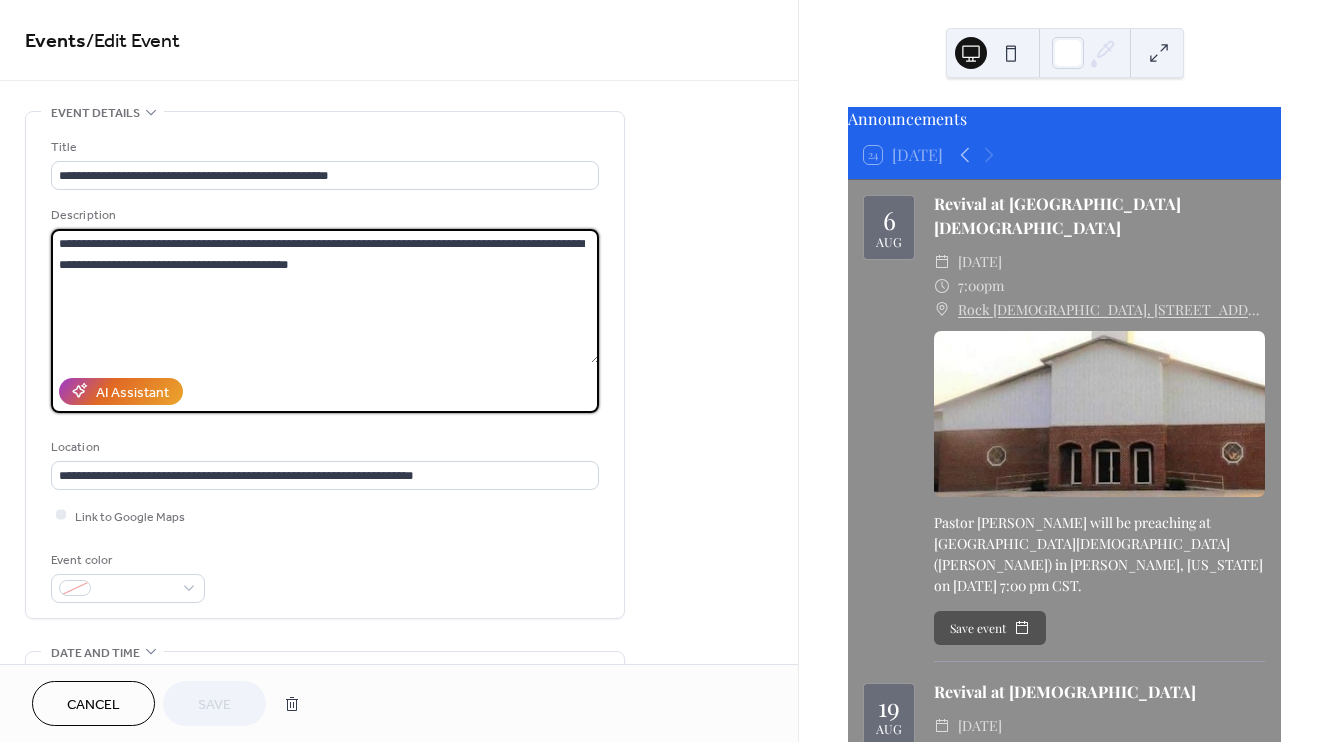 click on "**********" at bounding box center (325, 296) 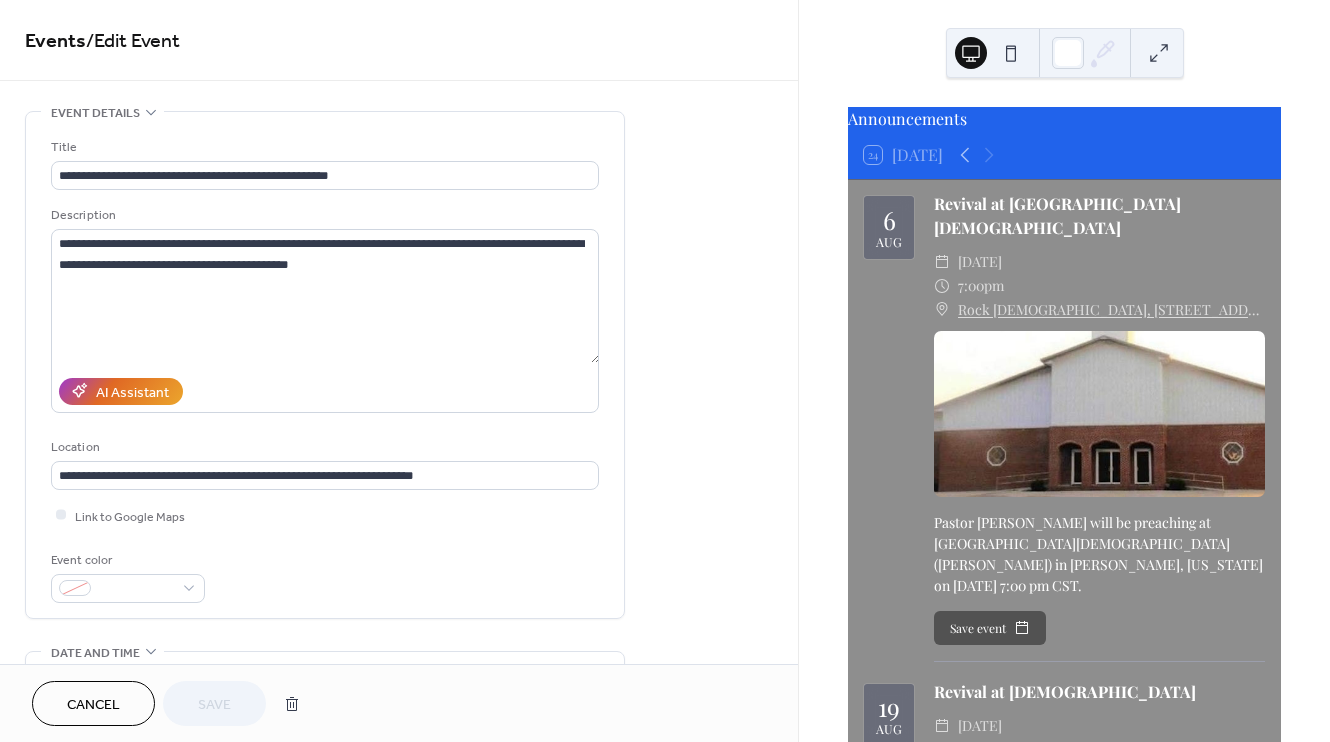 click on "Cancel" at bounding box center [93, 705] 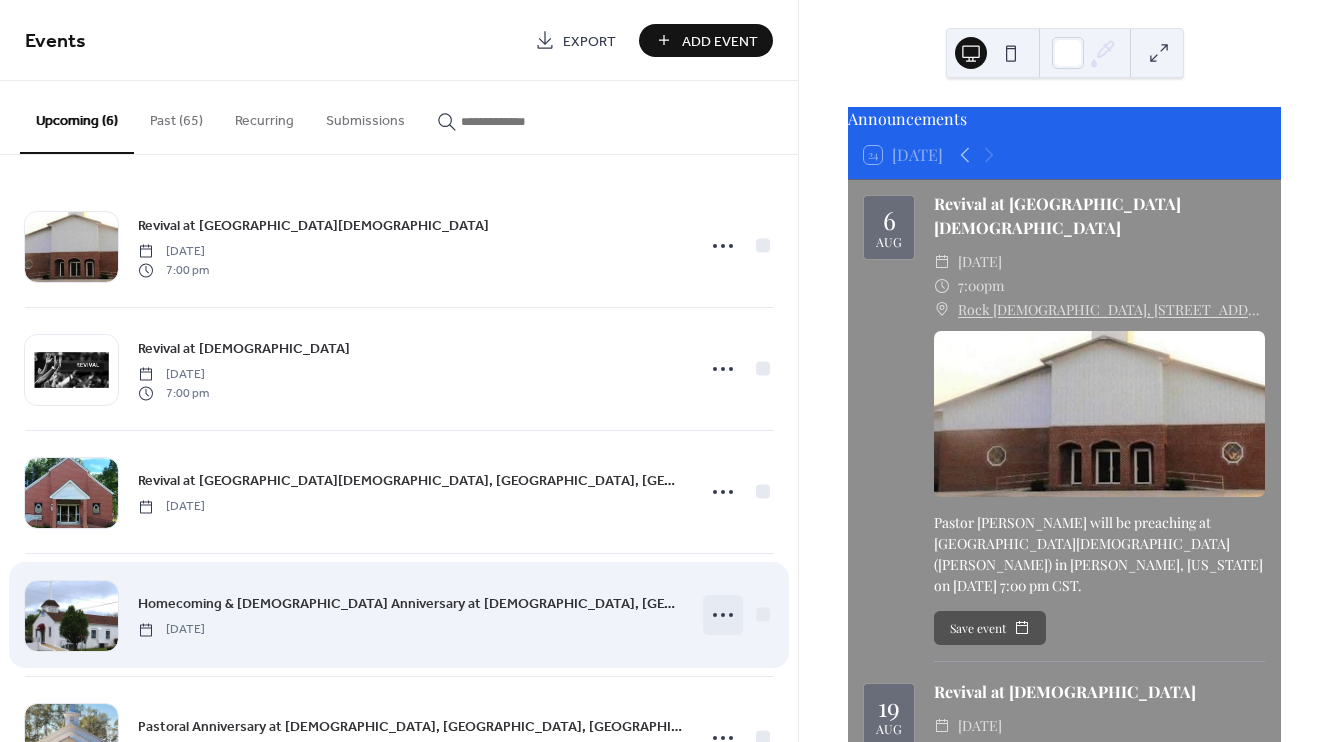 click 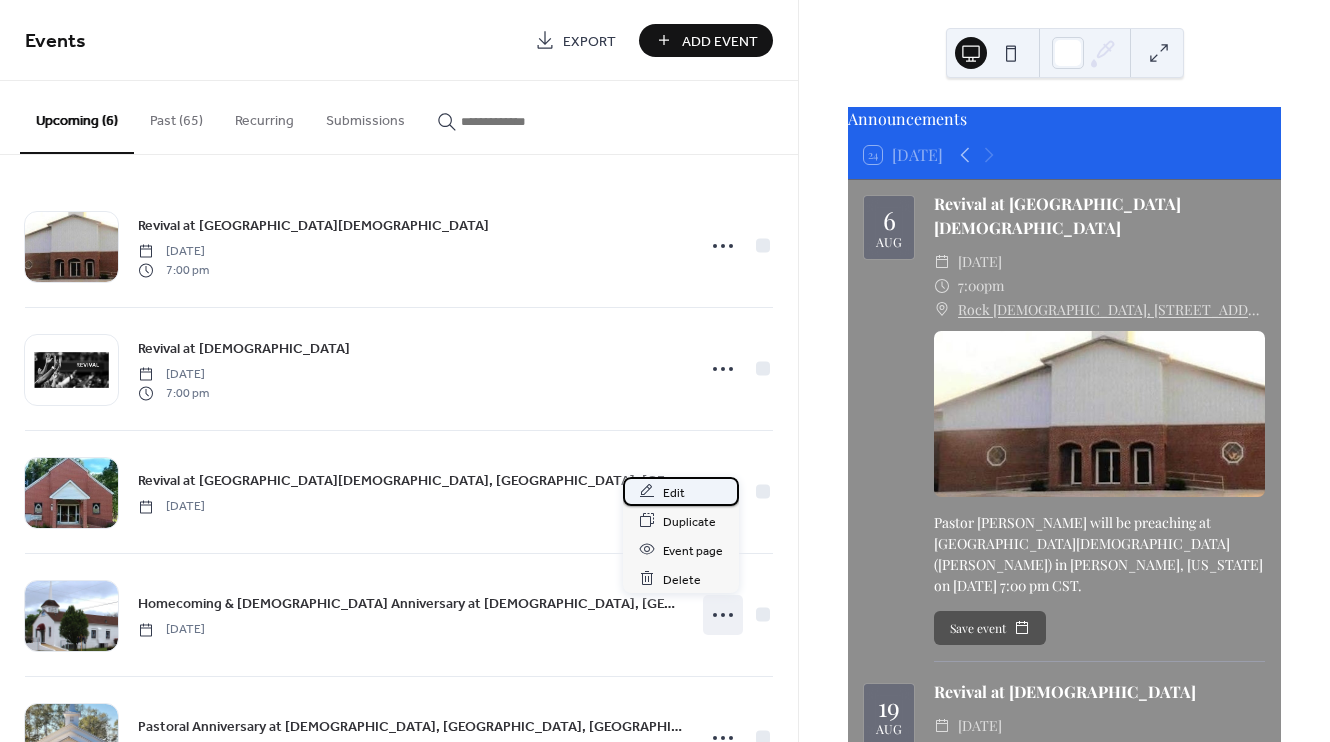 click on "Edit" at bounding box center (681, 491) 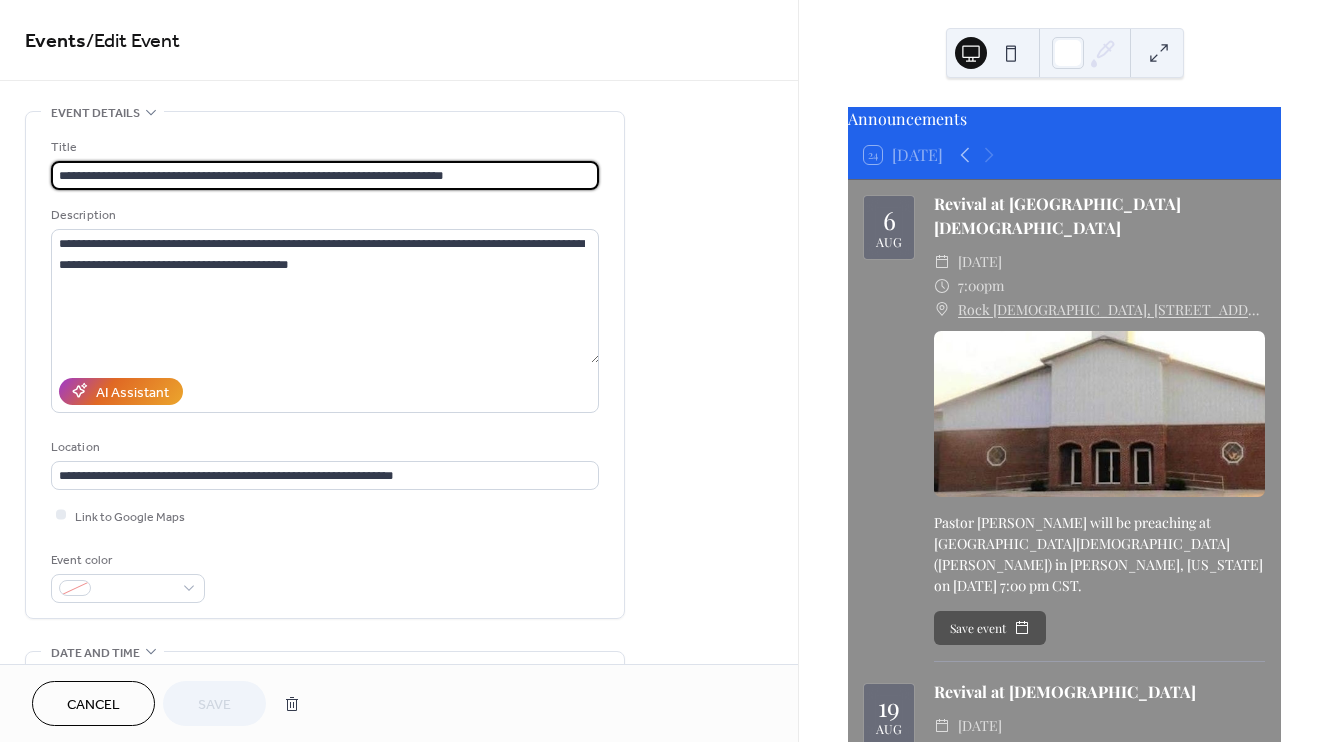 click on "**********" at bounding box center (325, 175) 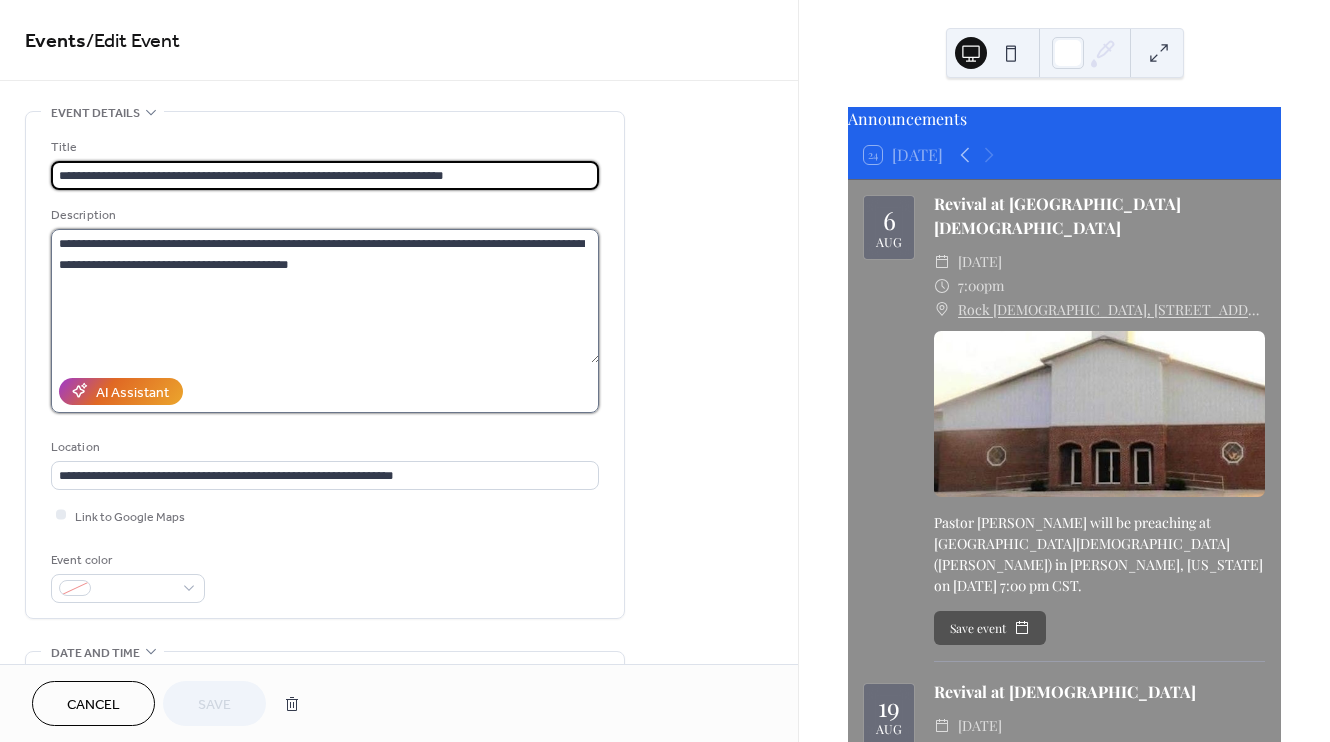 click on "**********" at bounding box center [325, 296] 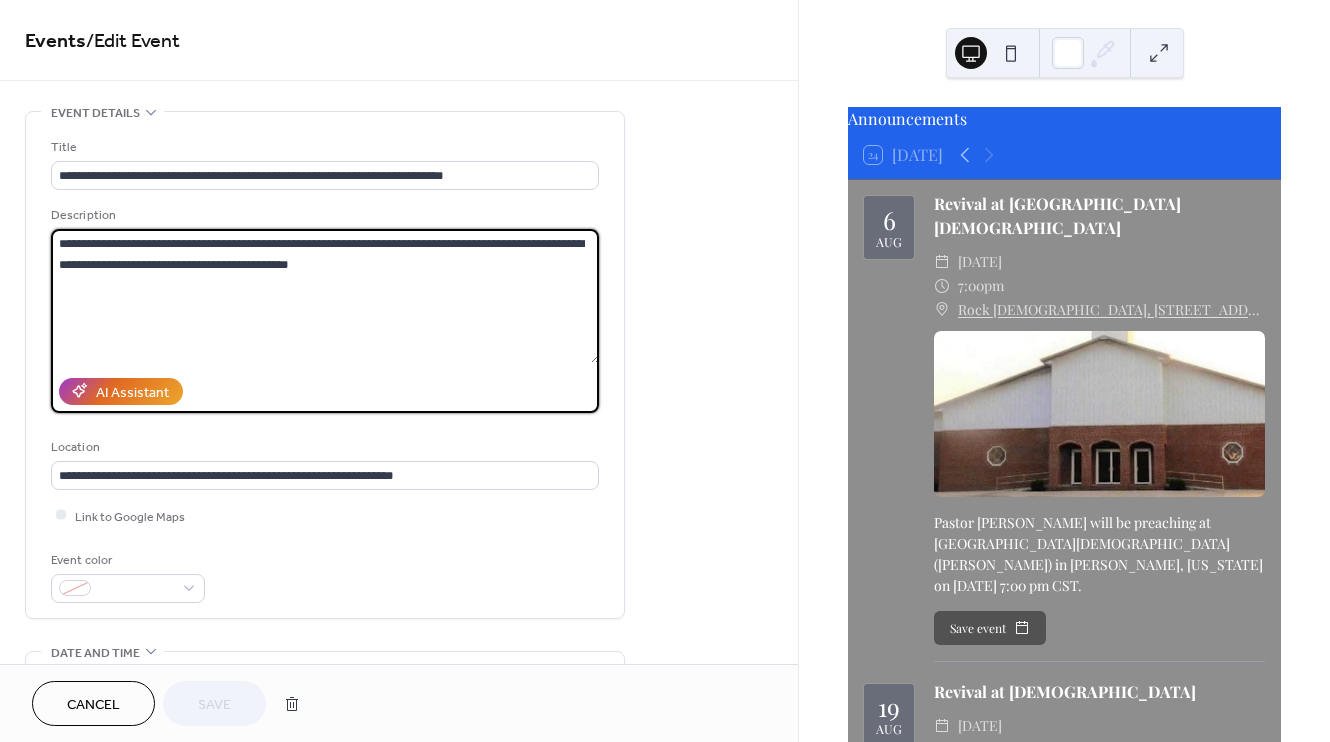 click on "**********" at bounding box center (325, 296) 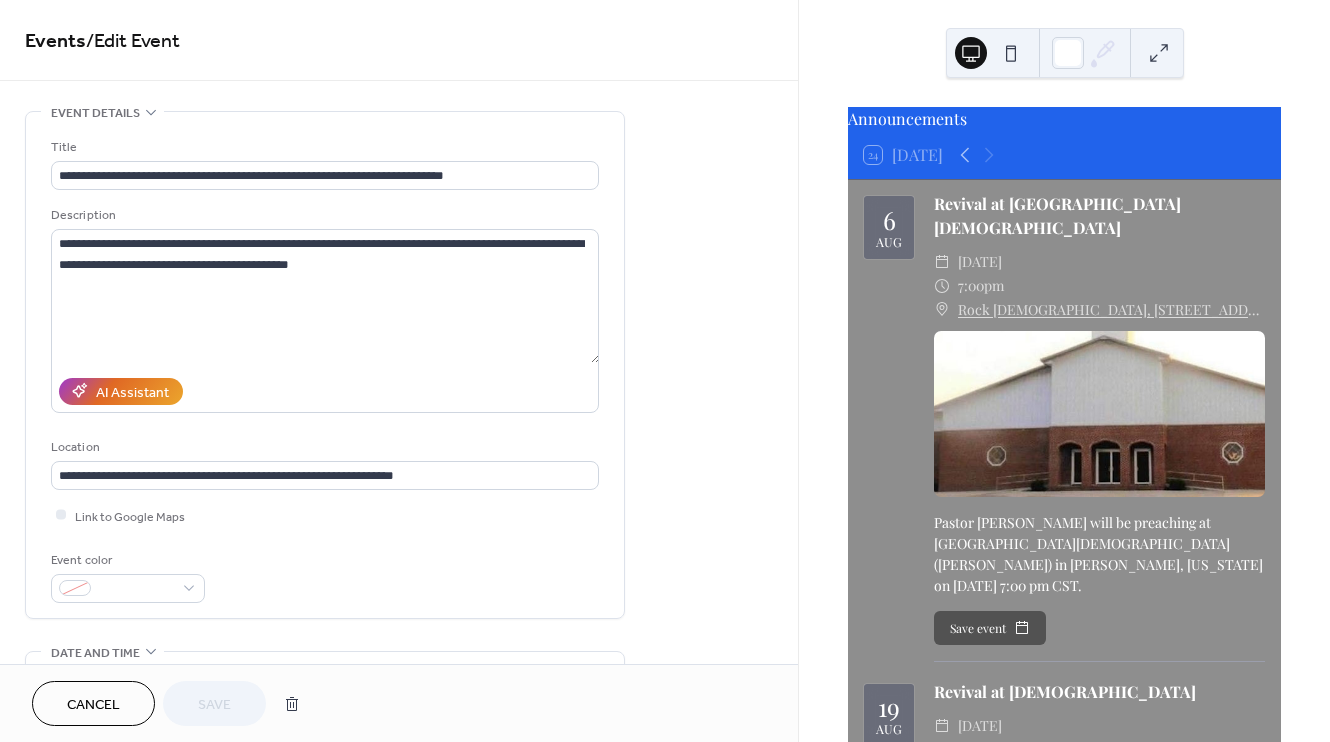 click on "Cancel" at bounding box center (93, 705) 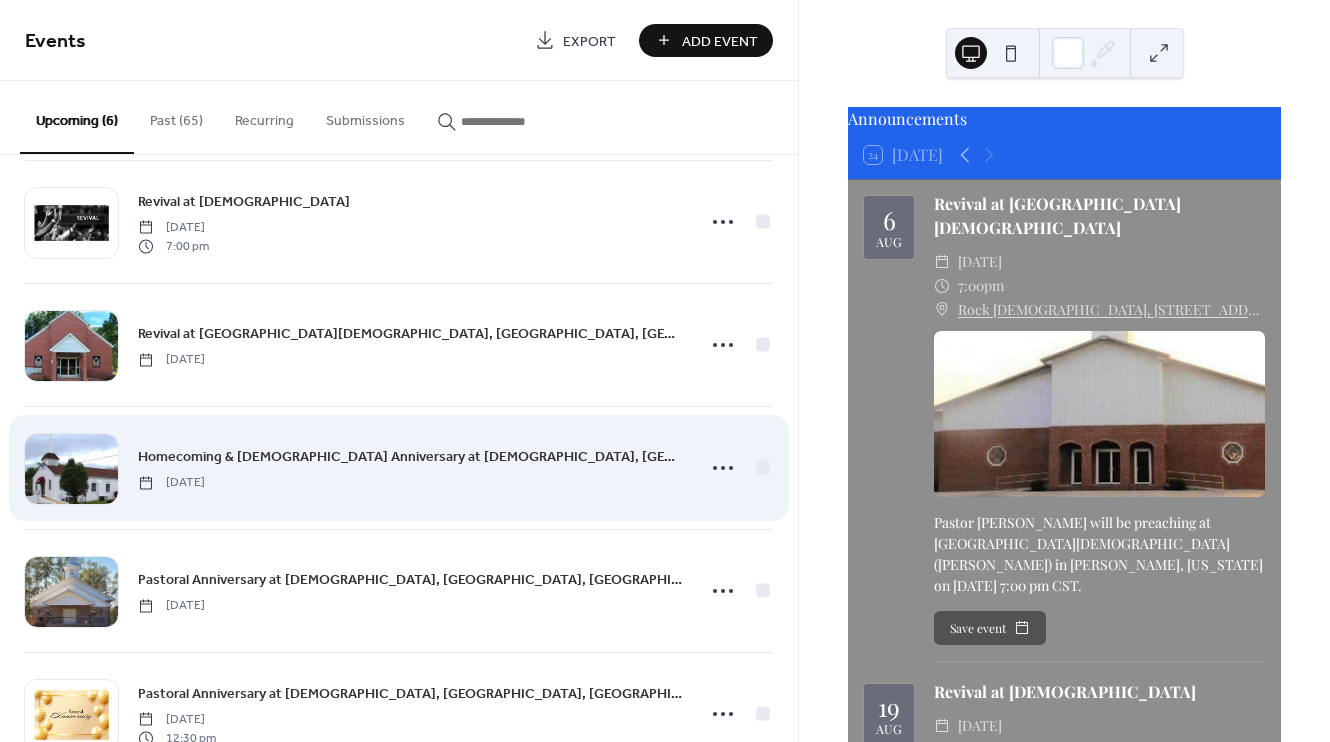scroll, scrollTop: 206, scrollLeft: 0, axis: vertical 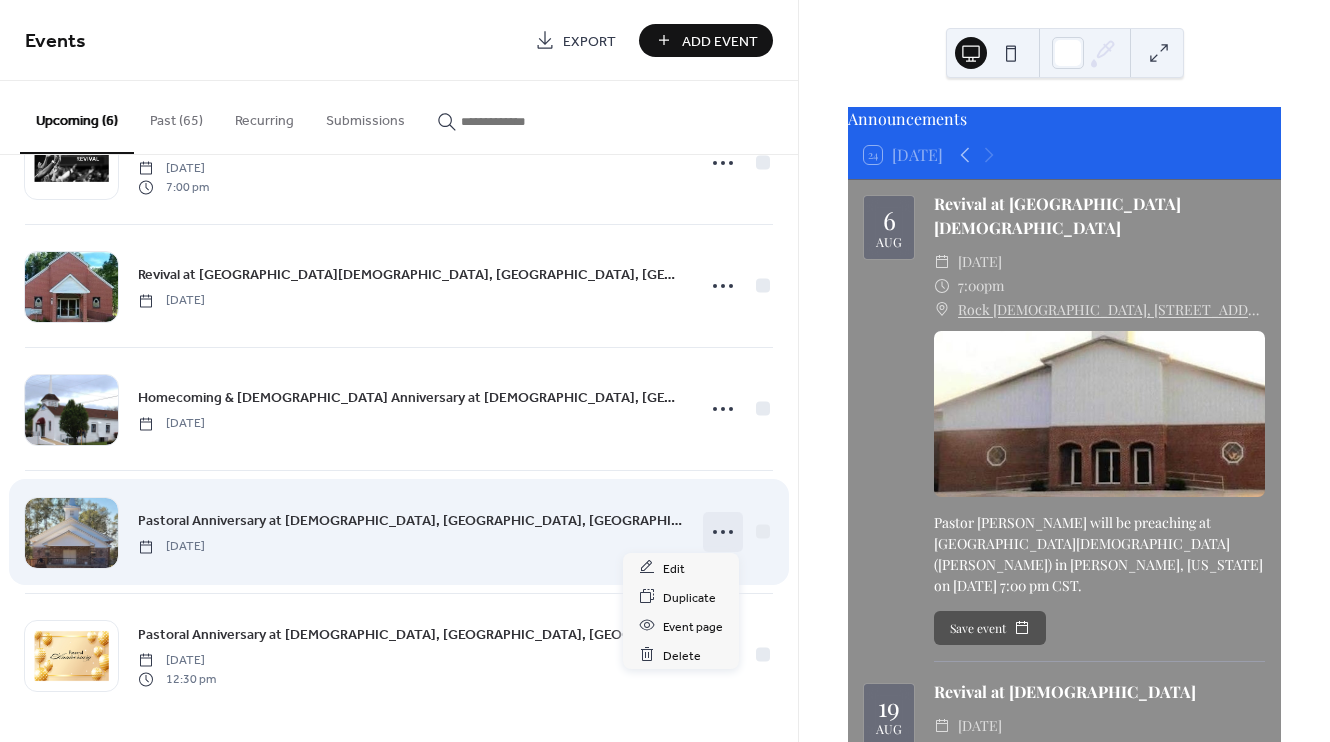click 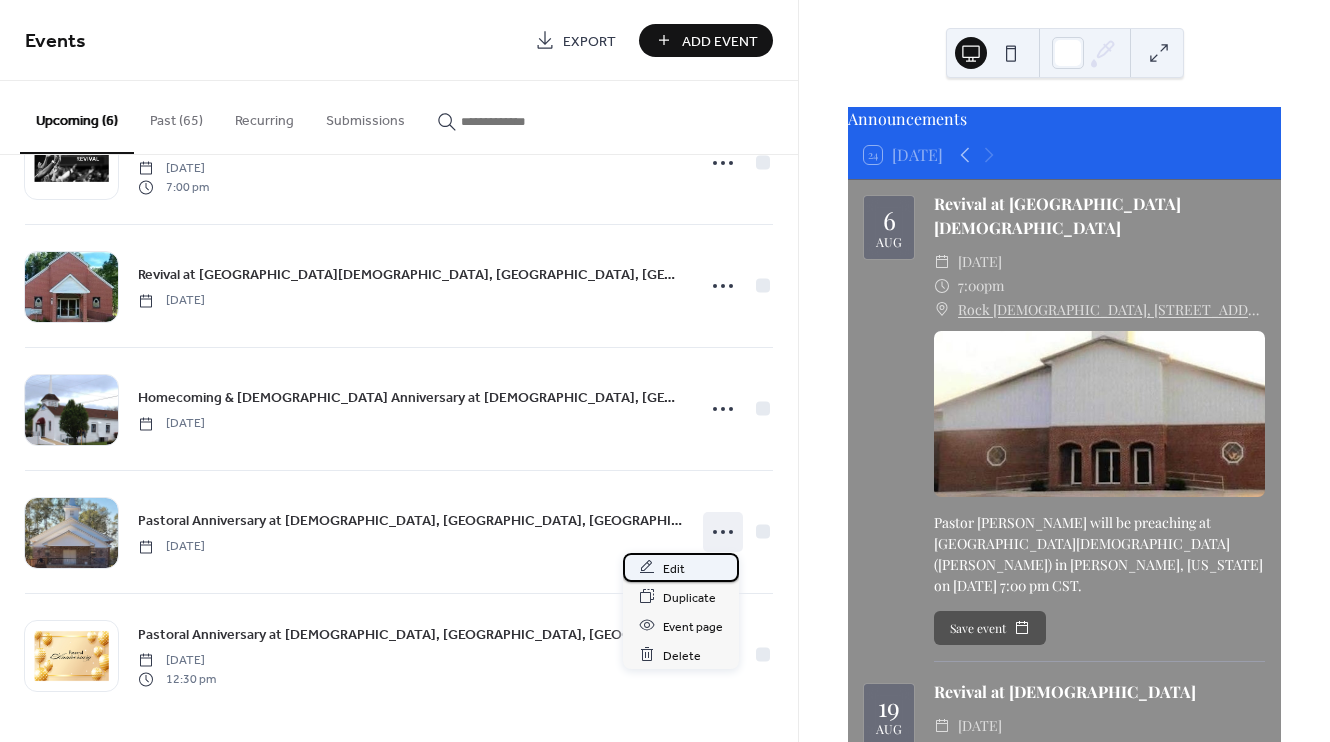 click on "Edit" at bounding box center (674, 568) 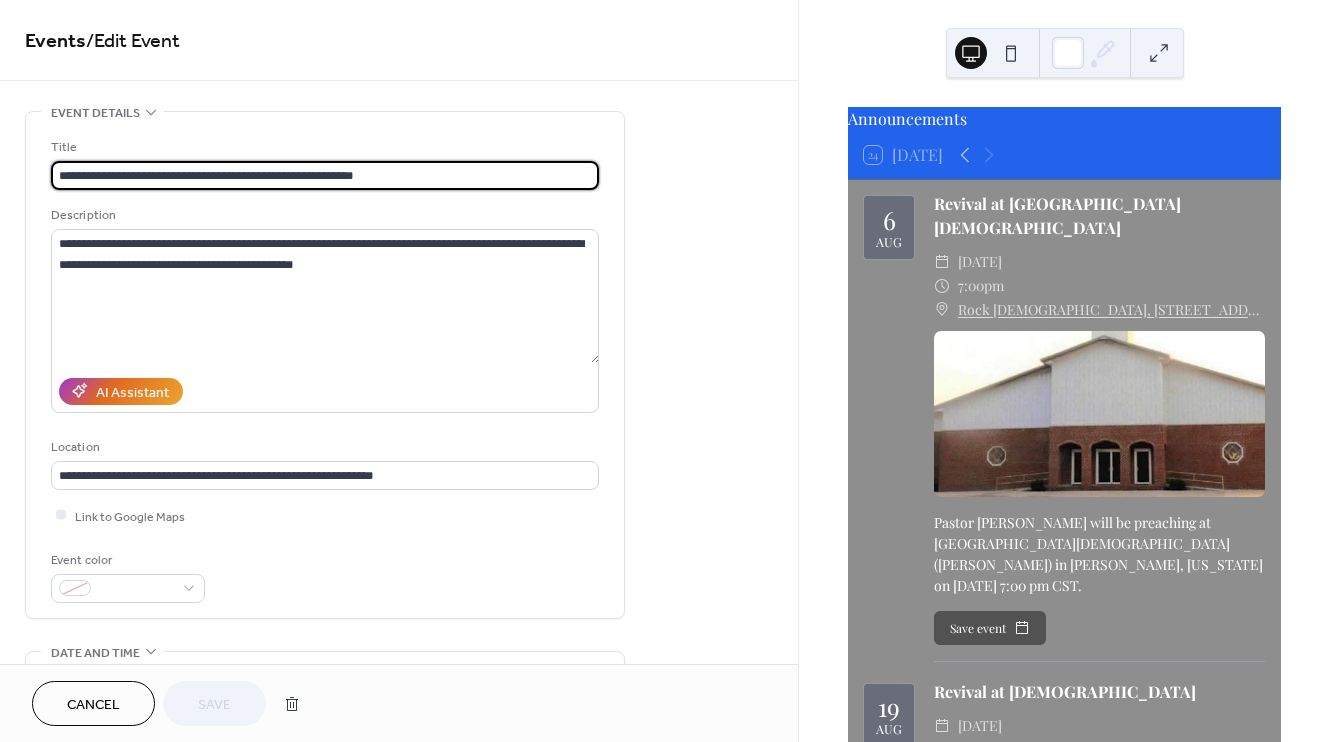 click on "**********" at bounding box center [325, 175] 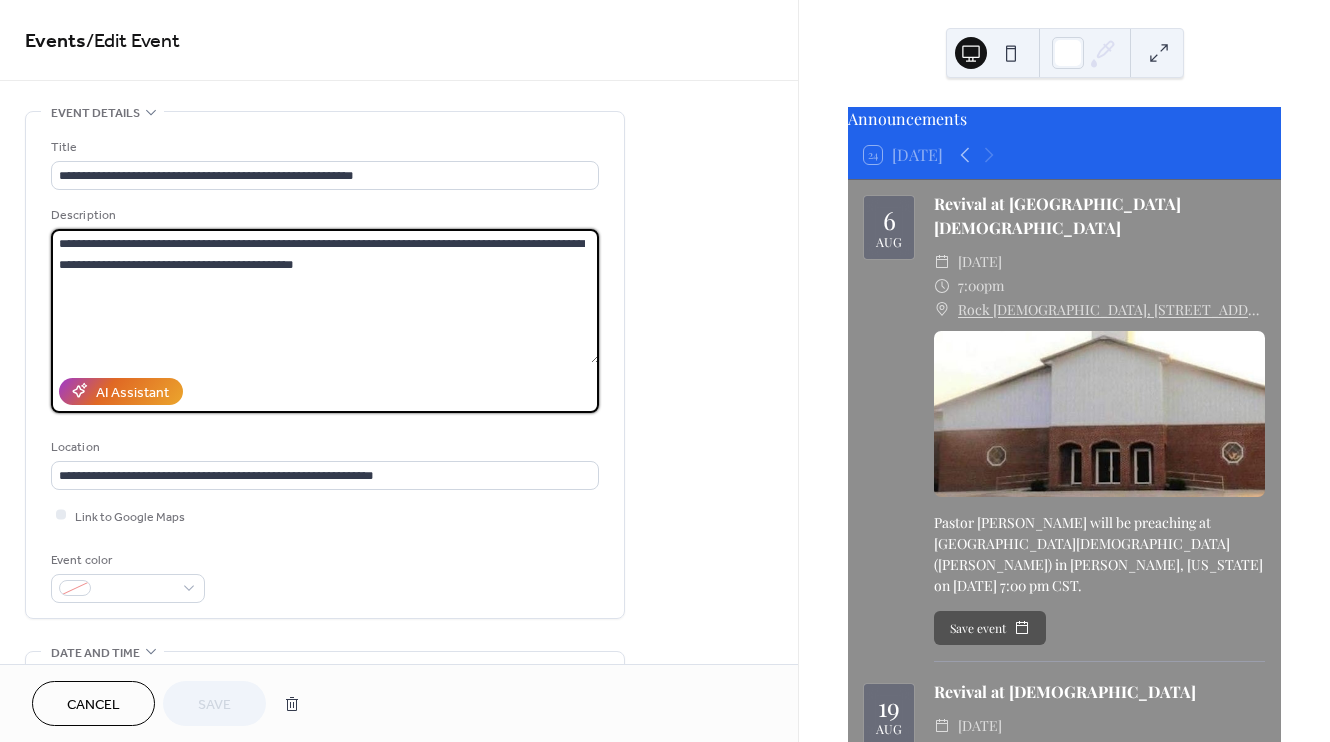 click on "**********" at bounding box center (325, 296) 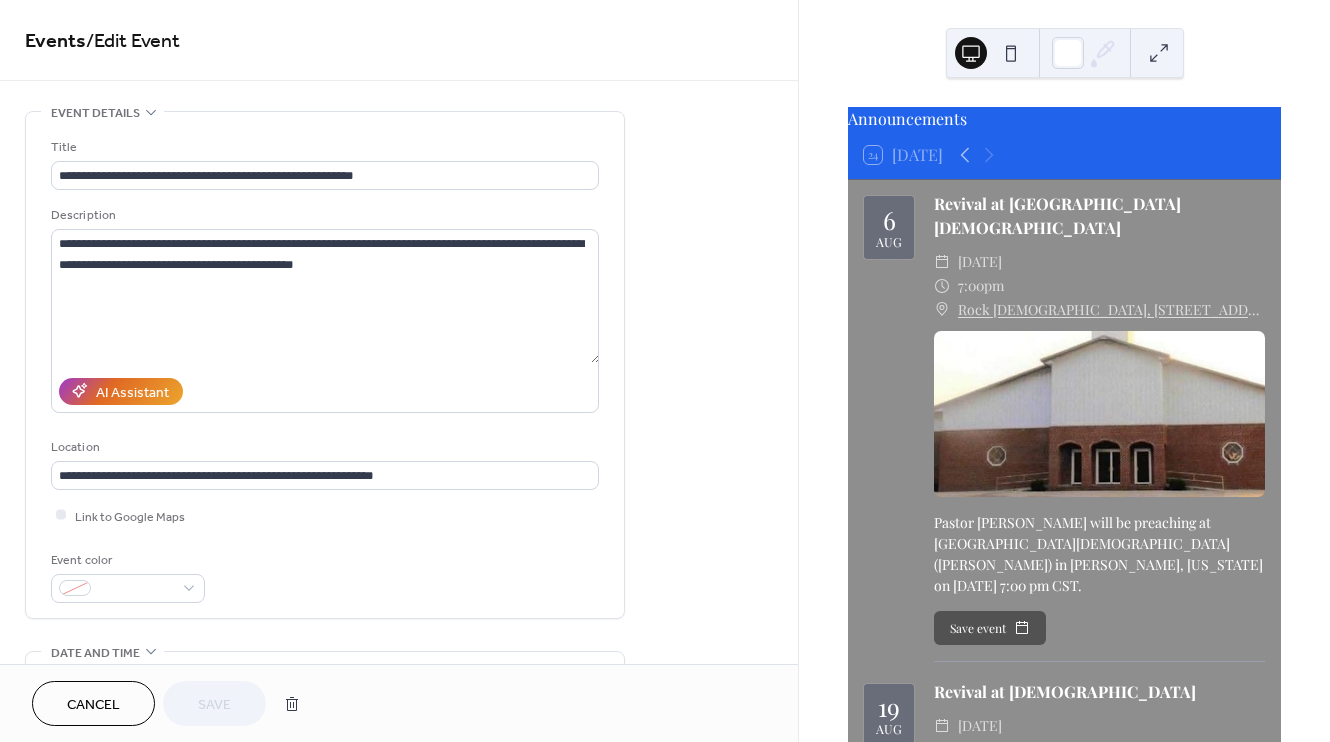 click on "Cancel" at bounding box center [93, 705] 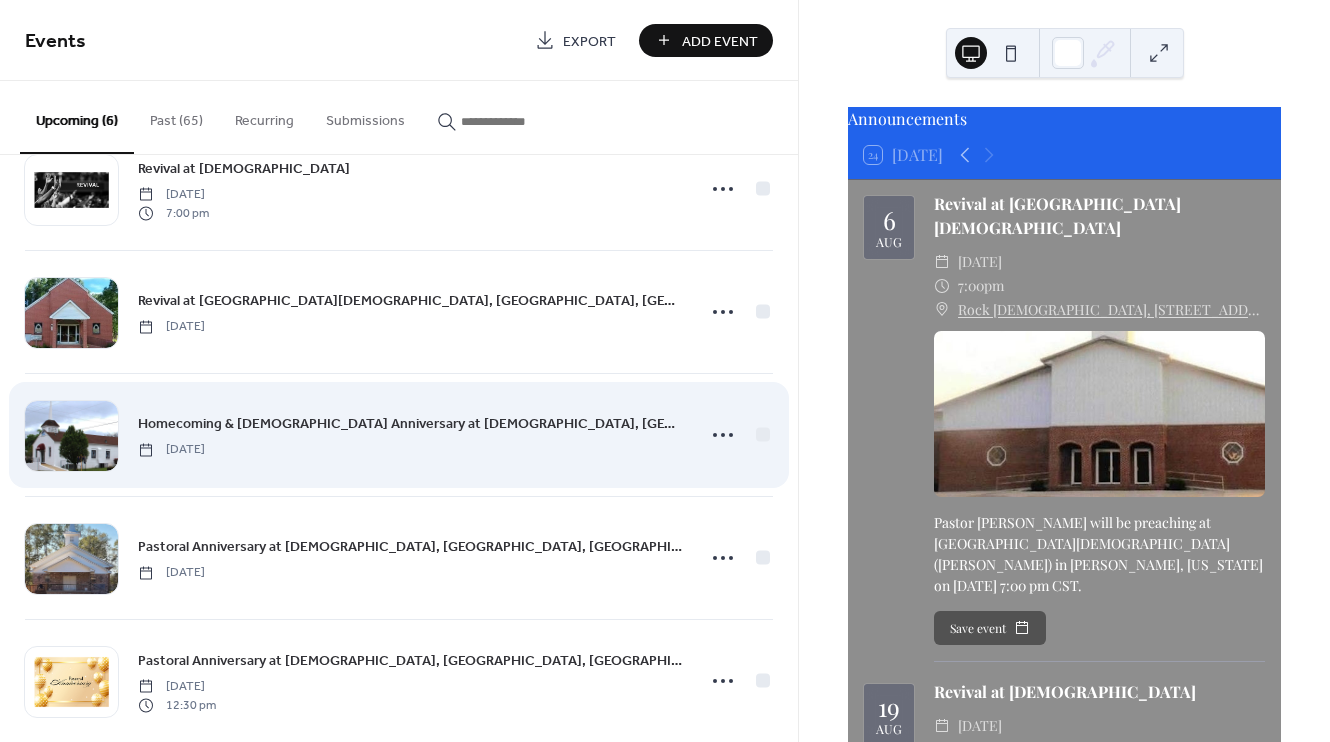scroll, scrollTop: 206, scrollLeft: 0, axis: vertical 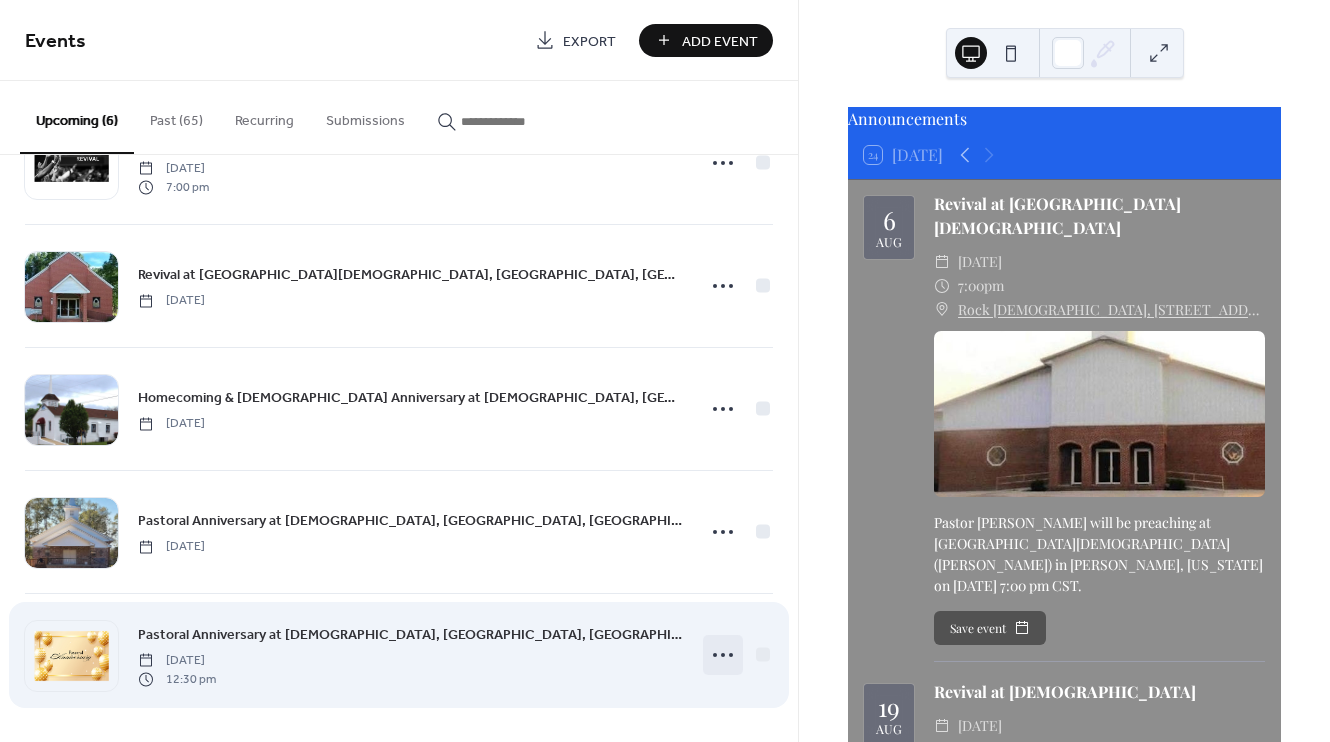 click 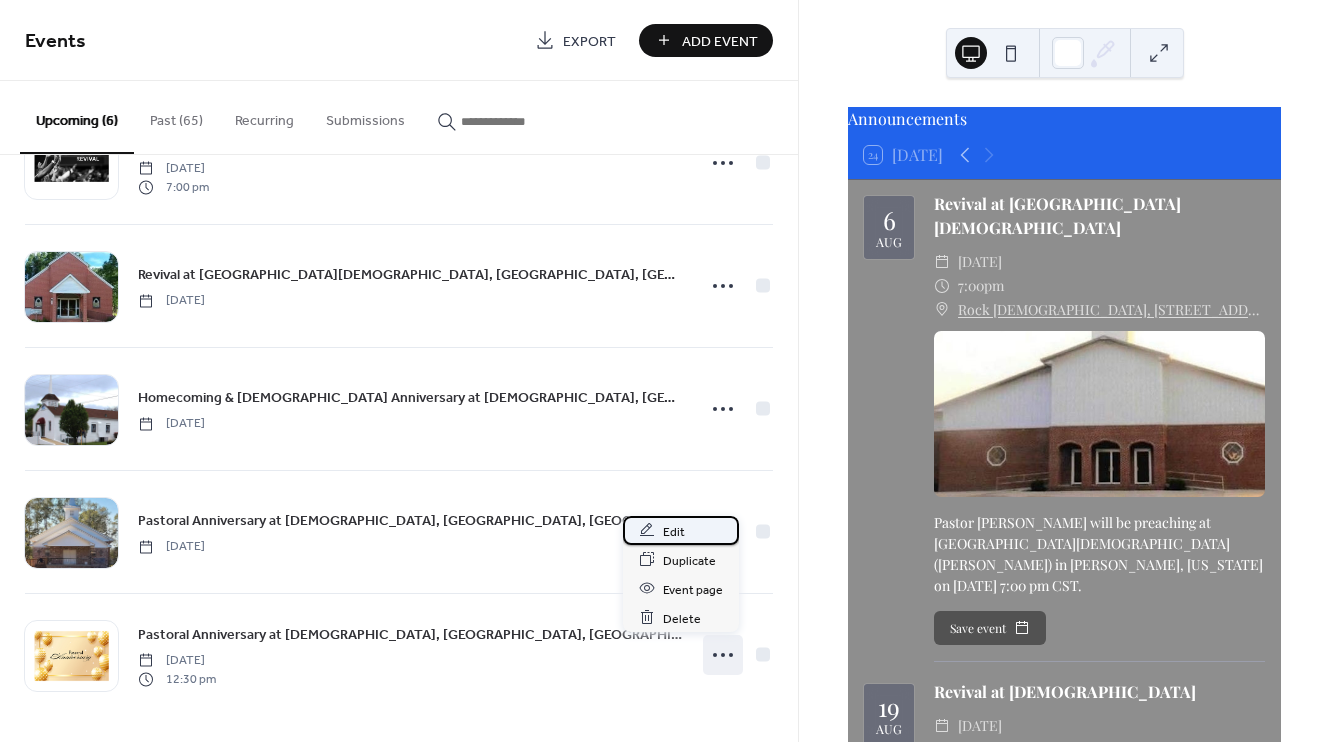click on "Edit" at bounding box center (674, 531) 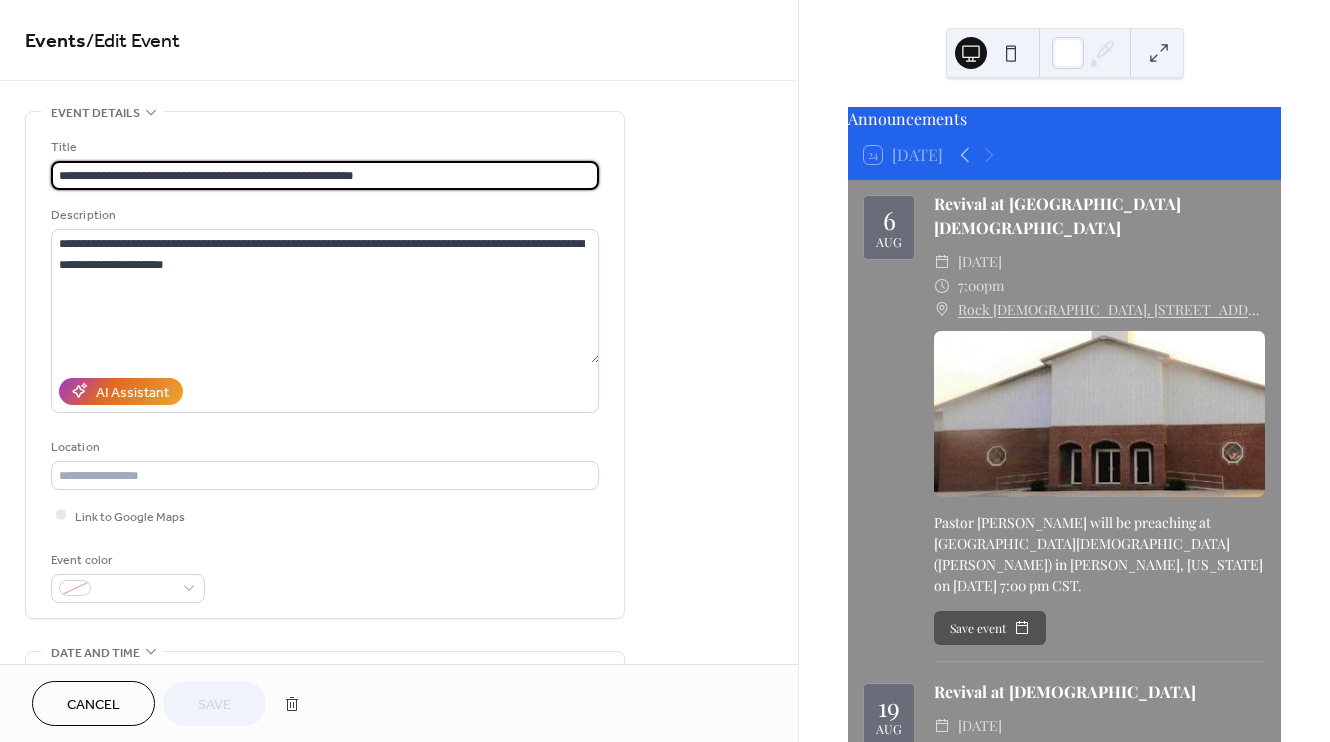 click on "**********" at bounding box center [325, 175] 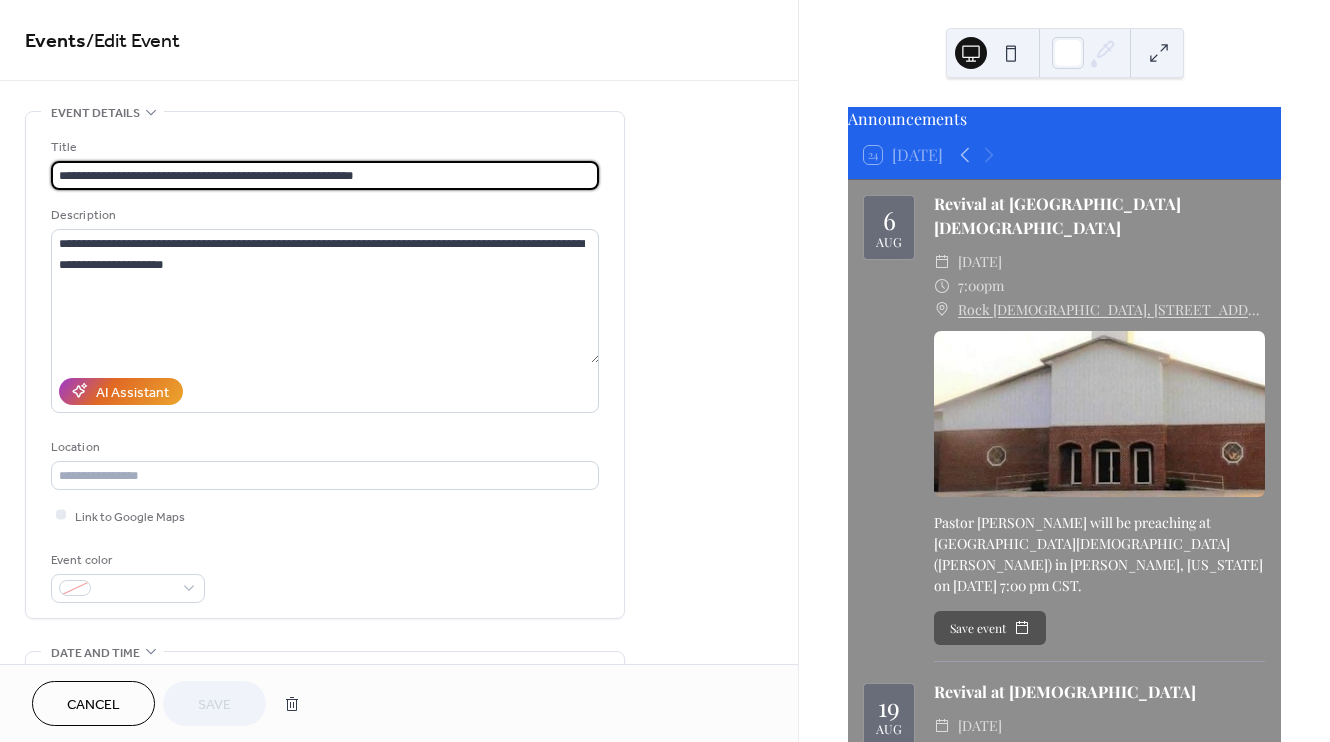 click on "**********" at bounding box center [325, 175] 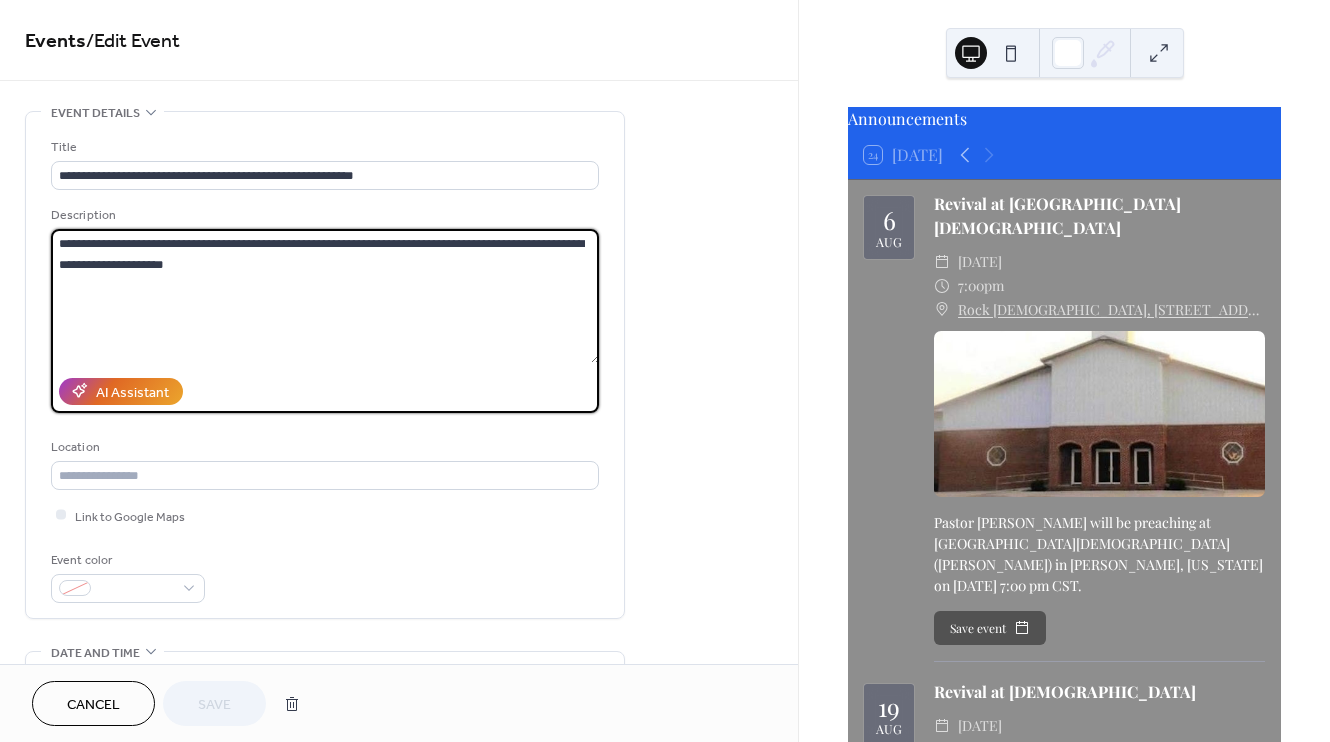 click on "**********" at bounding box center (325, 296) 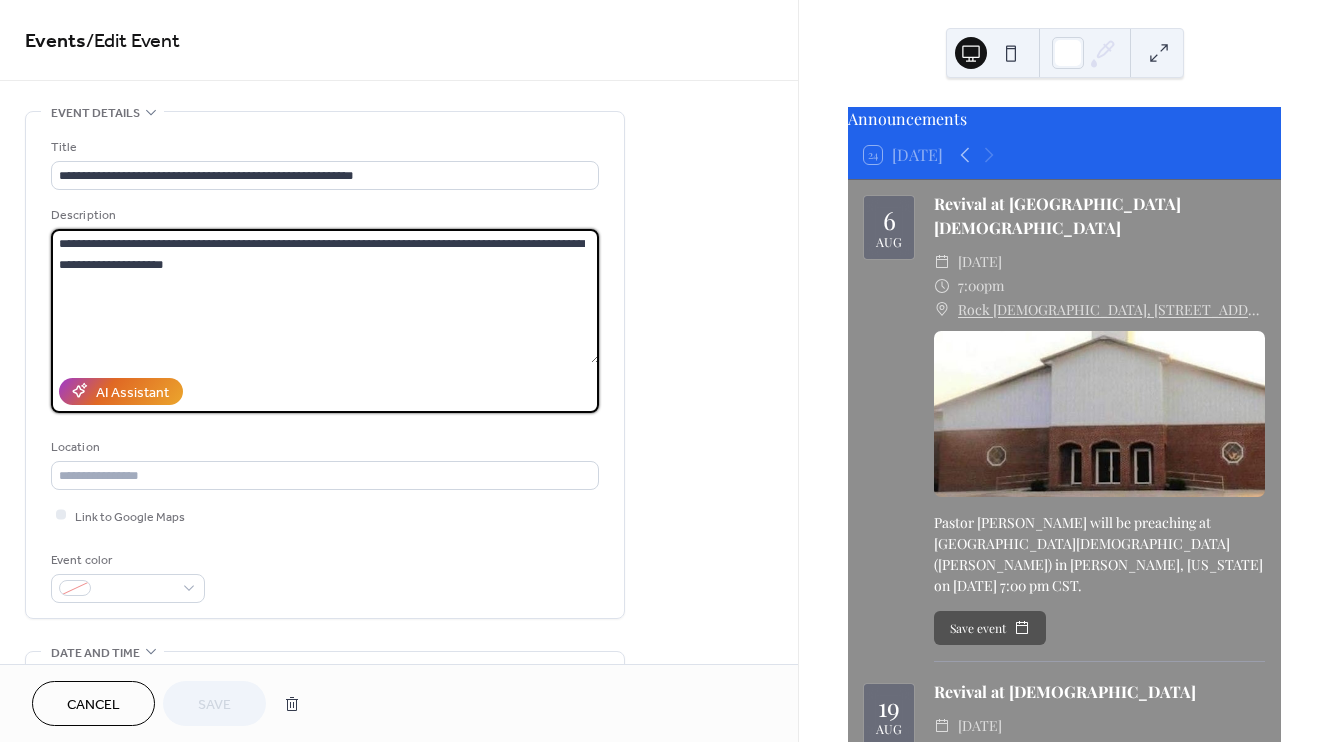 click on "**********" at bounding box center [325, 296] 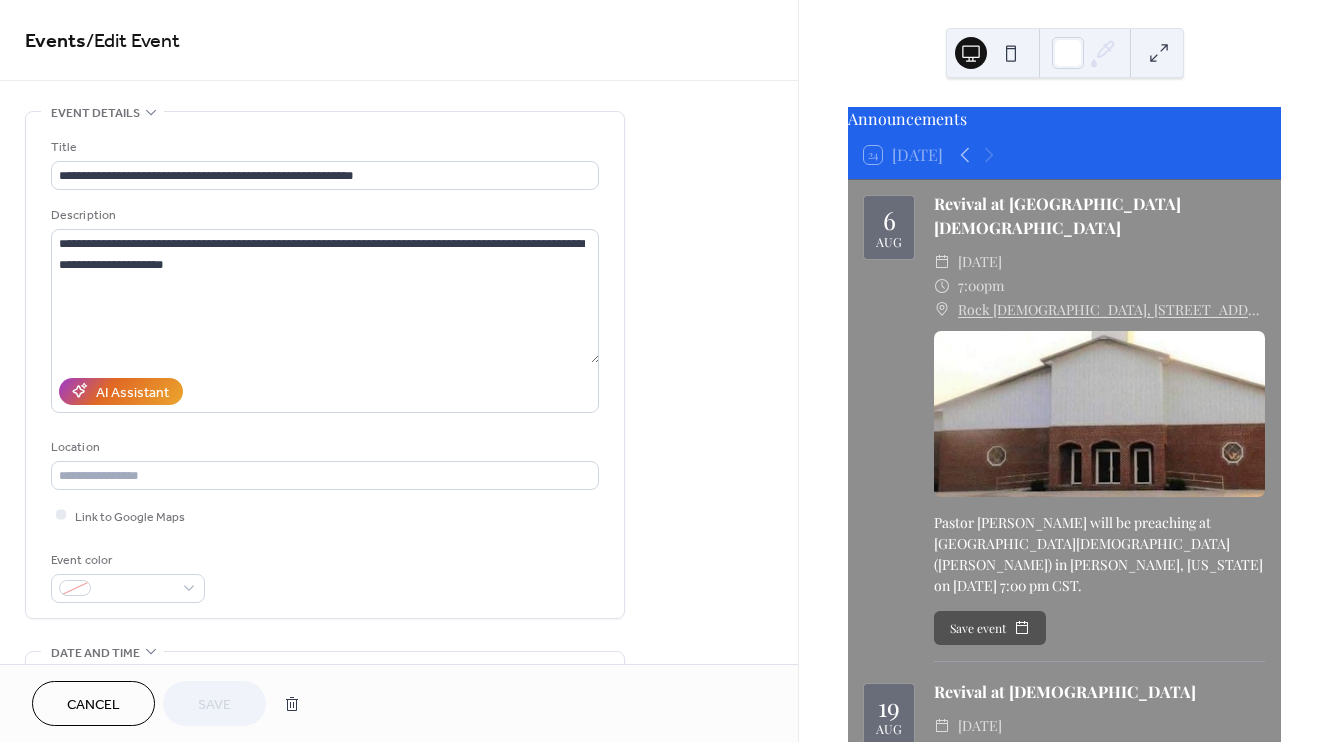 click on "Cancel" at bounding box center (93, 705) 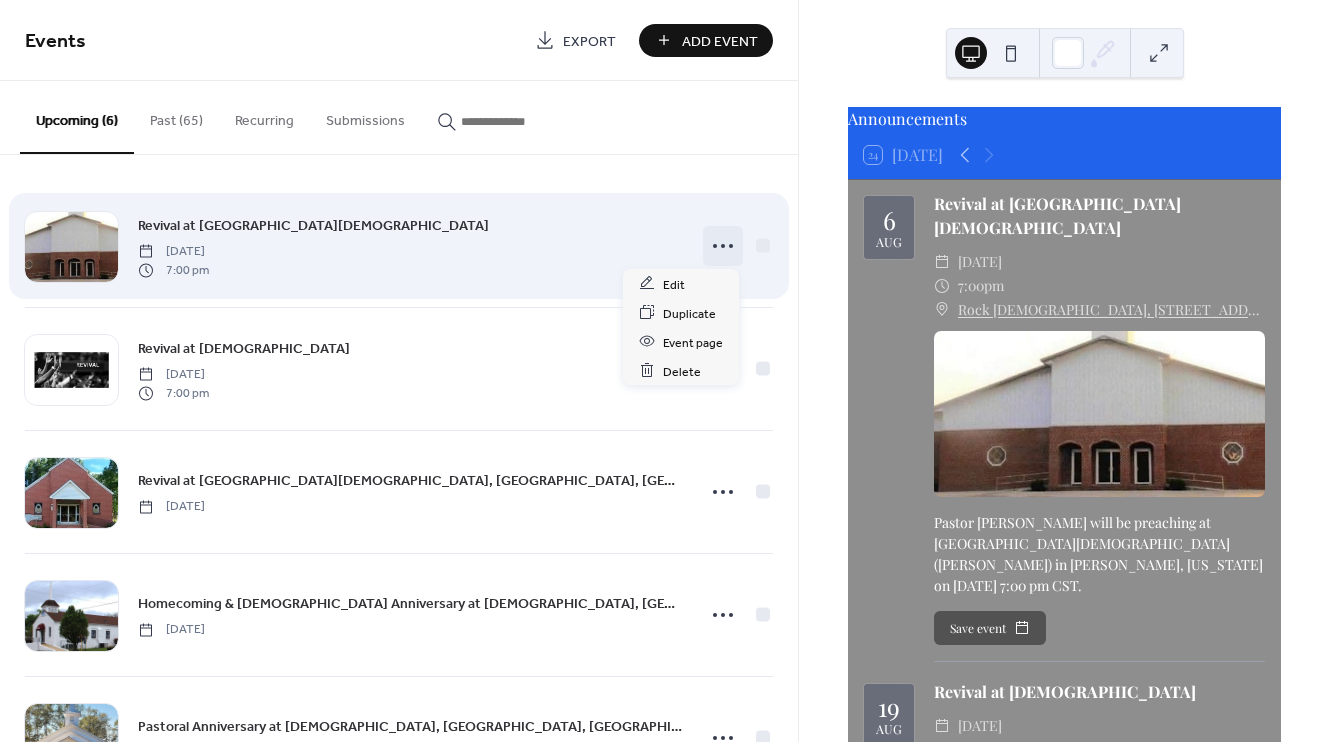 click 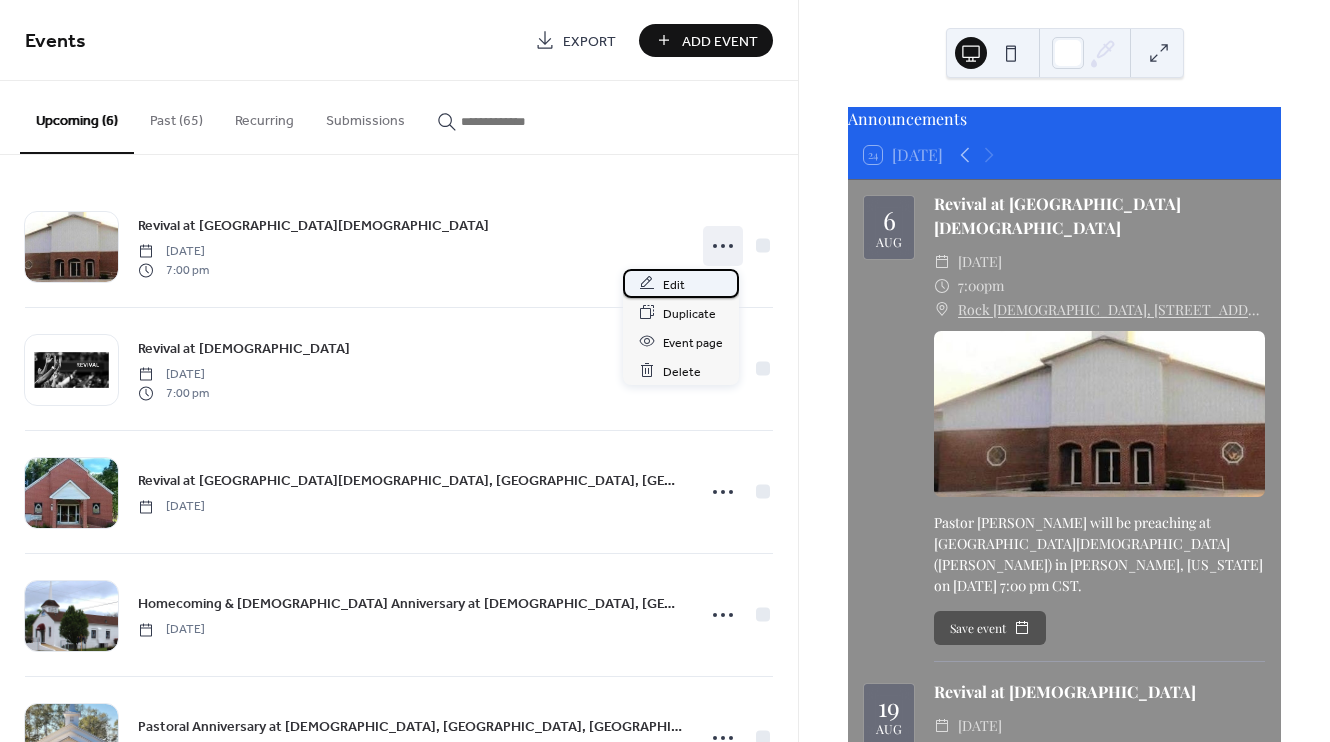 click on "Edit" at bounding box center (674, 284) 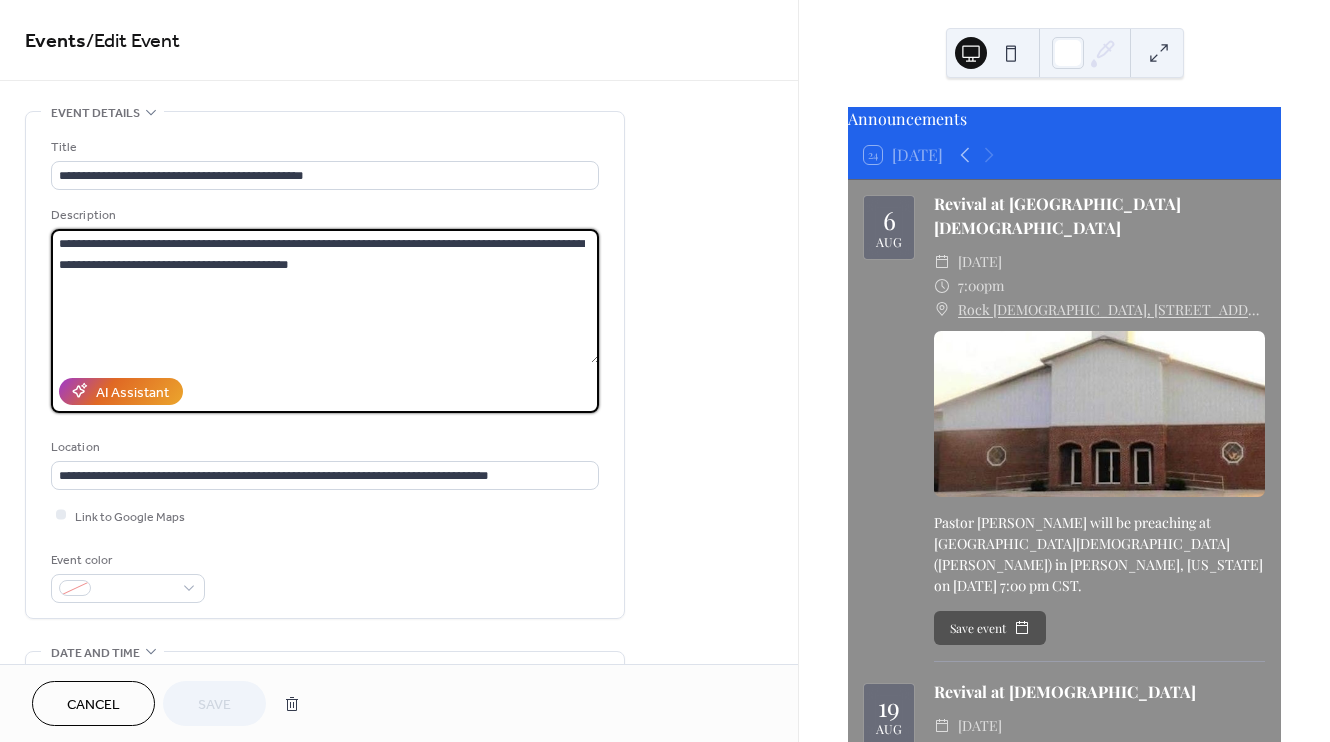click on "**********" at bounding box center (325, 296) 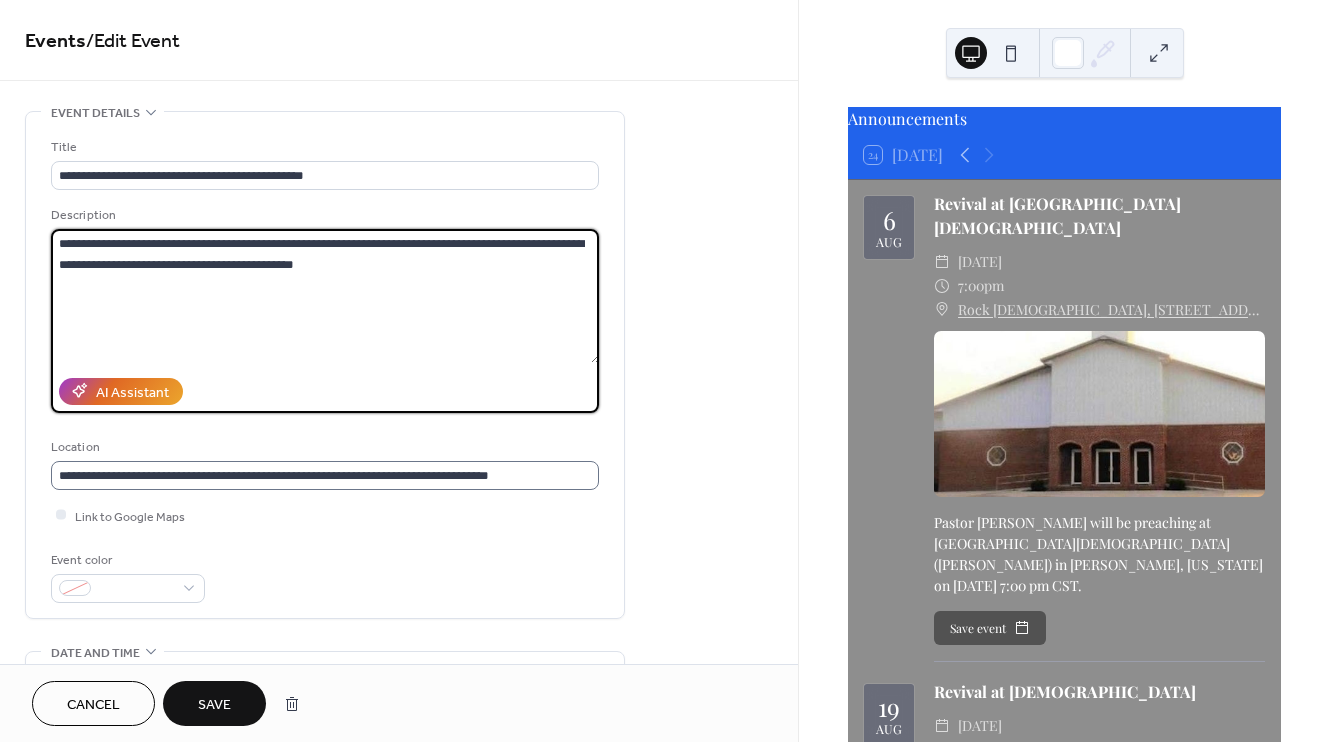 type on "**********" 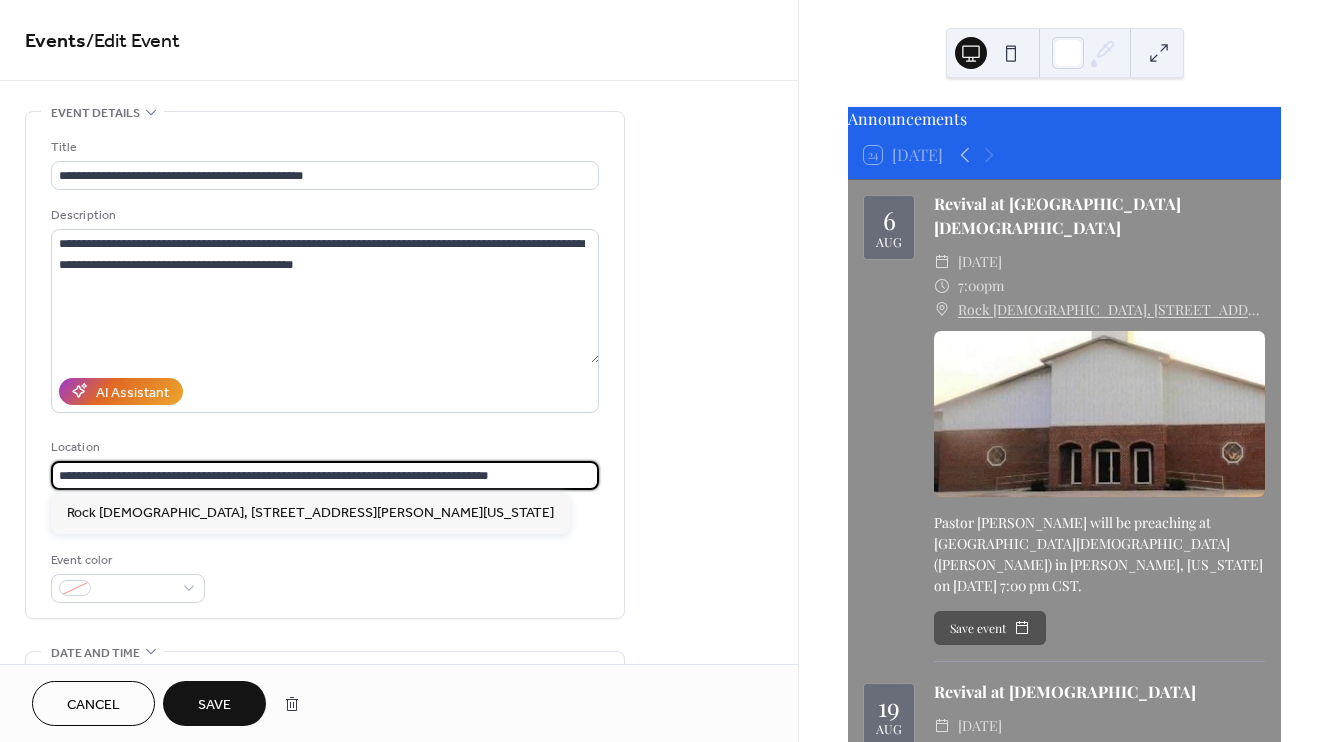 click on "**********" at bounding box center (325, 475) 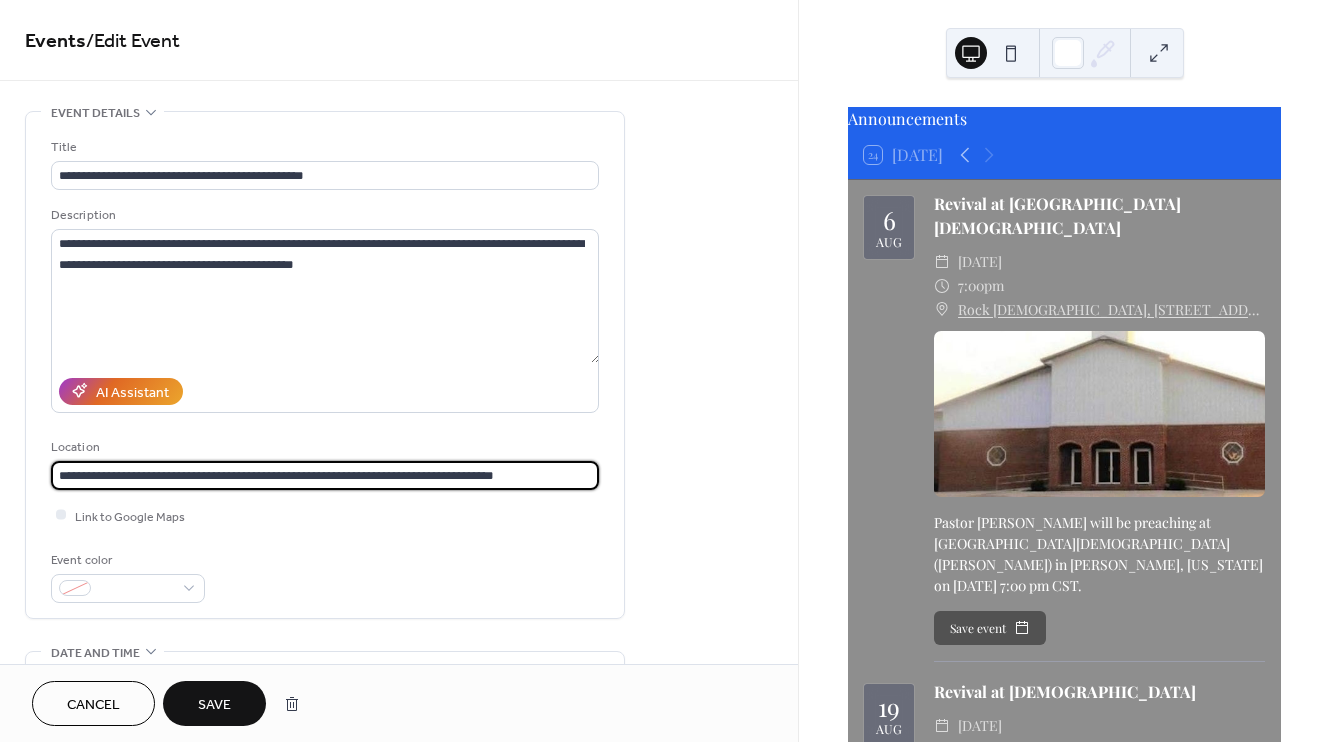 type on "**********" 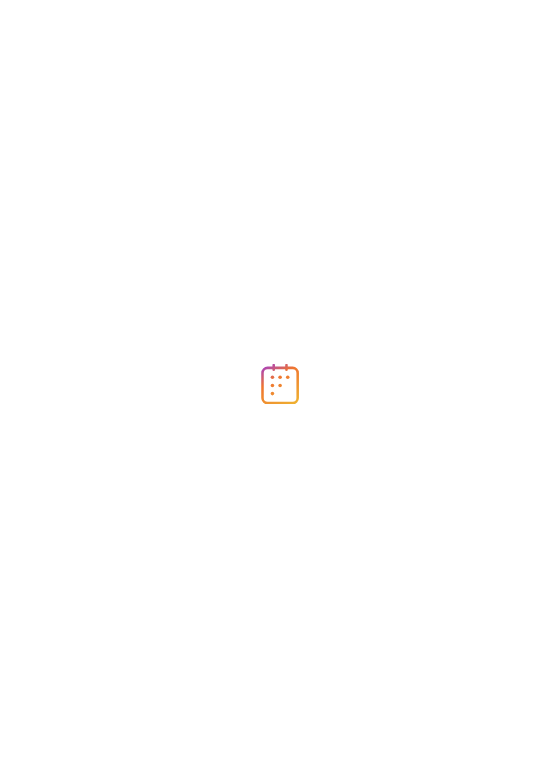 scroll, scrollTop: 0, scrollLeft: 0, axis: both 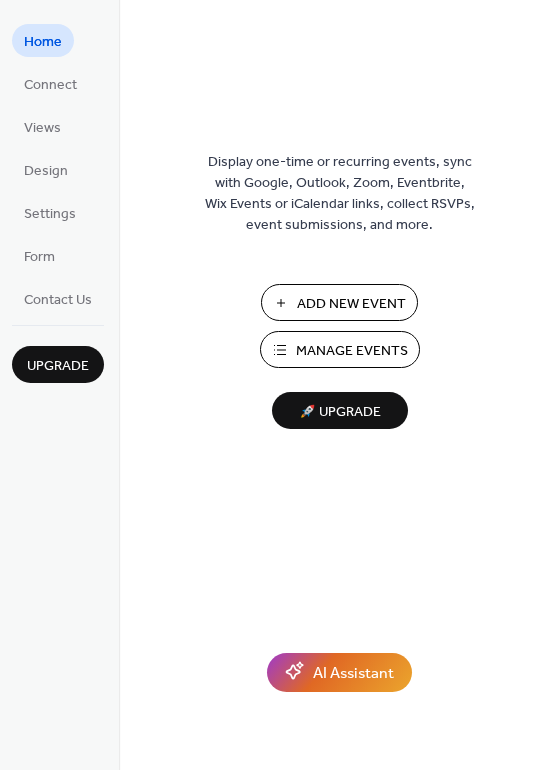 click on "Add New Event" at bounding box center (351, 304) 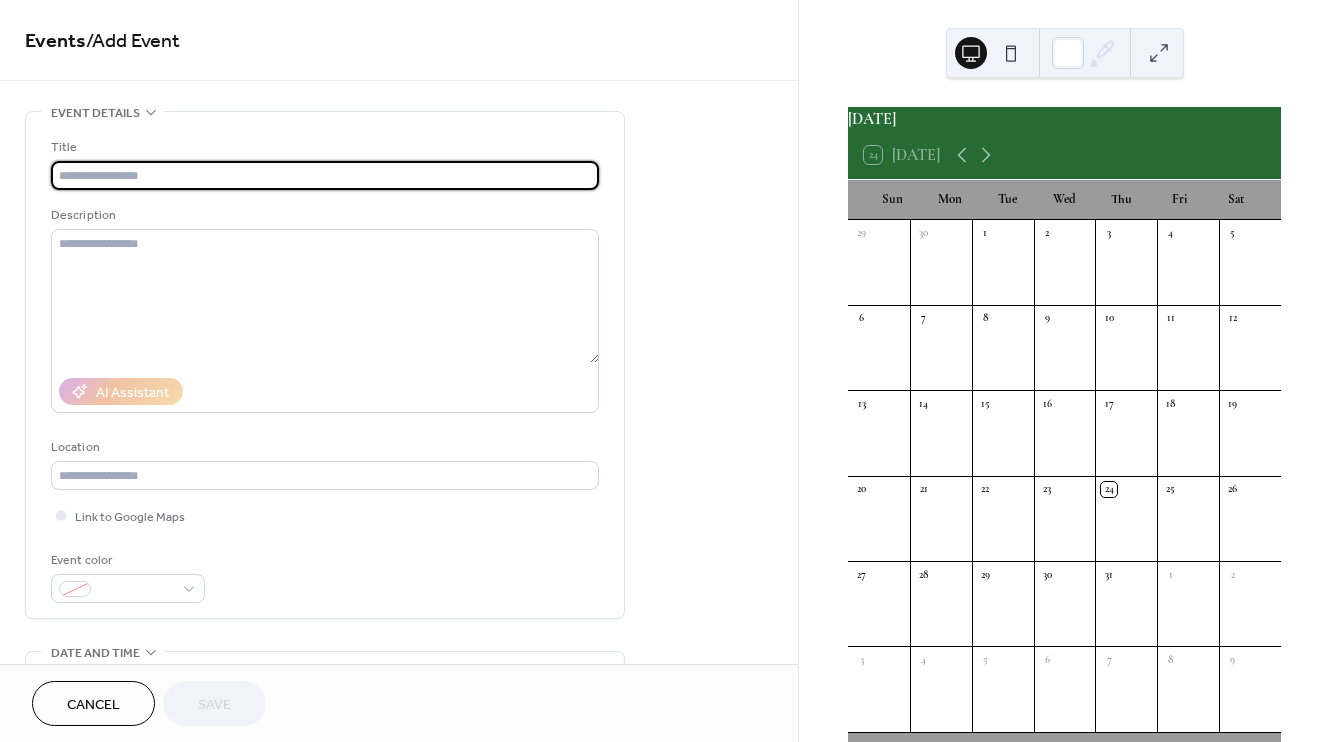 scroll, scrollTop: 0, scrollLeft: 0, axis: both 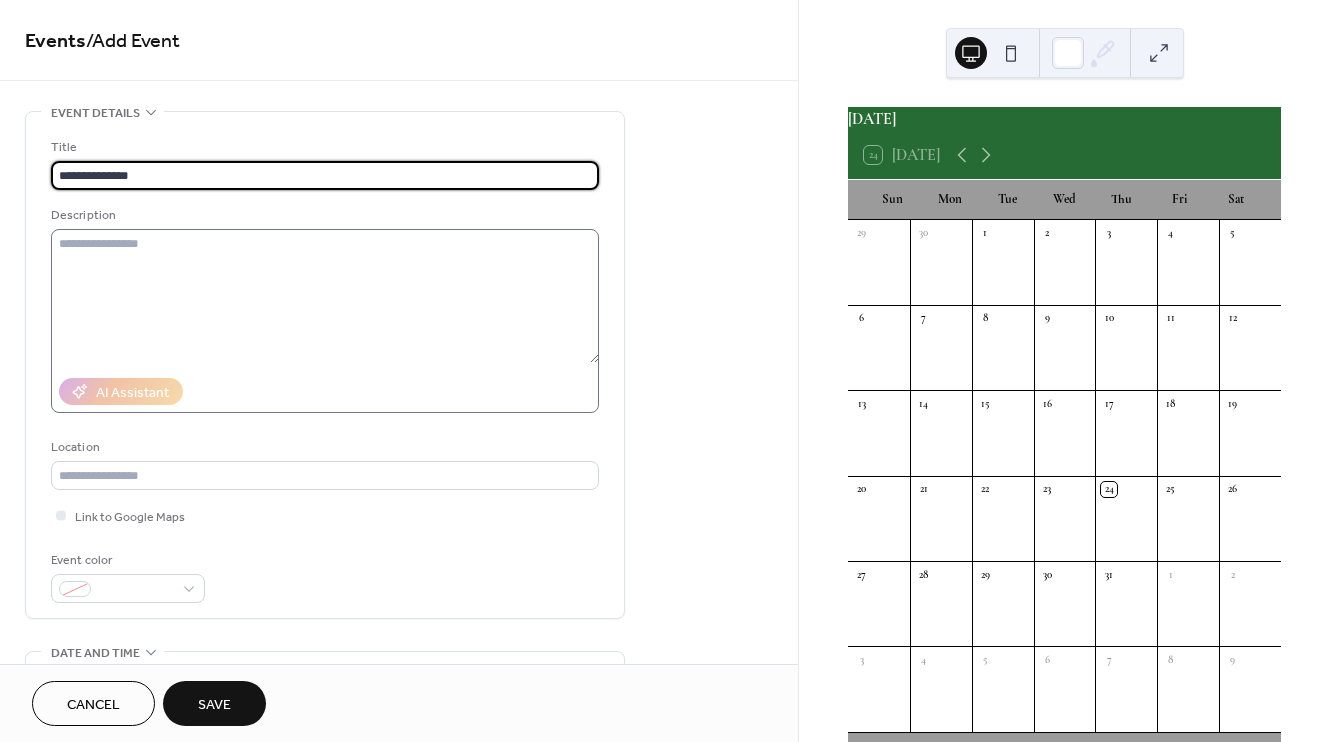 type on "**********" 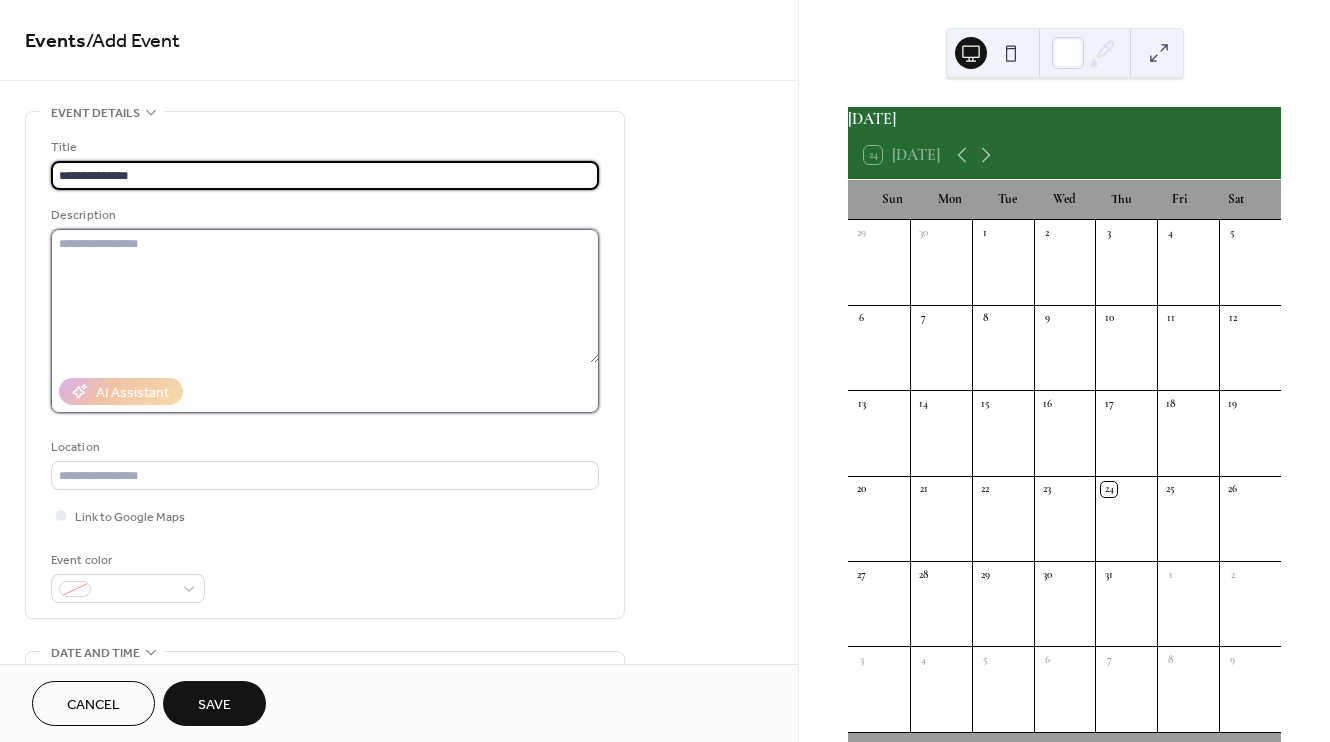 click at bounding box center [325, 296] 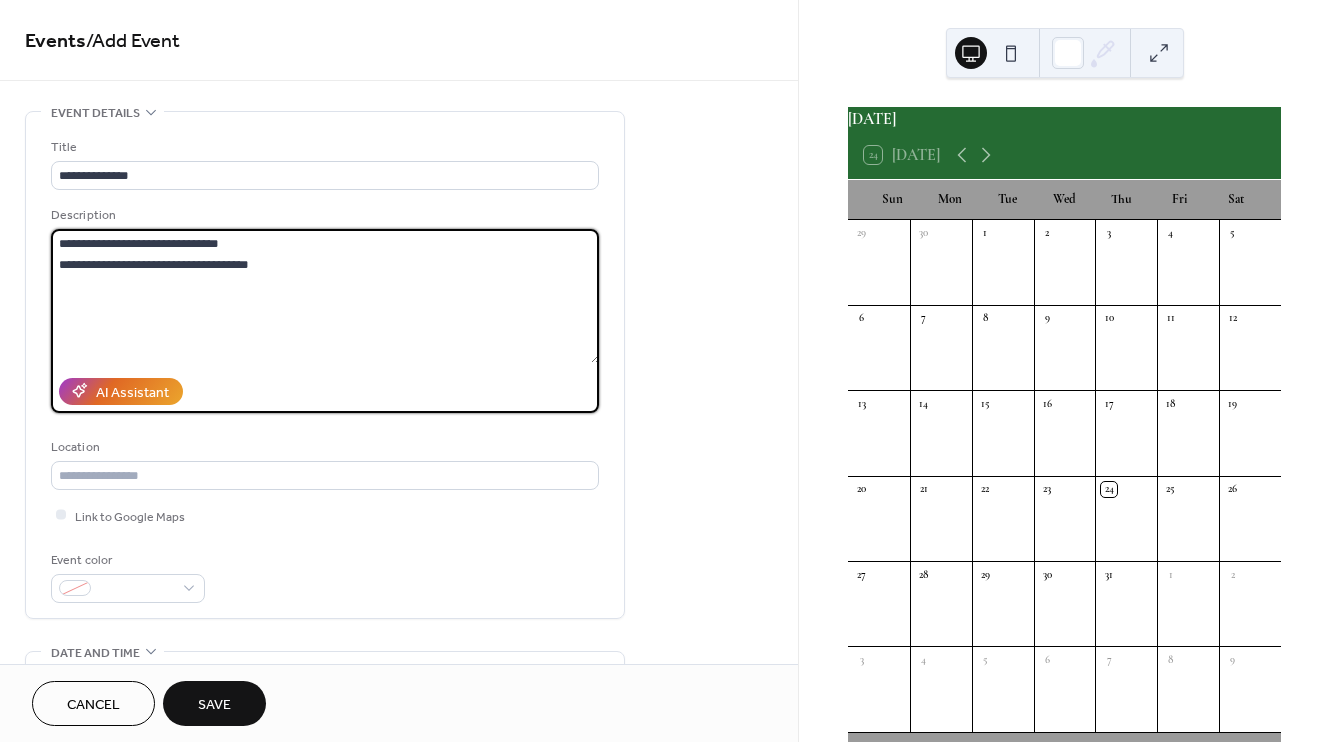 click on "**********" at bounding box center (325, 296) 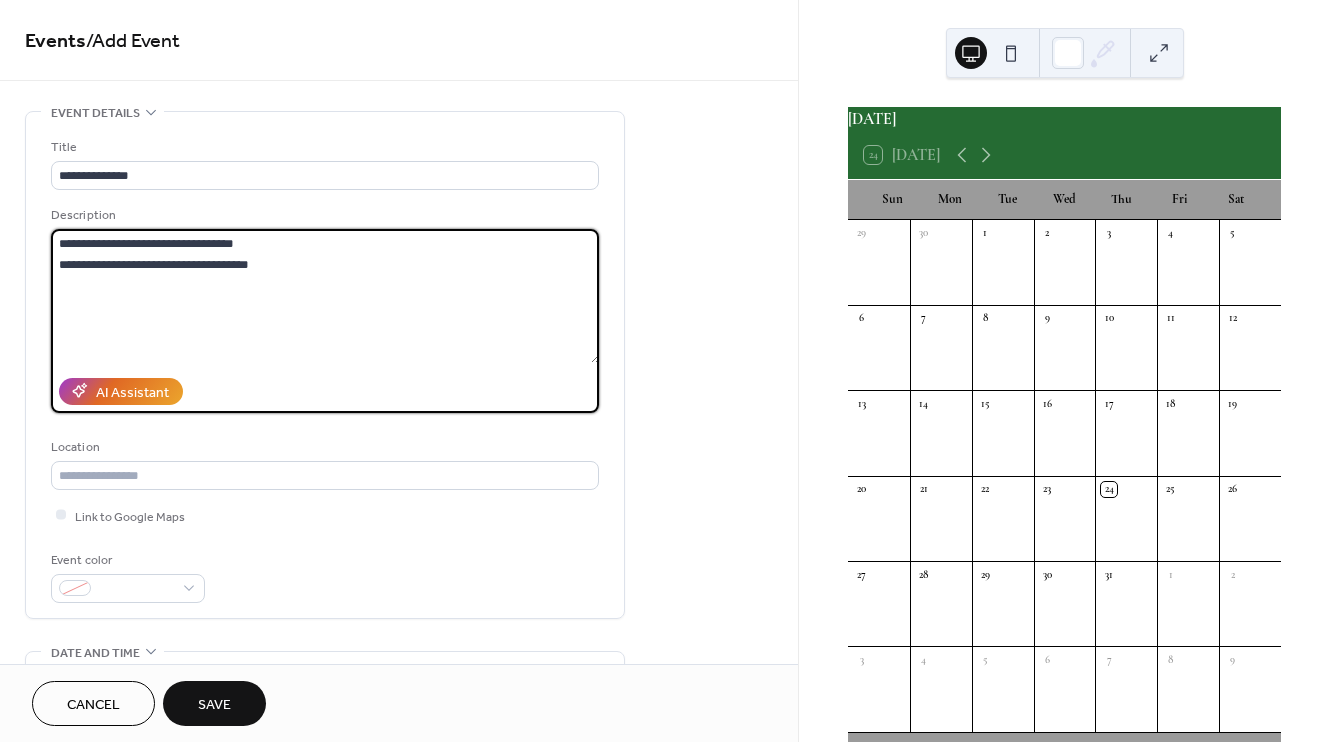 click on "**********" at bounding box center [325, 296] 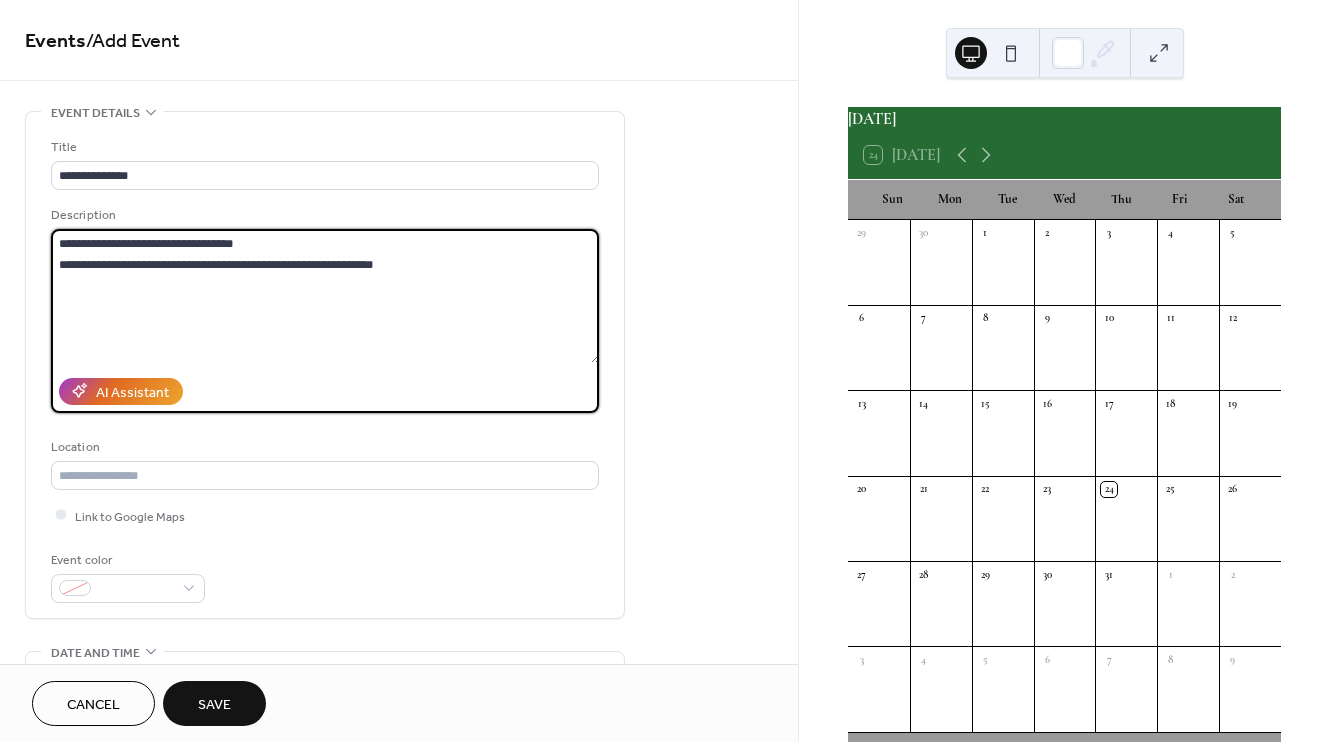 click on "**********" at bounding box center (325, 296) 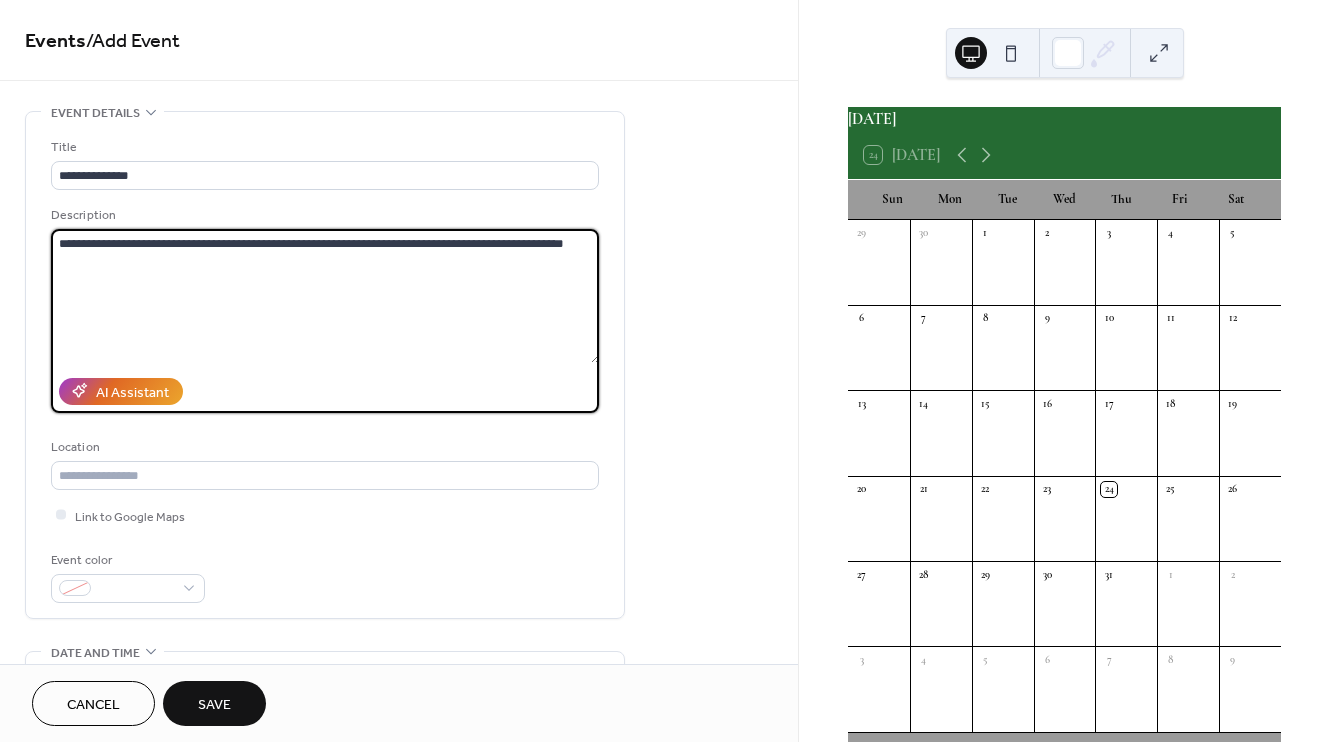 type on "**********" 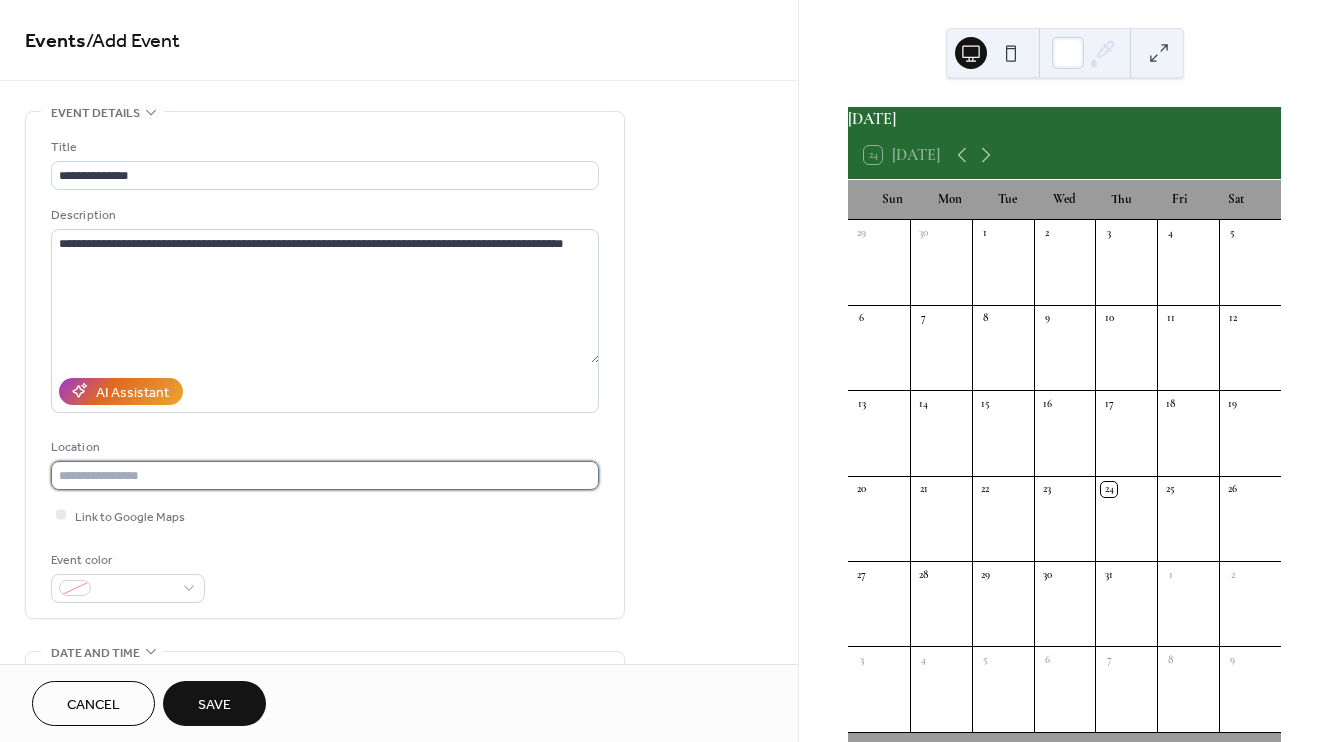 click at bounding box center [325, 475] 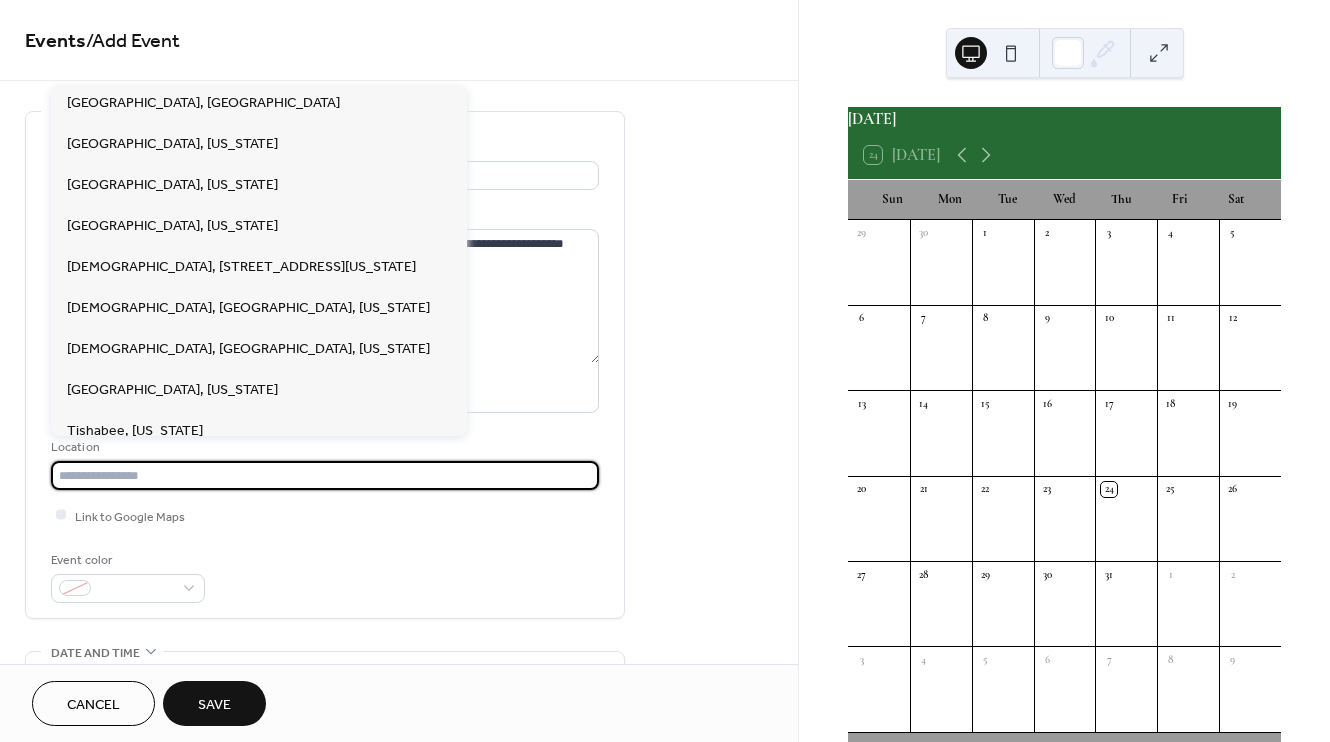 scroll, scrollTop: 496, scrollLeft: 0, axis: vertical 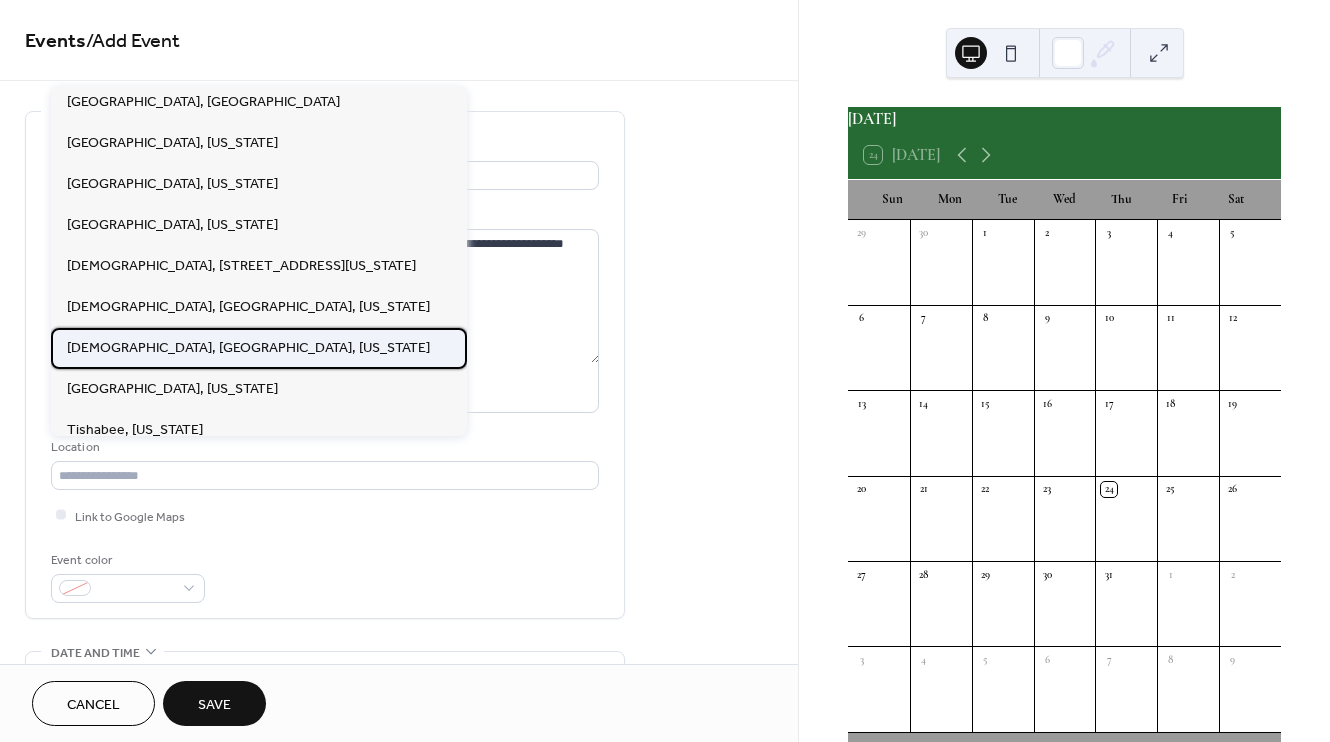 click on "Oak Grove Missionary Baptist Church, Gallion, Alabama" at bounding box center (248, 348) 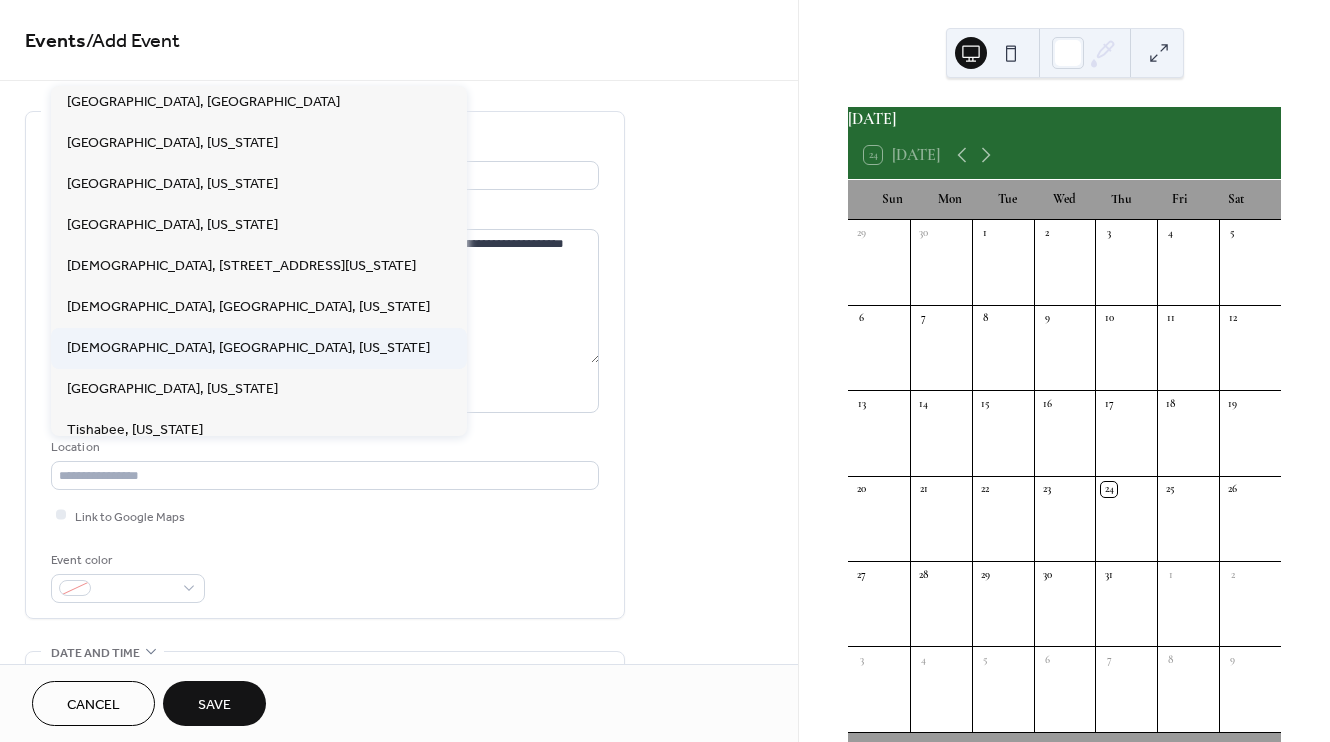 type on "**********" 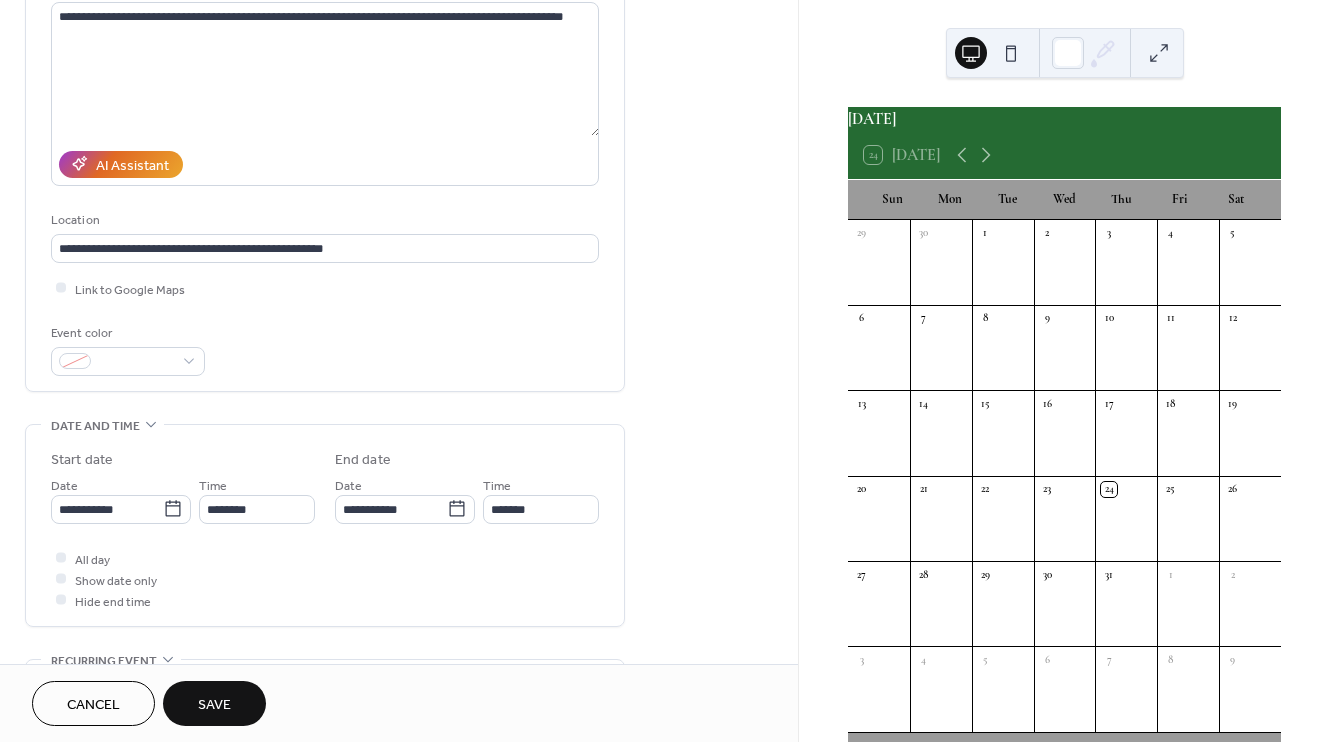 scroll, scrollTop: 276, scrollLeft: 0, axis: vertical 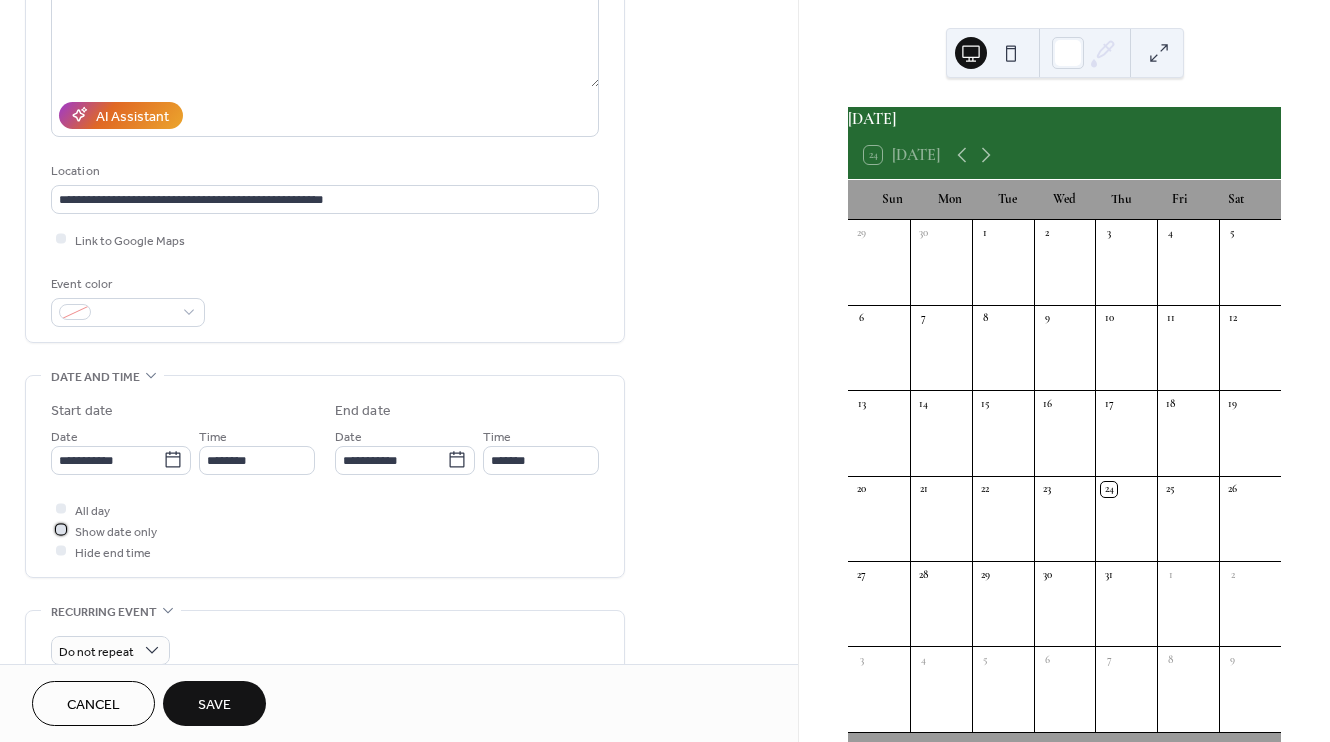 click at bounding box center (61, 530) 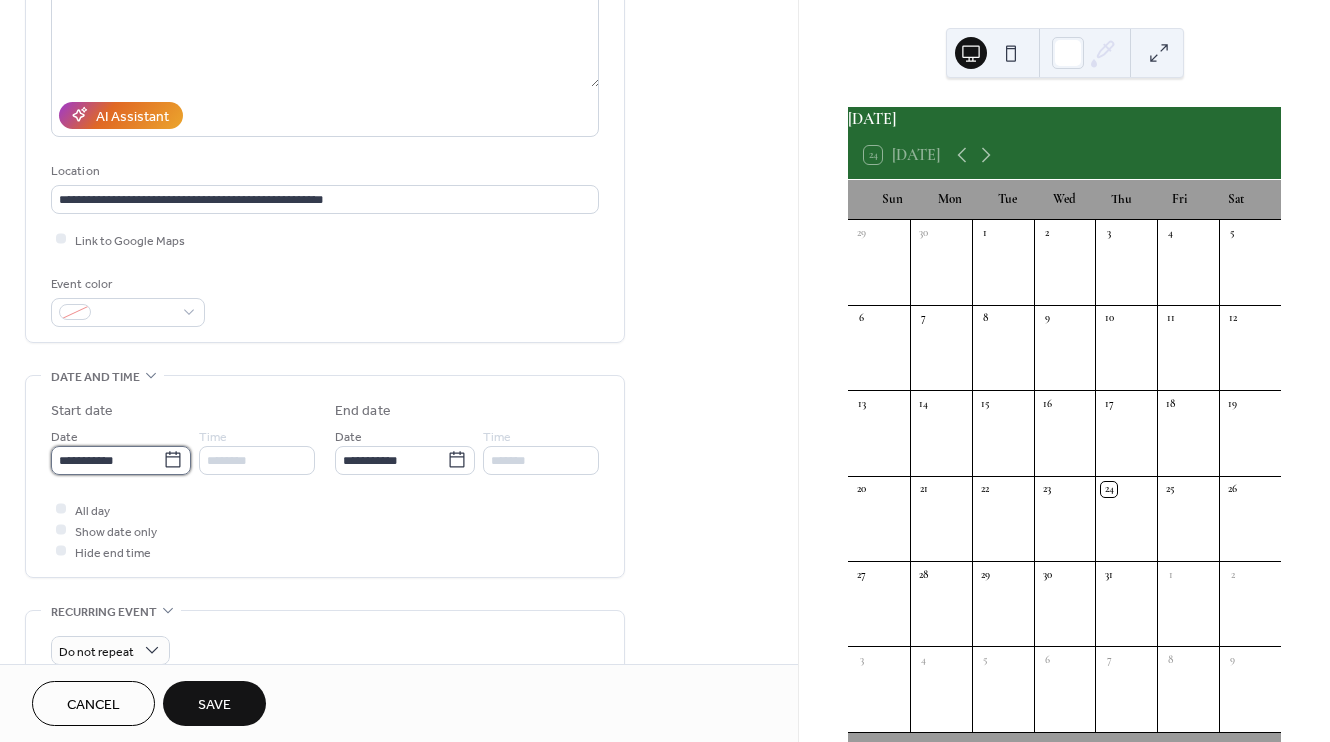 click on "**********" at bounding box center (107, 460) 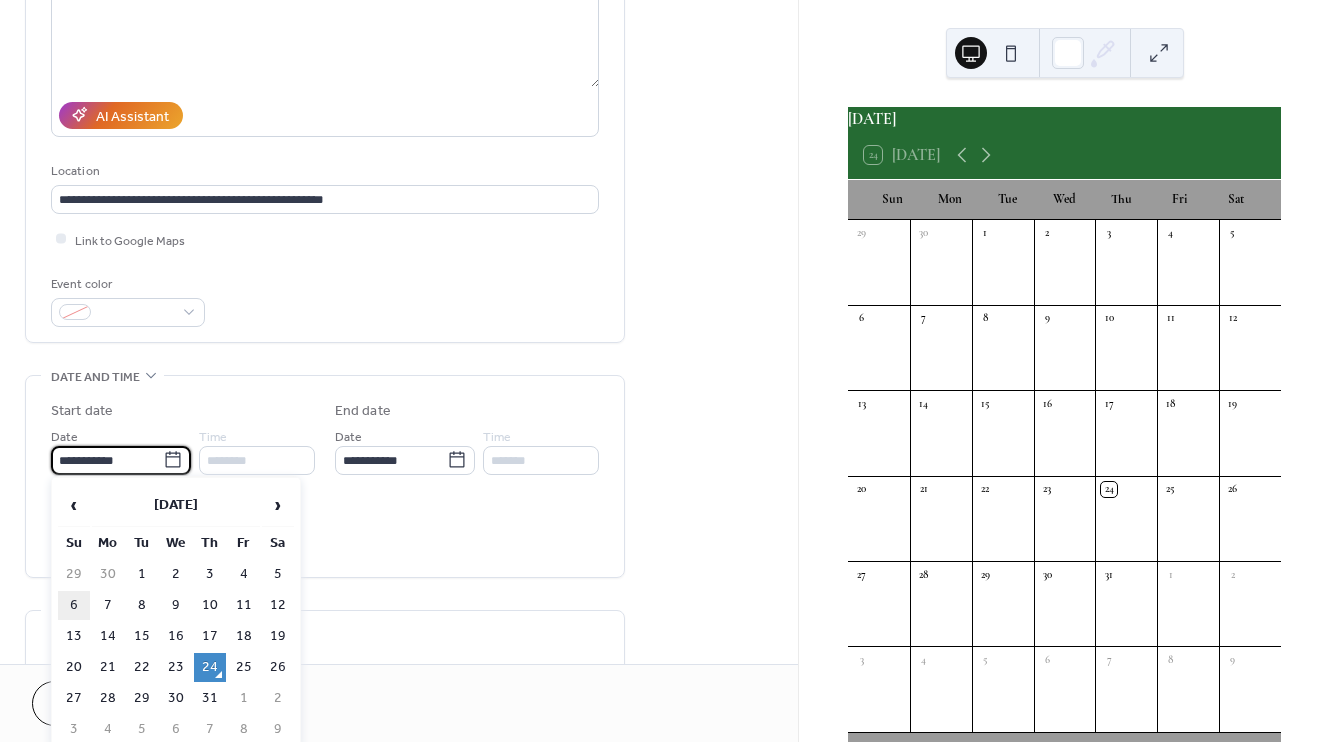 click on "6" at bounding box center (74, 605) 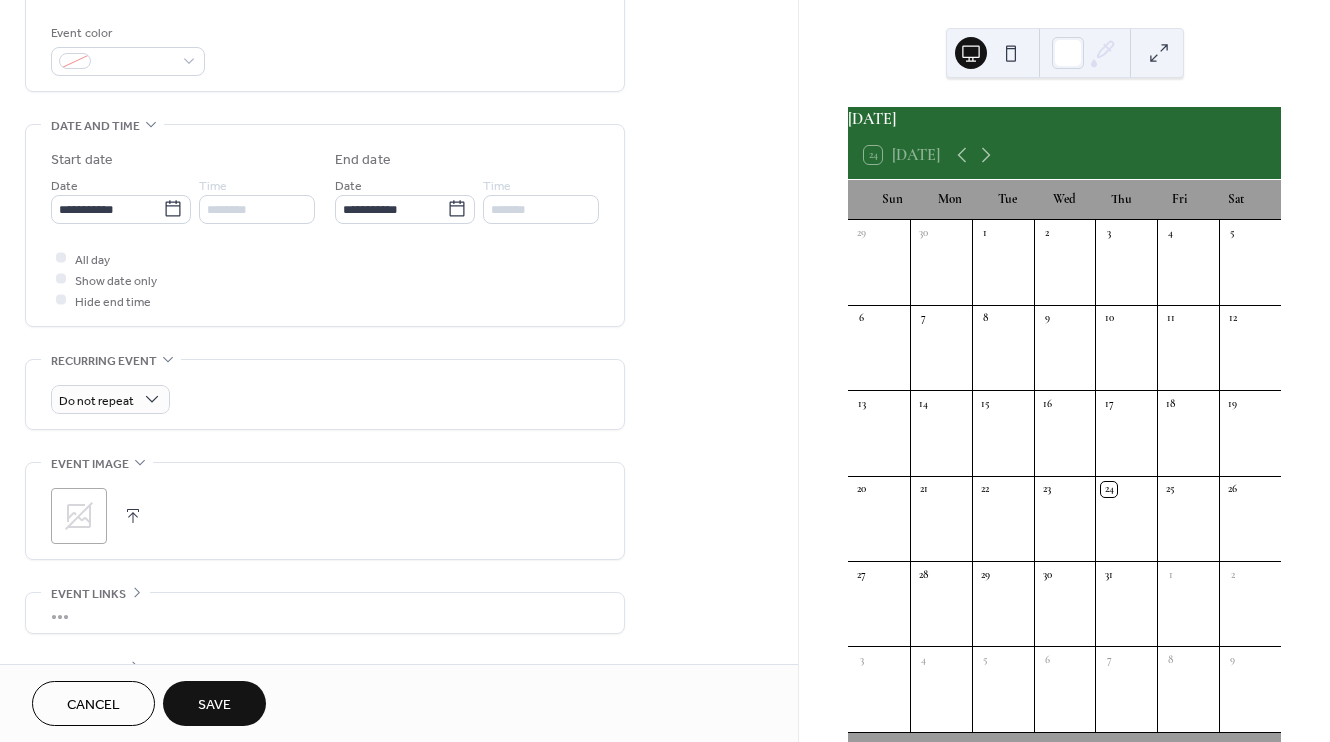 scroll, scrollTop: 531, scrollLeft: 0, axis: vertical 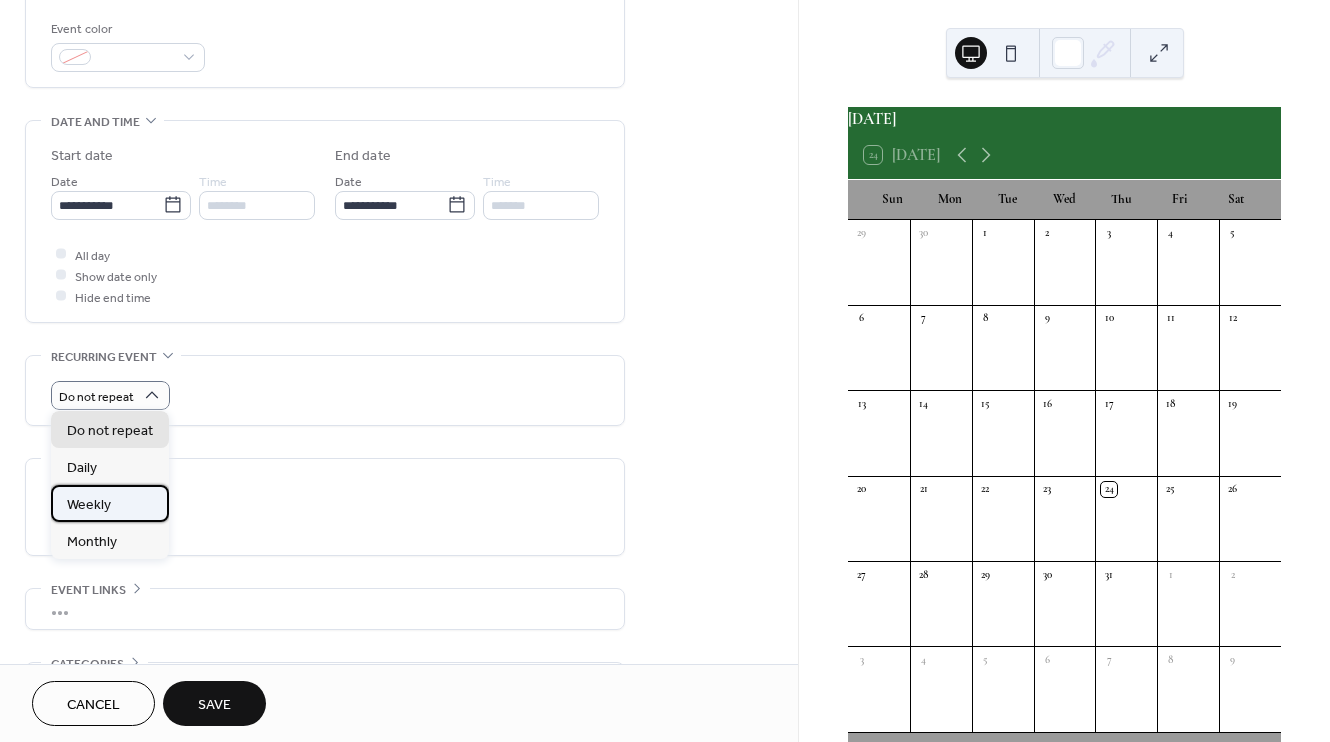 click on "Weekly" at bounding box center (110, 503) 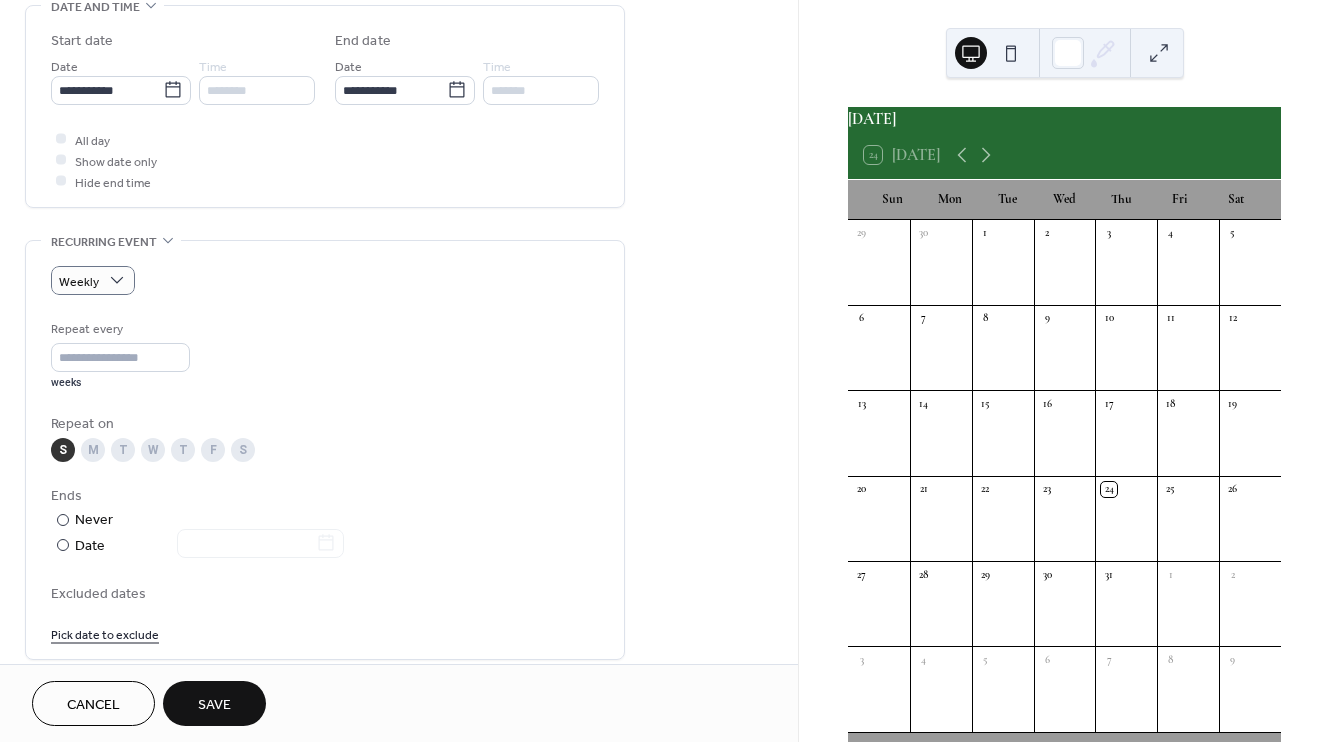 scroll, scrollTop: 654, scrollLeft: 0, axis: vertical 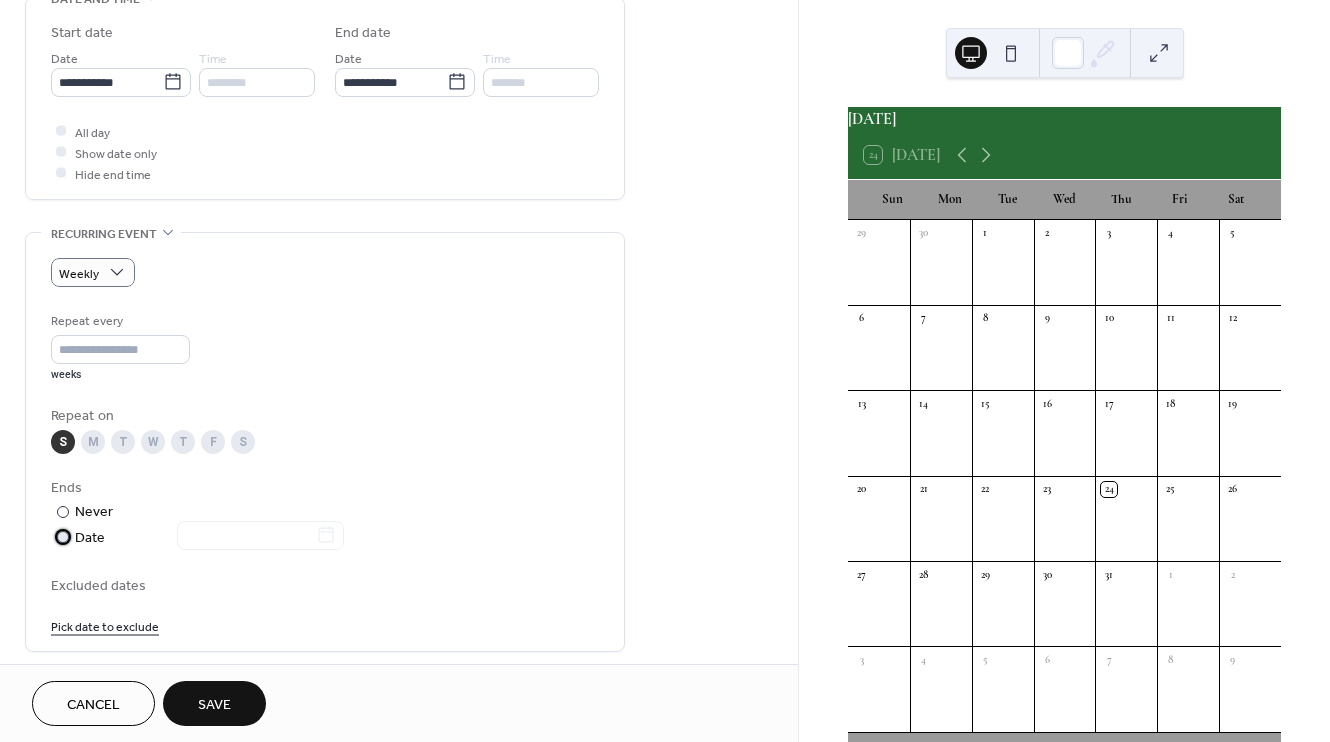 click at bounding box center [63, 537] 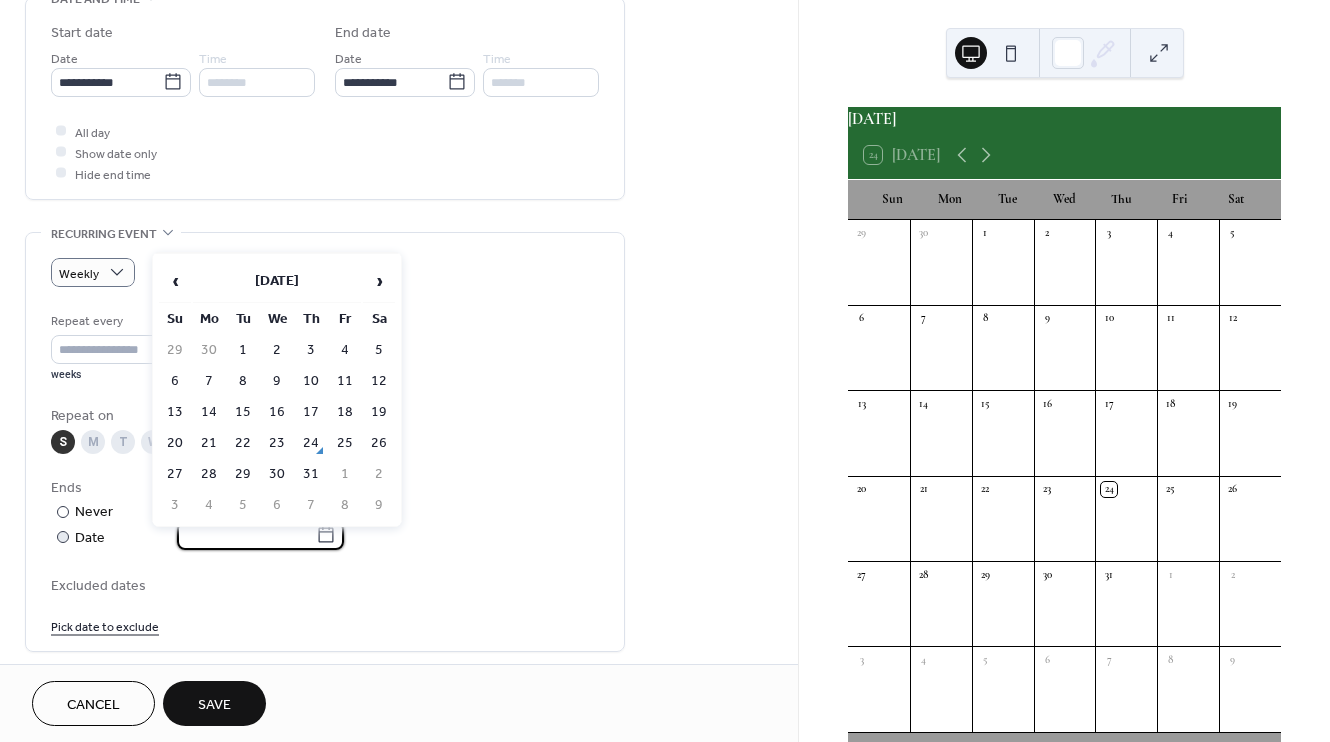 click at bounding box center [246, 535] 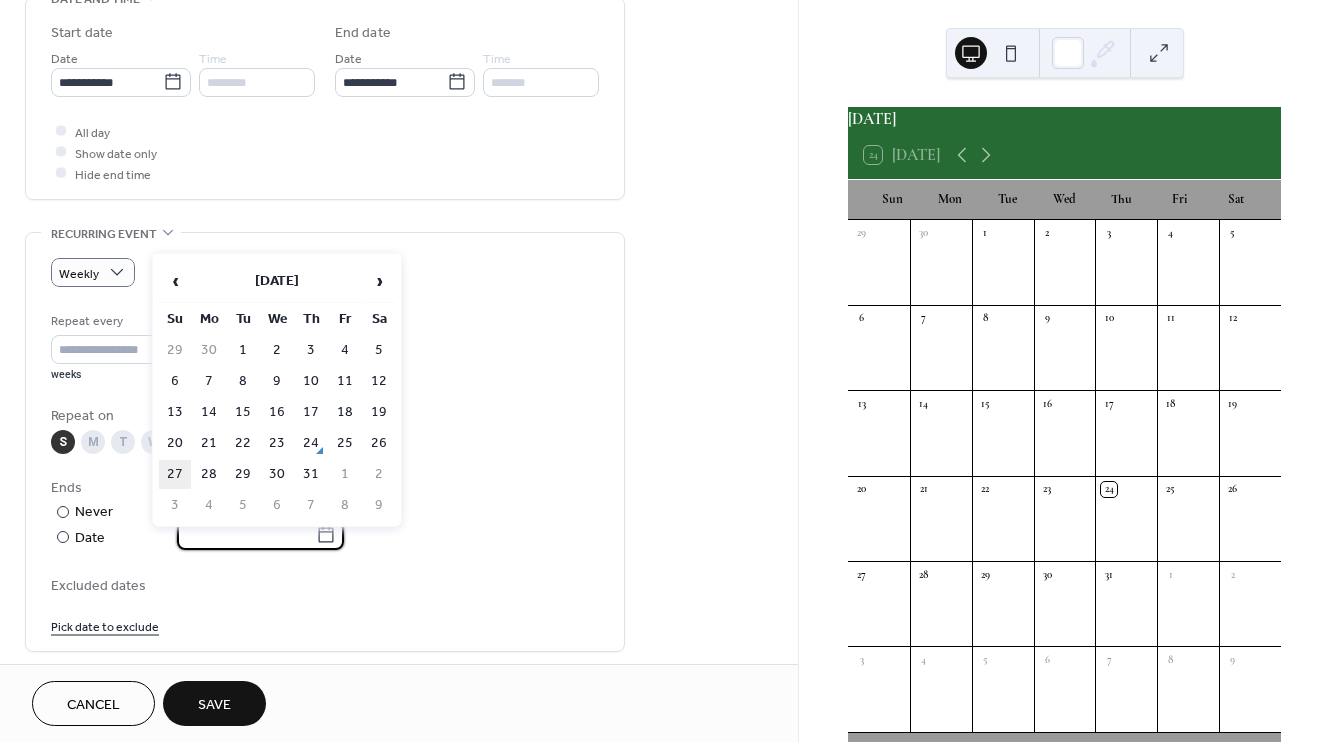 click on "27" at bounding box center (175, 474) 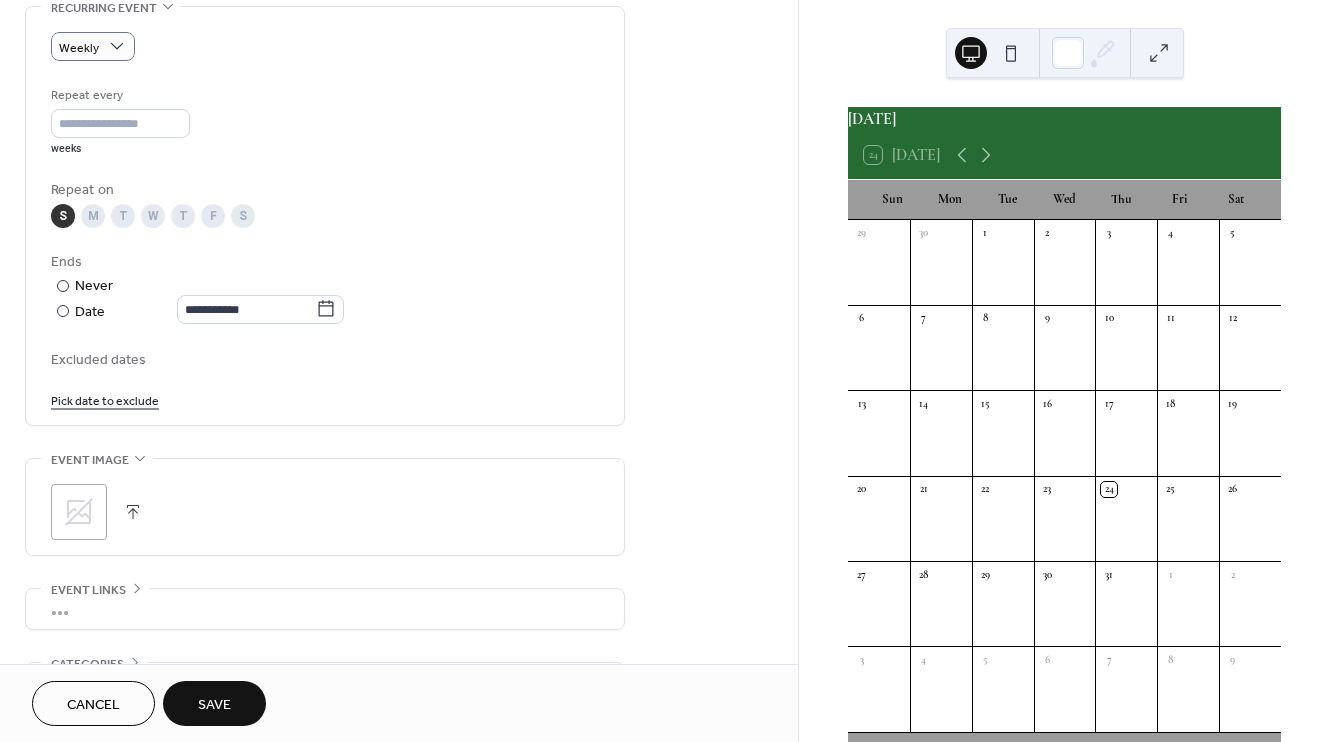 scroll, scrollTop: 885, scrollLeft: 0, axis: vertical 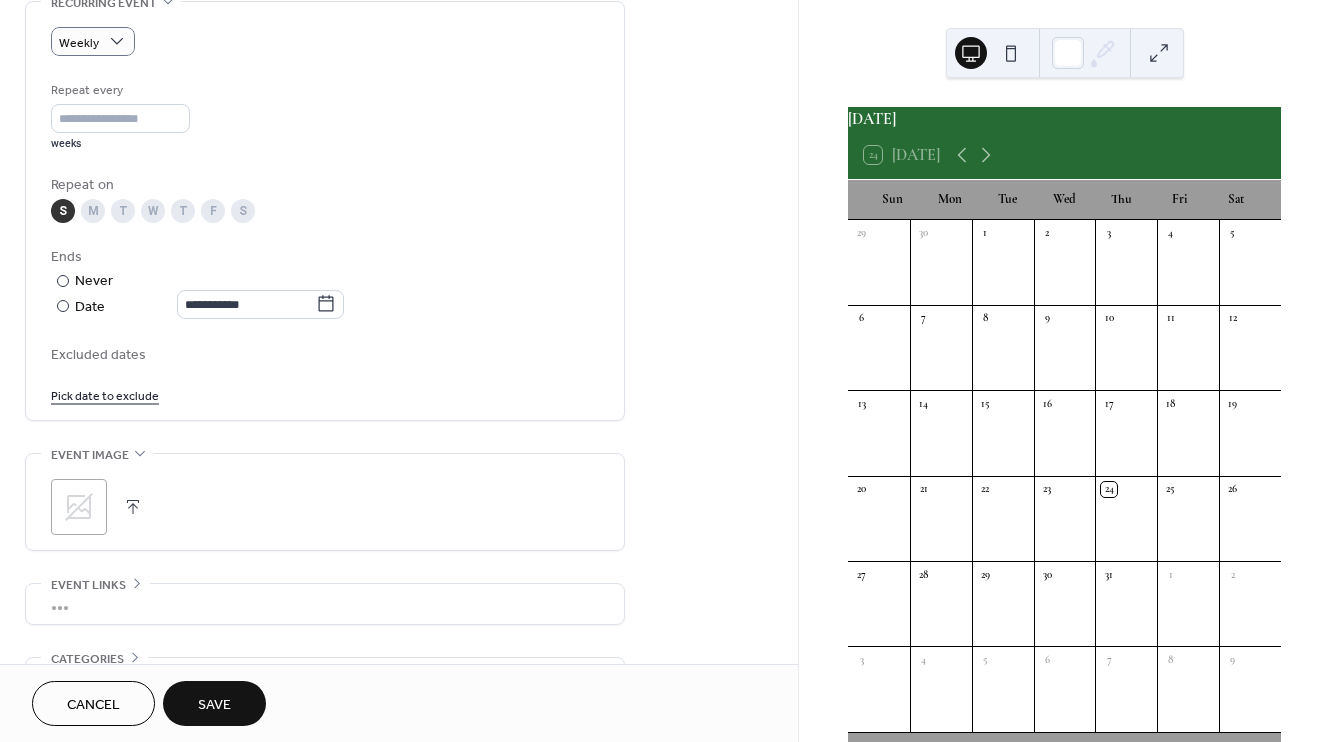 click 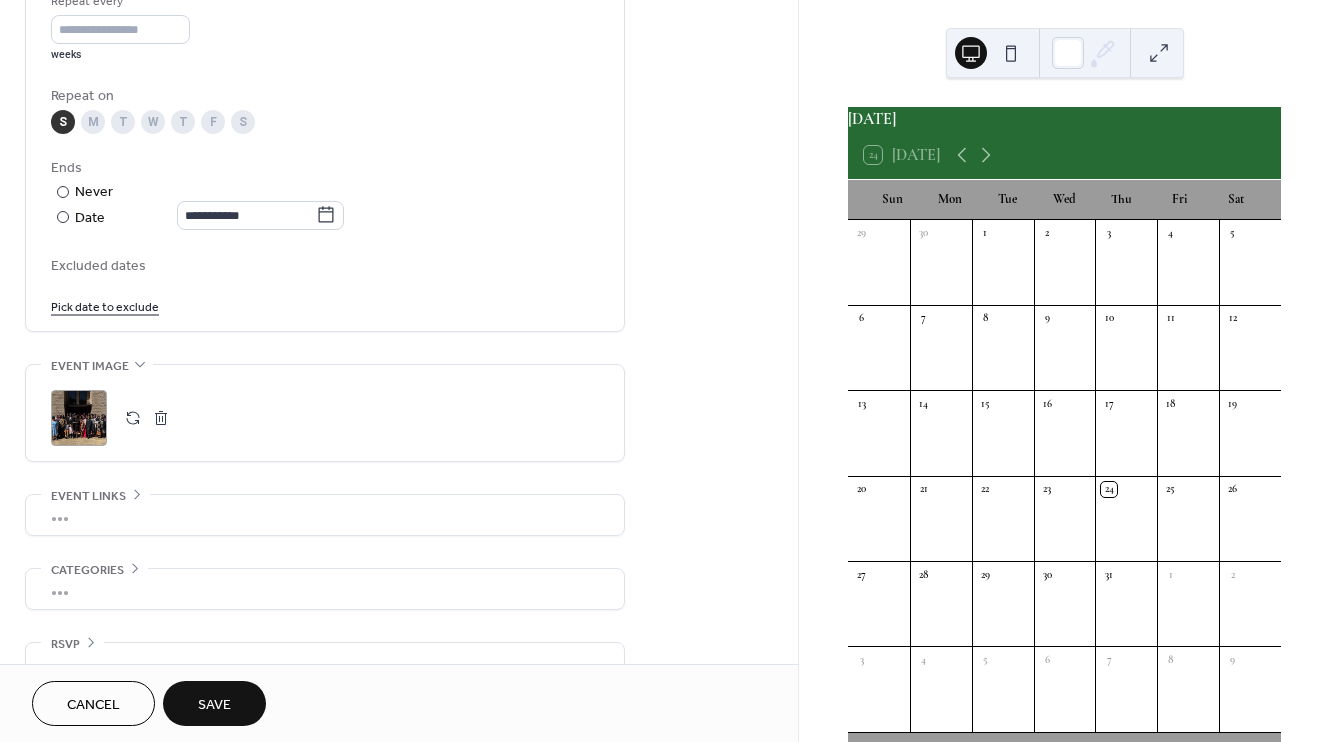 scroll, scrollTop: 1008, scrollLeft: 0, axis: vertical 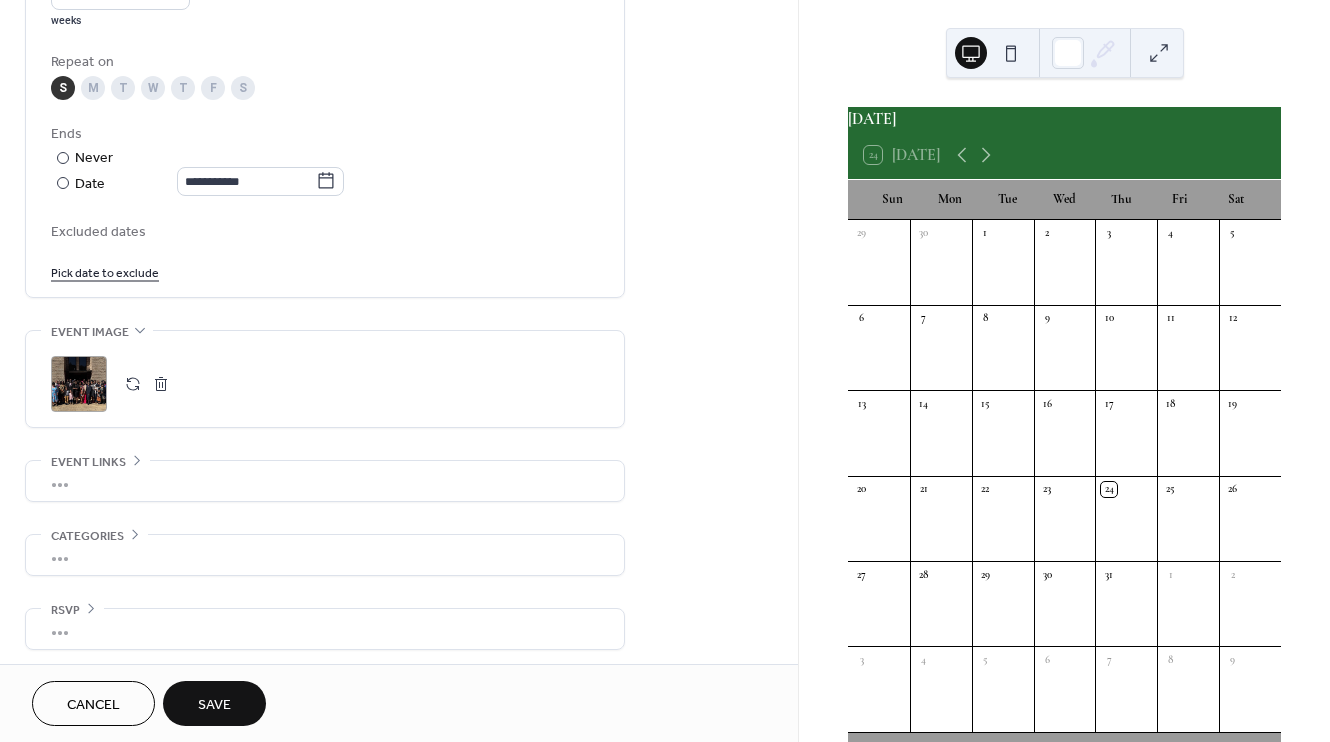 click on "Save" at bounding box center [214, 705] 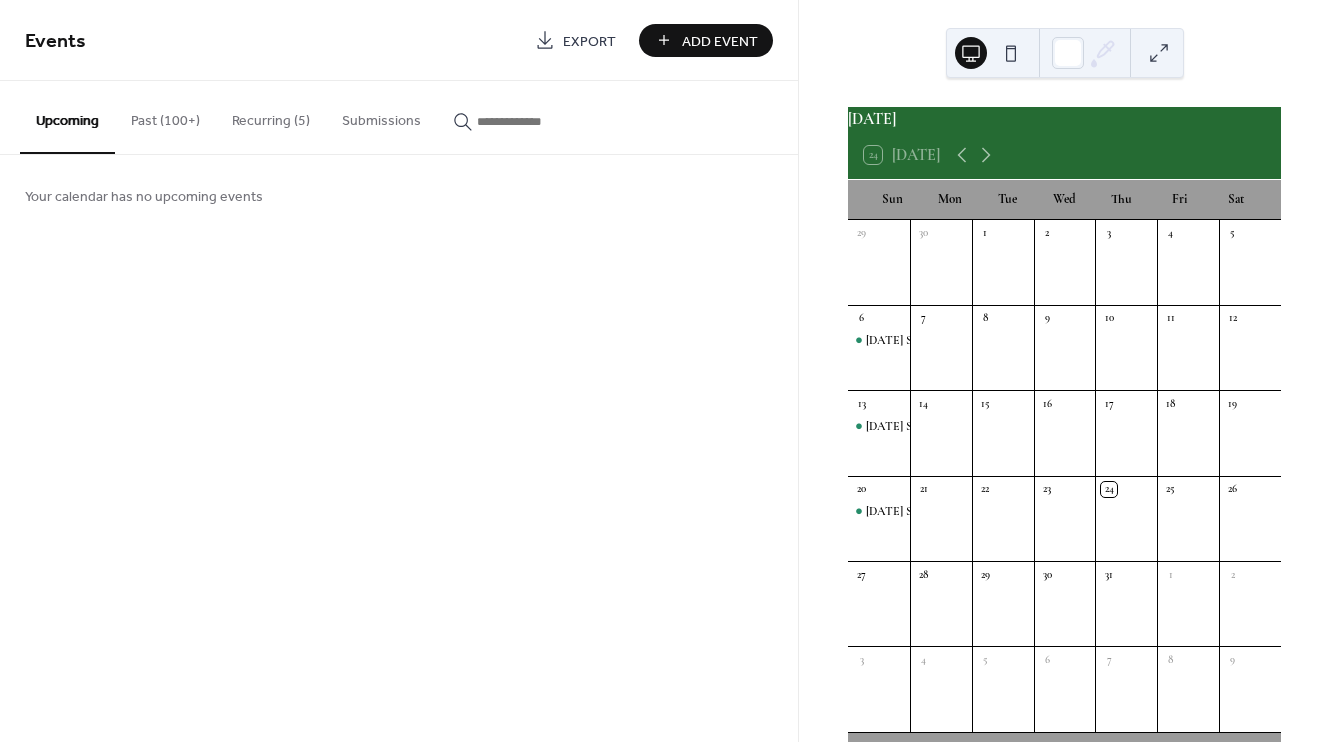 click on "Recurring (5)" at bounding box center (271, 116) 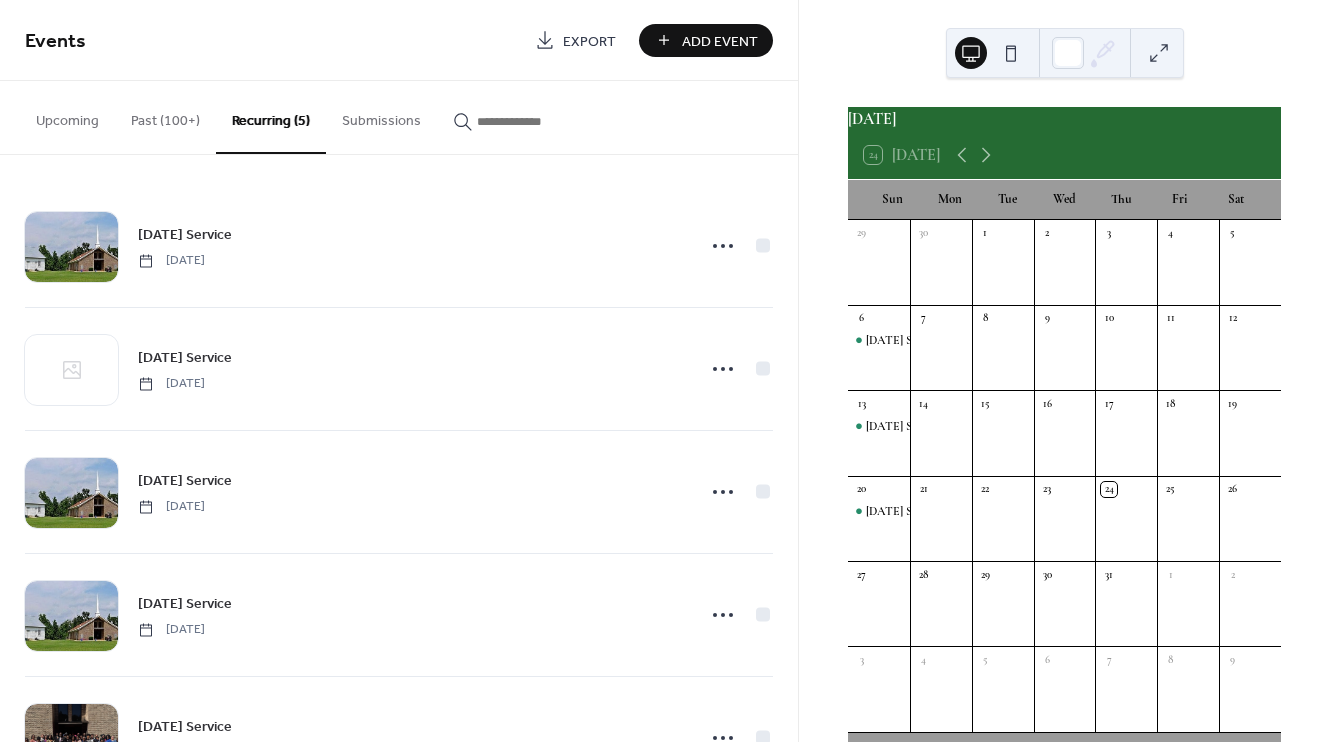 click on "Upcoming" at bounding box center (67, 116) 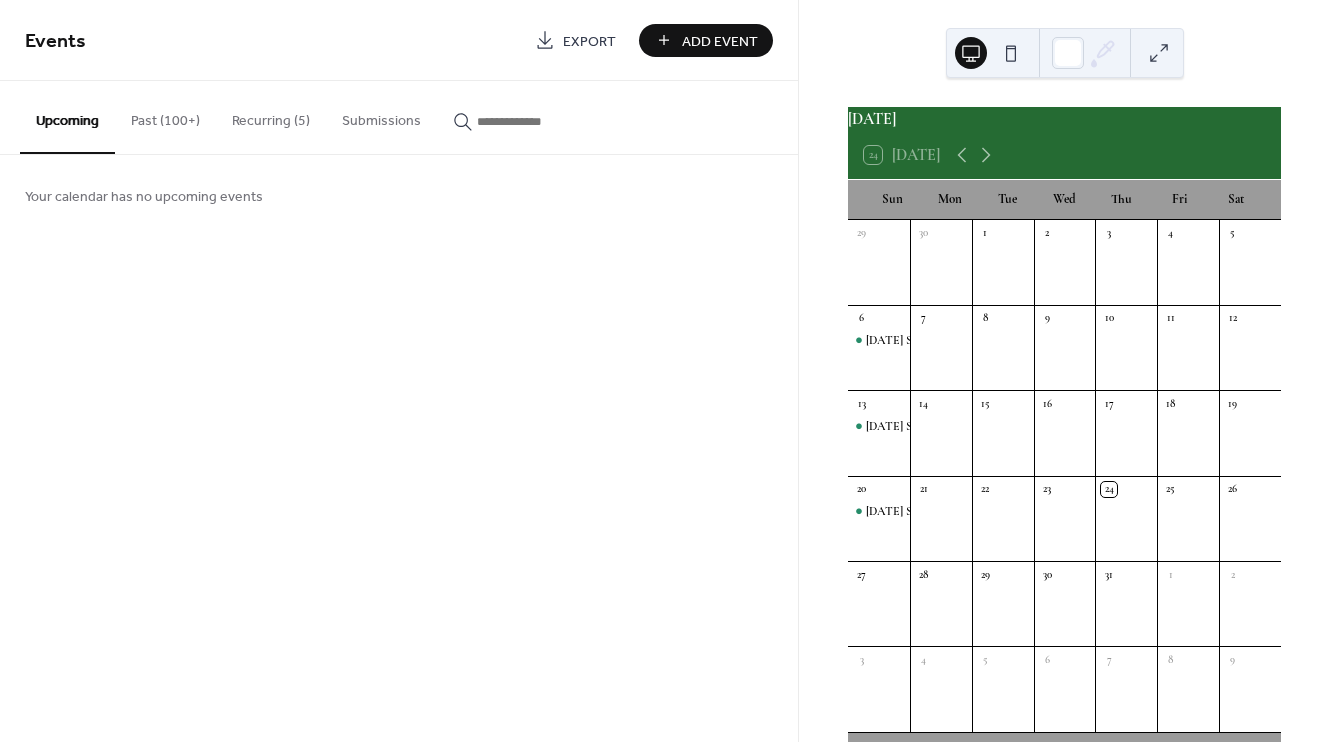 click on "Add Event" at bounding box center [720, 41] 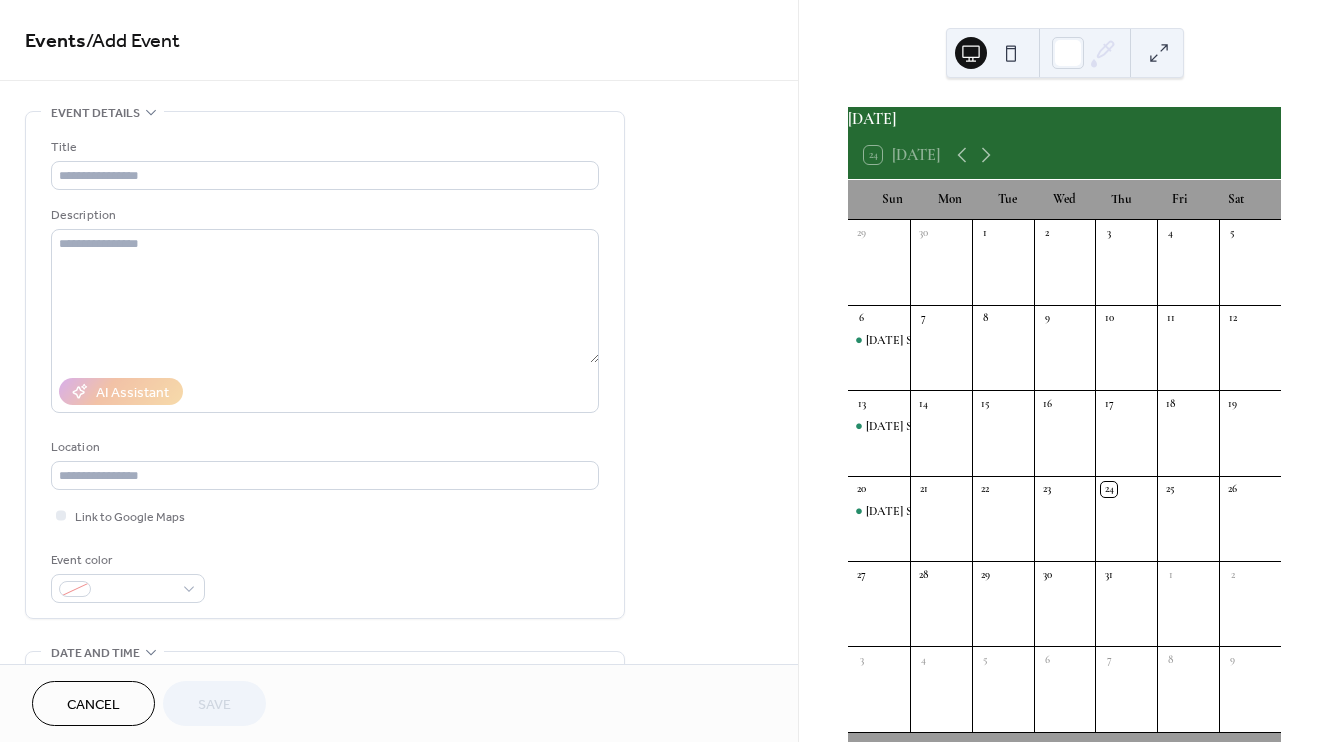 click on "Cancel" at bounding box center (93, 705) 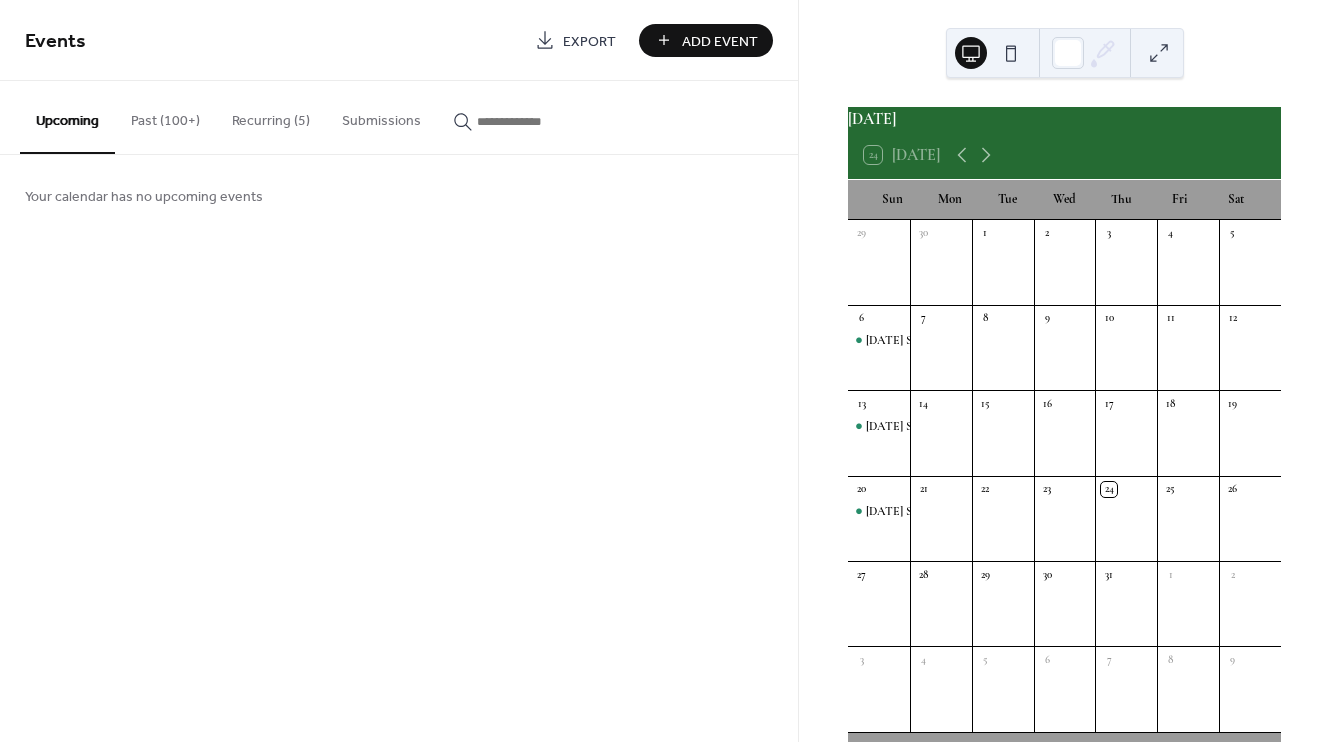 click on "Upcoming" at bounding box center [67, 117] 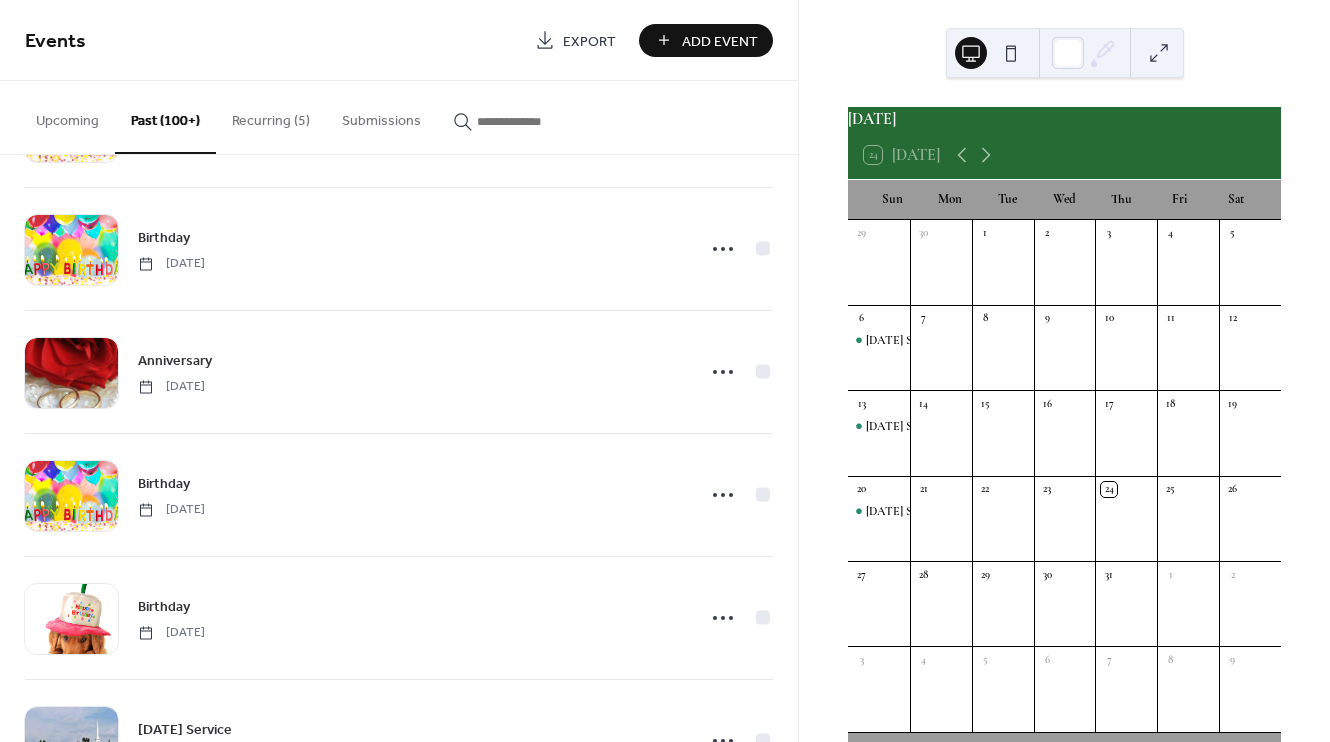 scroll, scrollTop: 486, scrollLeft: 0, axis: vertical 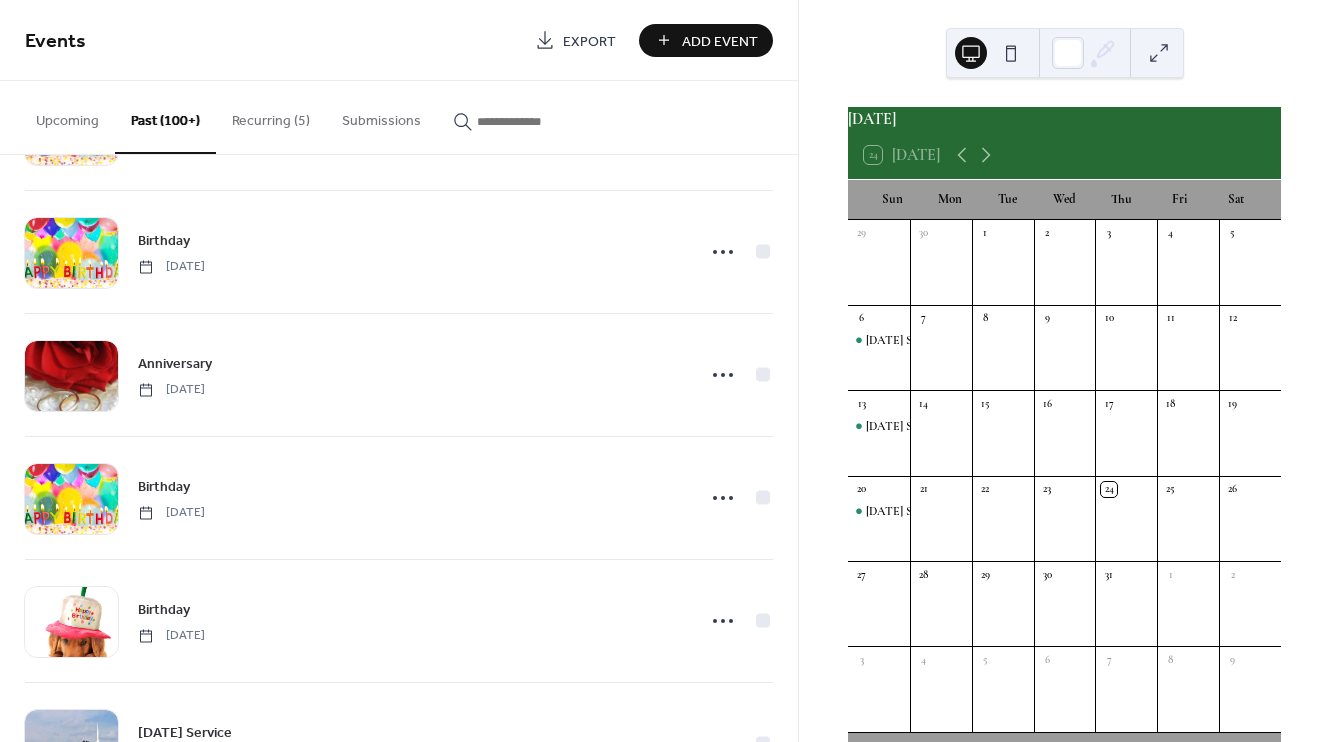 click on "July 2025 24 Today Sun Mon Tue Wed Thu Fri Sat 29 30 1 2 3 4 5 6 Sunday Service 7 8 9 10 11 12 13 Sunday Service 14 15 16 17 18 19 20 Sunday Service 21 22 23 24 25 26 27 28 29 30 31 1 2 3 4 5 6 7 8 9" at bounding box center [1064, 371] 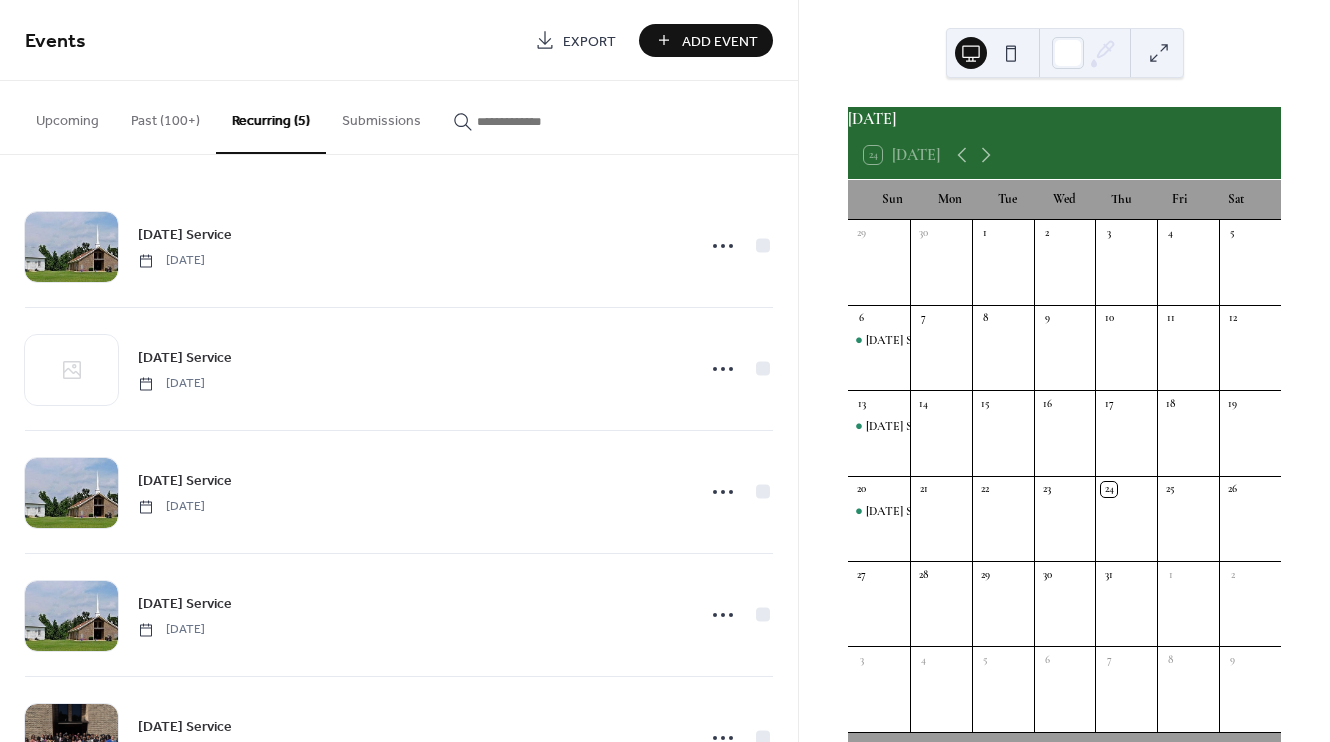 click on "Past (100+)" at bounding box center (165, 116) 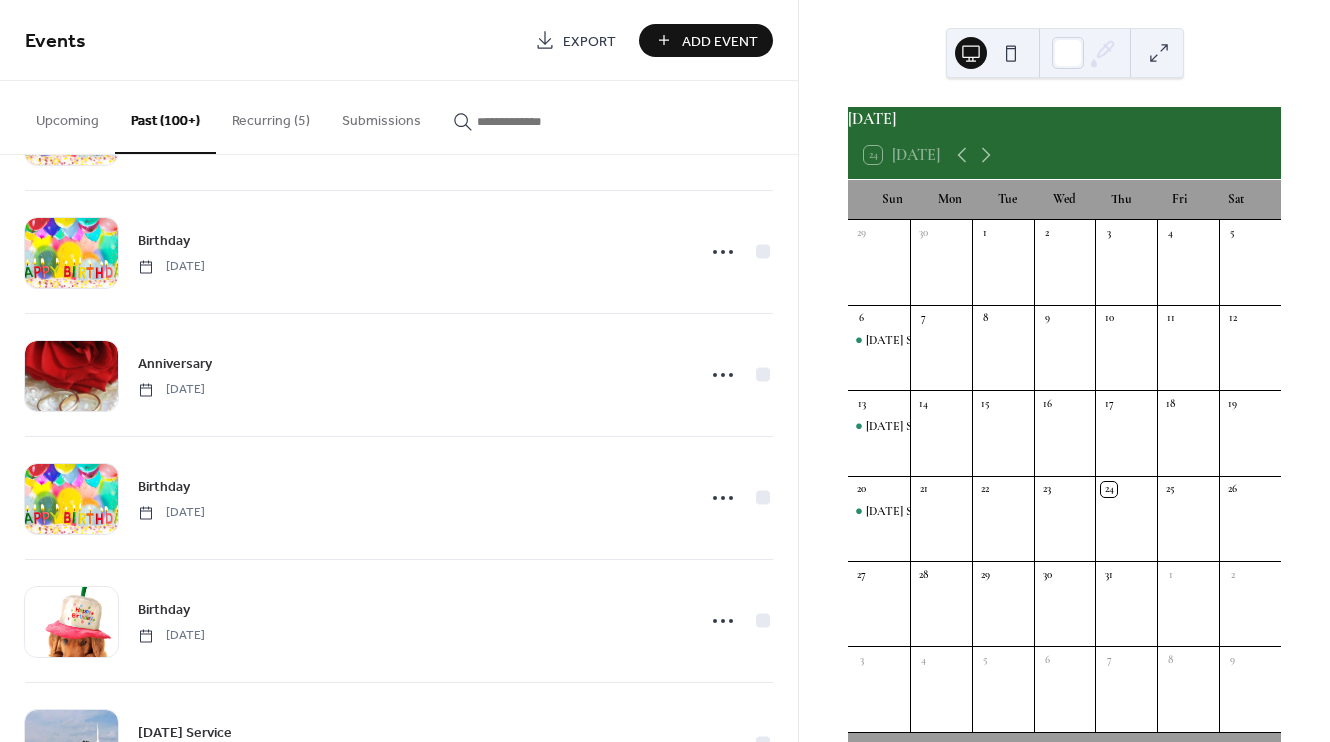 click on "Upcoming" at bounding box center (67, 116) 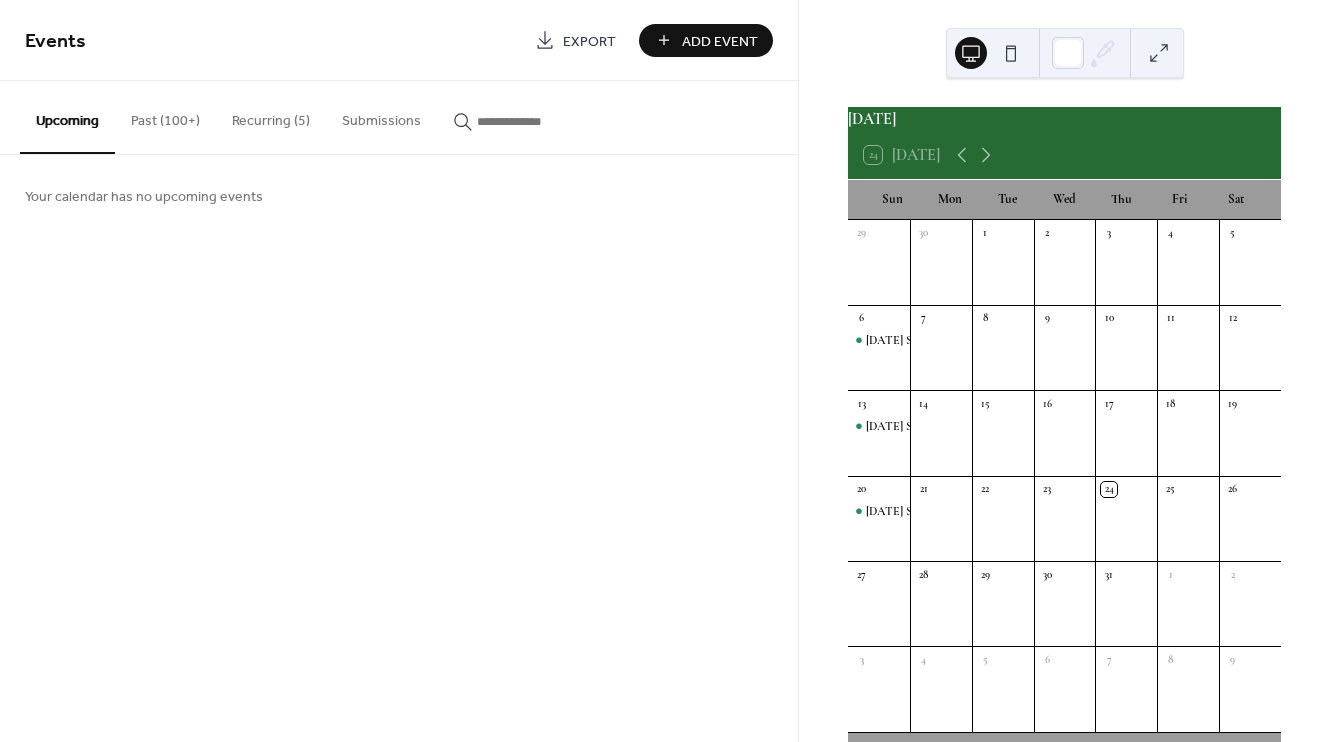 click on "Add Event" at bounding box center [720, 41] 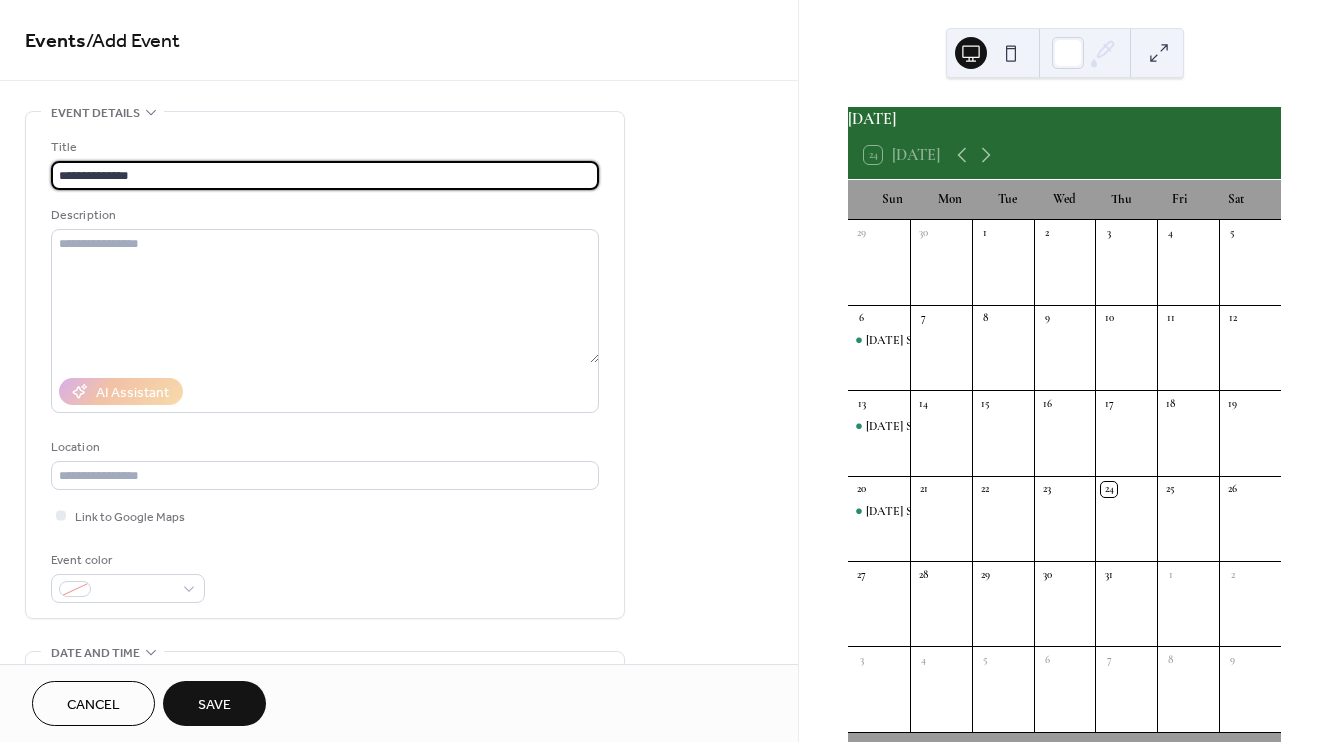 type on "**********" 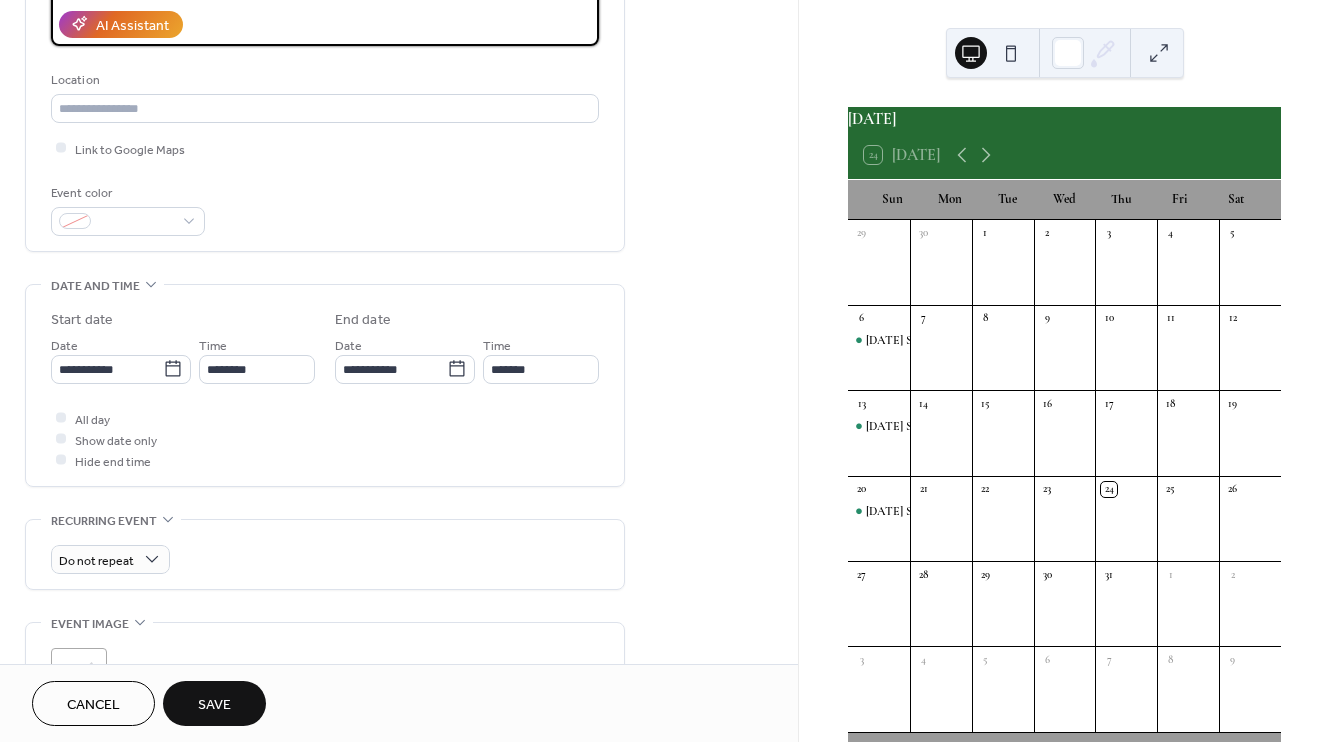 scroll, scrollTop: 372, scrollLeft: 0, axis: vertical 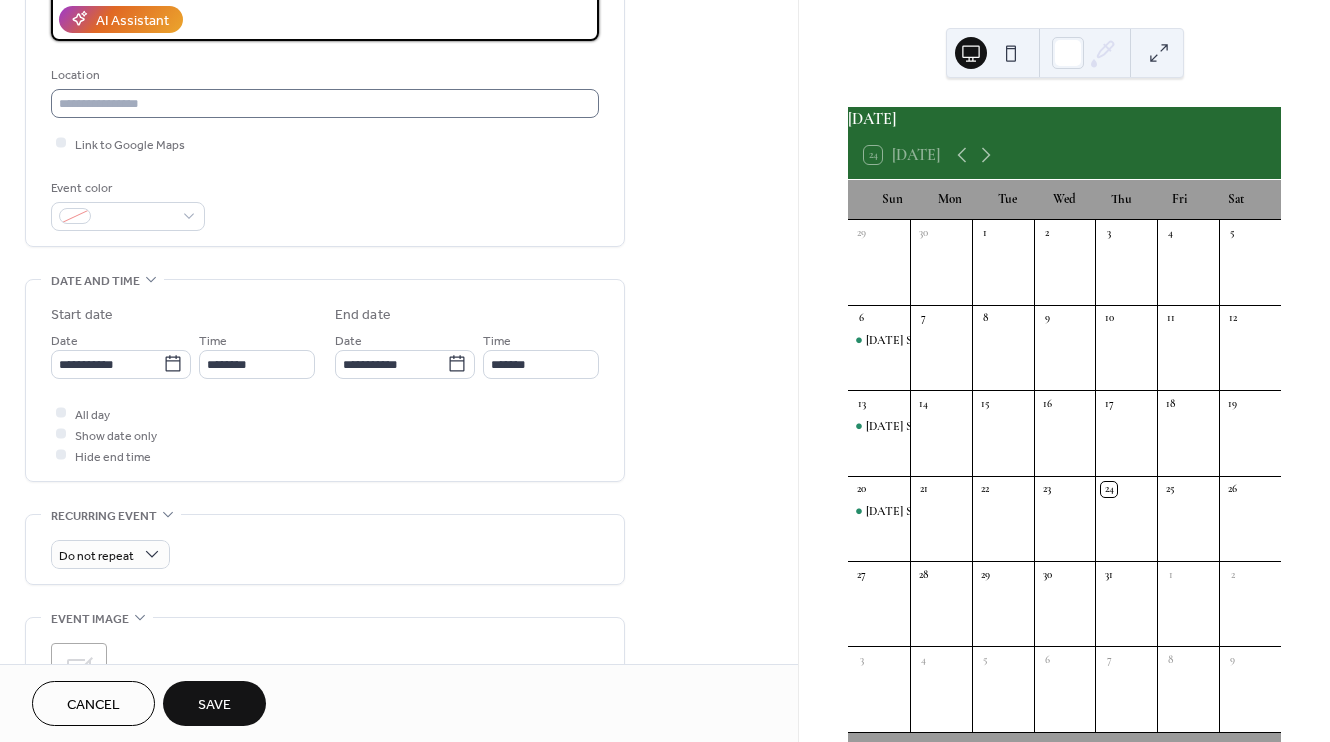 type on "**********" 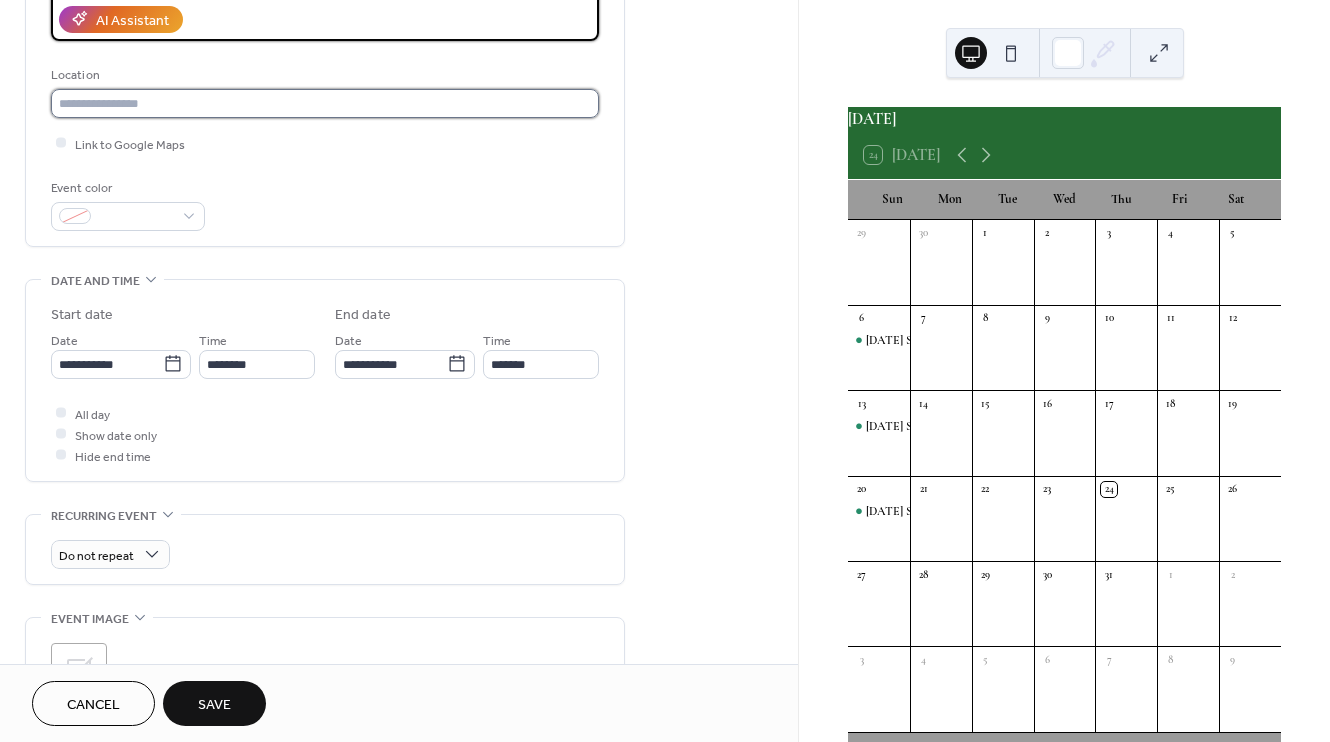 click at bounding box center (325, 103) 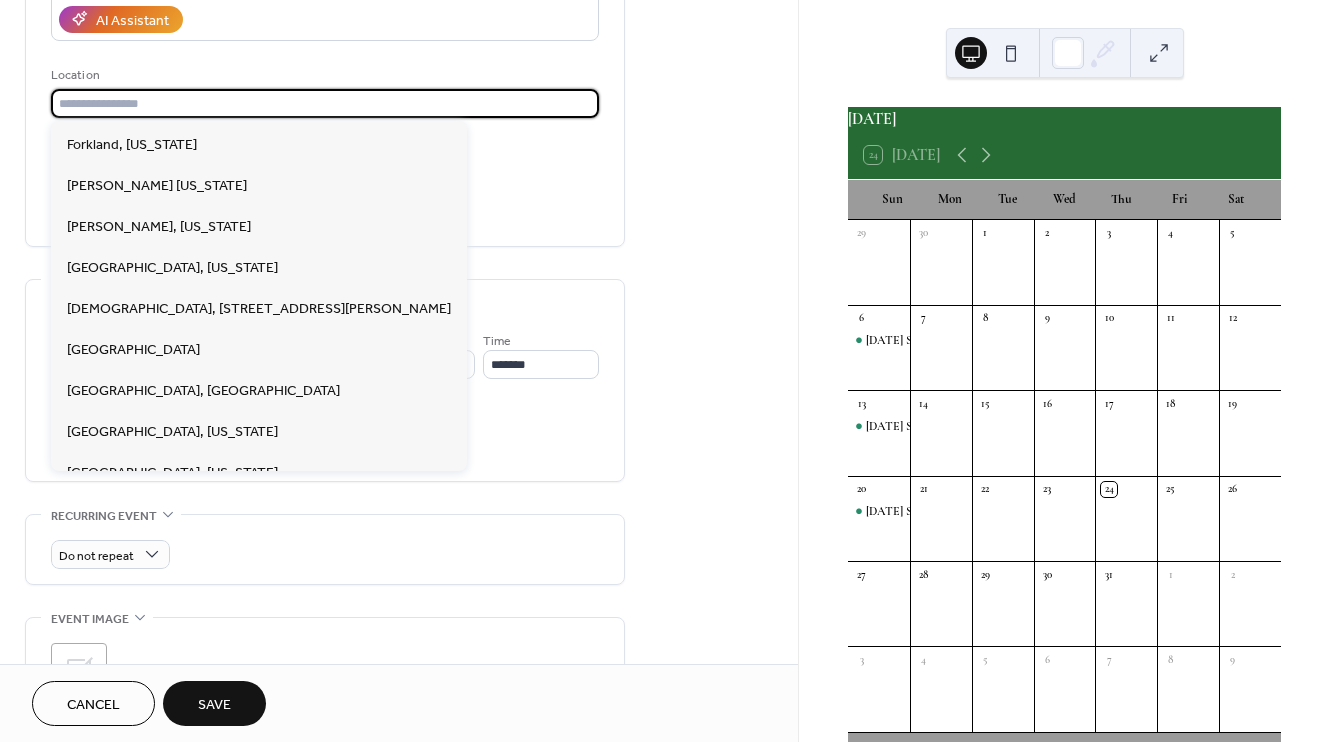 scroll, scrollTop: 496, scrollLeft: 0, axis: vertical 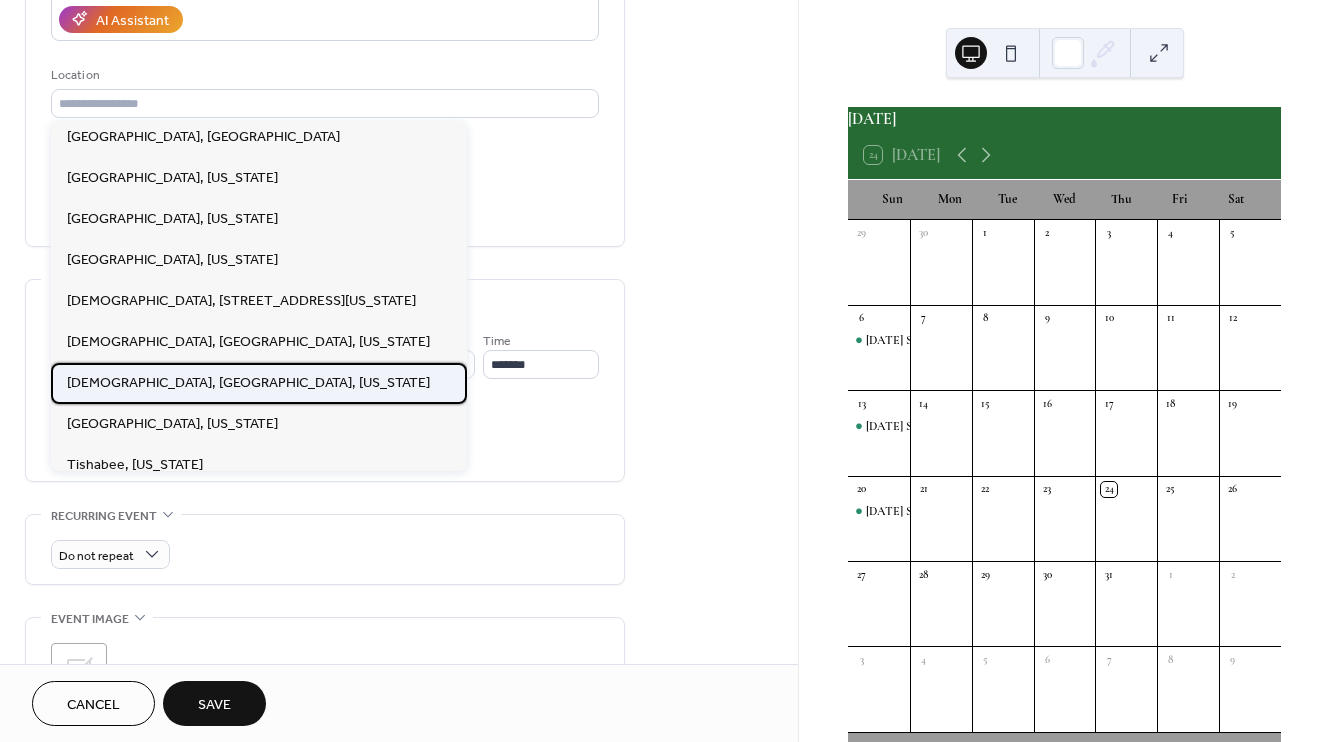 click on "Oak Grove Missionary Baptist Church, Gallion, Alabama" at bounding box center [248, 382] 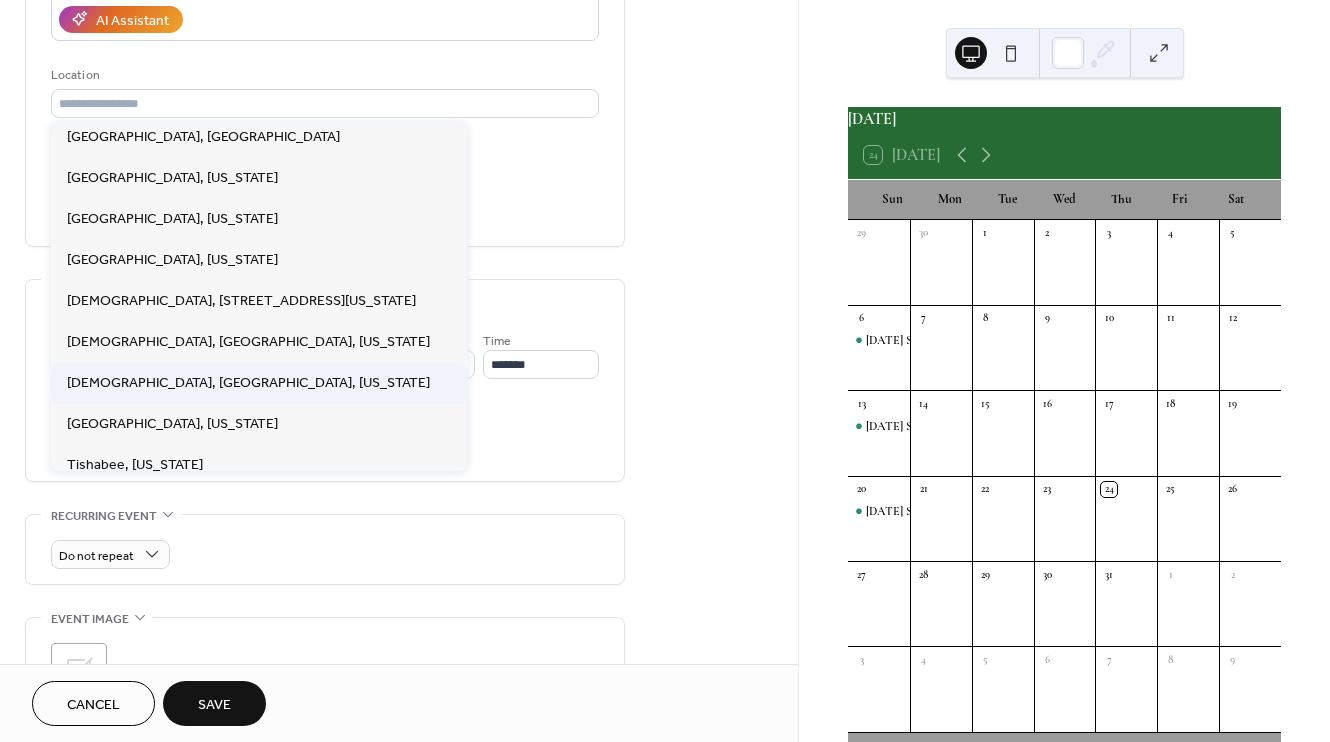 type on "**********" 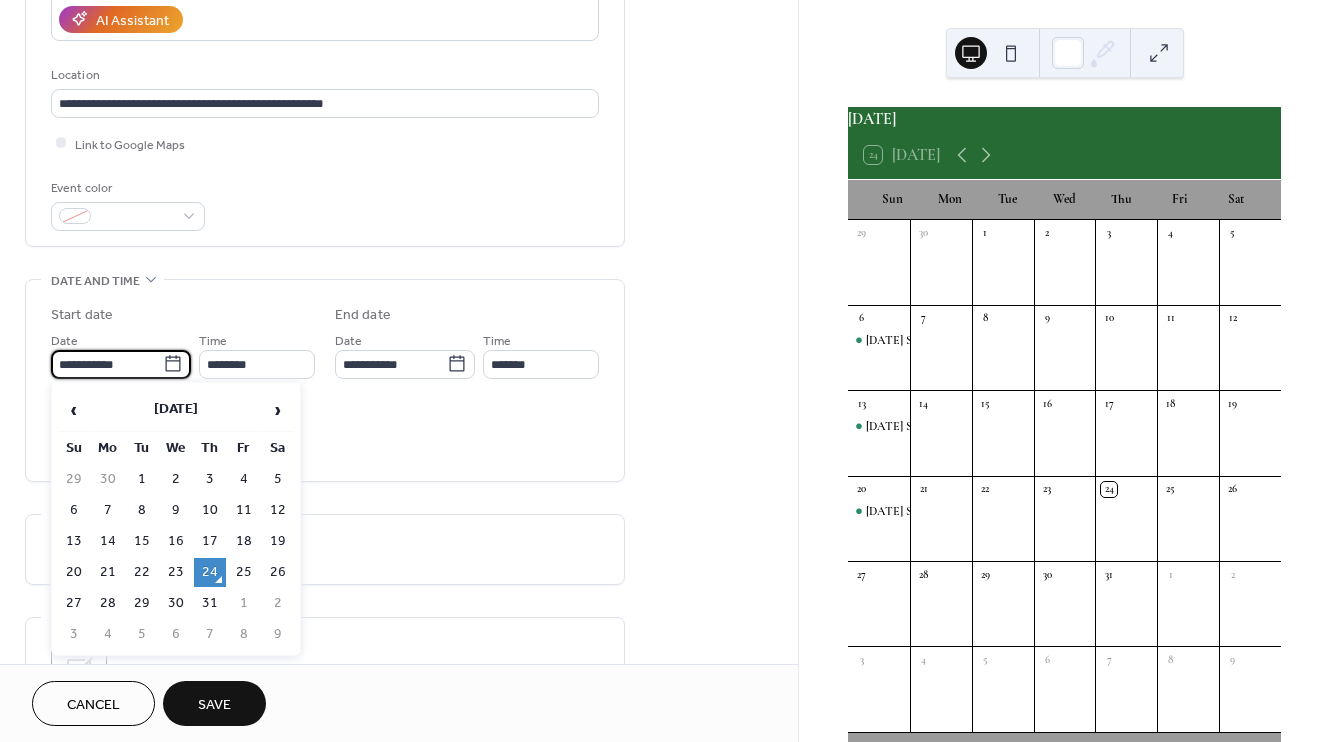 click on "**********" at bounding box center (107, 364) 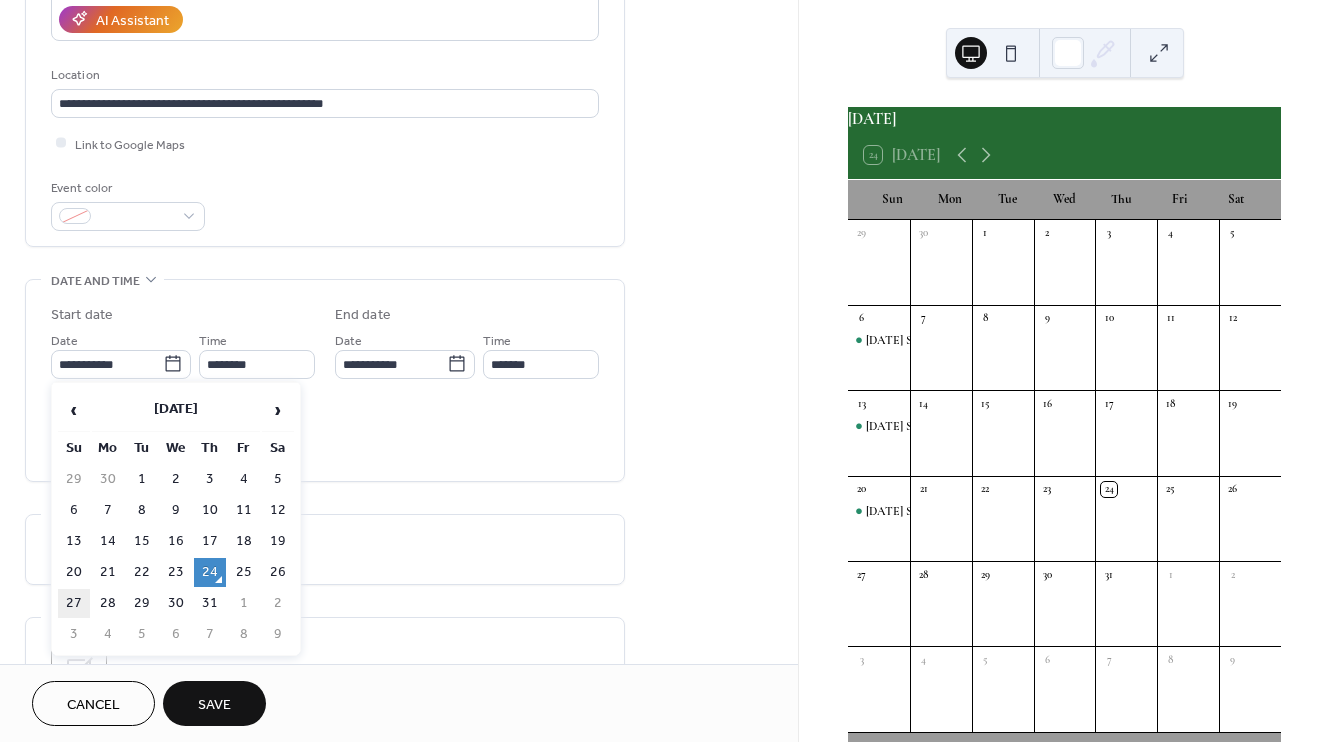 click on "27" at bounding box center [74, 603] 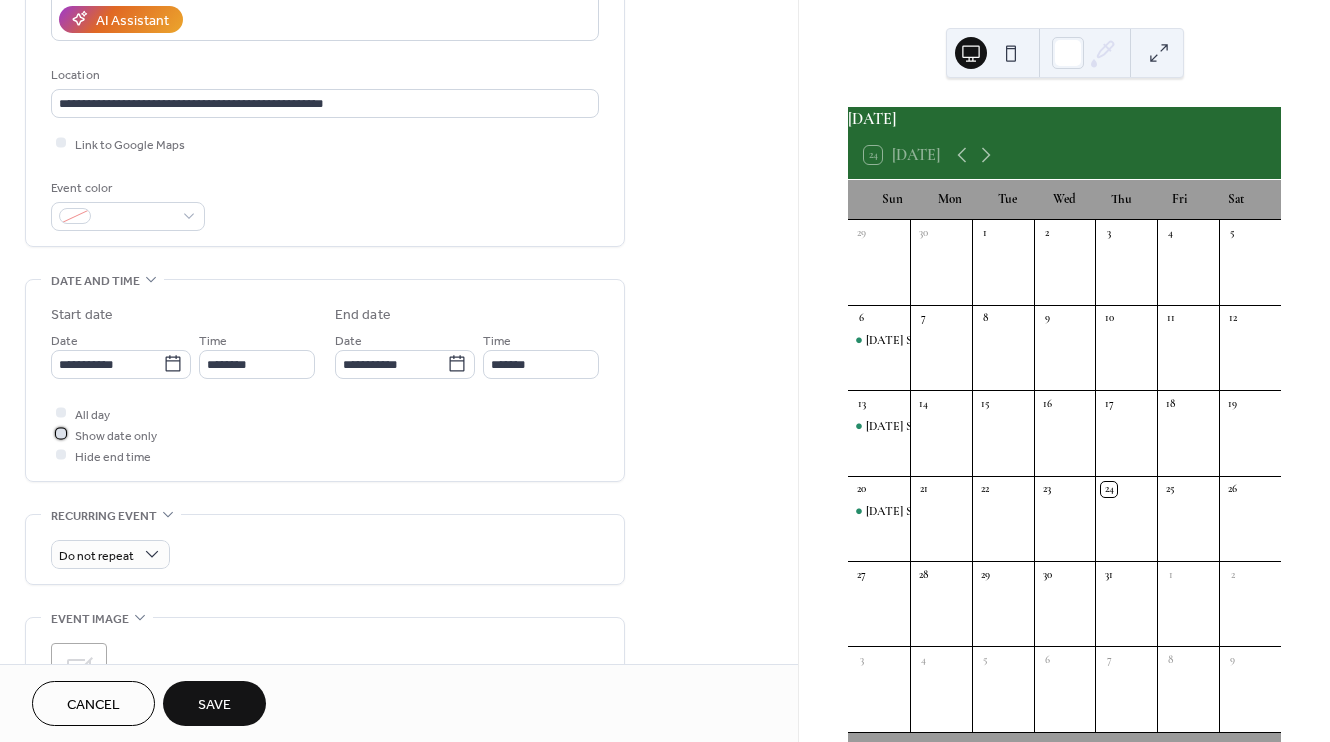 click at bounding box center [61, 434] 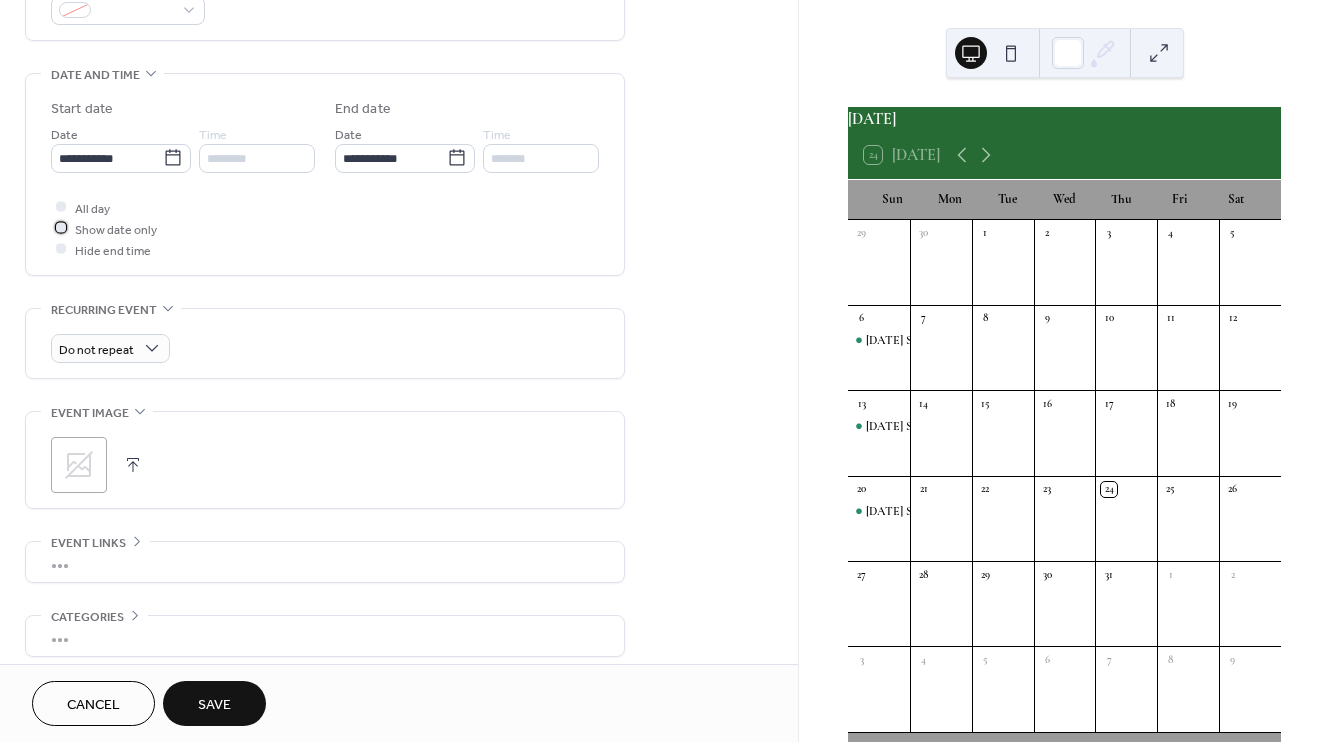 scroll, scrollTop: 613, scrollLeft: 0, axis: vertical 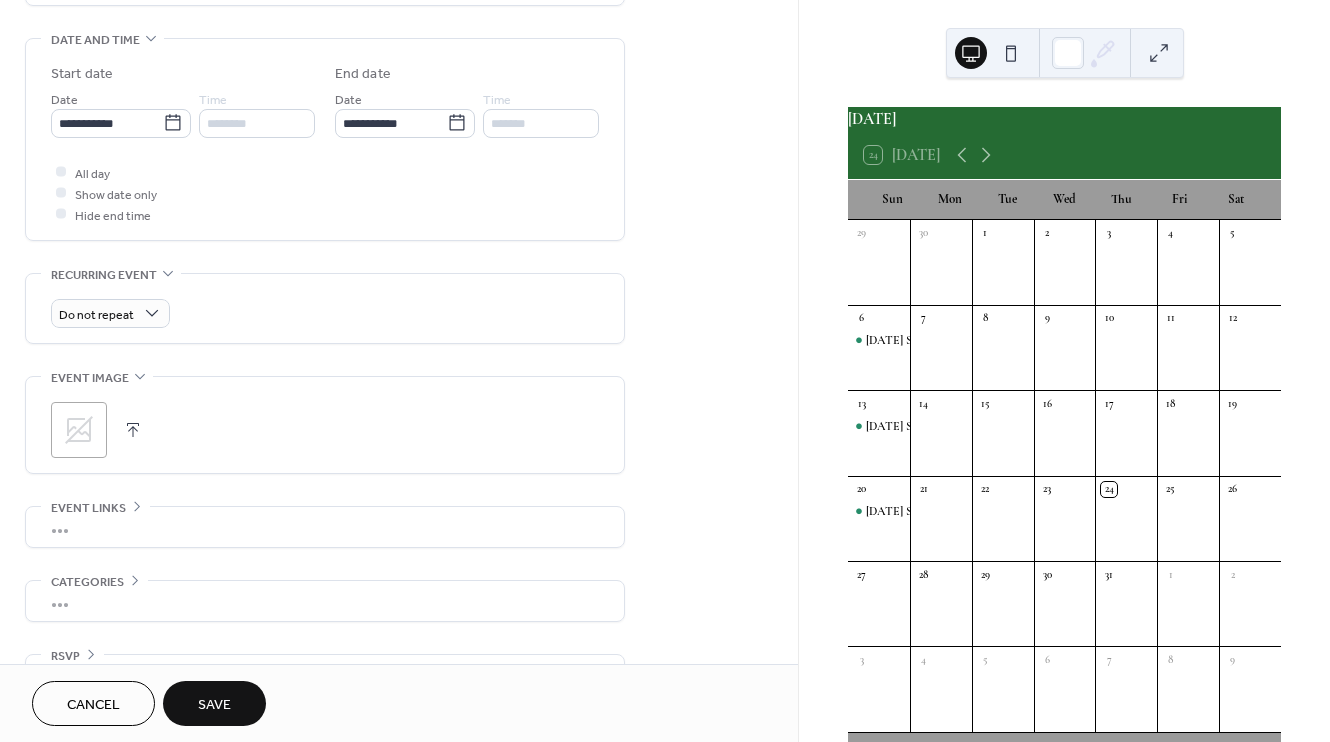 click on ";" at bounding box center [79, 430] 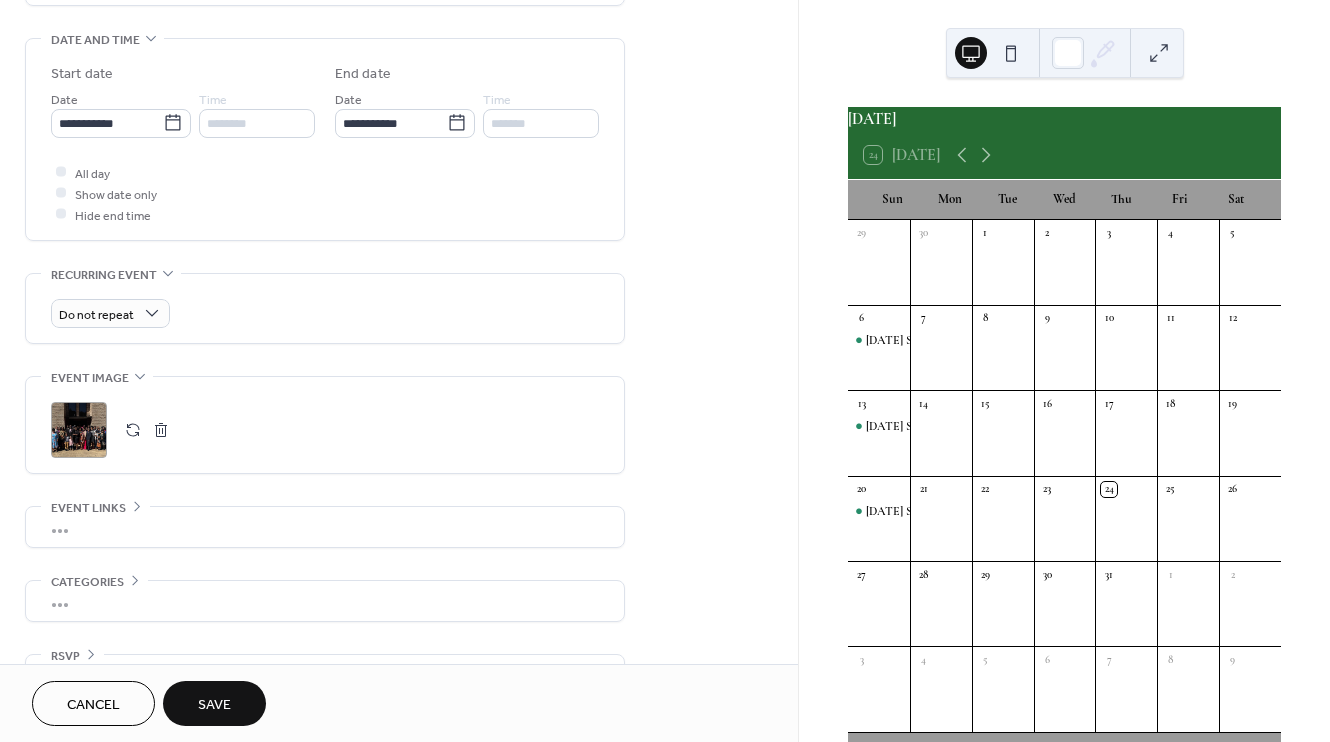 click on "Save" at bounding box center [214, 705] 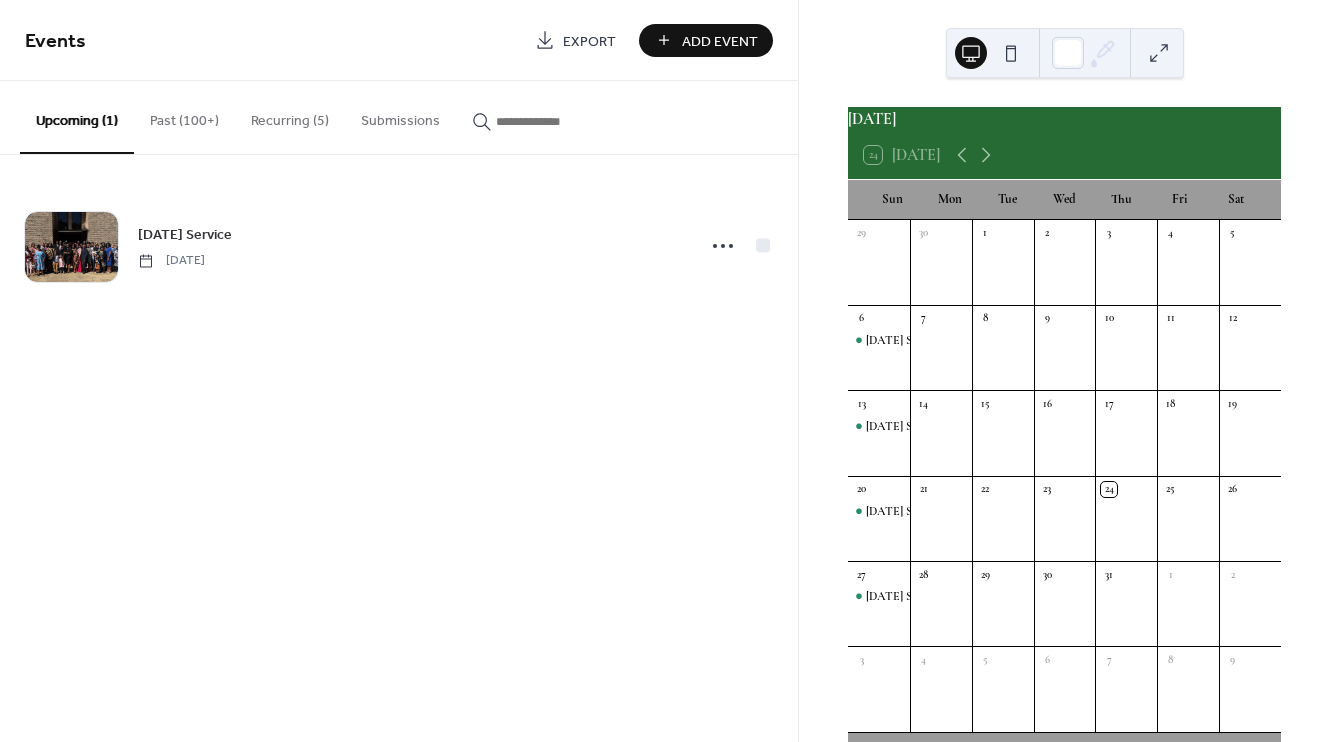 click on "Add Event" at bounding box center [720, 41] 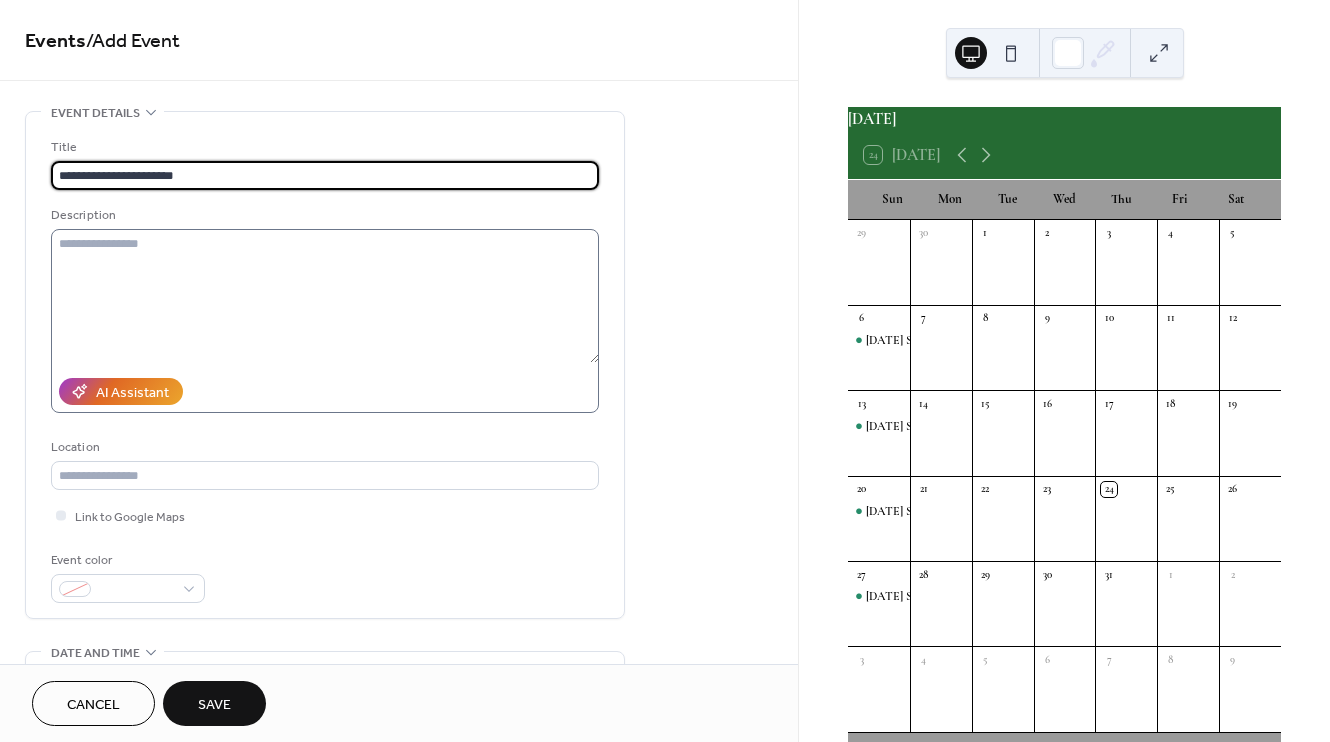 type on "**********" 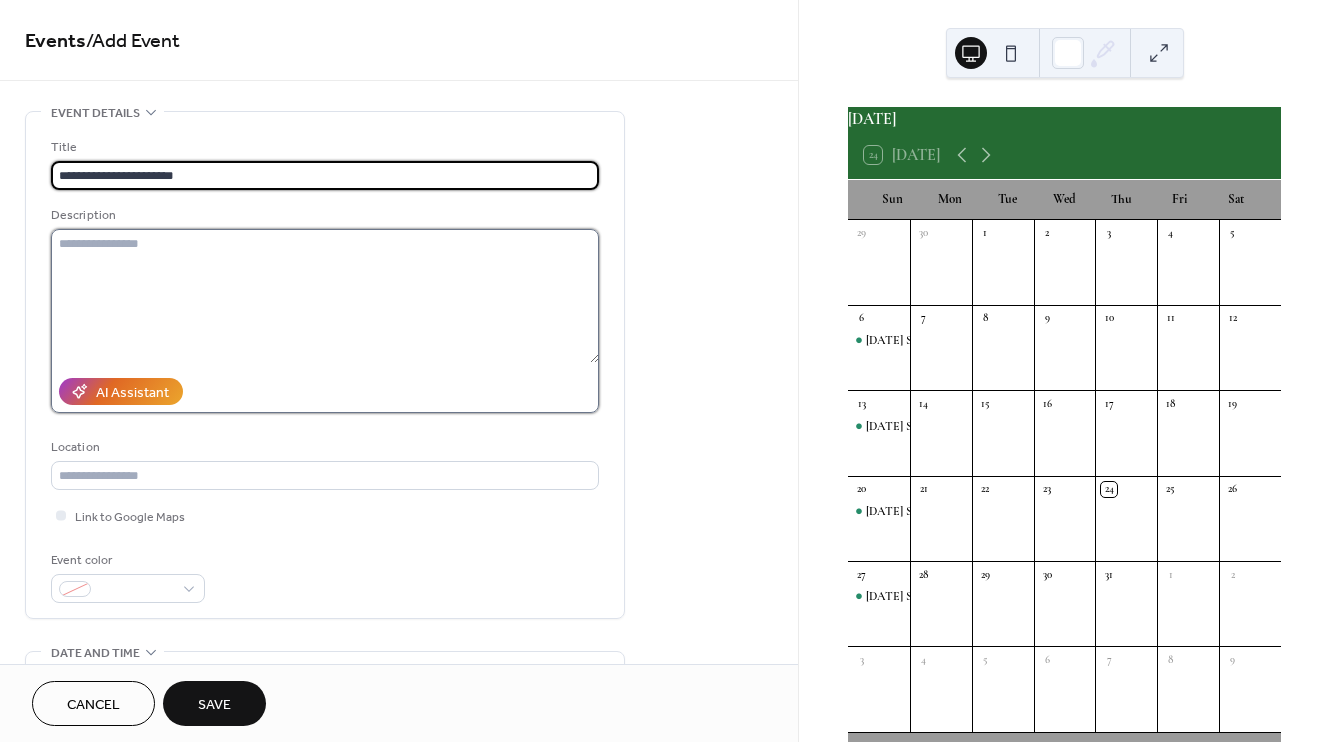 click at bounding box center [325, 296] 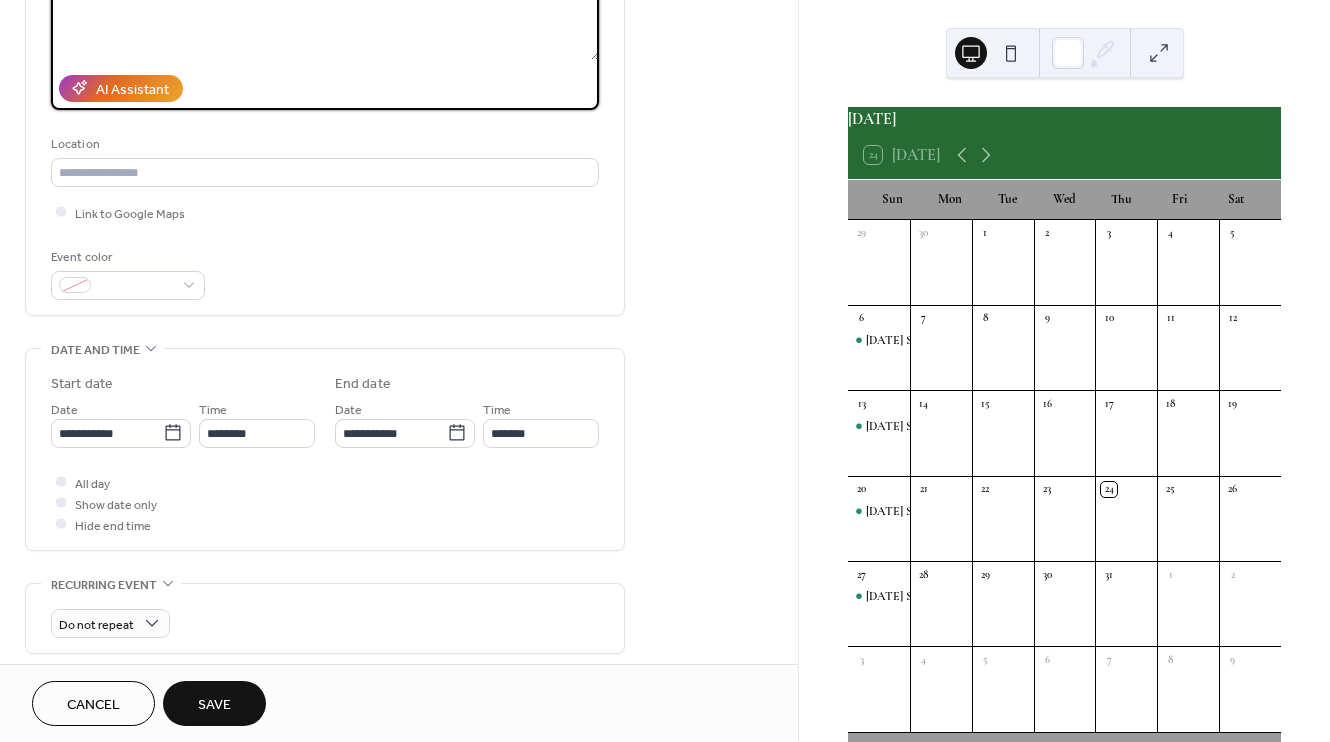 scroll, scrollTop: 306, scrollLeft: 0, axis: vertical 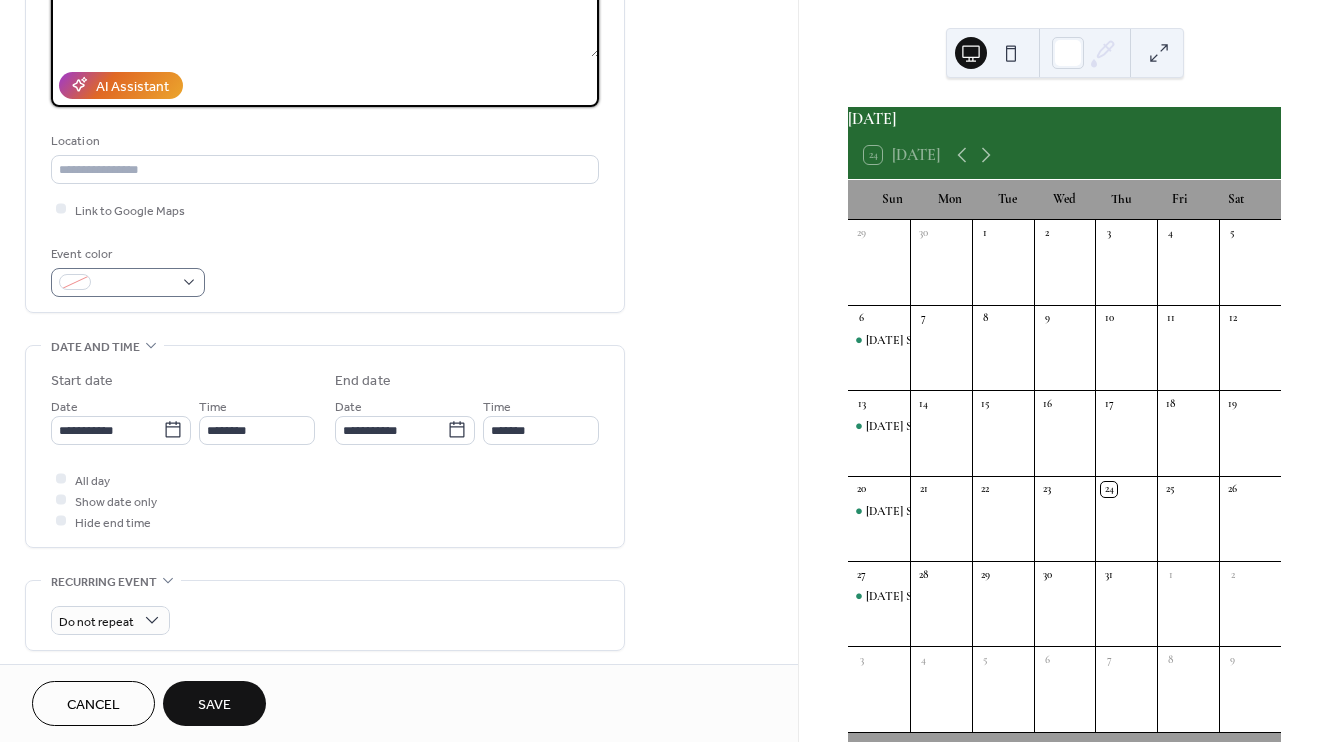 type on "**********" 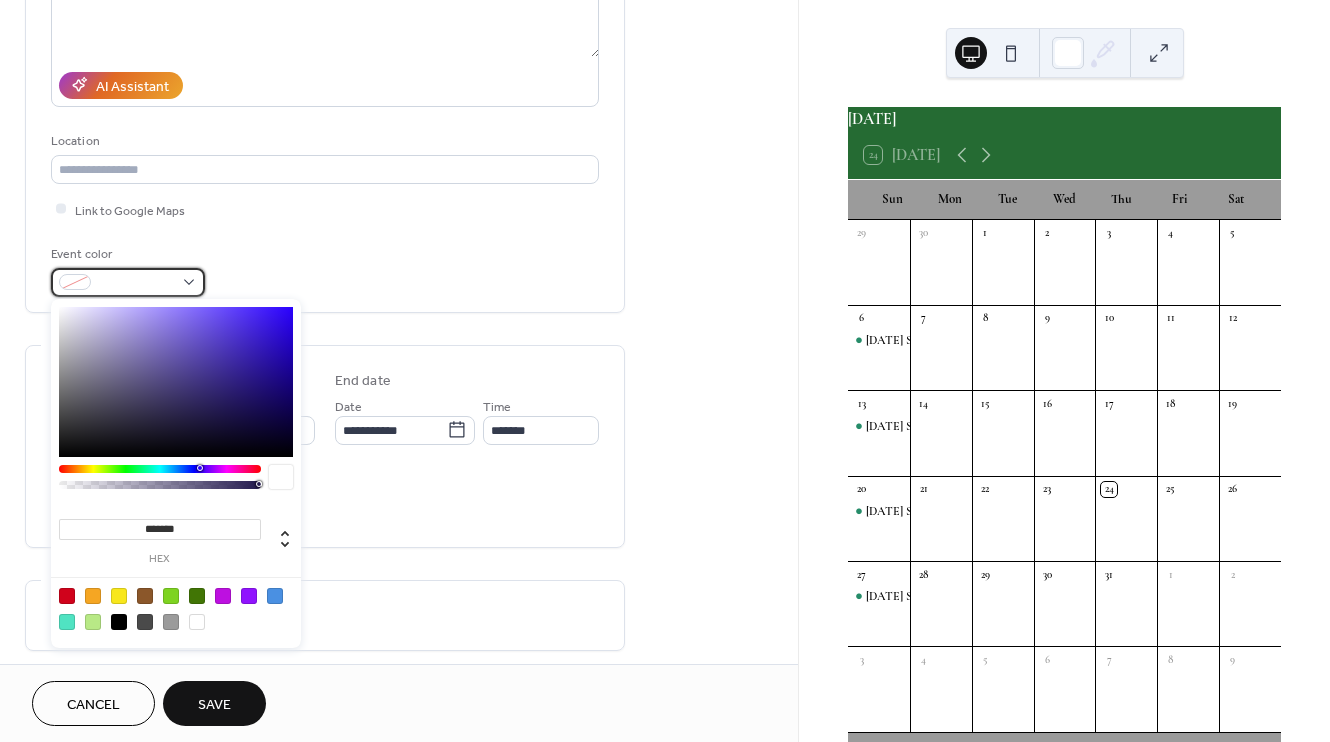 click at bounding box center [128, 282] 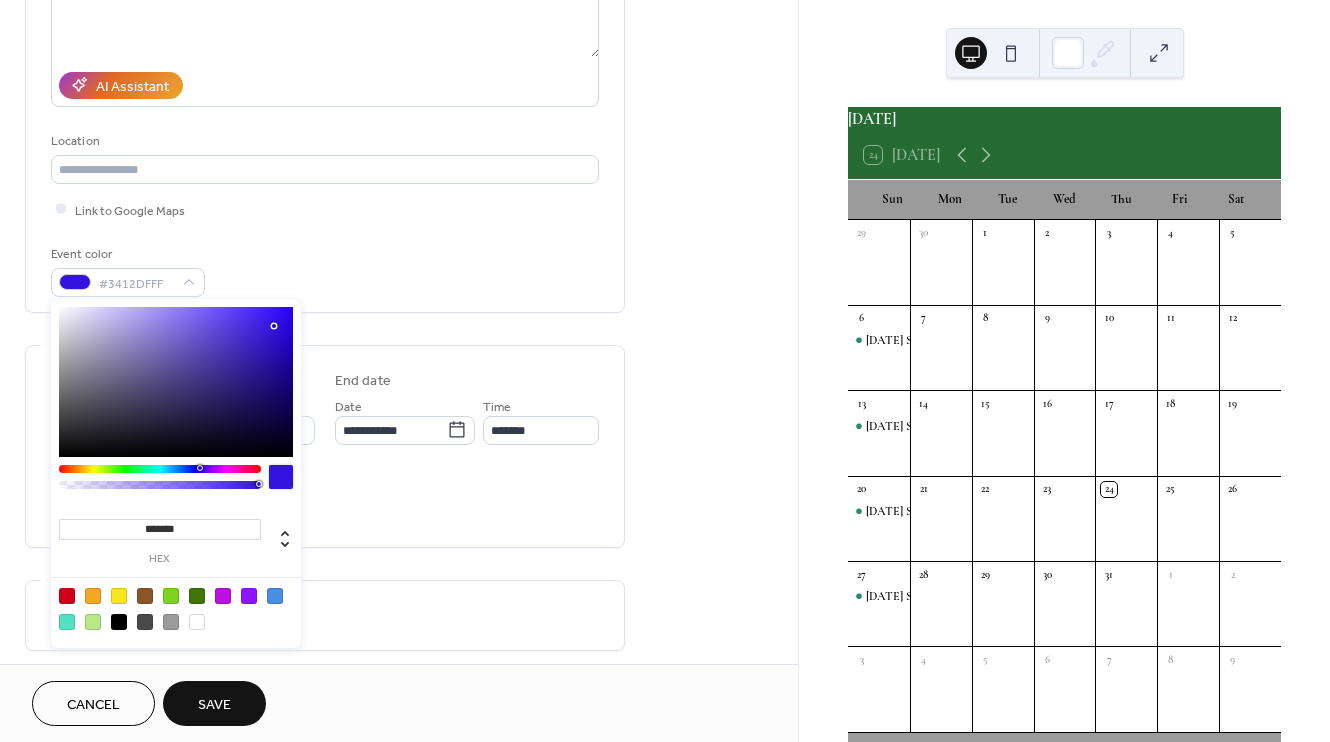 click at bounding box center [176, 382] 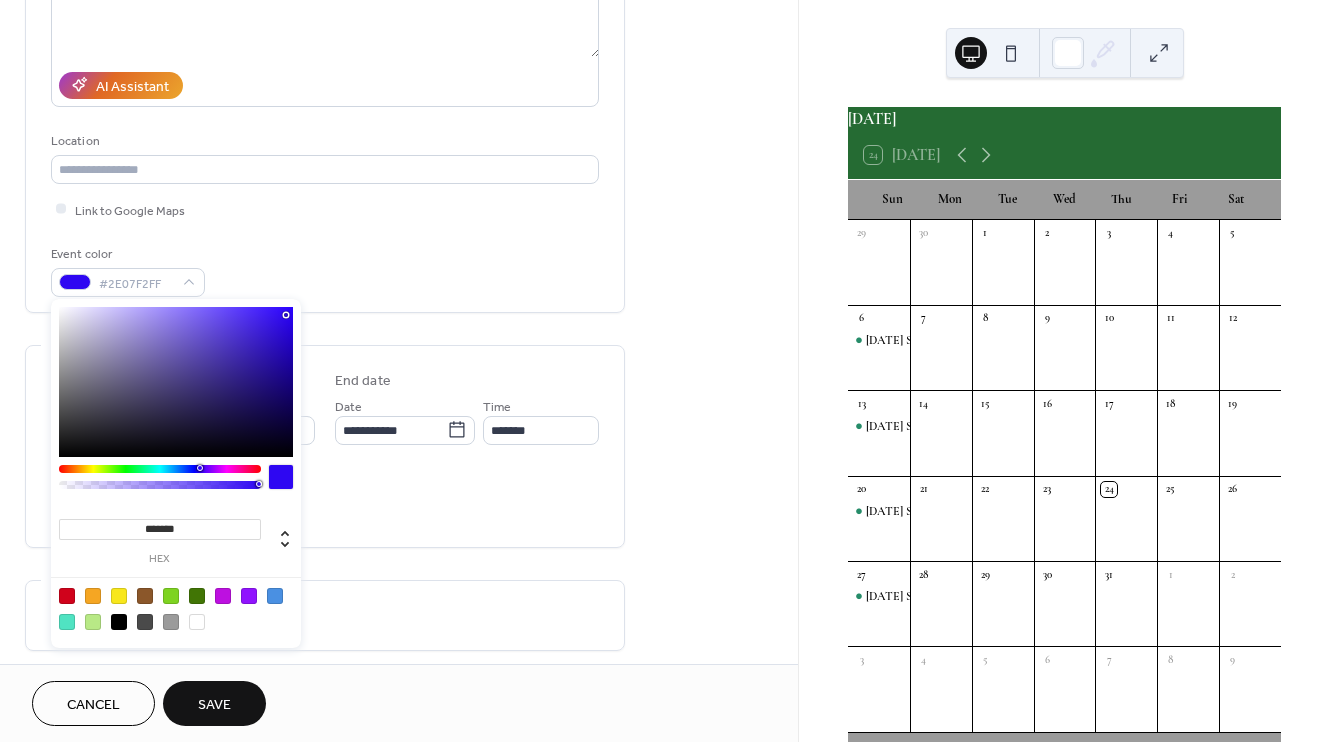 click at bounding box center (176, 382) 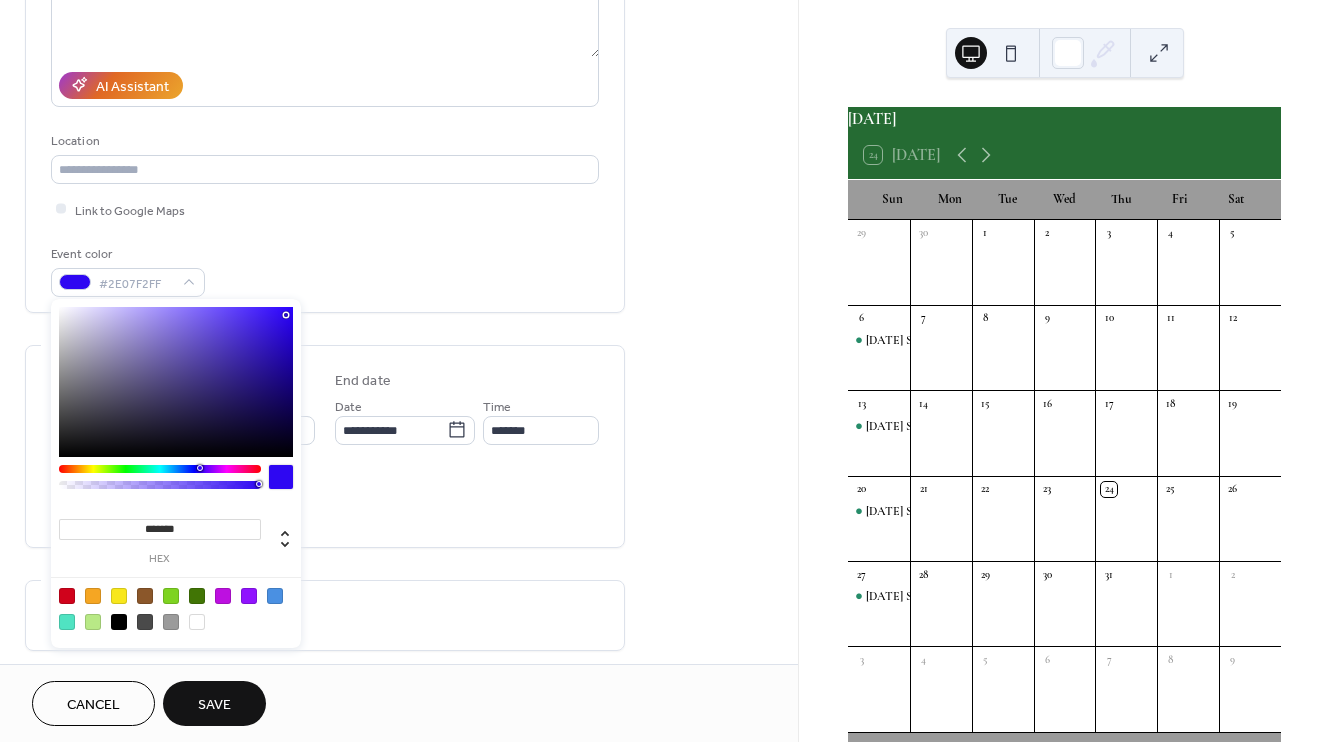 click on "**********" at bounding box center (325, 404) 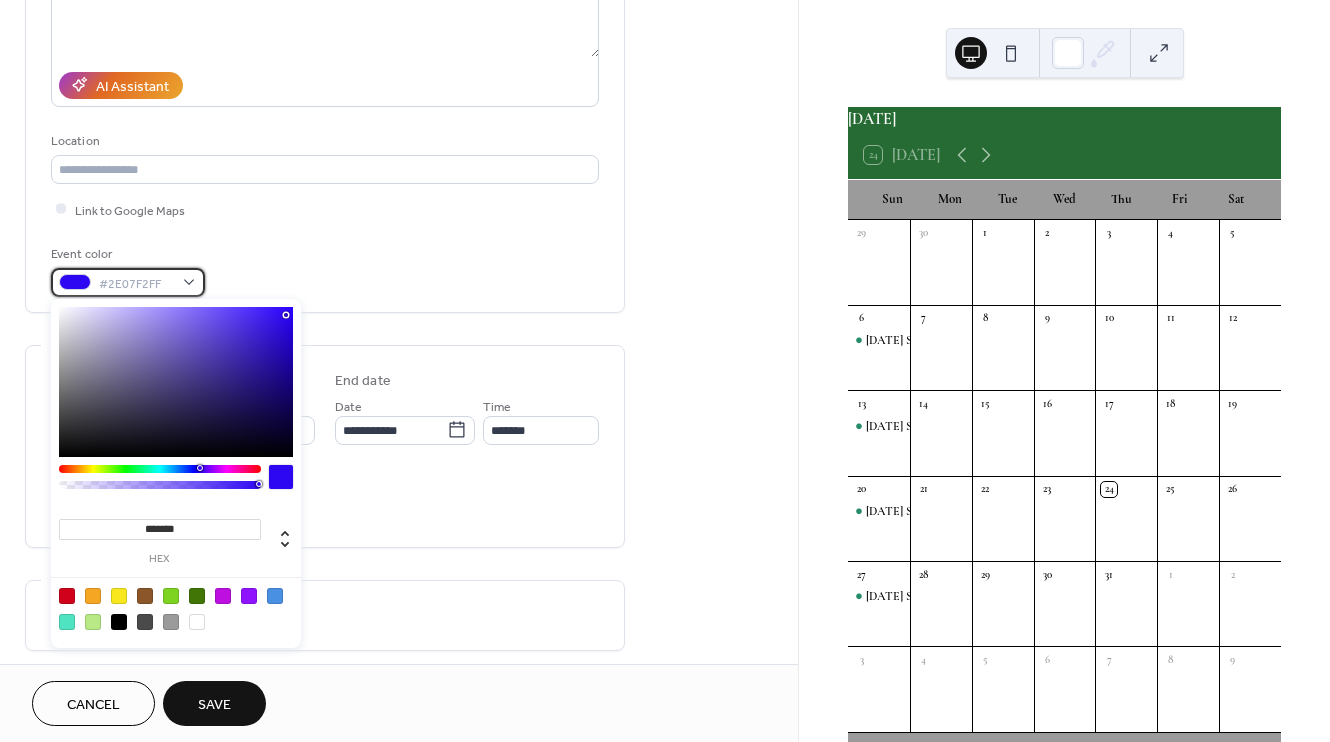 click on "#2E07F2FF" at bounding box center (128, 282) 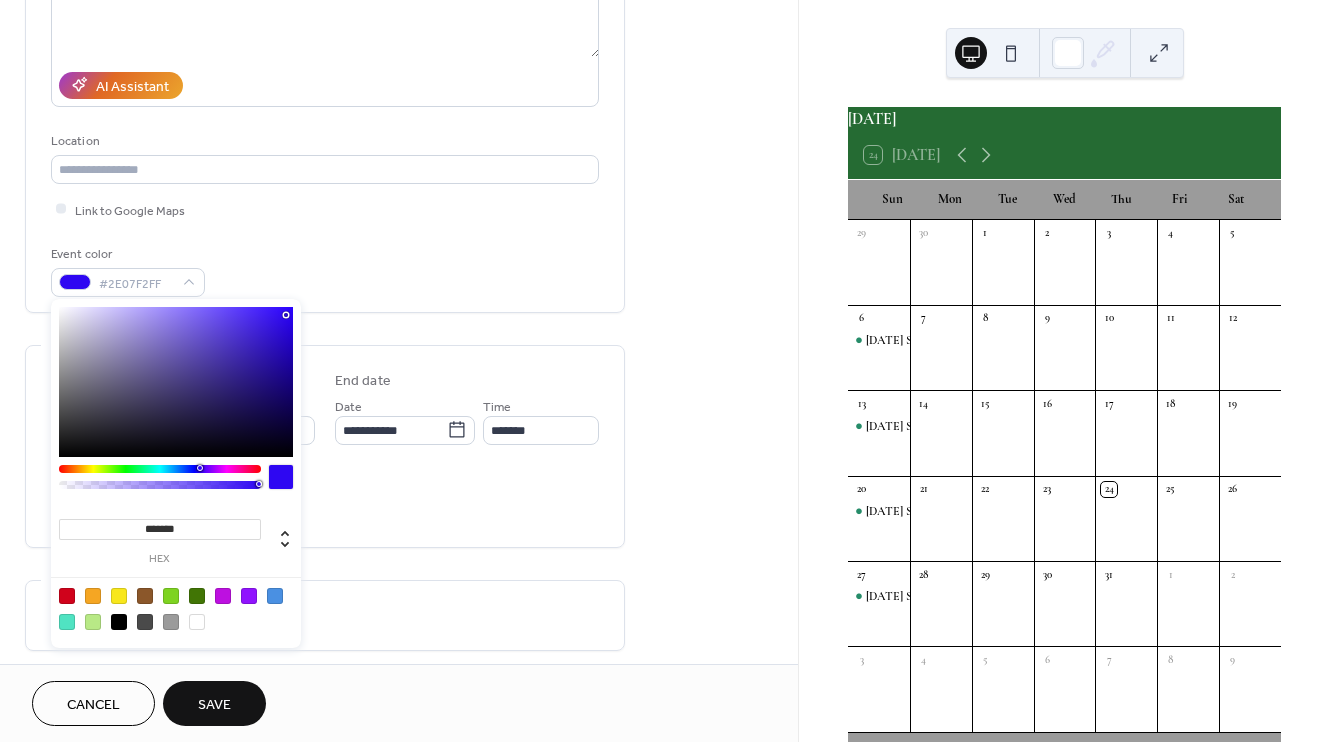 click on "Event color #2E07F2FF" at bounding box center [325, 270] 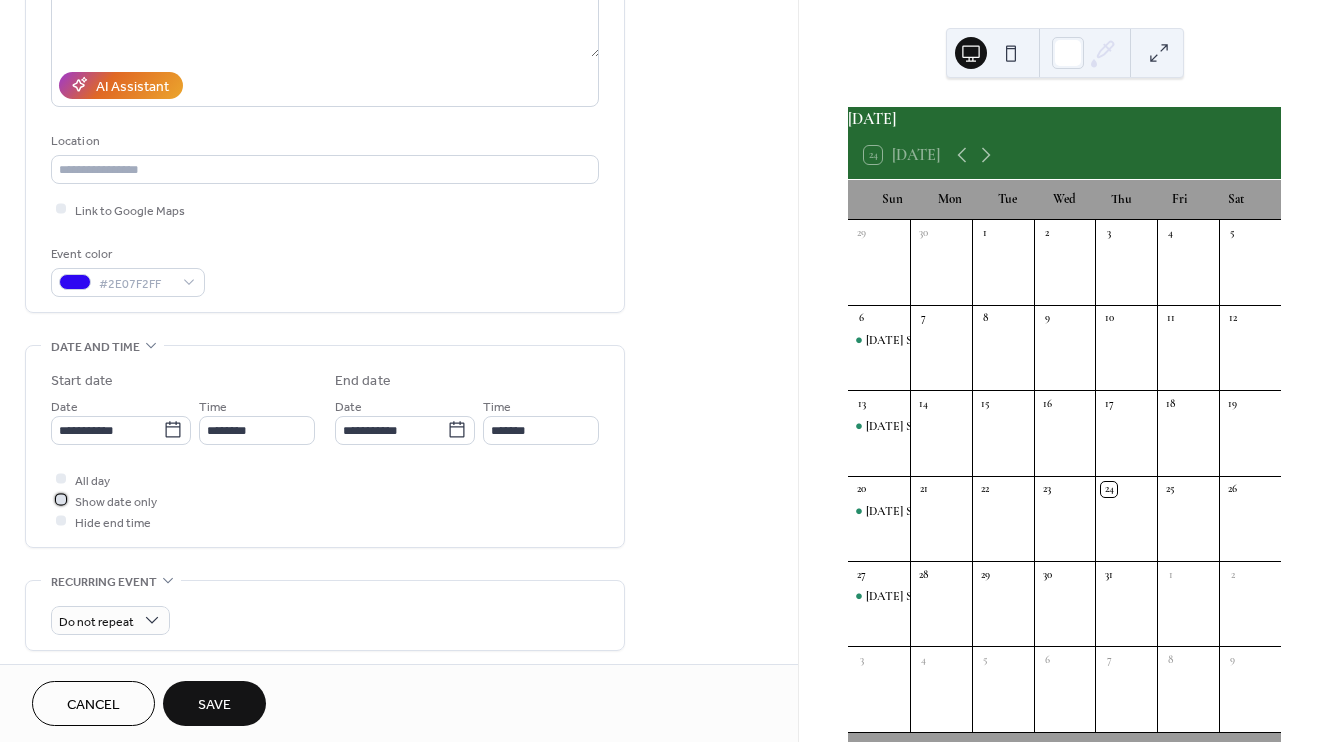 click at bounding box center [61, 500] 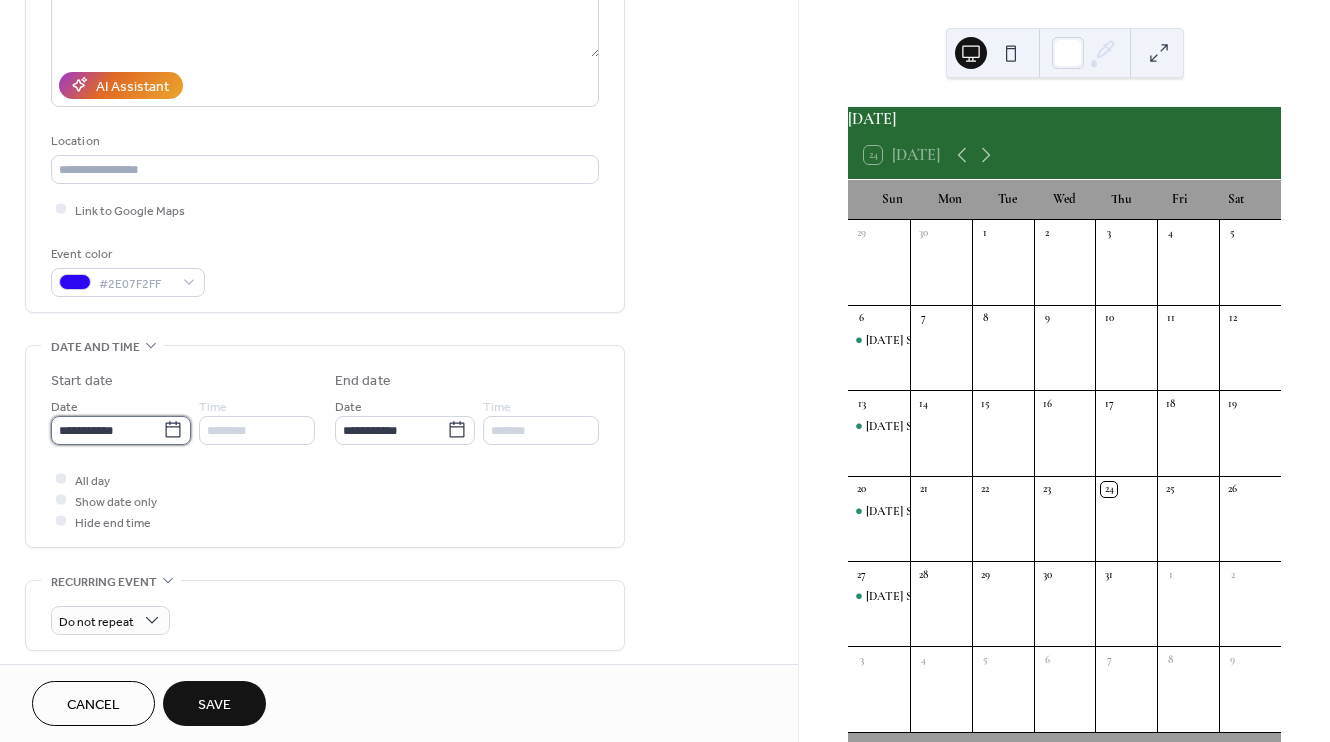 click on "**********" at bounding box center [107, 430] 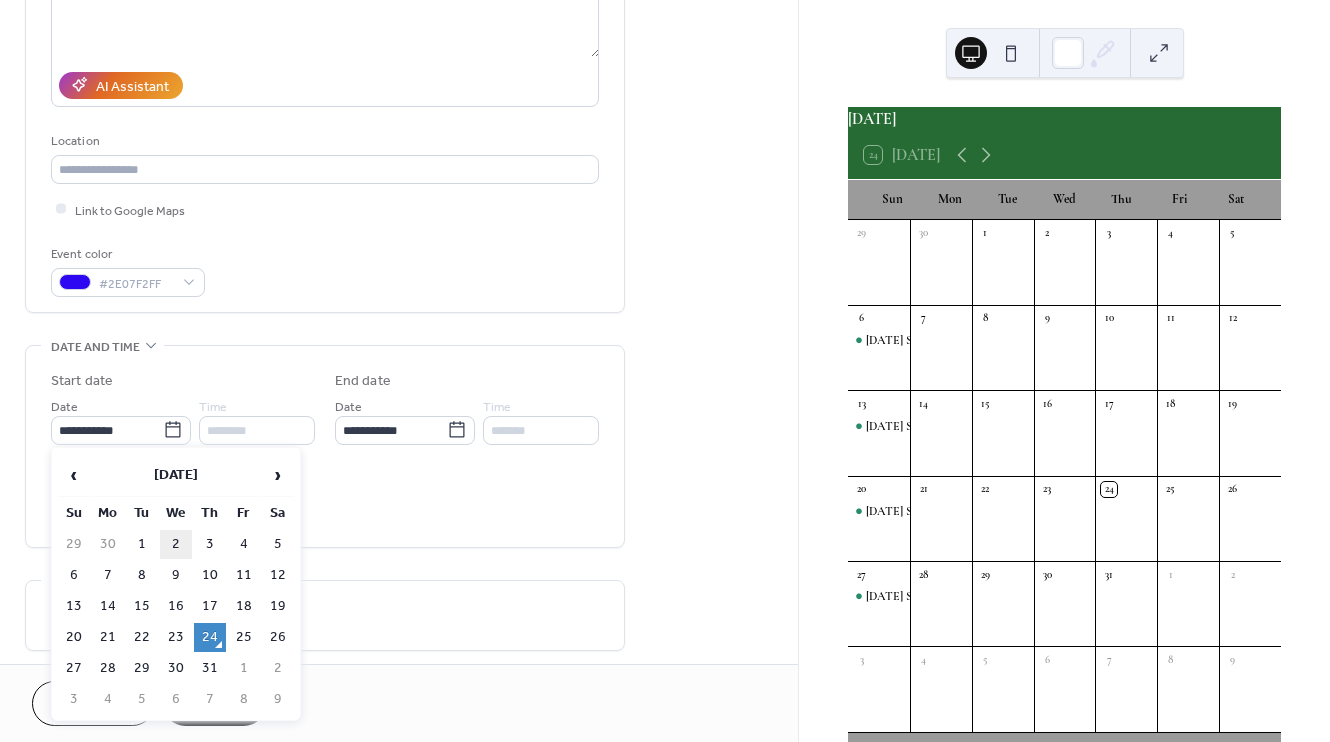 click on "2" at bounding box center [176, 544] 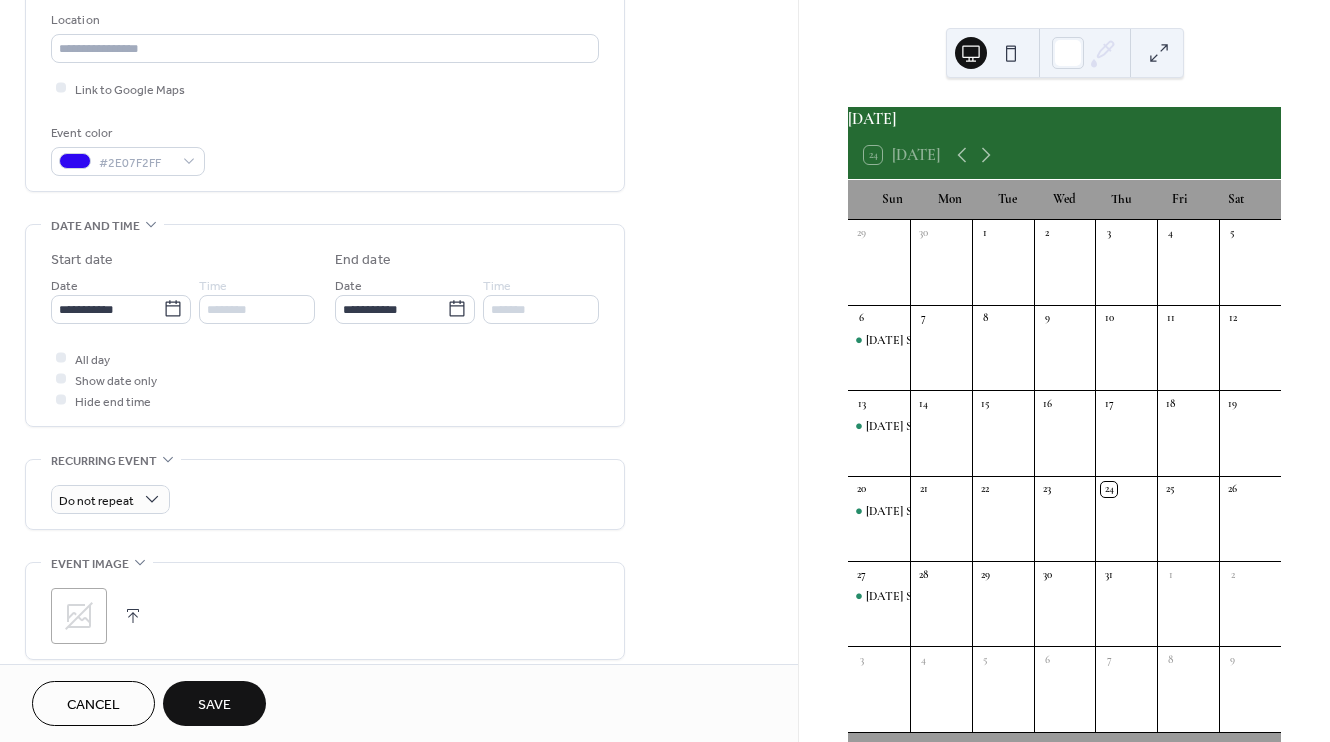 scroll, scrollTop: 433, scrollLeft: 0, axis: vertical 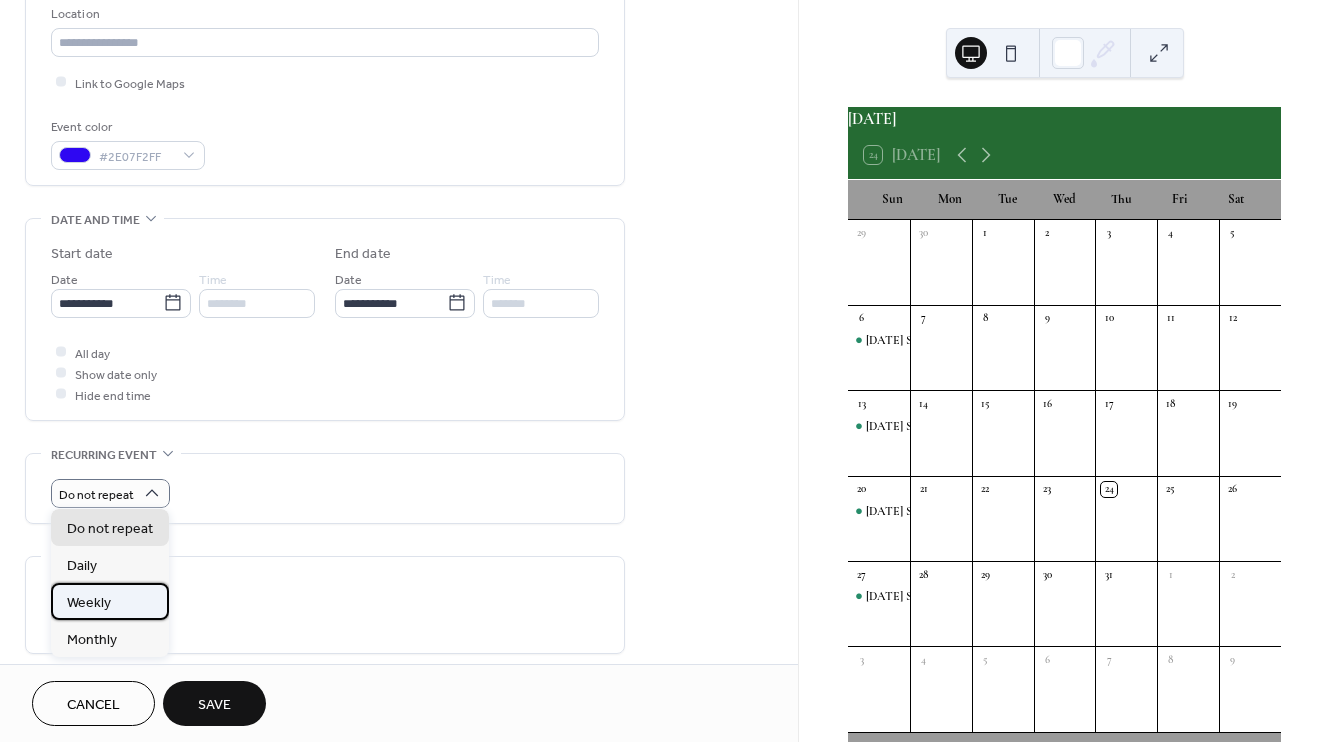 click on "Weekly" at bounding box center (110, 601) 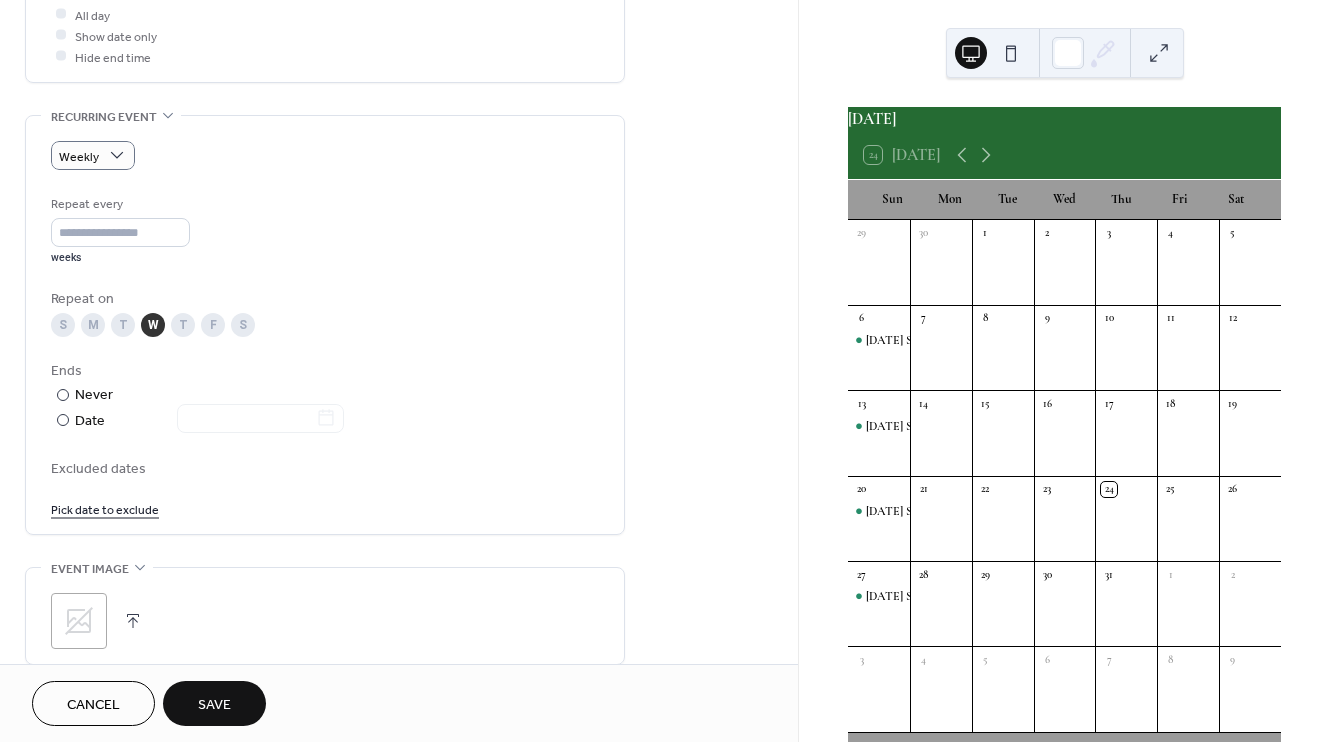 scroll, scrollTop: 774, scrollLeft: 0, axis: vertical 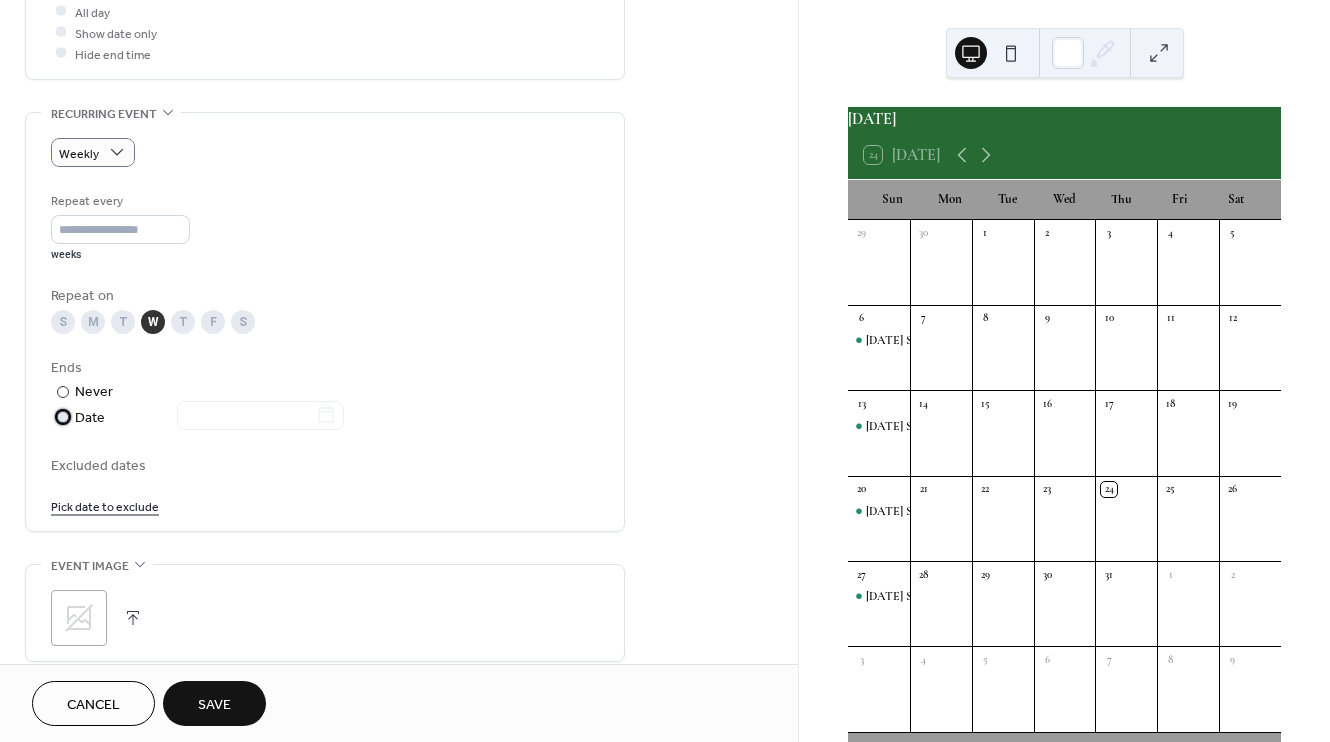 click at bounding box center [63, 417] 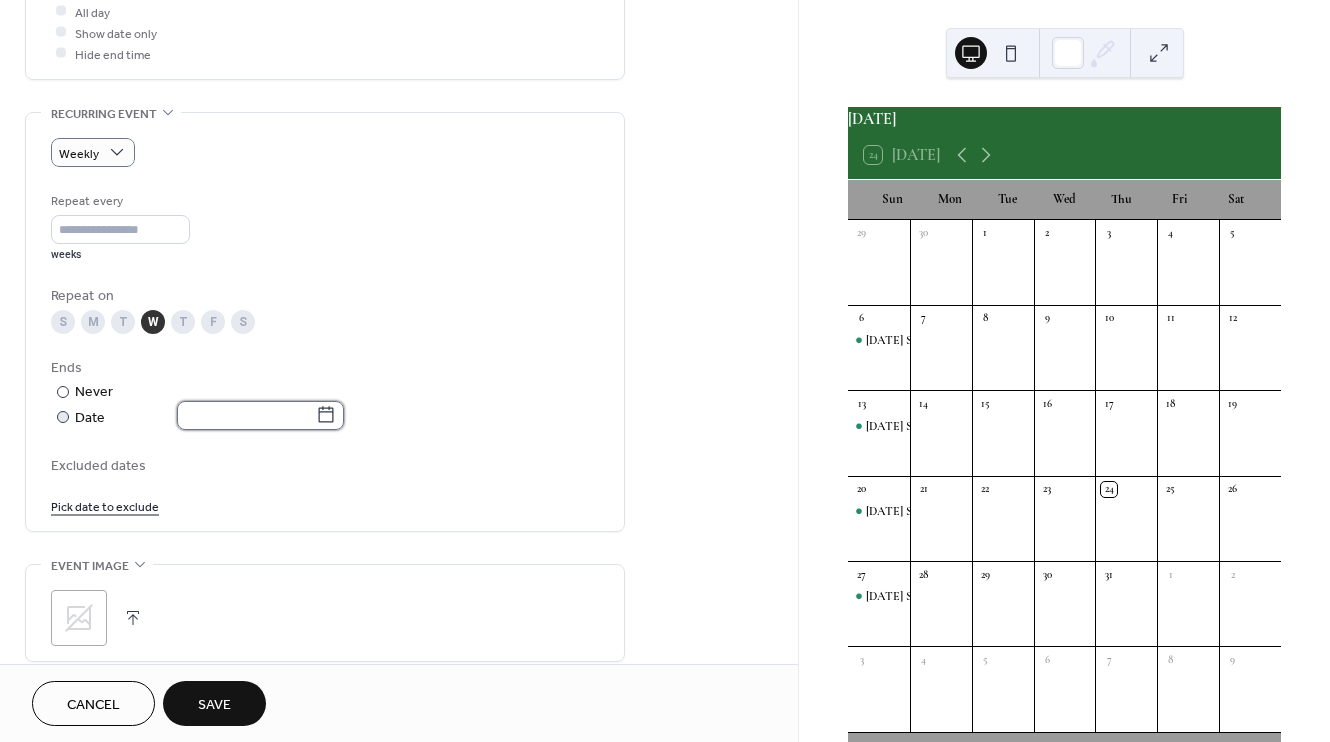 click at bounding box center [246, 415] 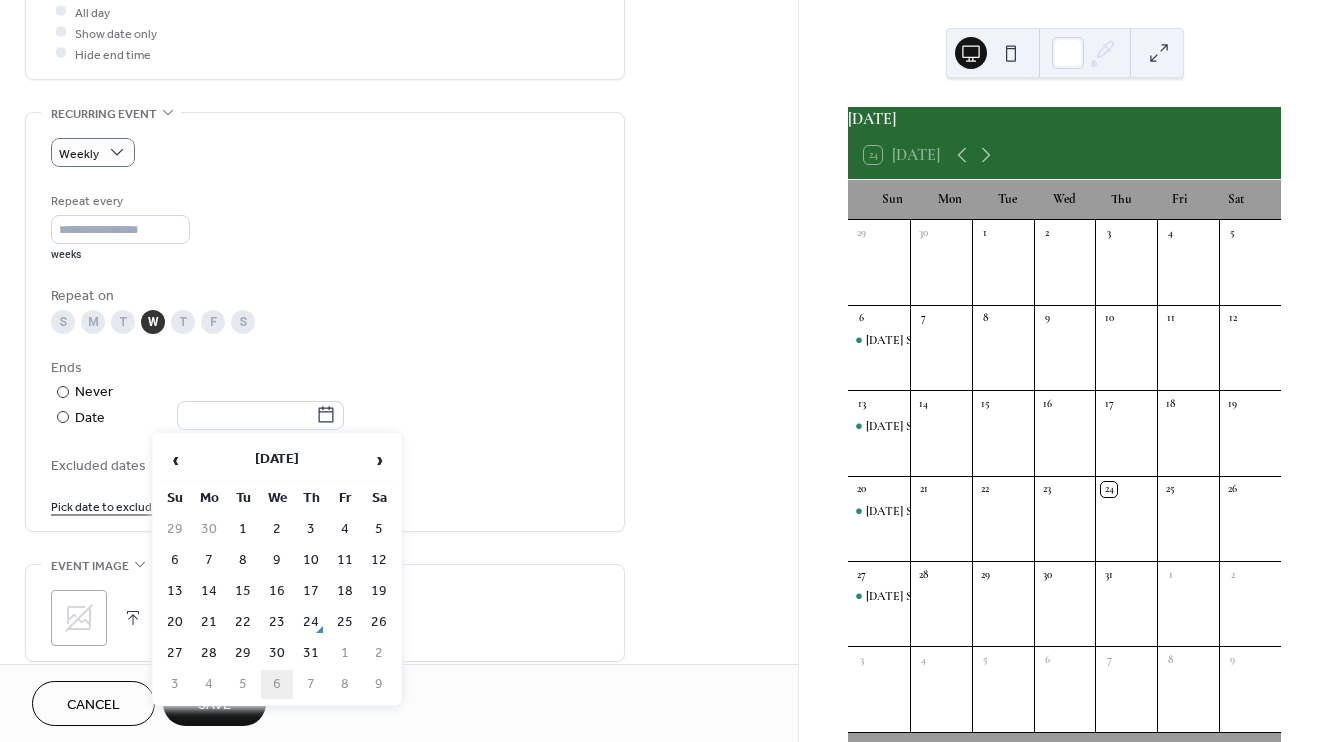 click on "6" at bounding box center (277, 684) 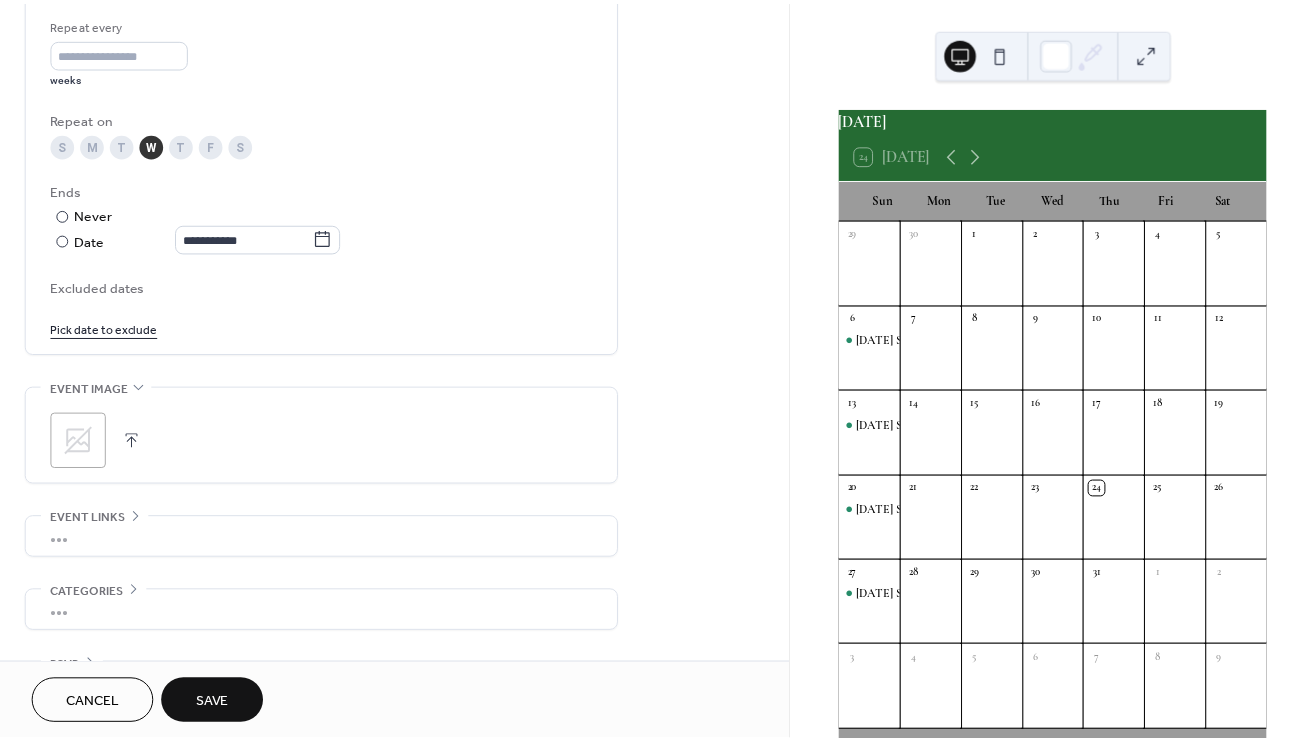 scroll, scrollTop: 953, scrollLeft: 0, axis: vertical 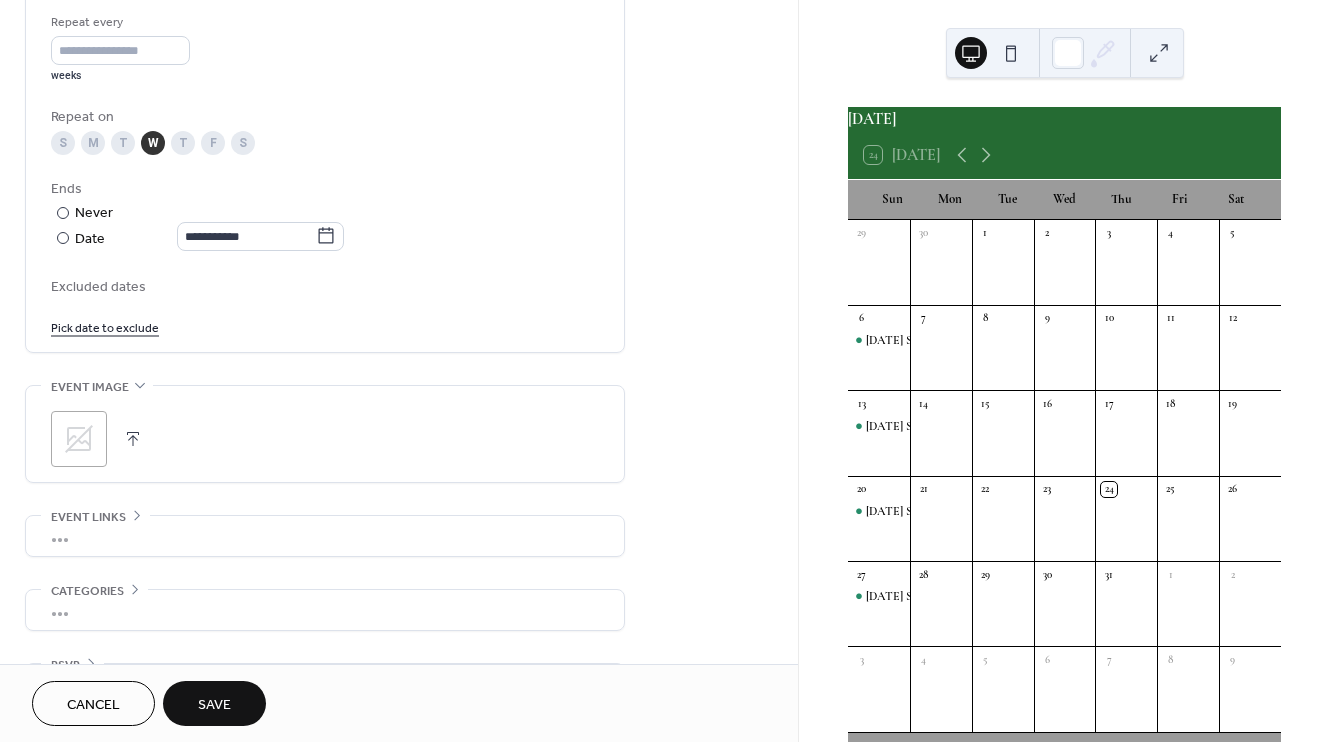 click 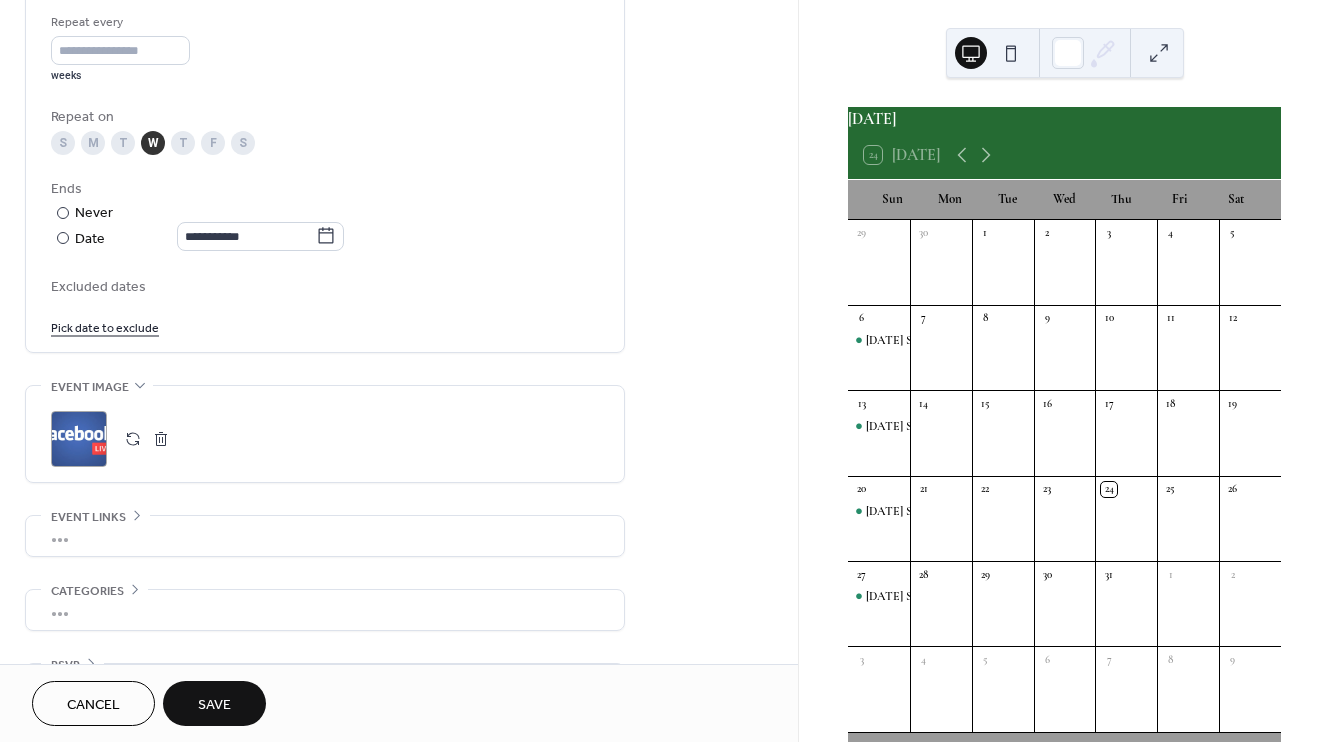 click on "Save" at bounding box center [214, 705] 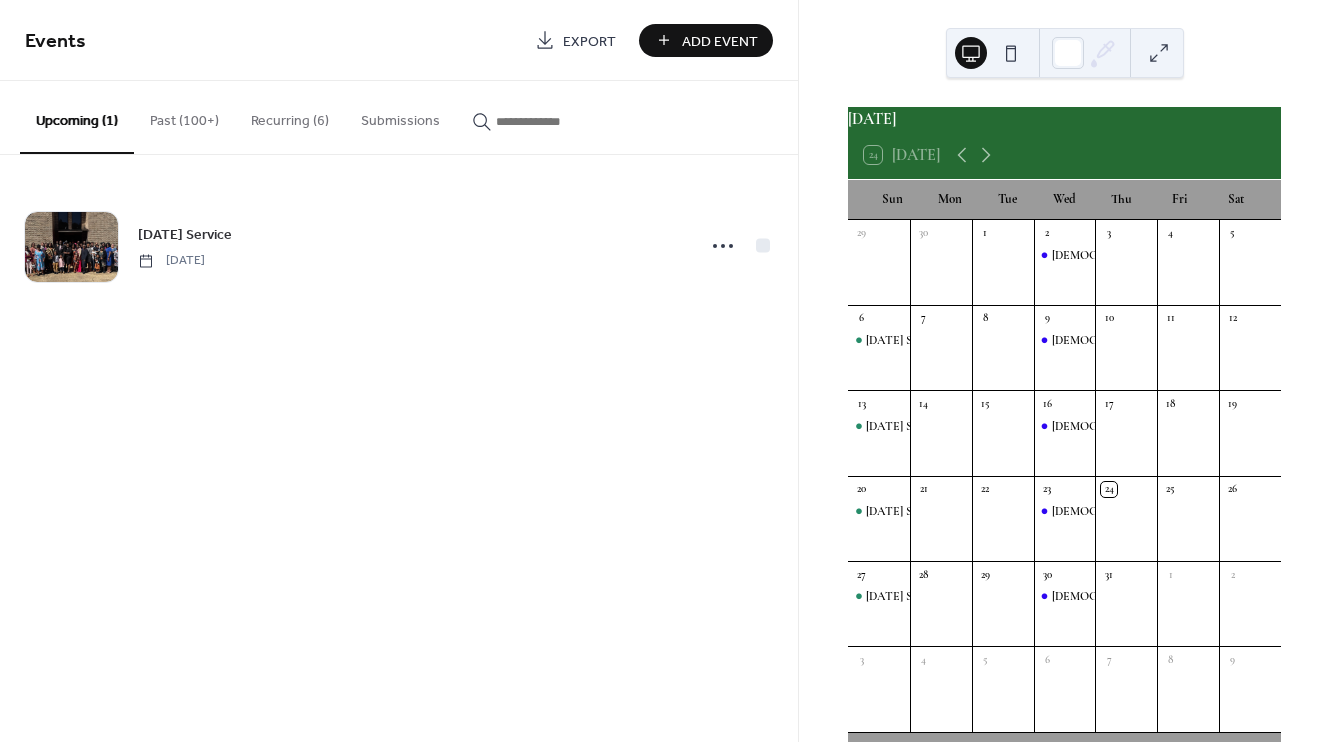 click on "July 2025 24 Today Sun Mon Tue Wed Thu Fri Sat 29 30 1 2 Bible Study on Facebook 3 4 5 6 Sunday Service 7 8 9 Bible Study on Facebook 10 11 12 13 Sunday Service 14 15 16 Bible Study on Facebook 17 18 19 20 Sunday Service 21 22 23 Bible Study on Facebook 24 25 26 27 Sunday Service 28 29 30 Bible Study on Facebook 31 1 2 3 4 5 6 7 8 9" at bounding box center [1064, 371] 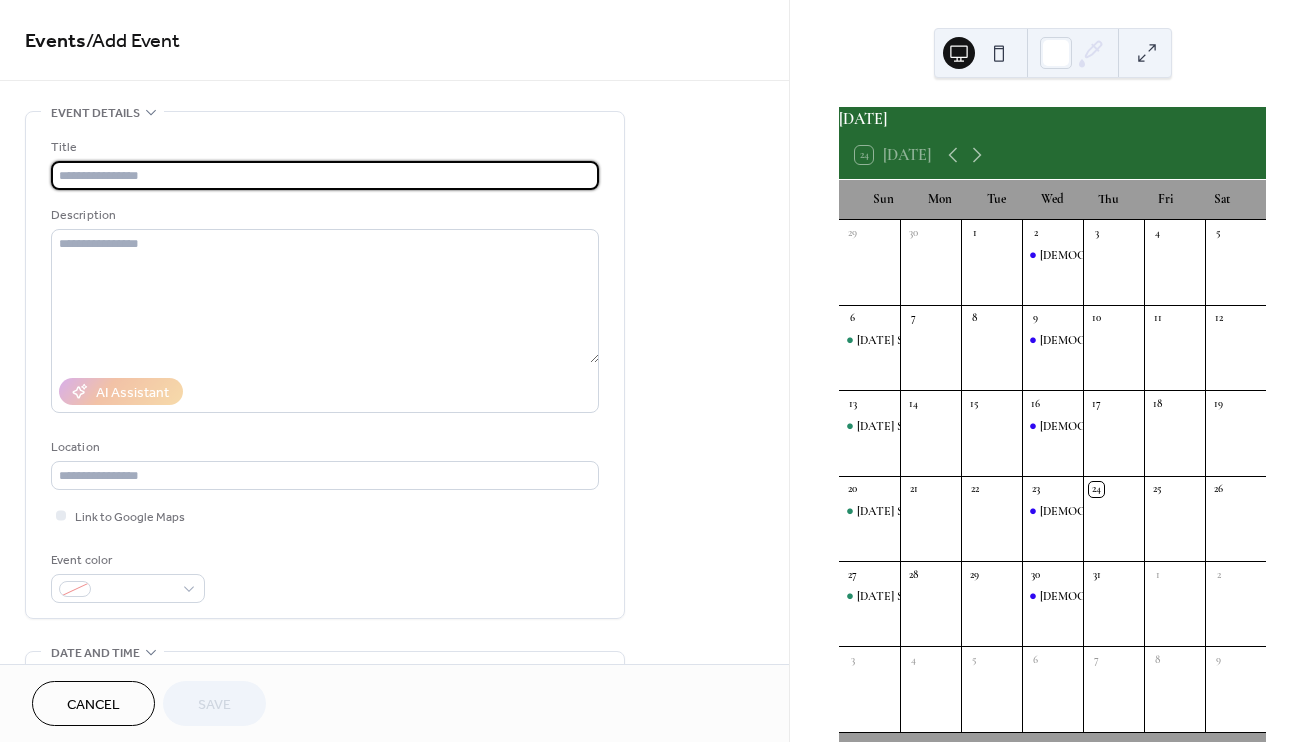 click at bounding box center (325, 175) 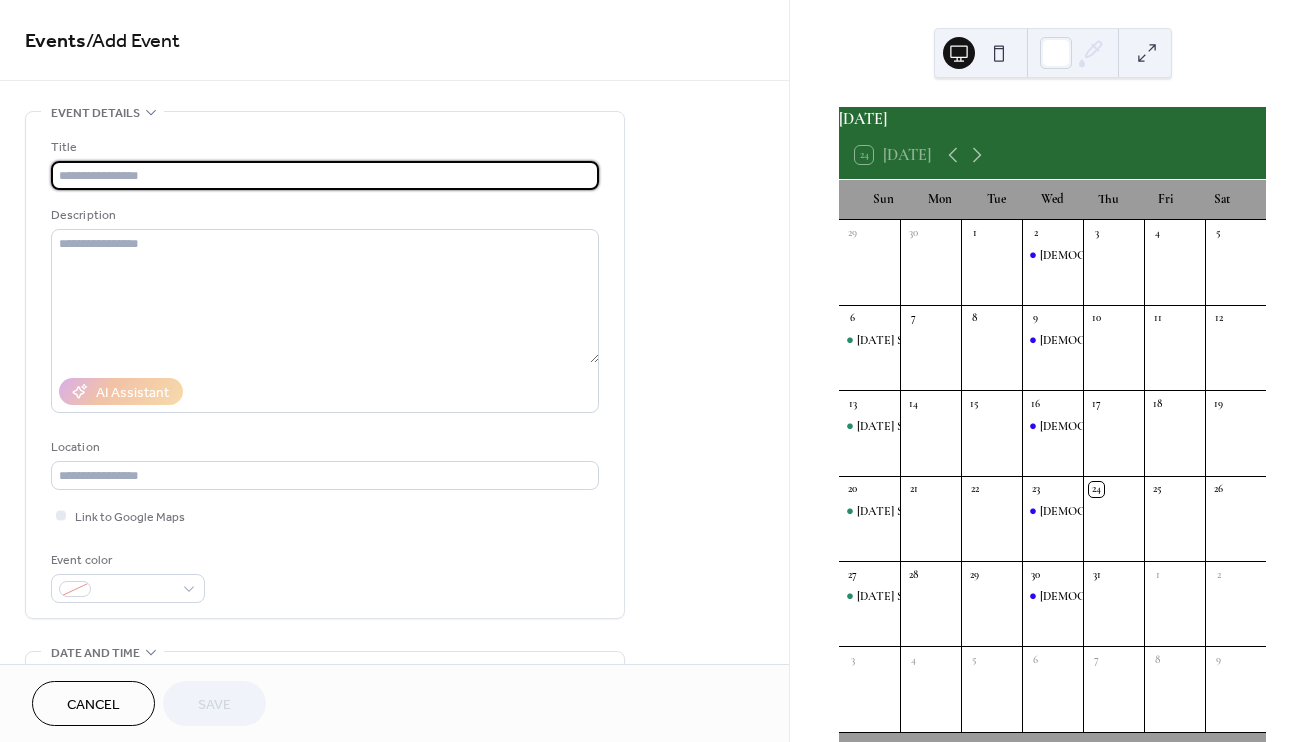 paste on "**********" 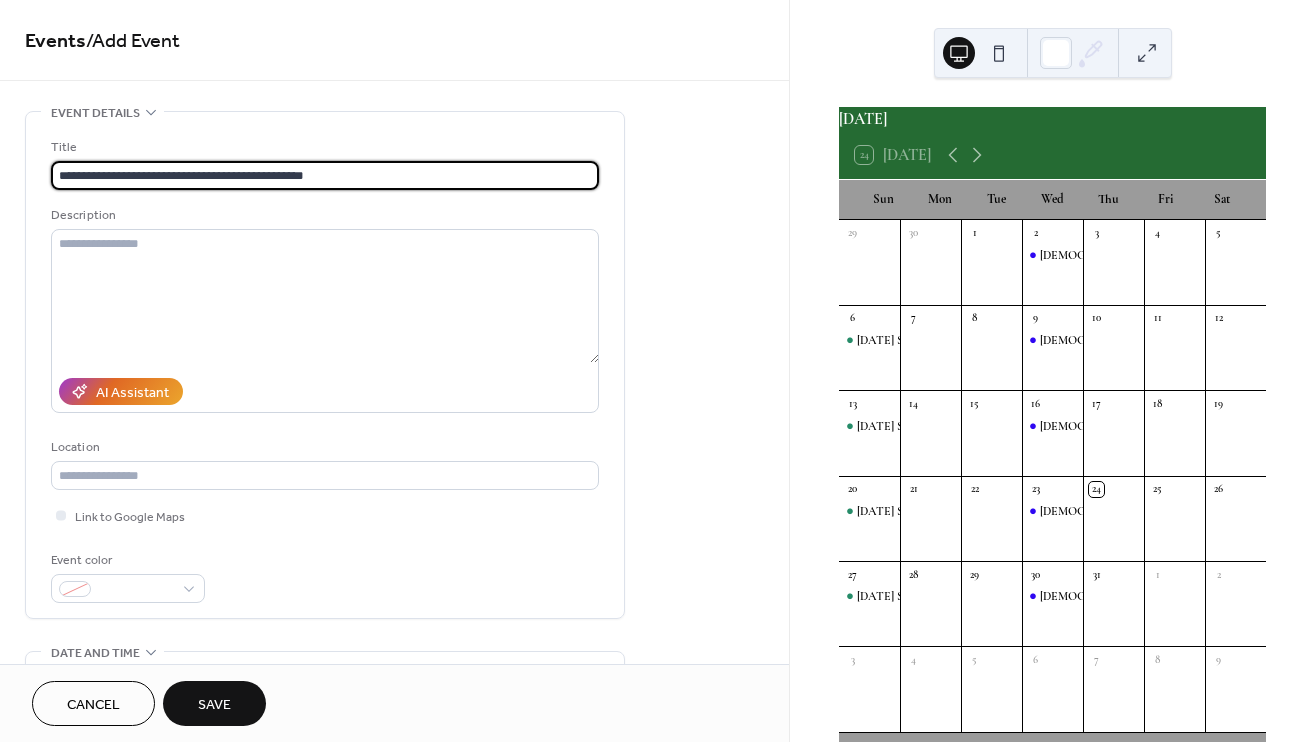 type on "**********" 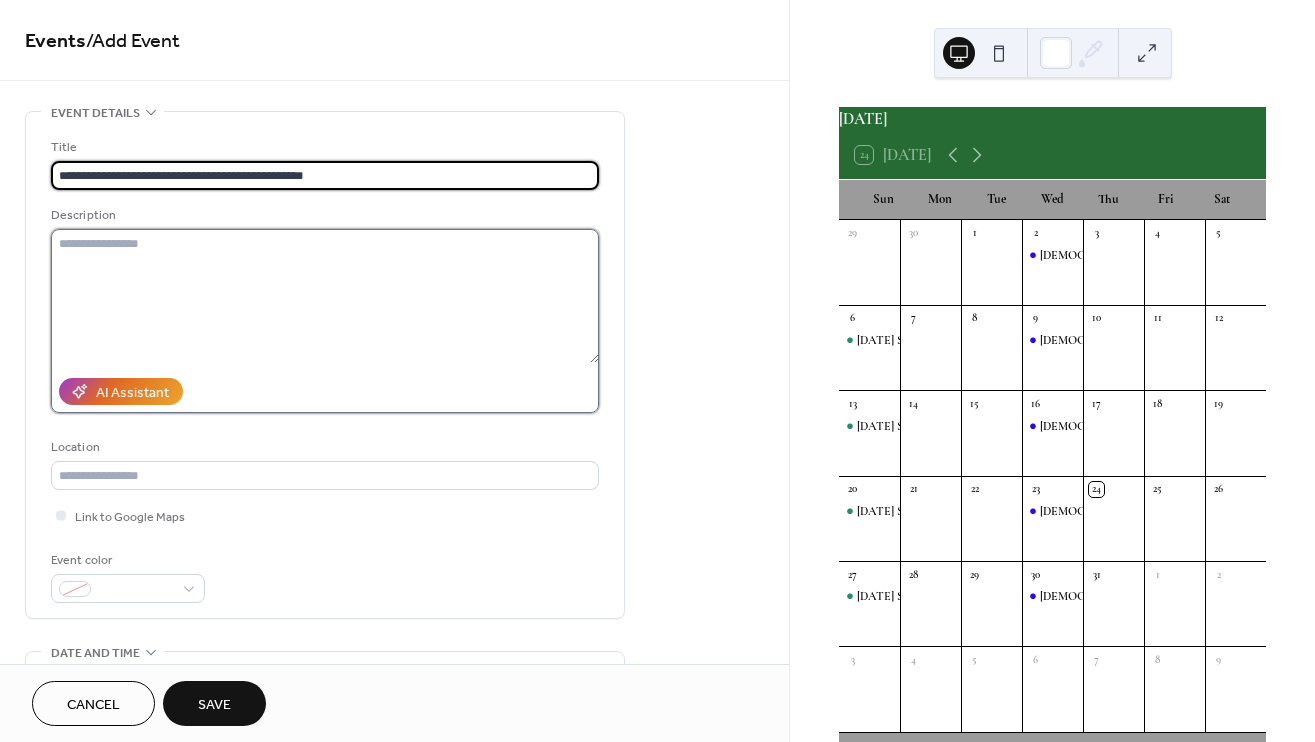 click at bounding box center (325, 296) 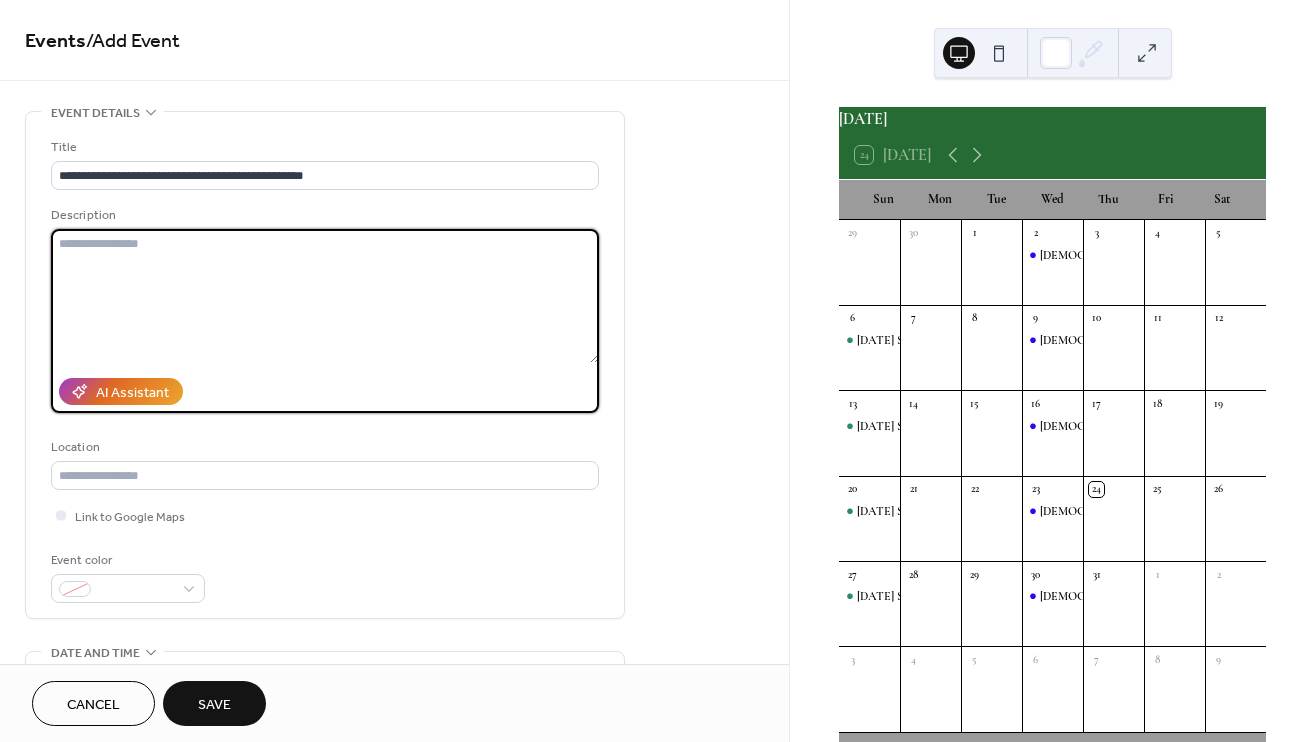 click at bounding box center (325, 296) 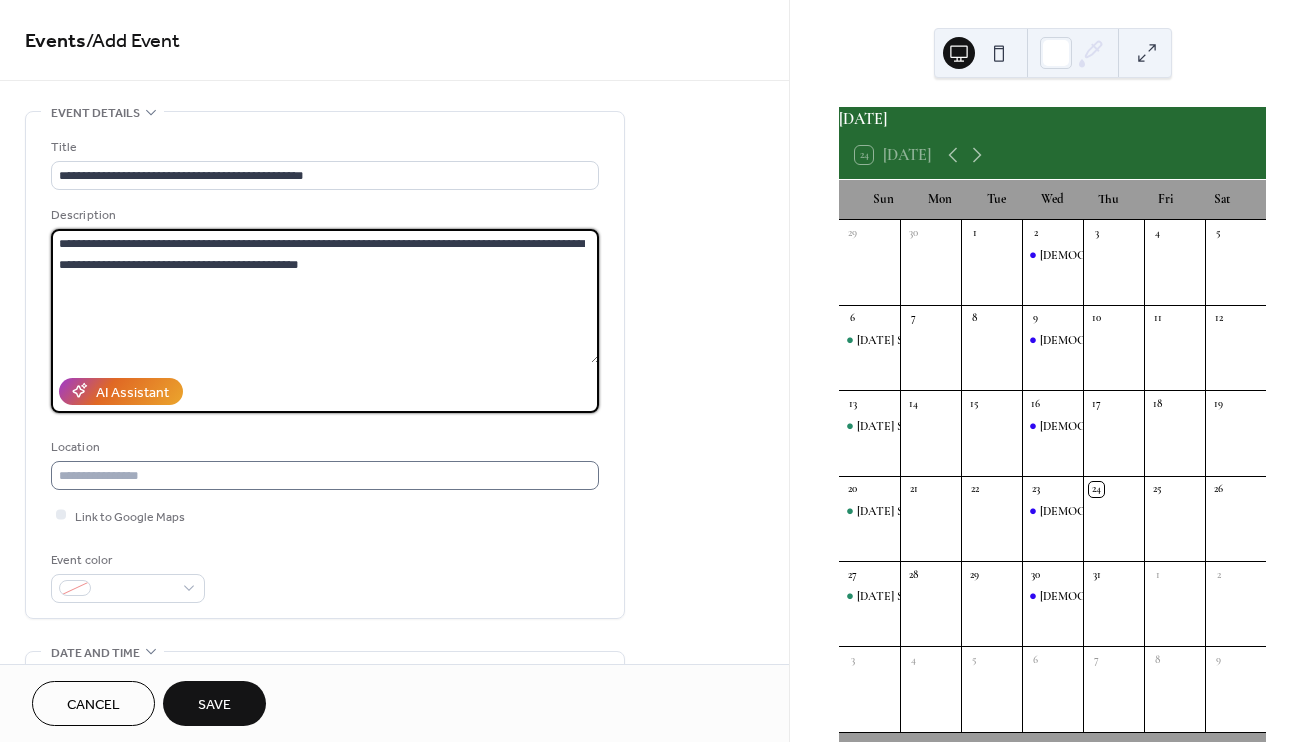 type on "**********" 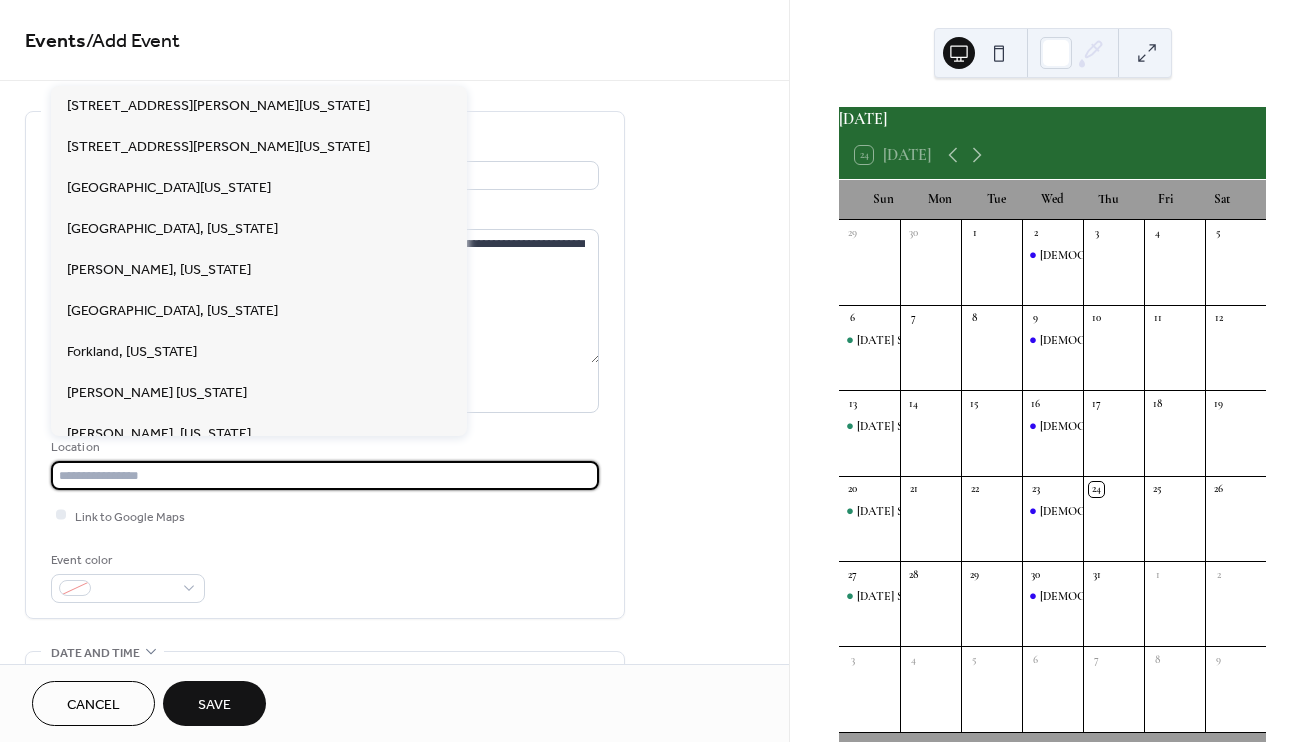 click at bounding box center (325, 475) 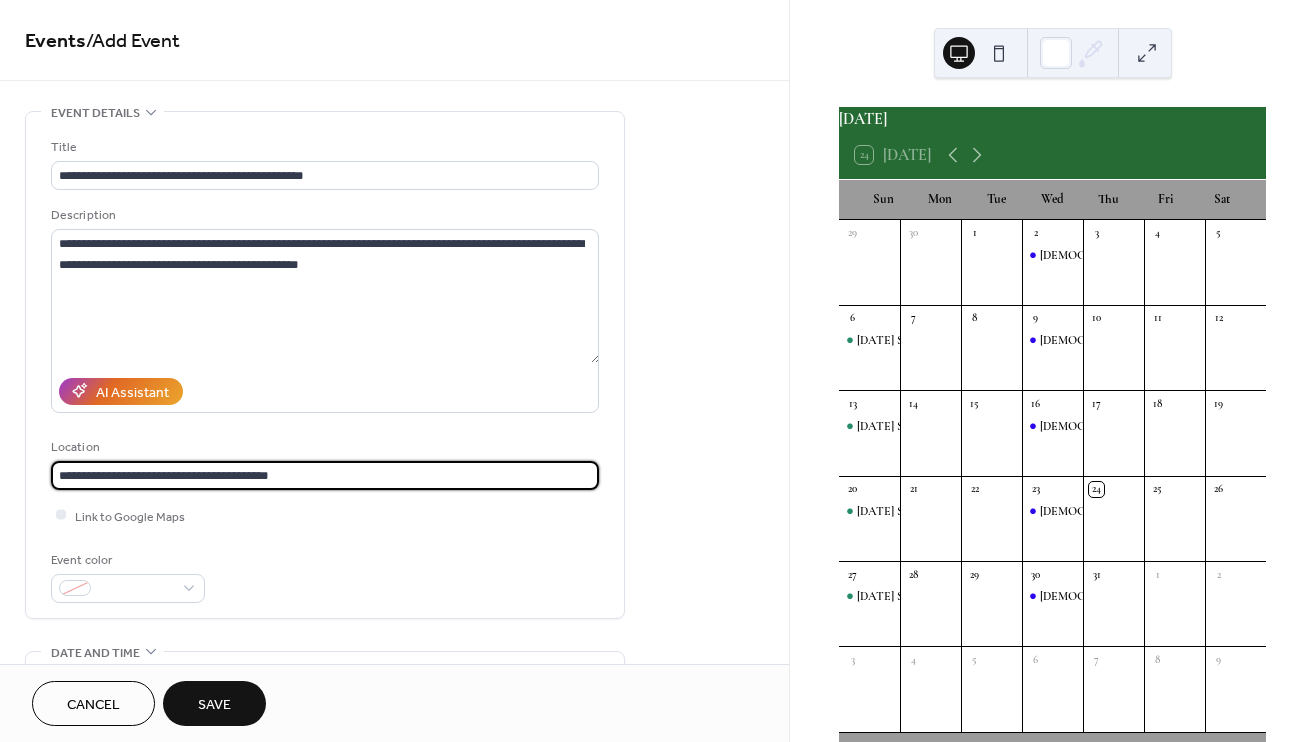 type on "**********" 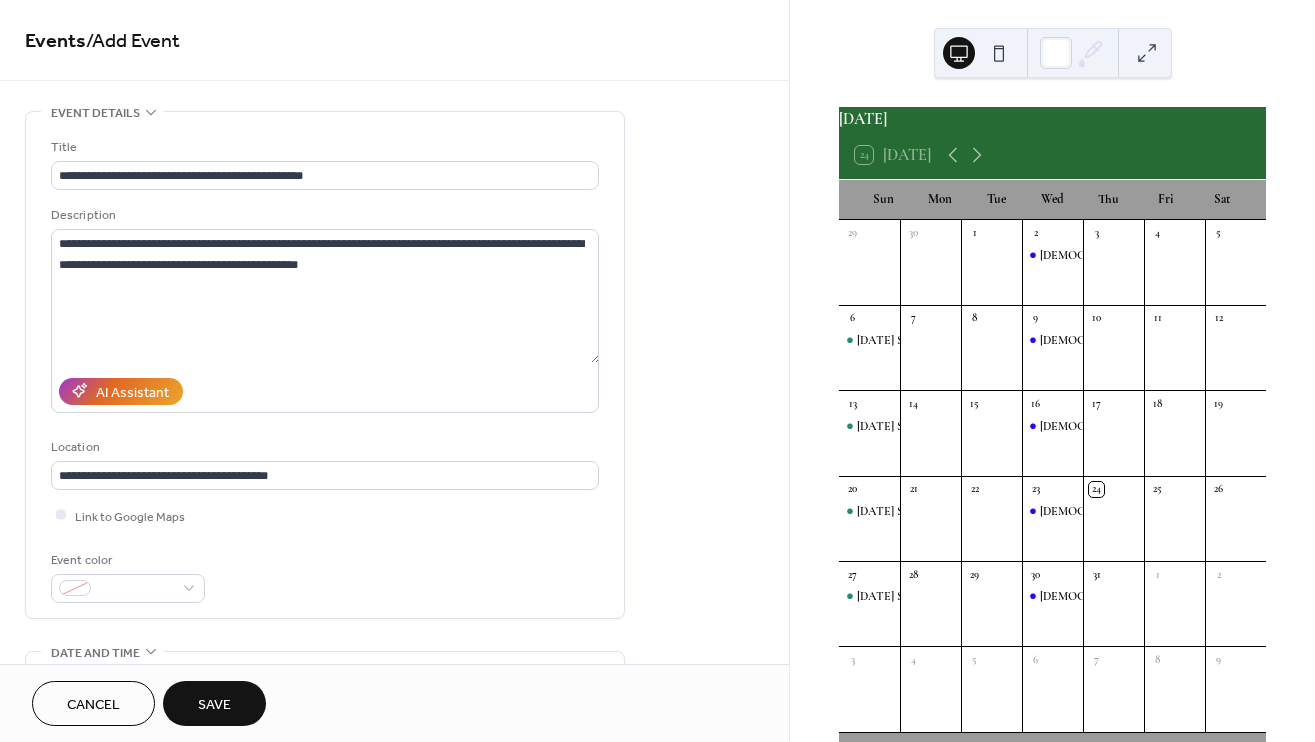 click on "Event color" at bounding box center (325, 576) 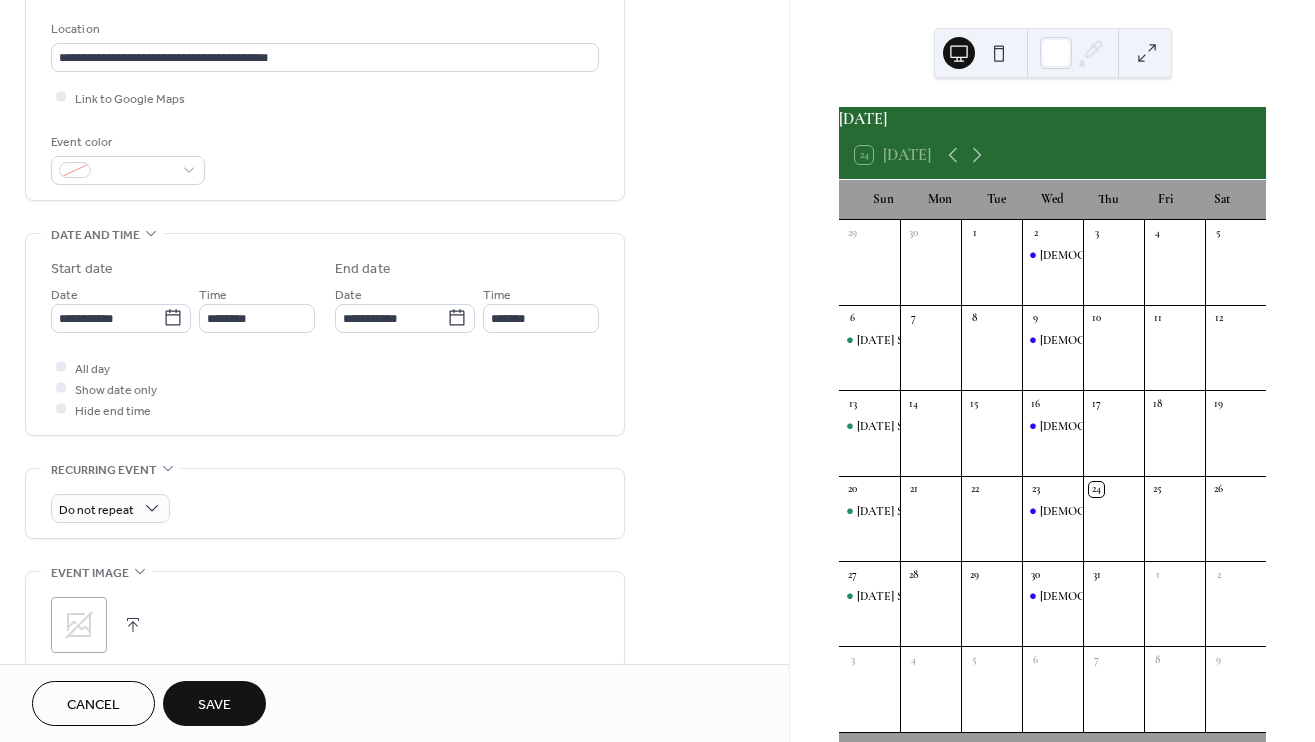 scroll, scrollTop: 423, scrollLeft: 0, axis: vertical 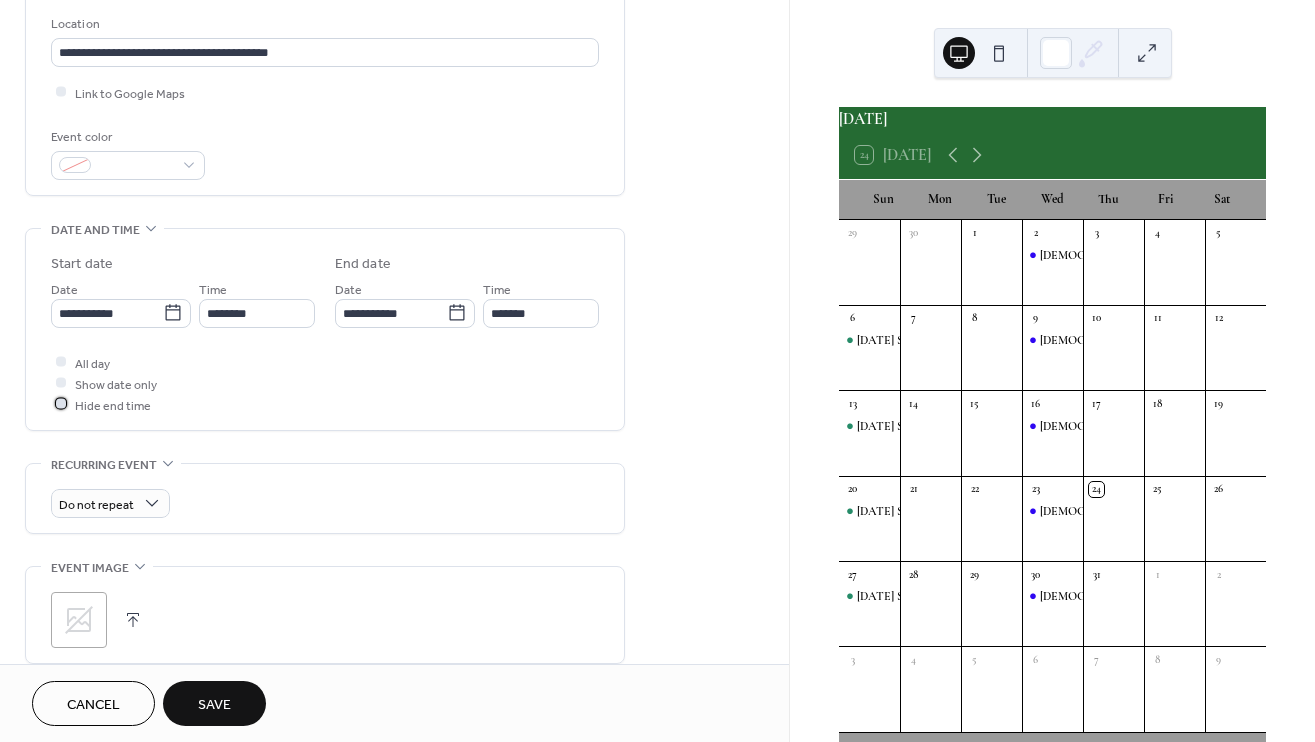 click at bounding box center [61, 404] 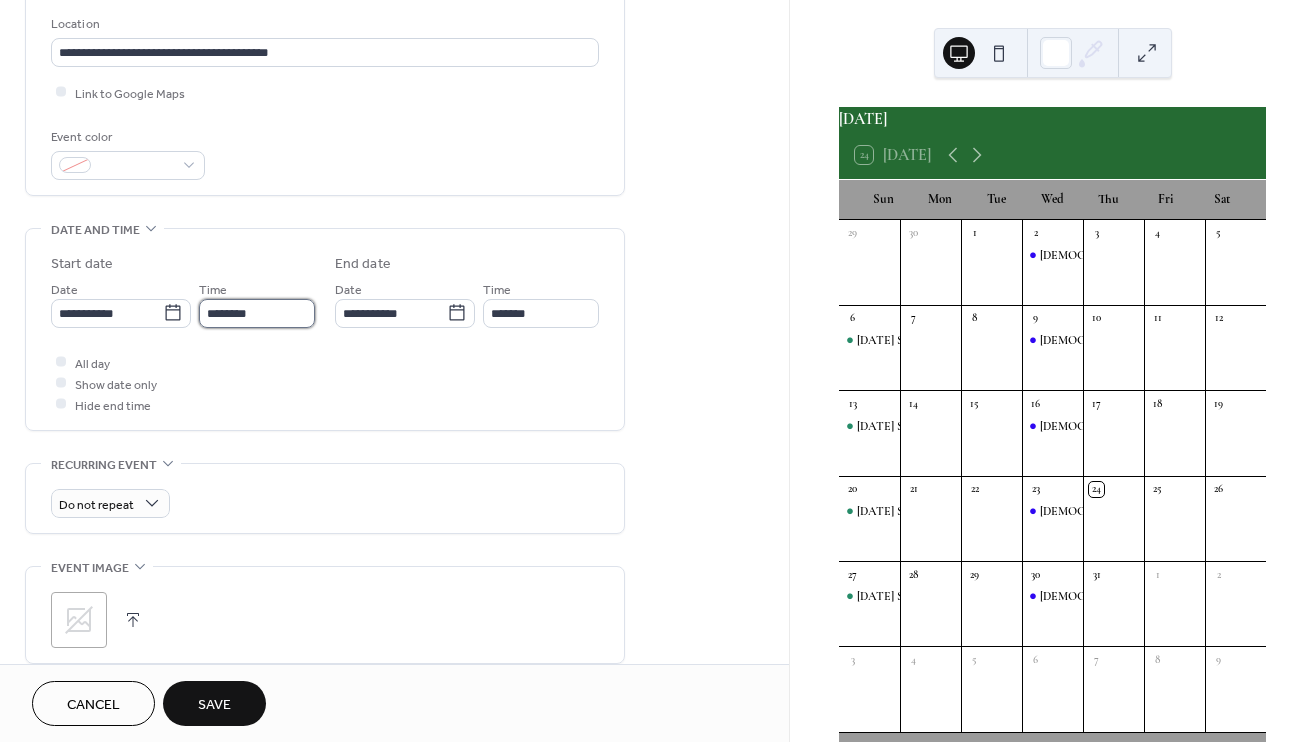 click on "********" at bounding box center [257, 313] 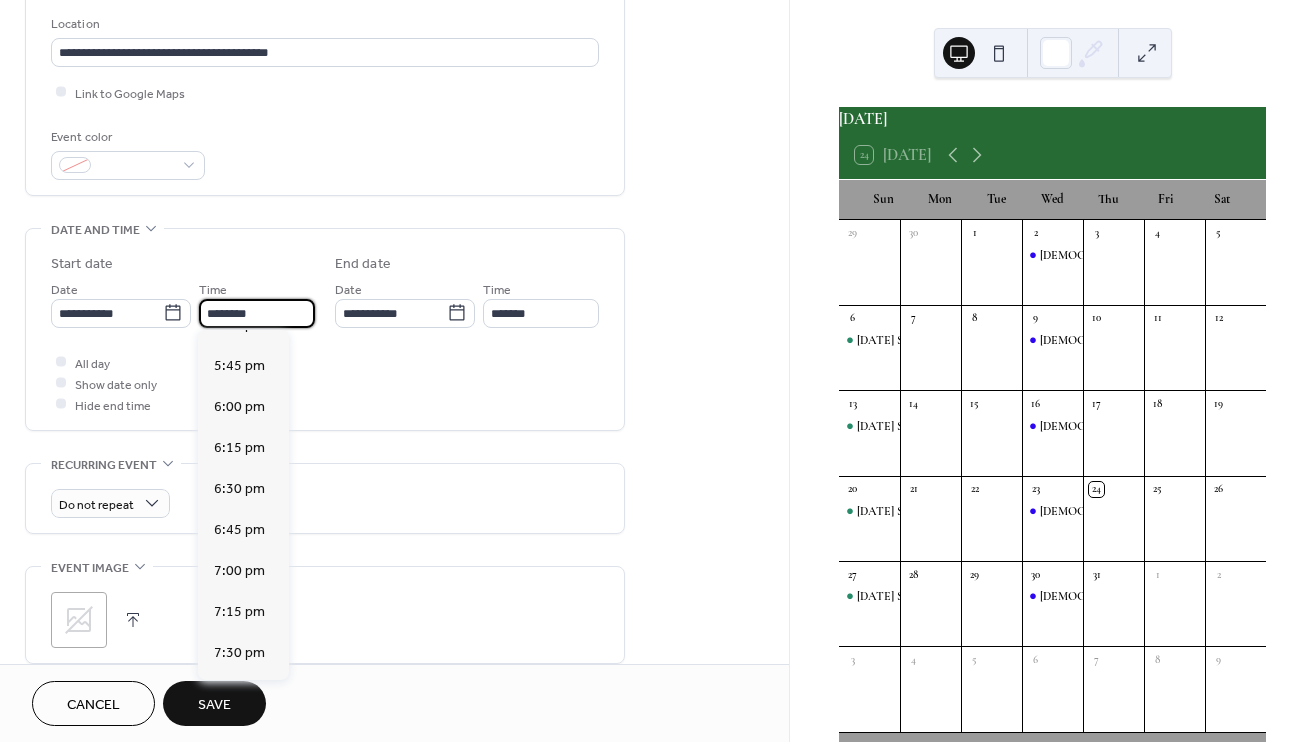 scroll, scrollTop: 2935, scrollLeft: 0, axis: vertical 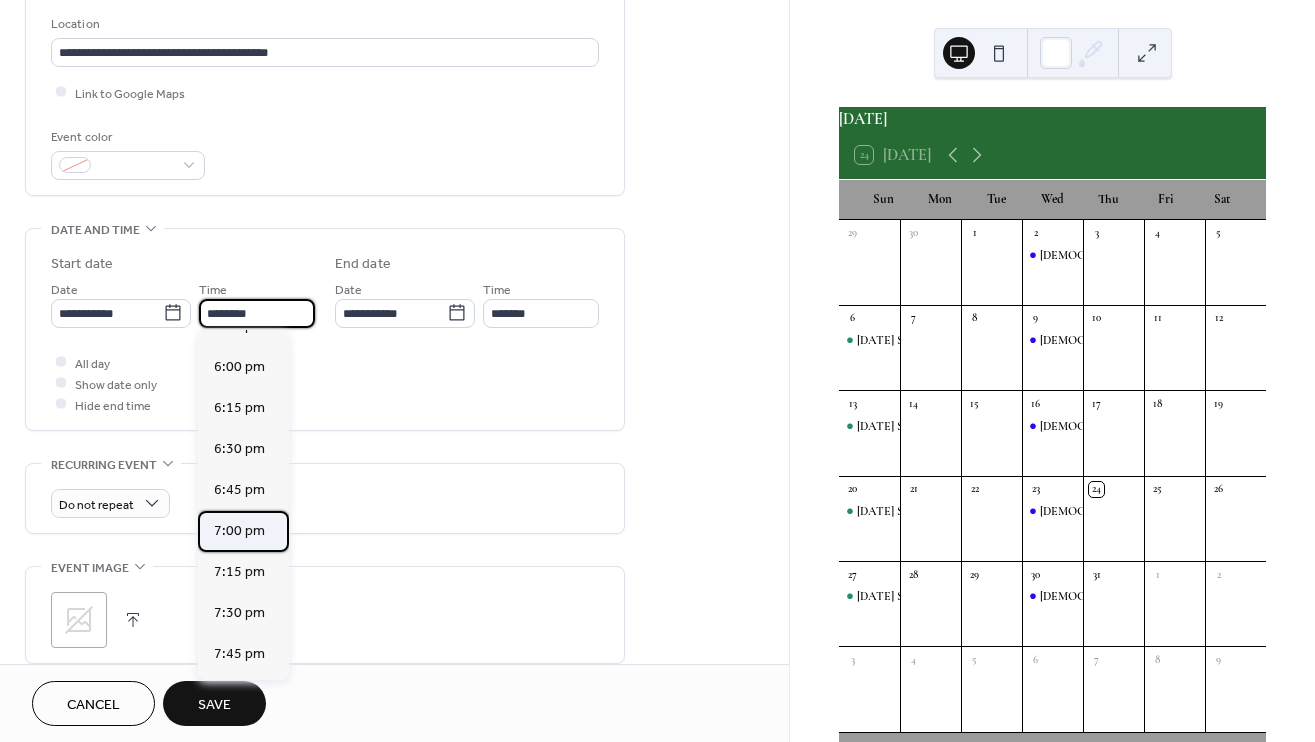 click on "7:00 pm" at bounding box center [239, 530] 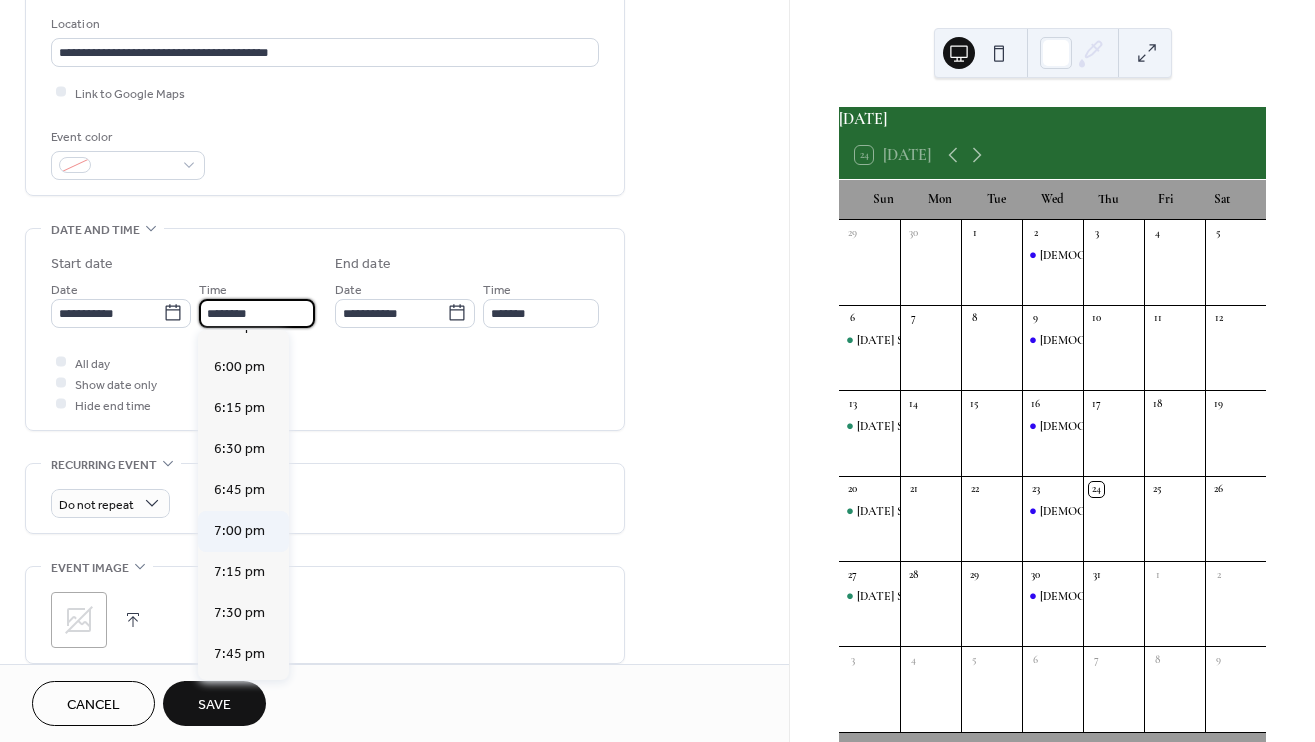 type on "*******" 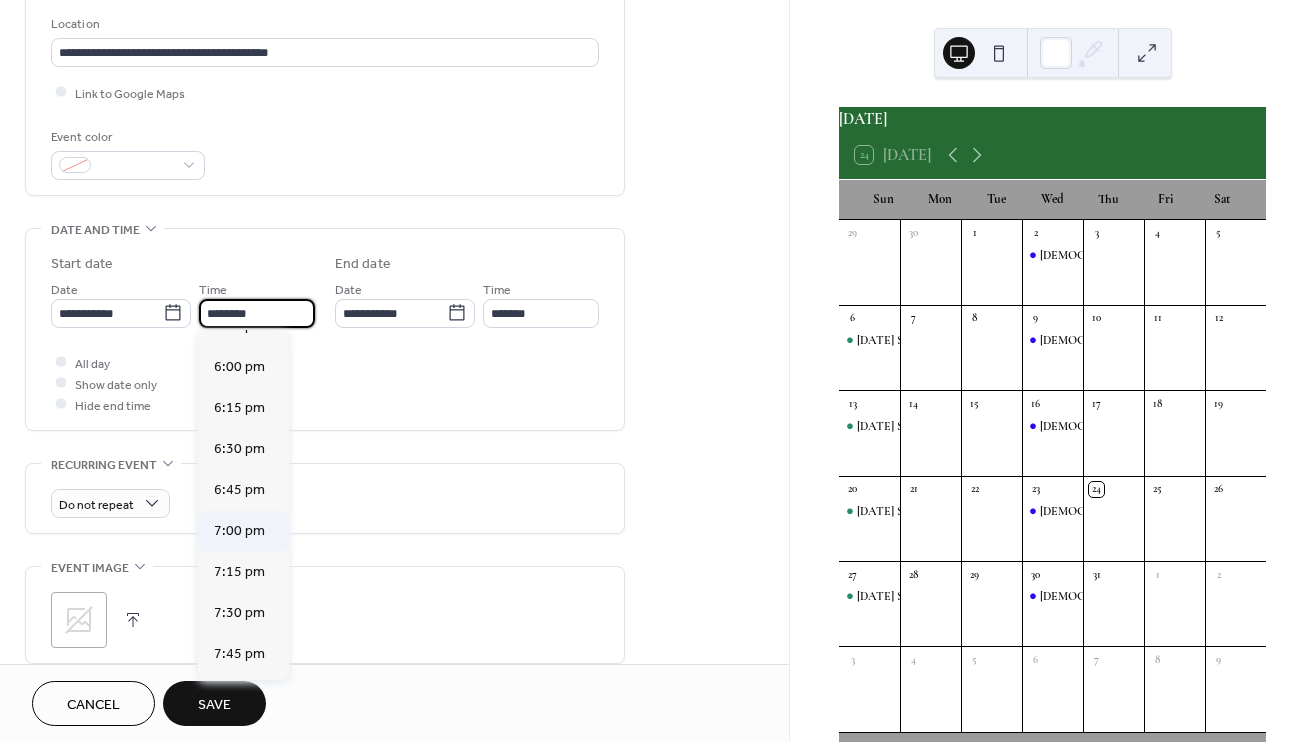 type on "*******" 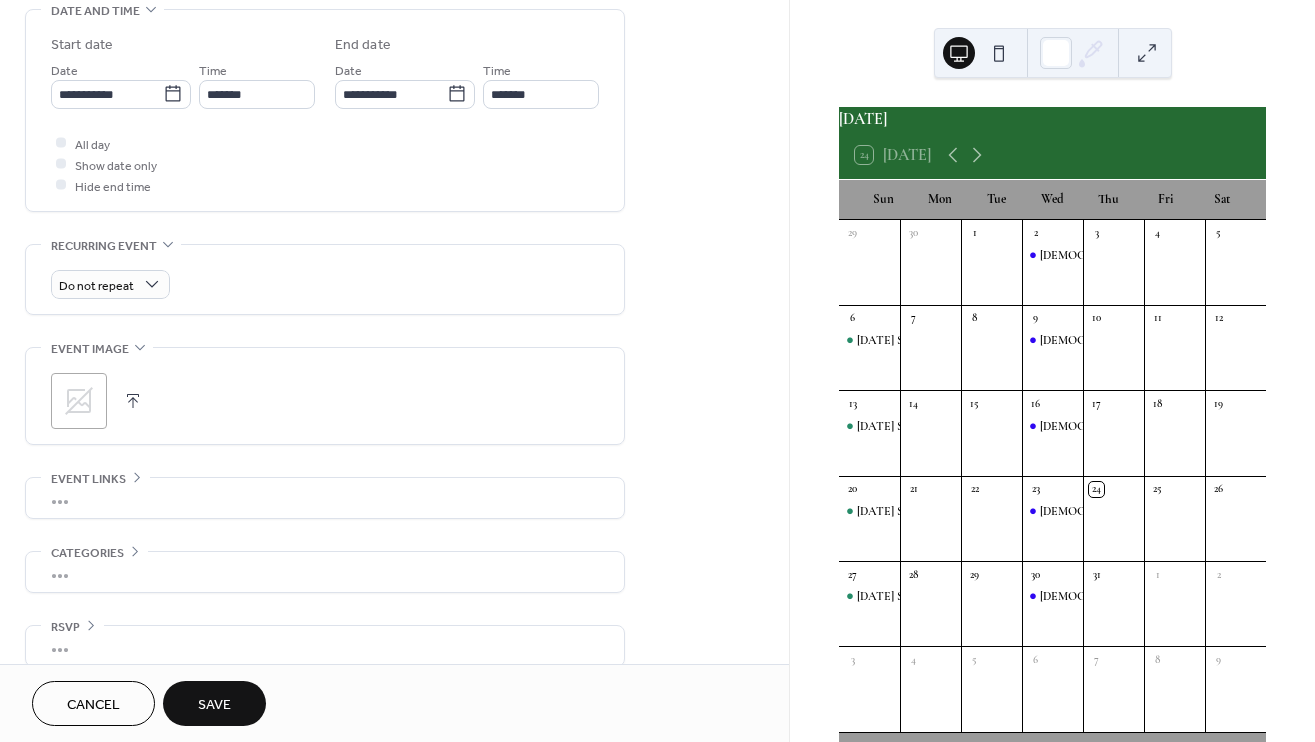 scroll, scrollTop: 658, scrollLeft: 0, axis: vertical 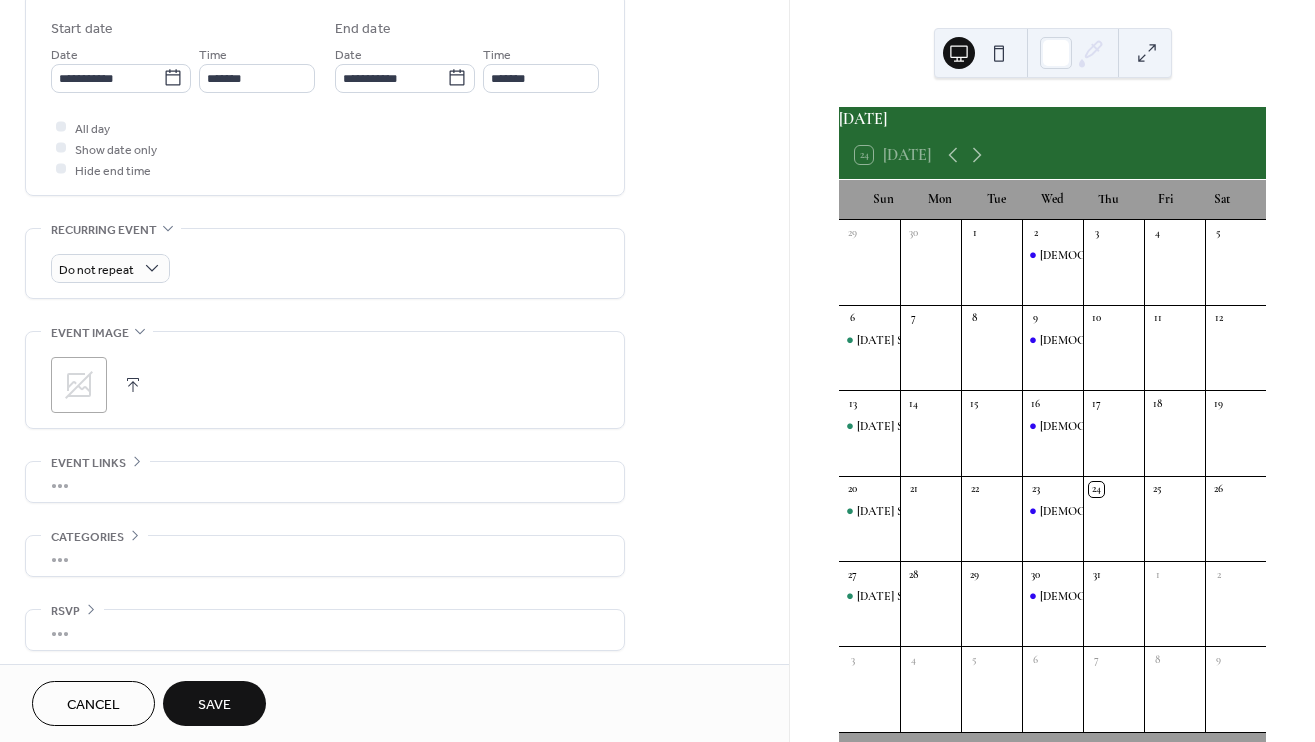 click 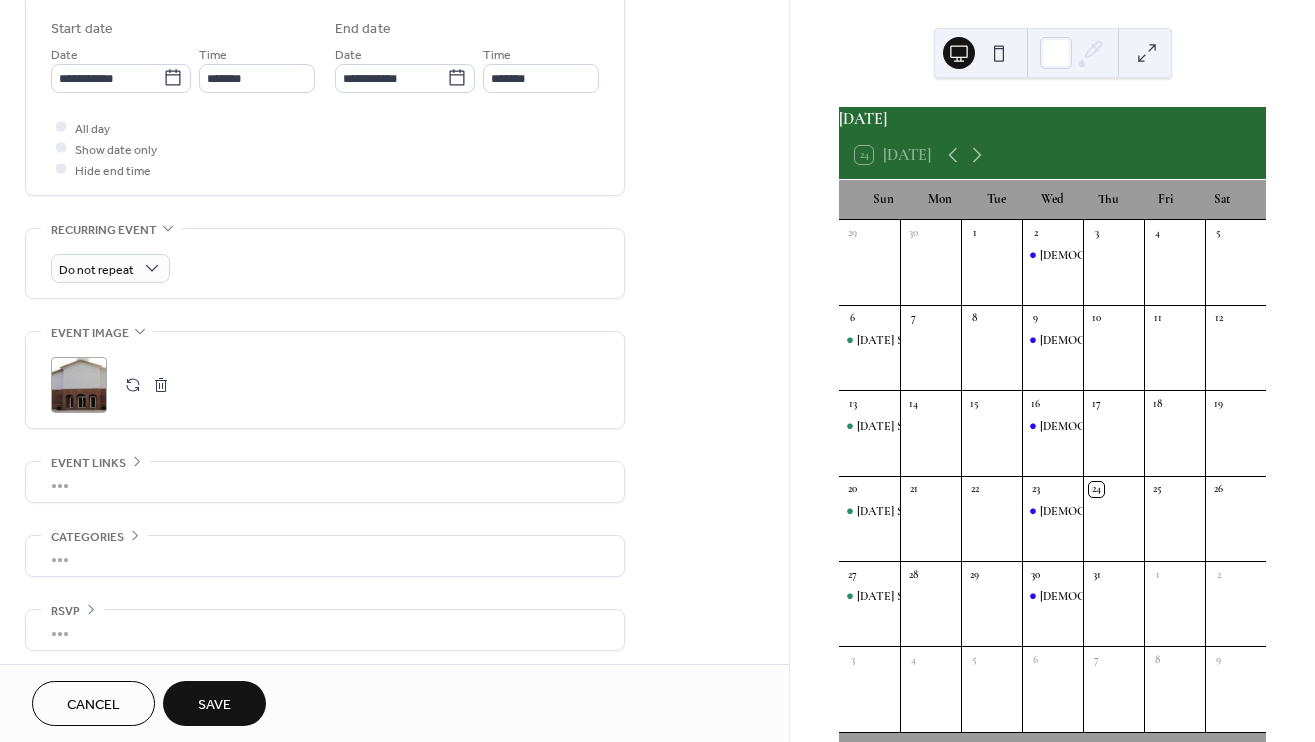 click on "Save" at bounding box center (214, 703) 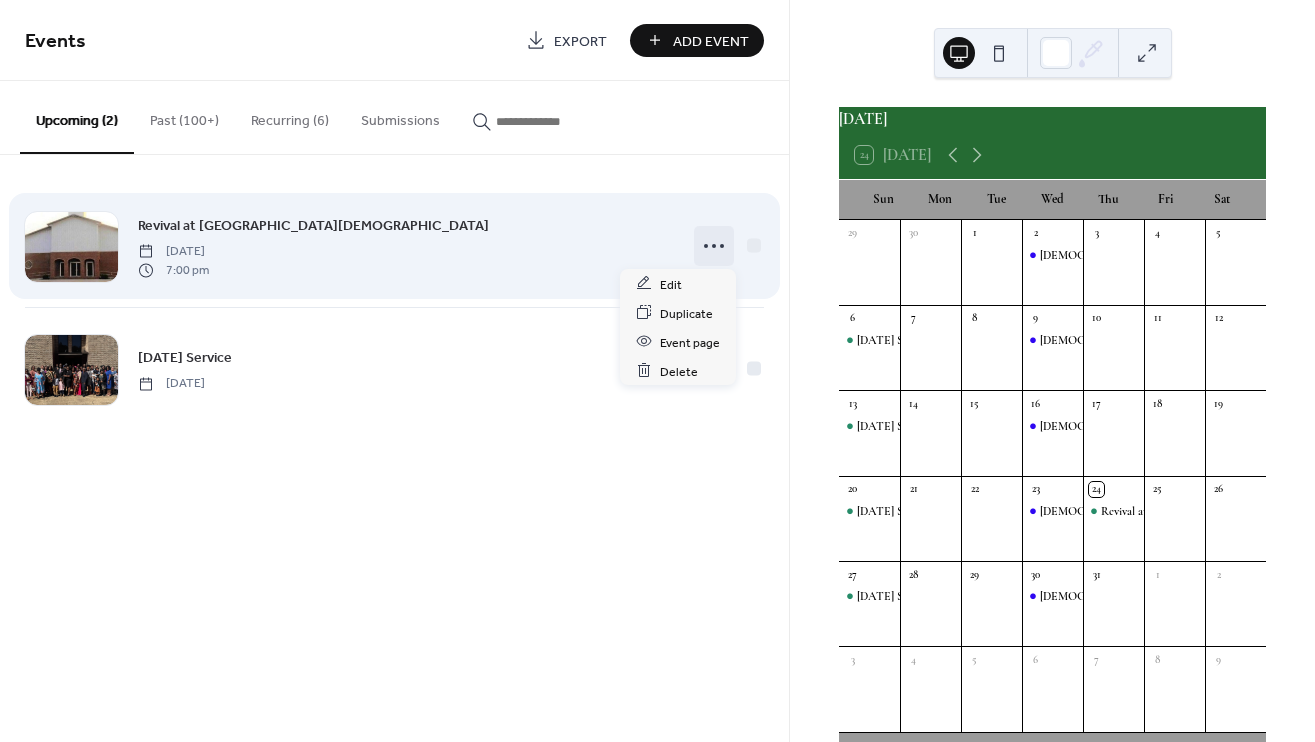 click 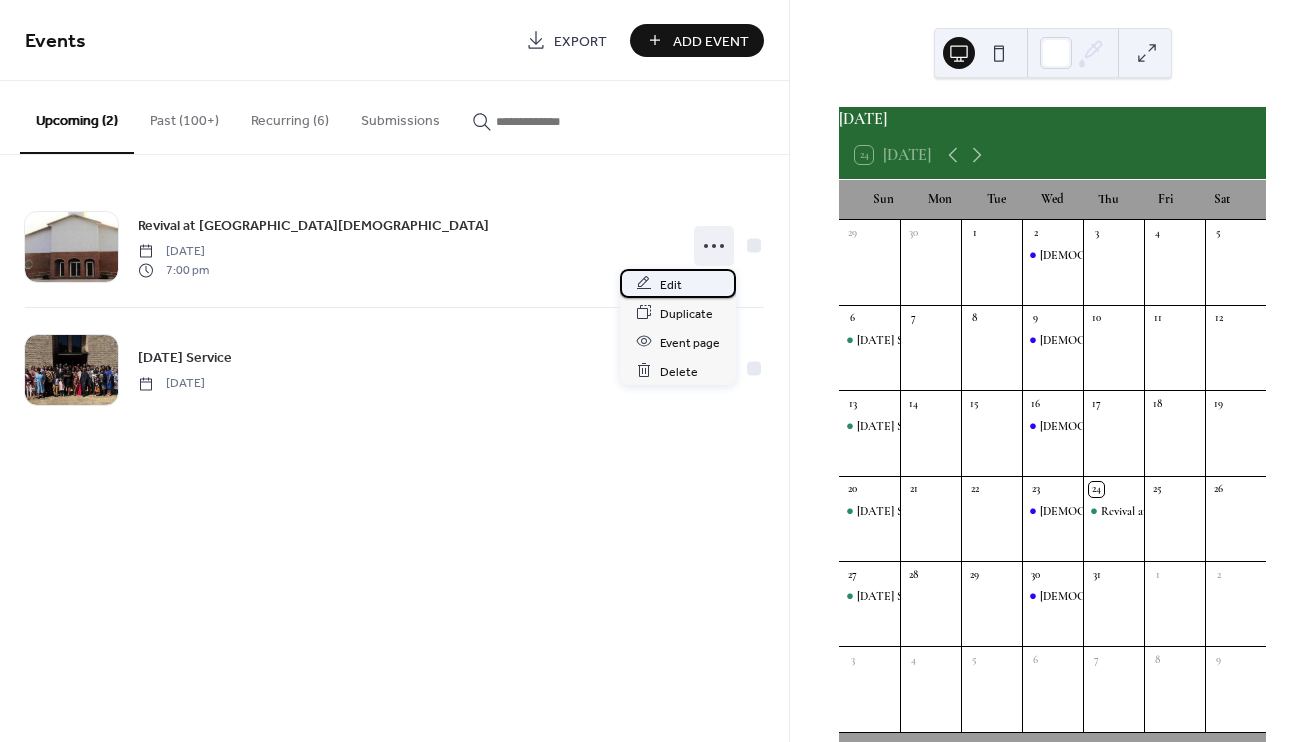 click on "Edit" at bounding box center (671, 284) 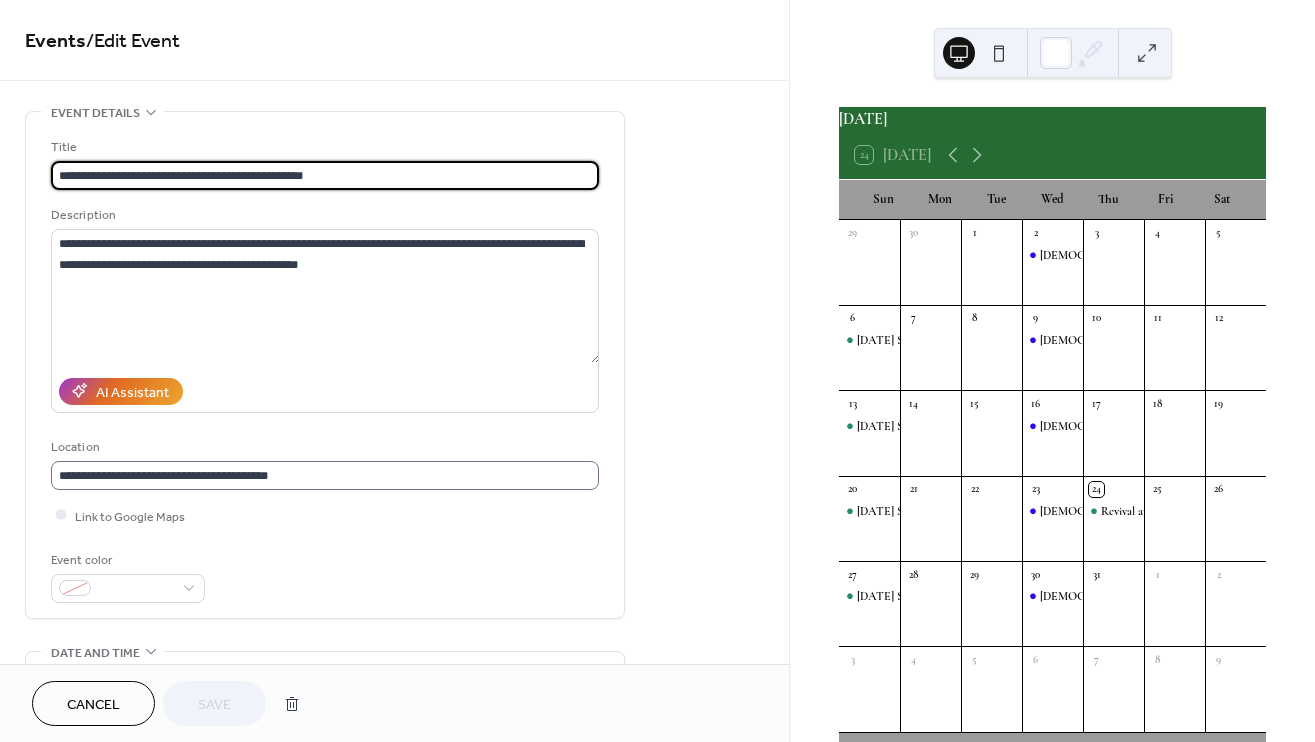 scroll, scrollTop: 0, scrollLeft: 0, axis: both 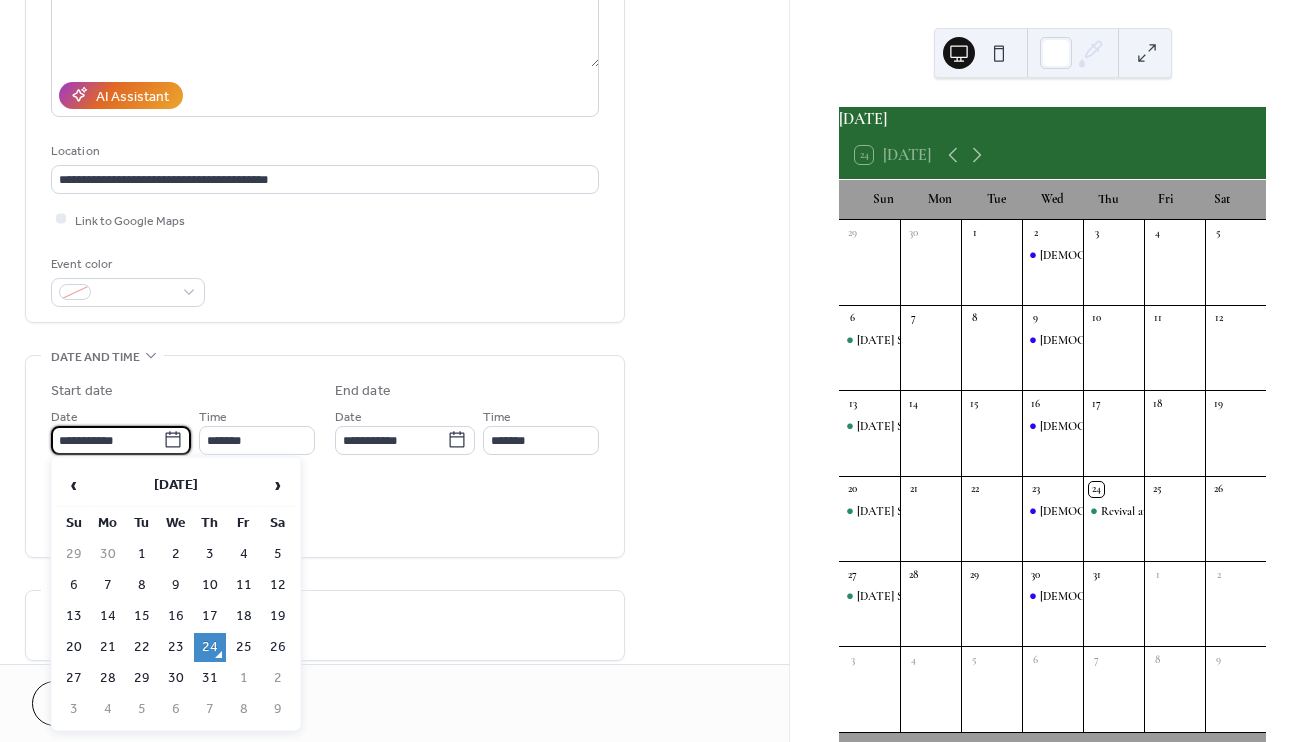 click on "**********" at bounding box center [107, 440] 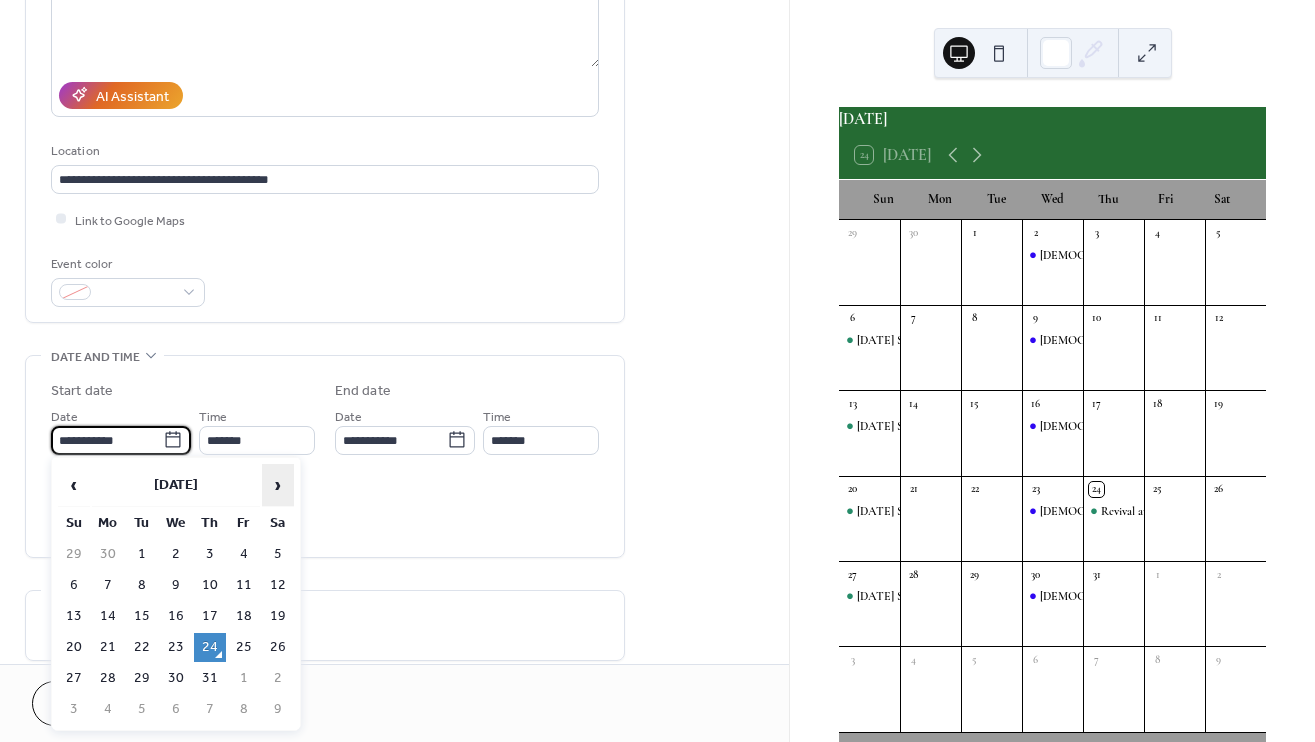 click on "›" at bounding box center [278, 485] 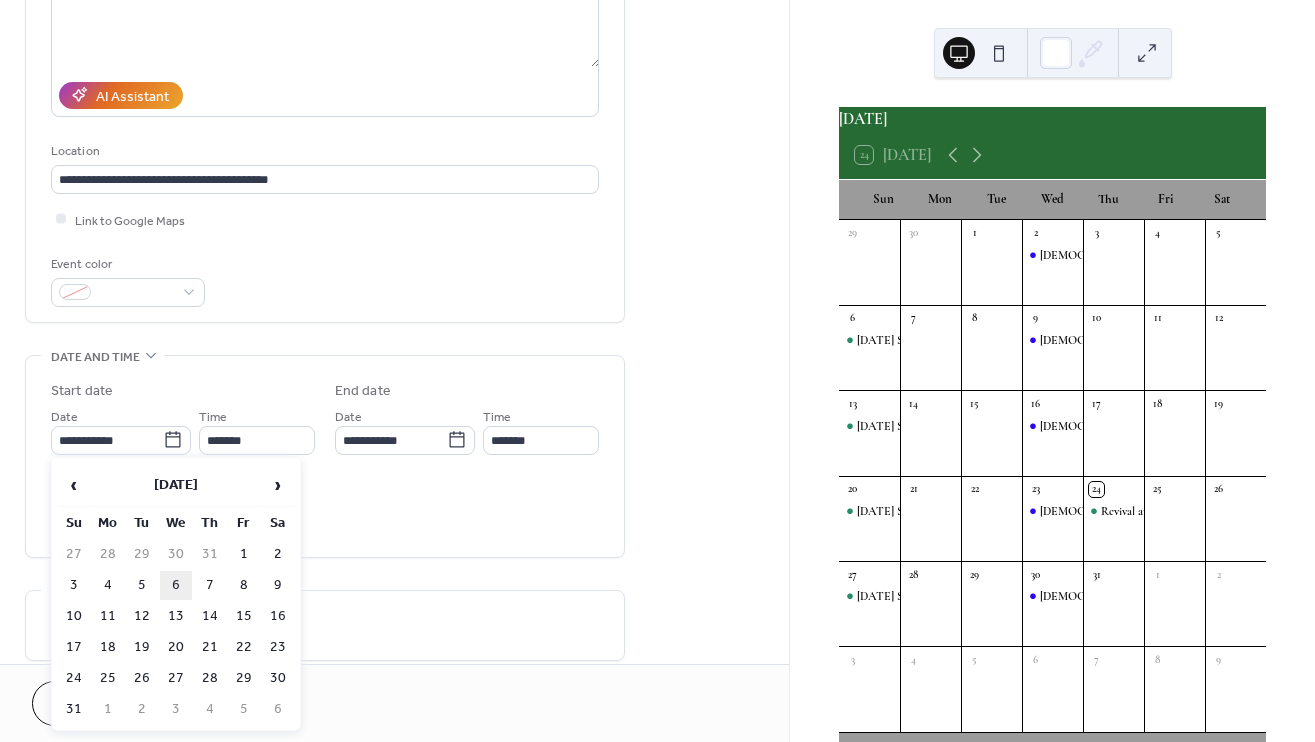 click on "6" at bounding box center [176, 585] 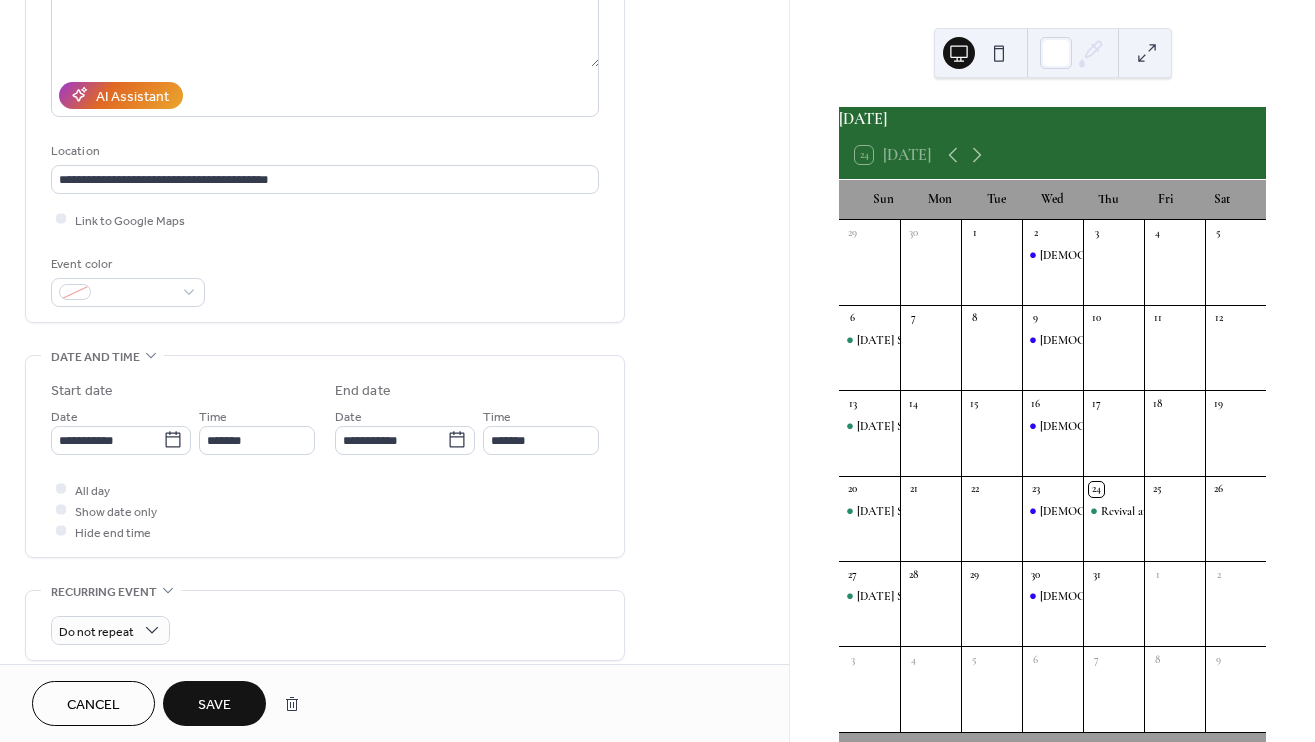 click on "Save" at bounding box center [214, 705] 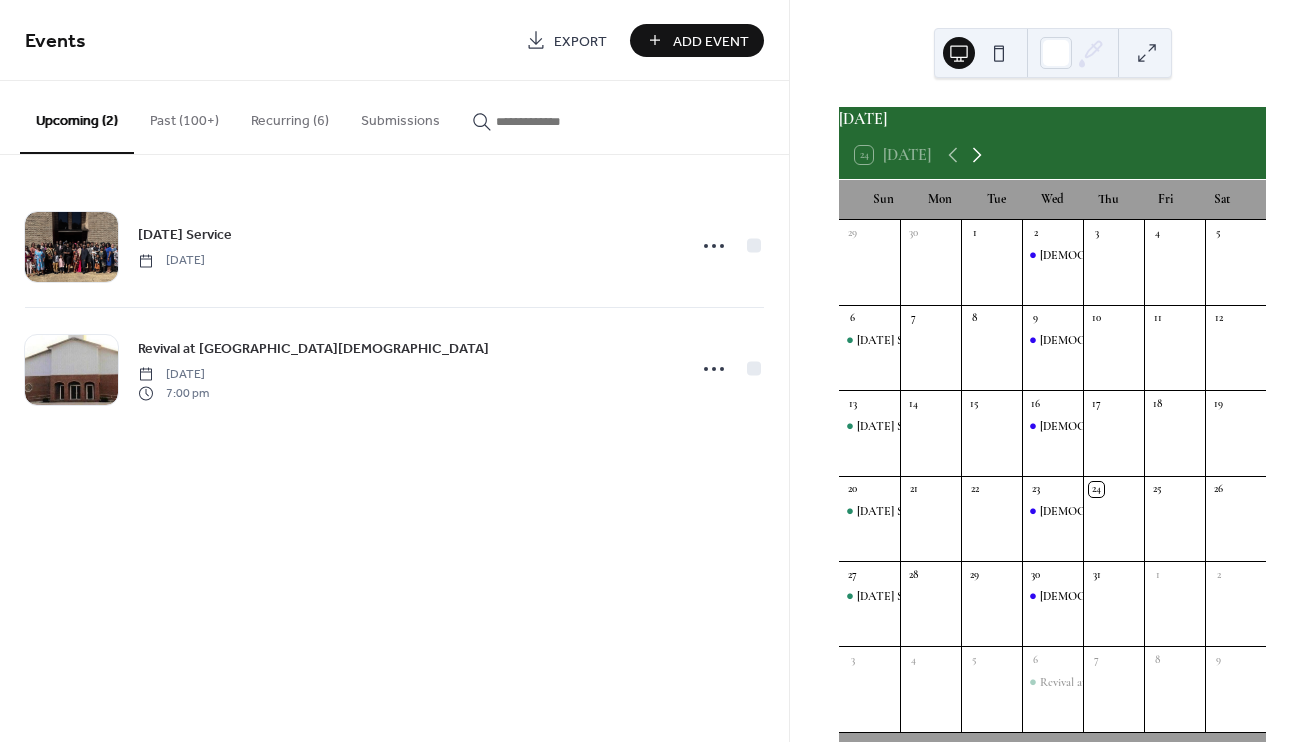 click 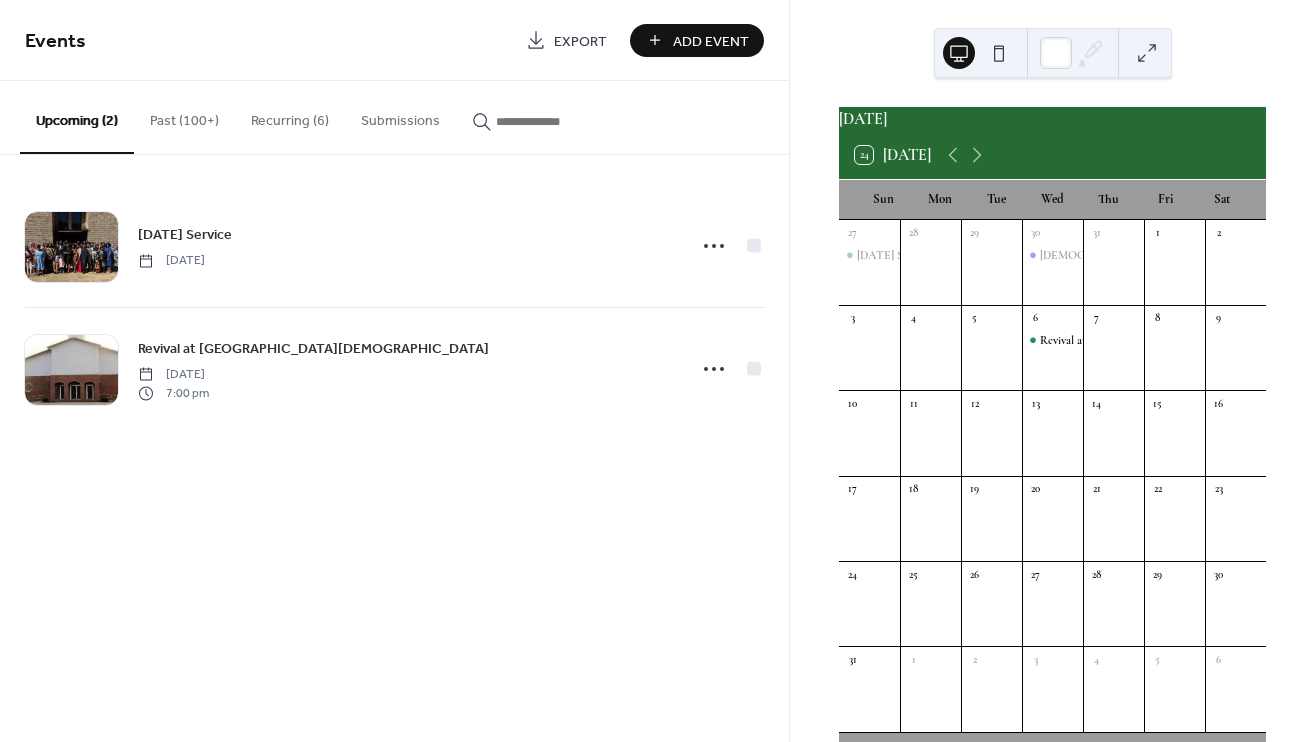 click on "Add Event" at bounding box center (711, 41) 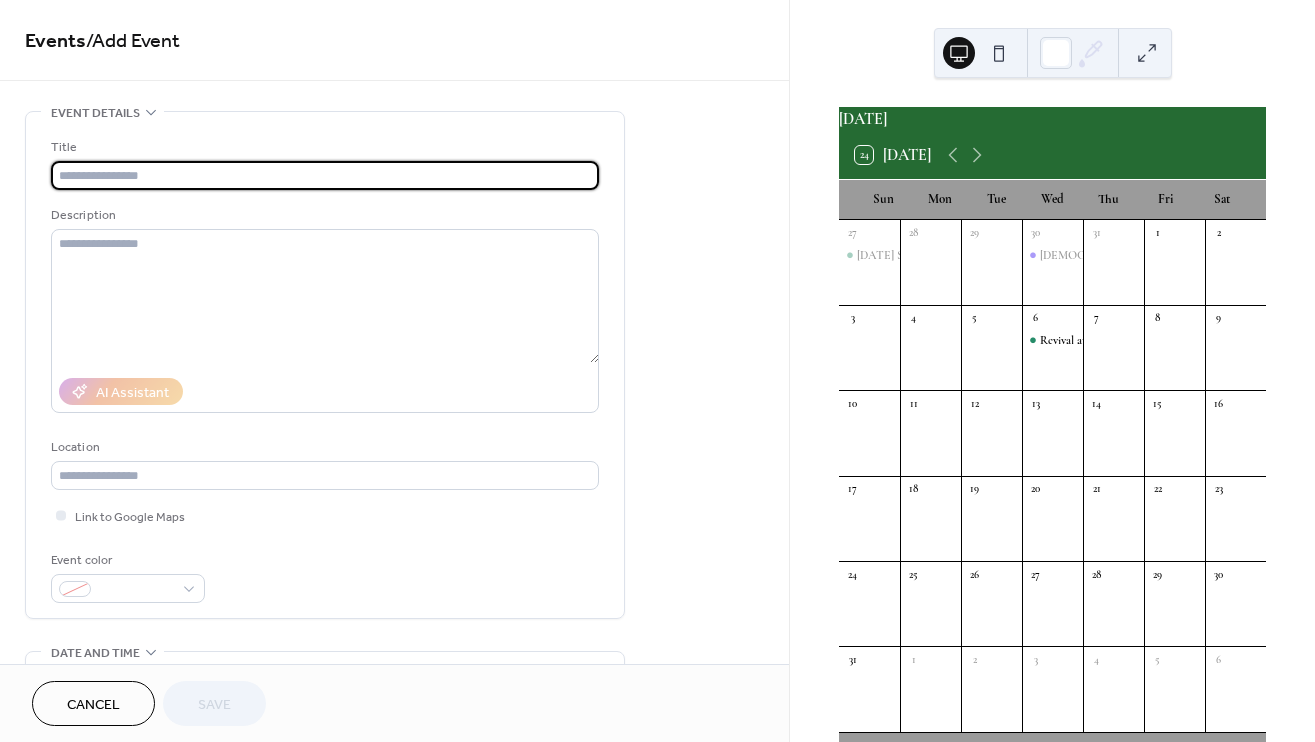 click at bounding box center [325, 175] 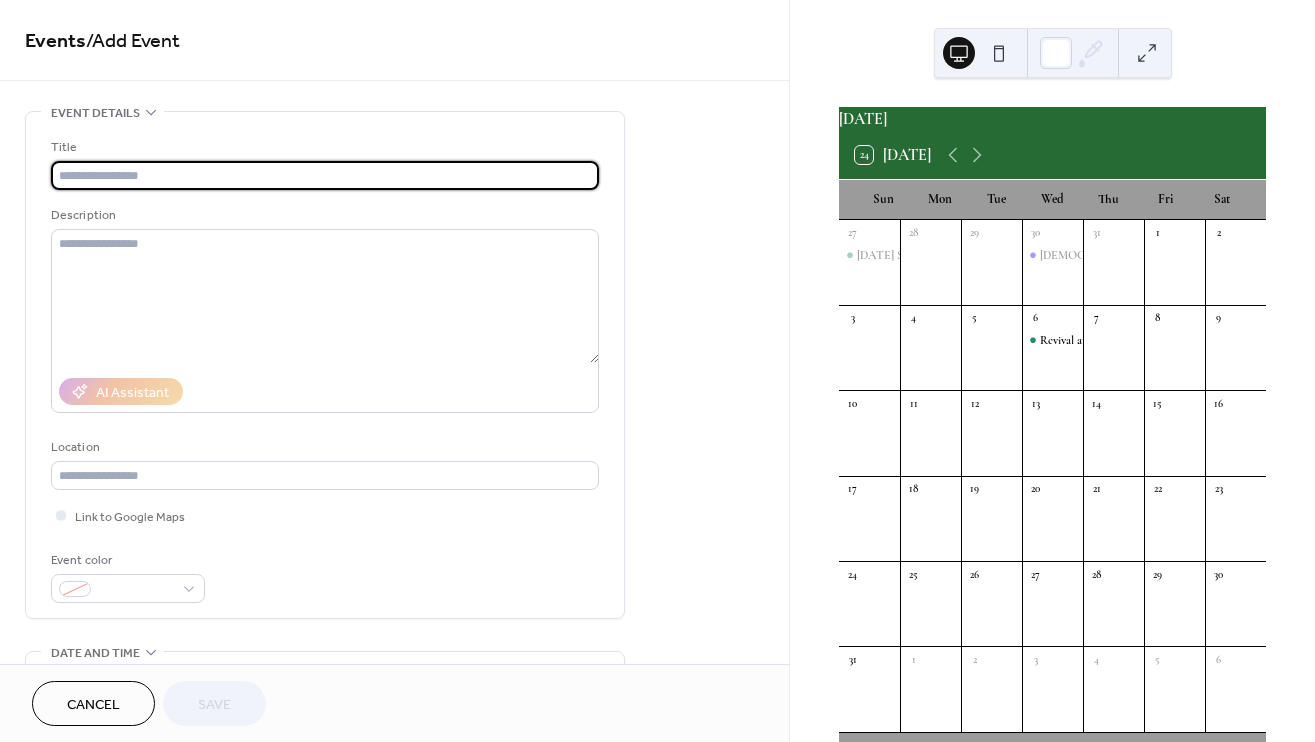 paste on "**********" 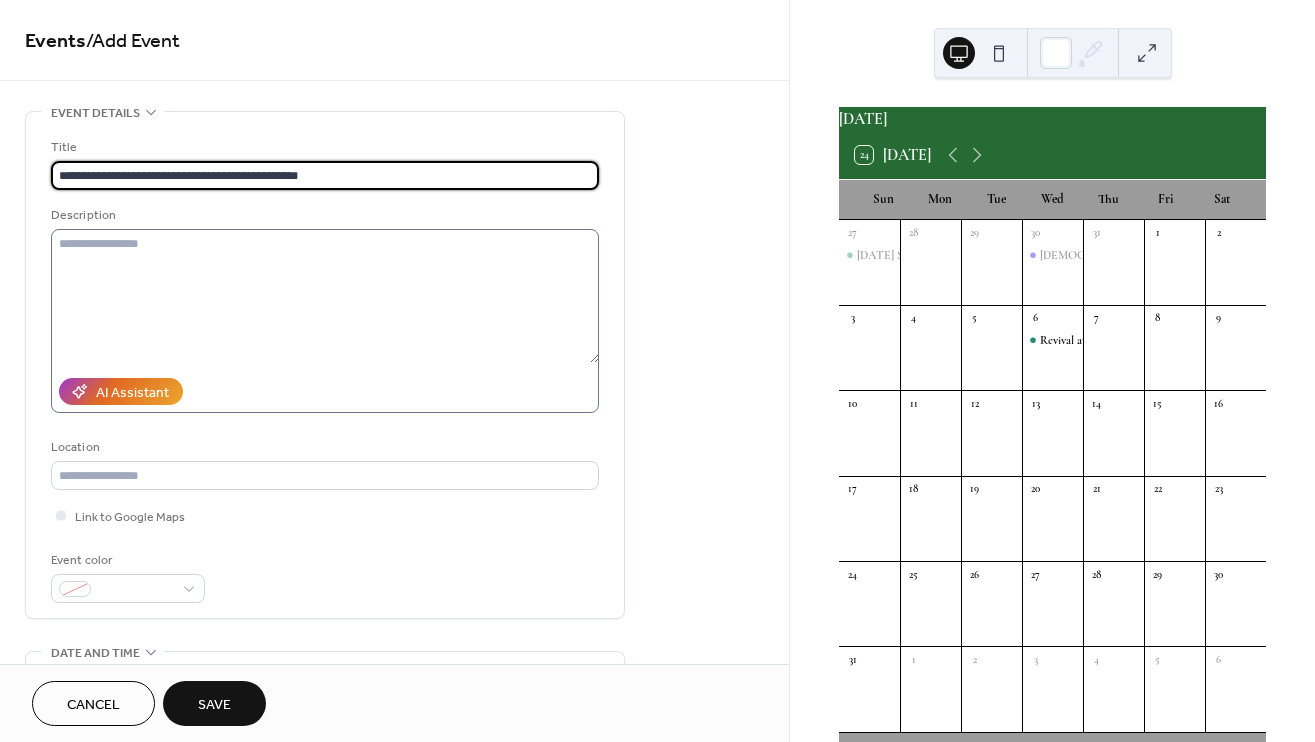 type on "**********" 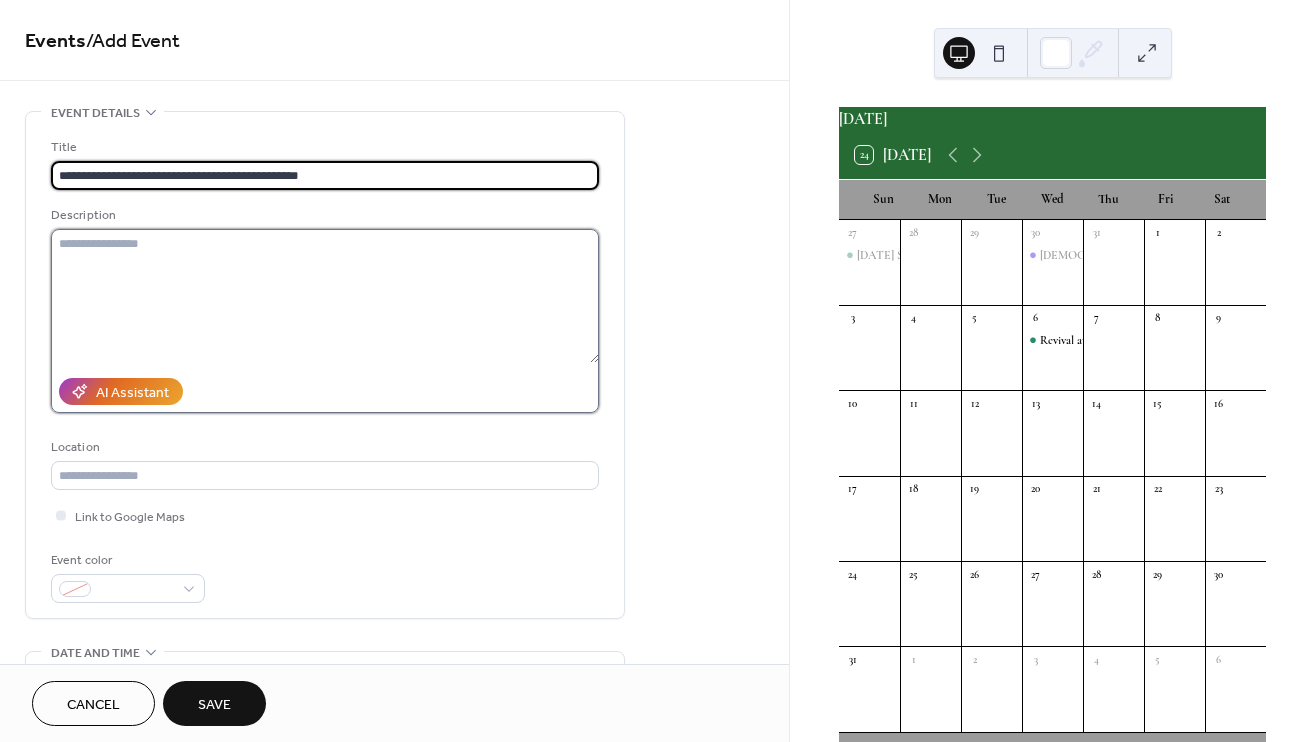 click at bounding box center [325, 296] 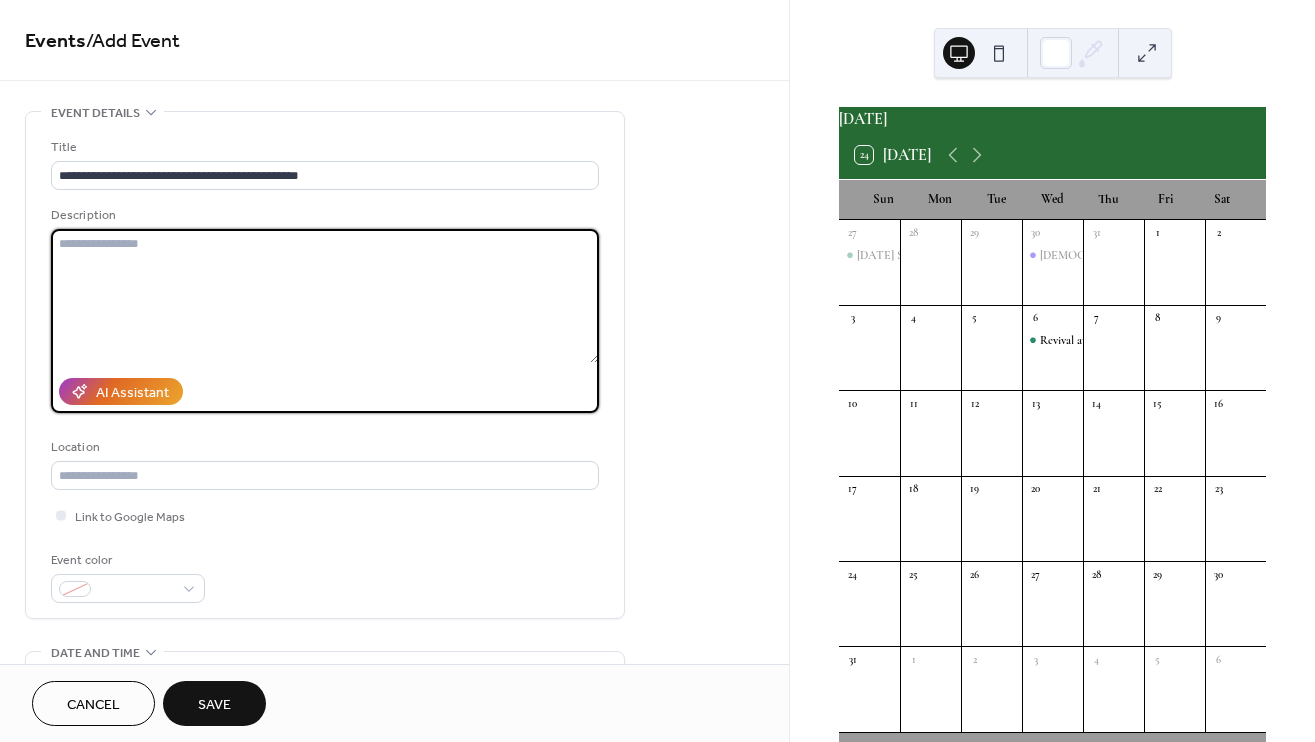 click at bounding box center [325, 296] 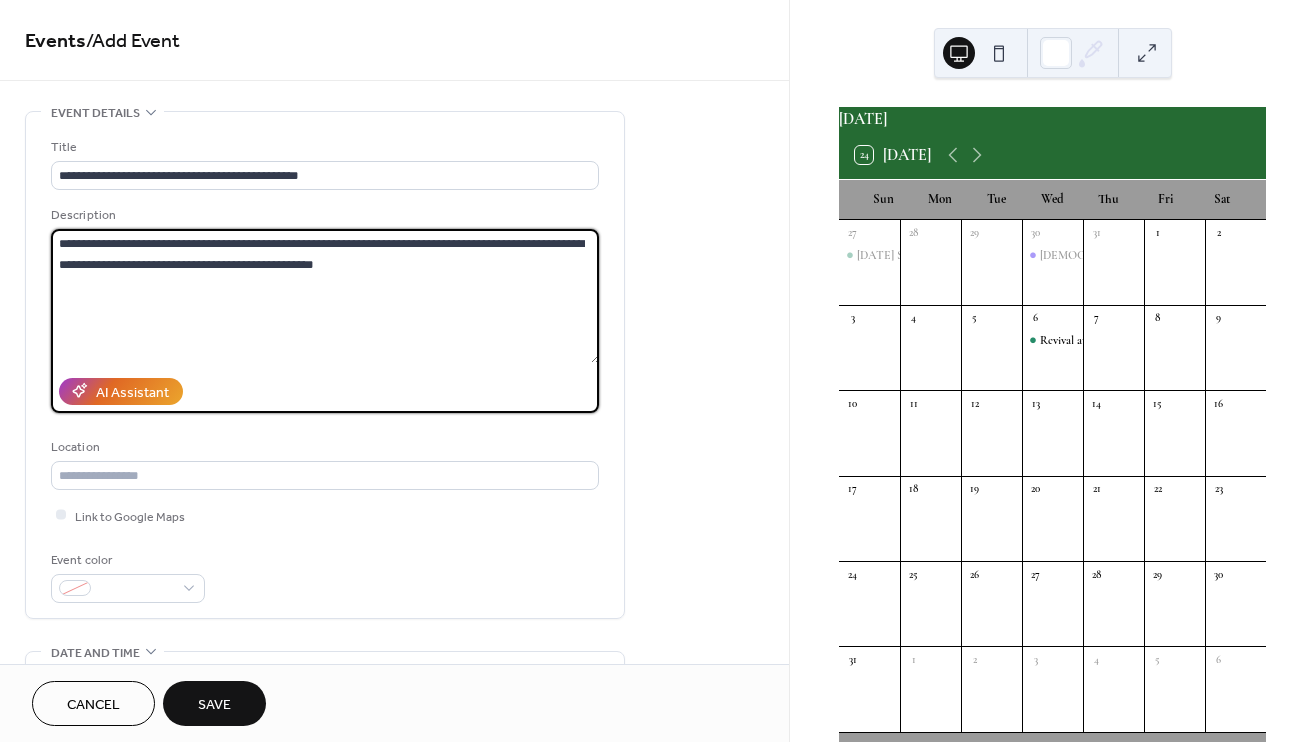 type on "**********" 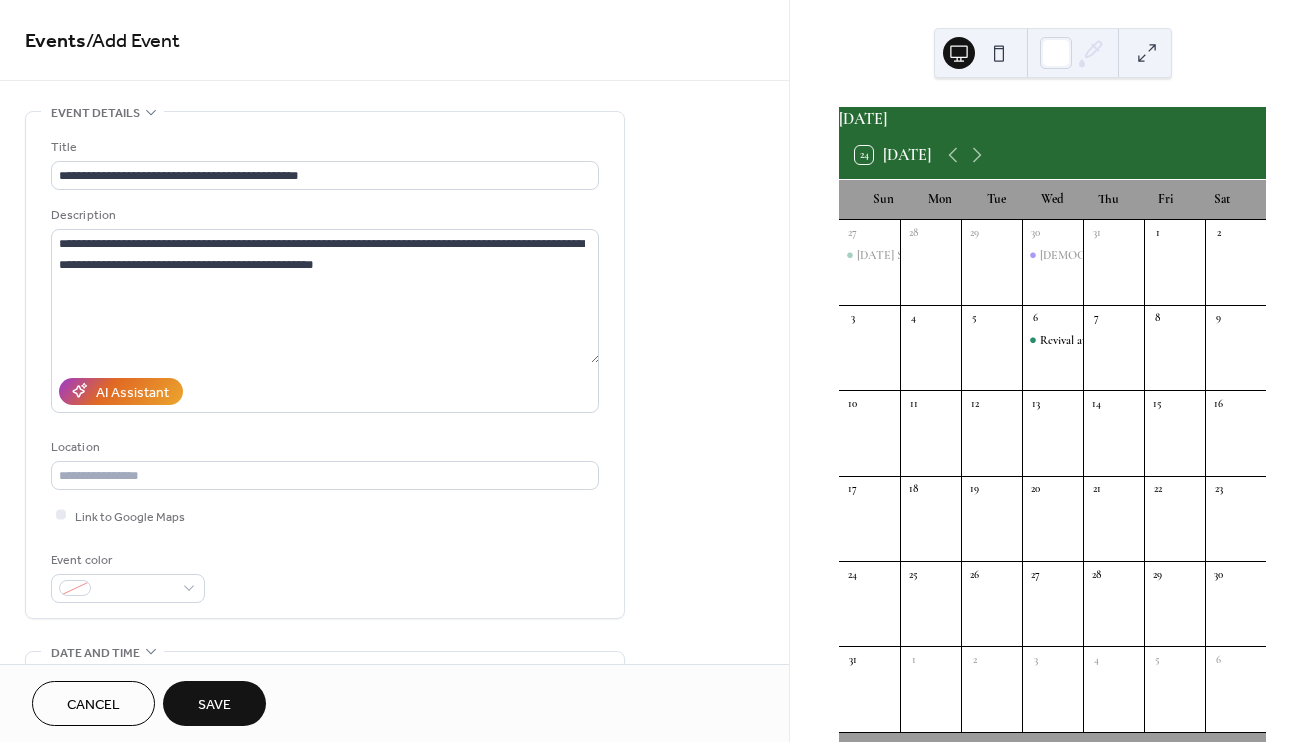 click on "**********" at bounding box center [325, 370] 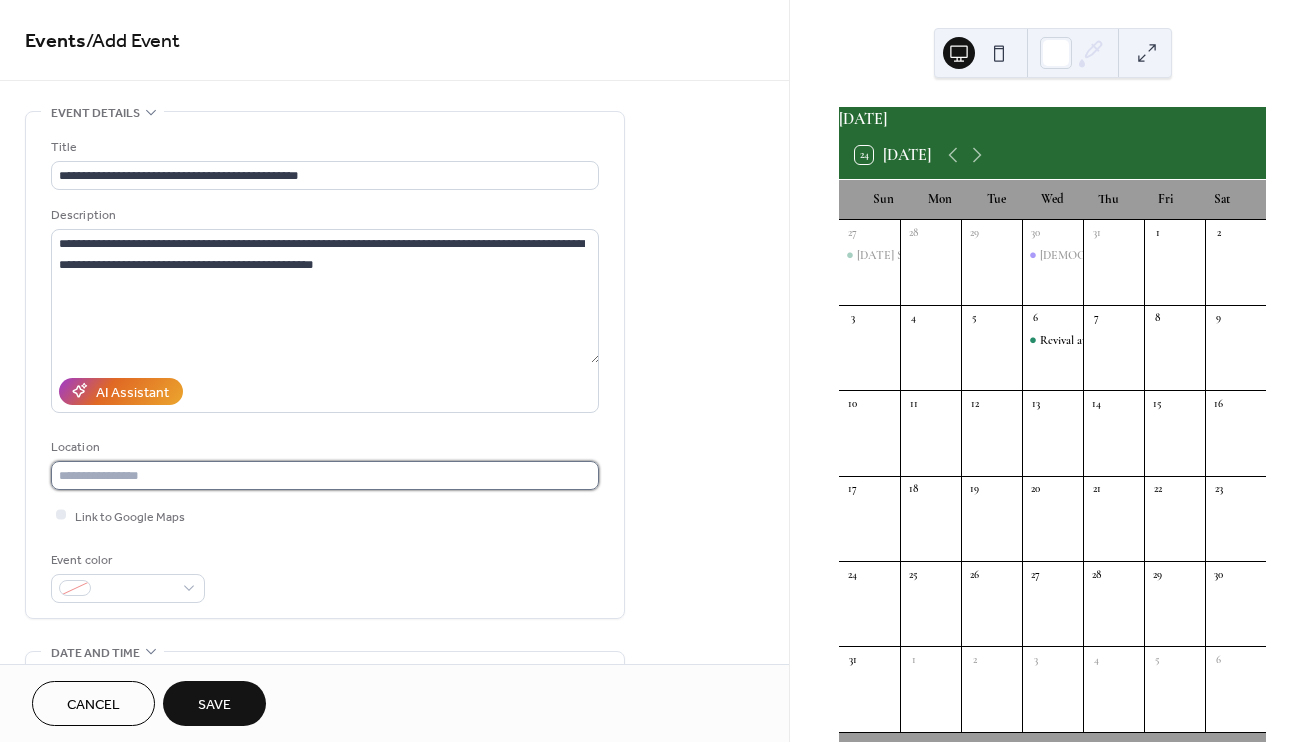 click at bounding box center [325, 475] 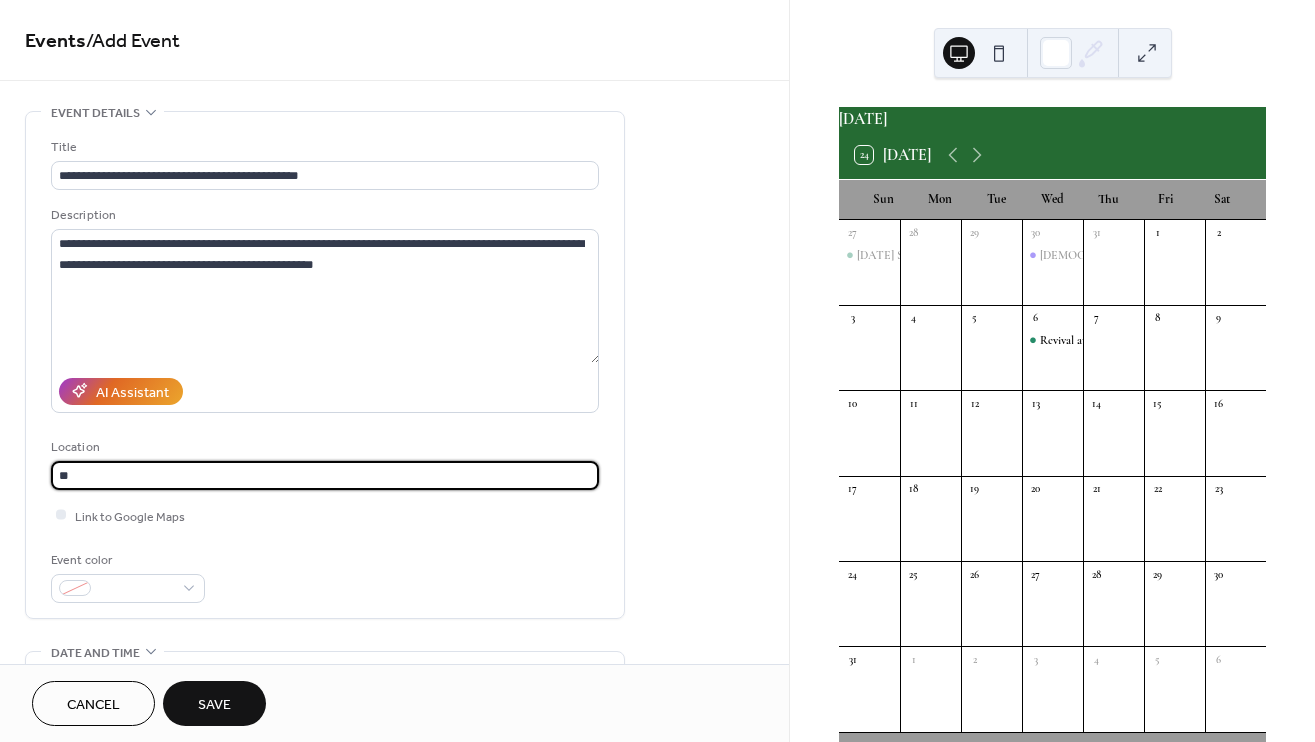 type on "*" 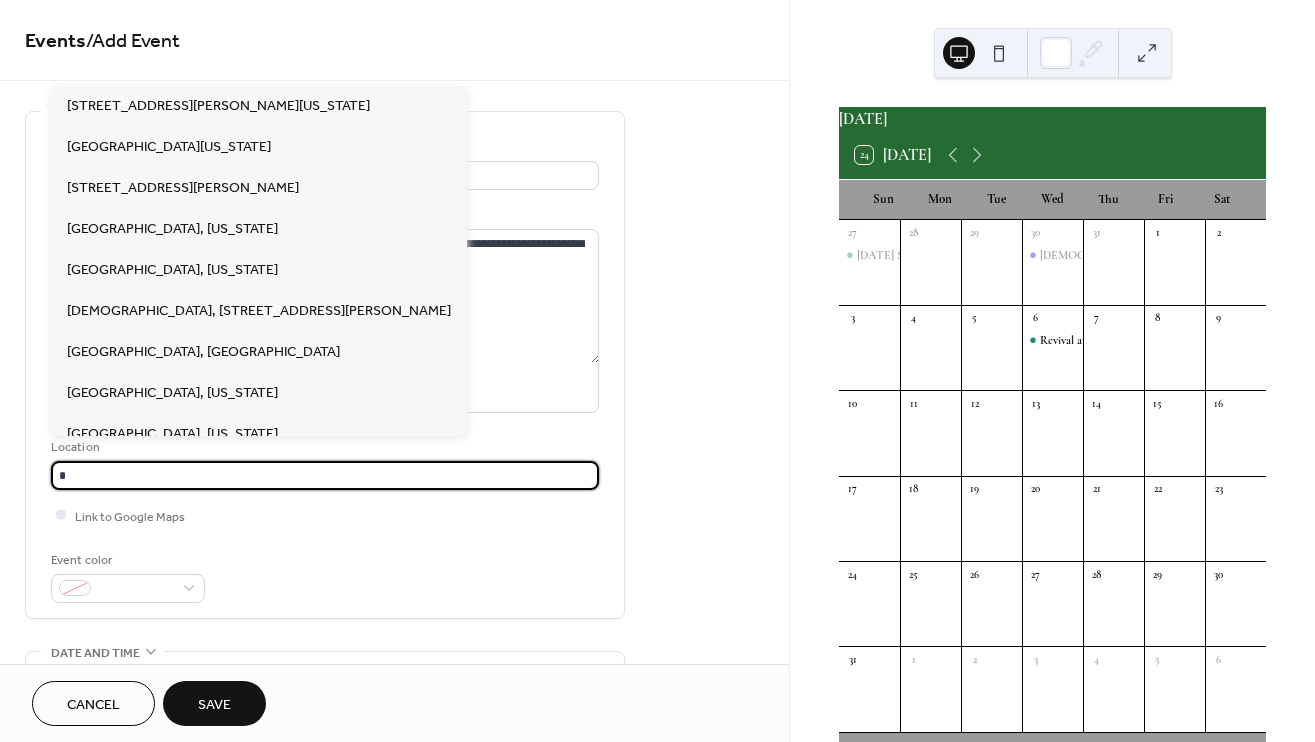 type 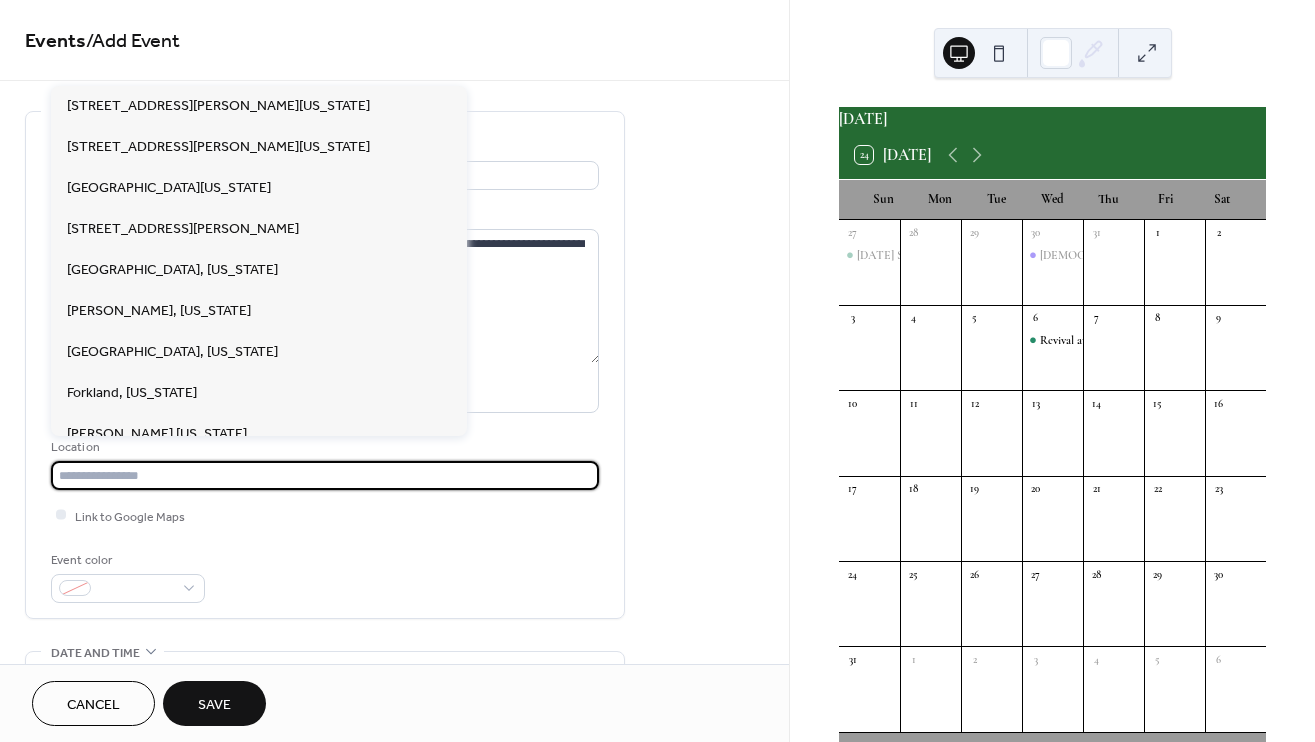 click on "Link to Google Maps" at bounding box center [325, 515] 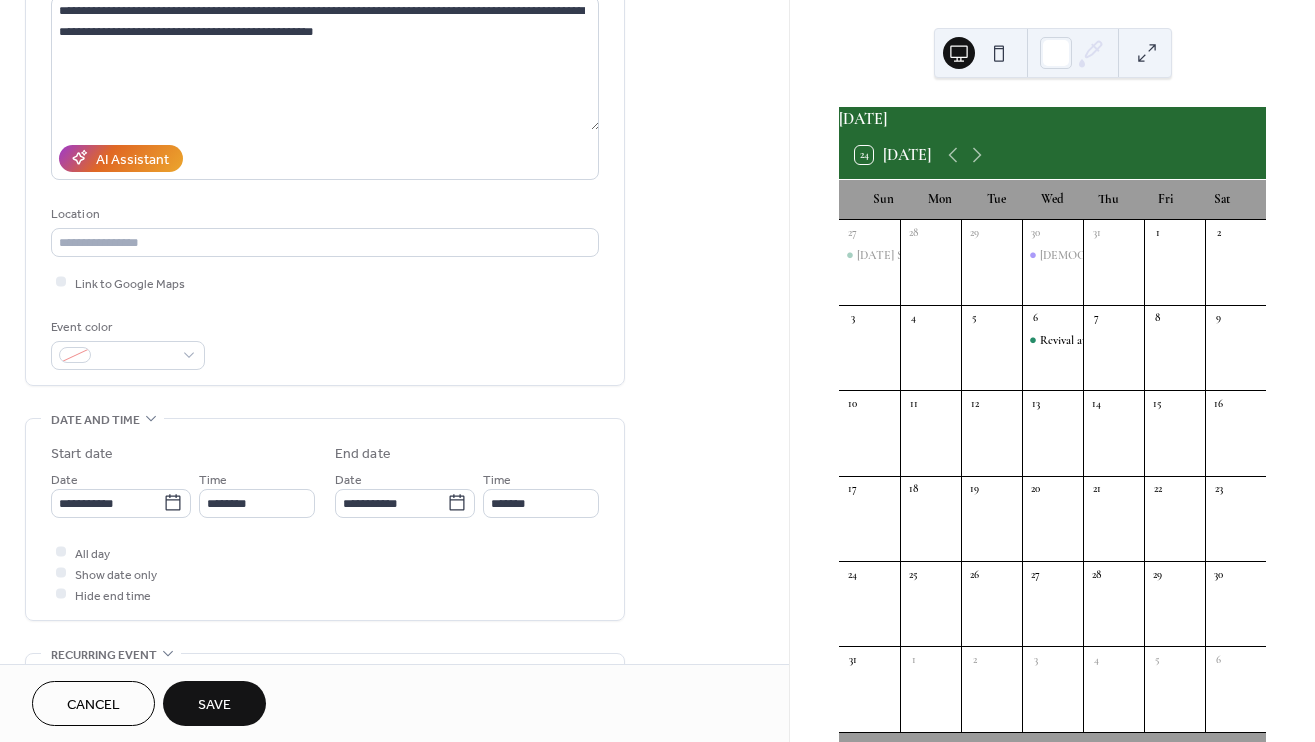 scroll, scrollTop: 237, scrollLeft: 0, axis: vertical 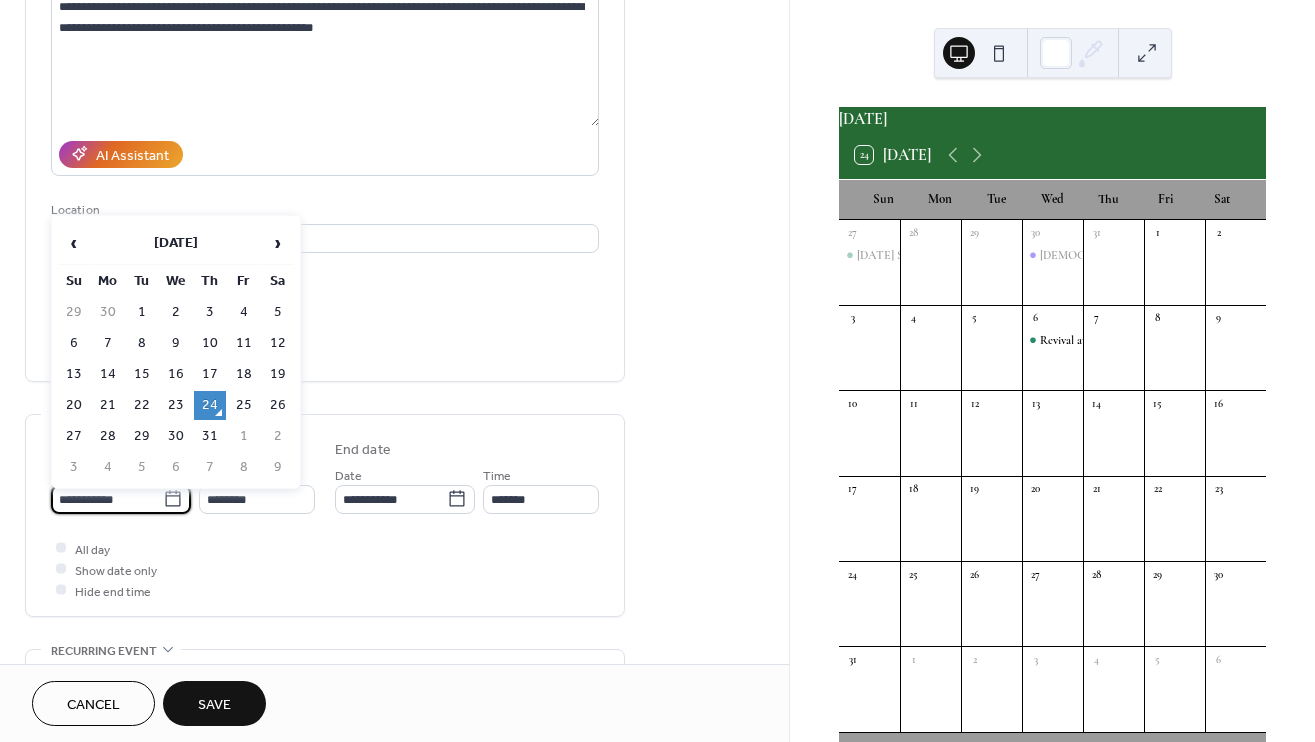 click on "**********" at bounding box center (107, 499) 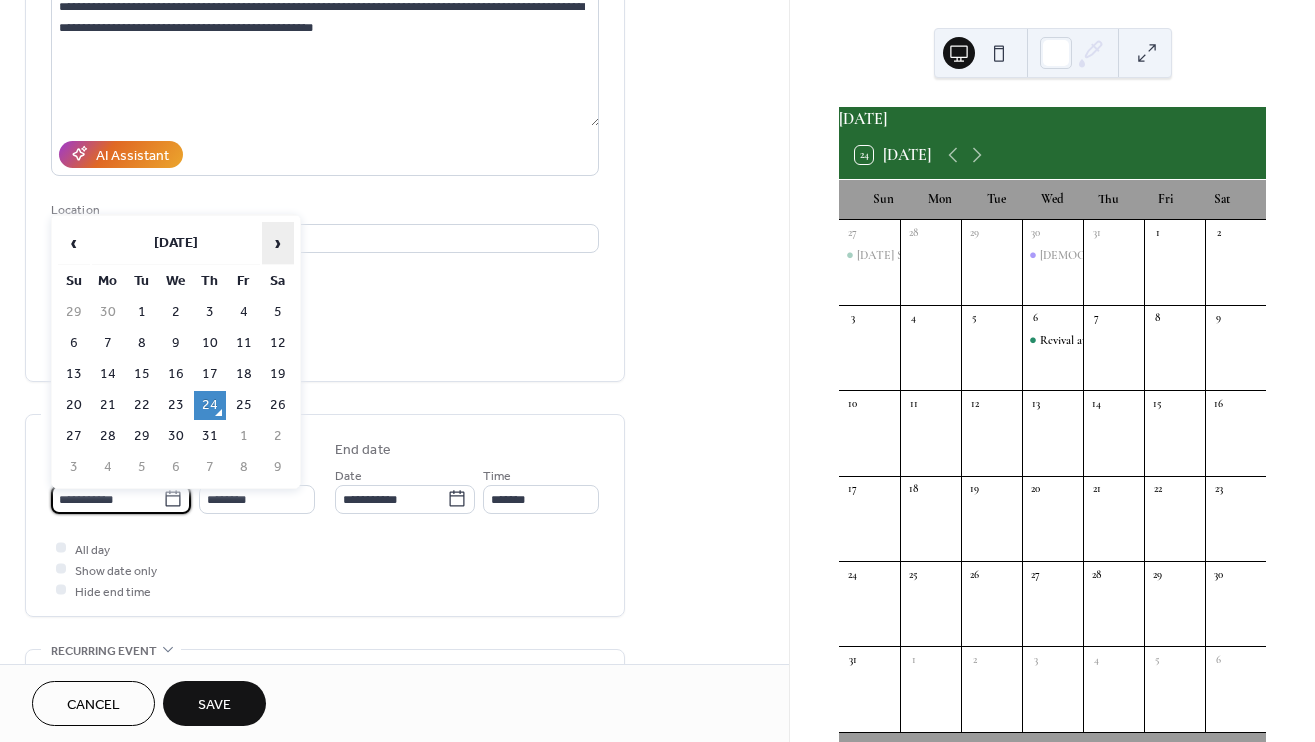 click on "›" at bounding box center [278, 243] 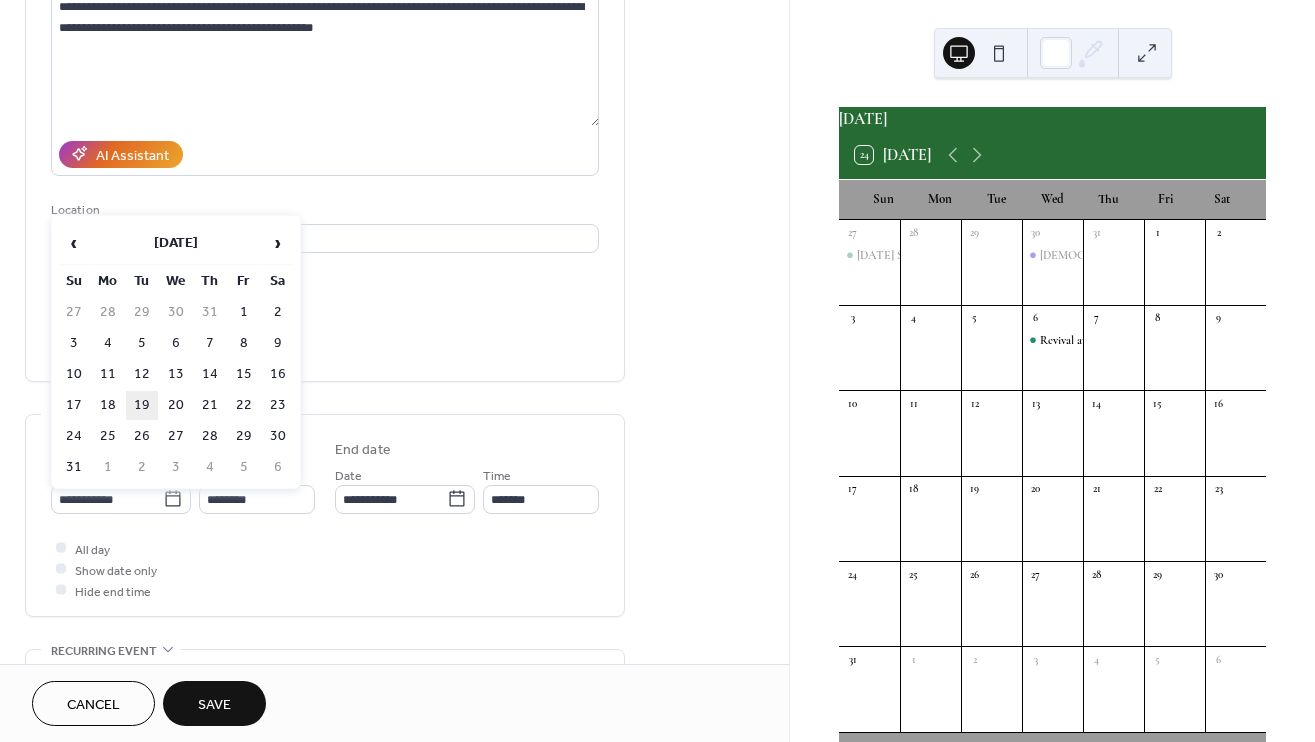 click on "19" at bounding box center [142, 405] 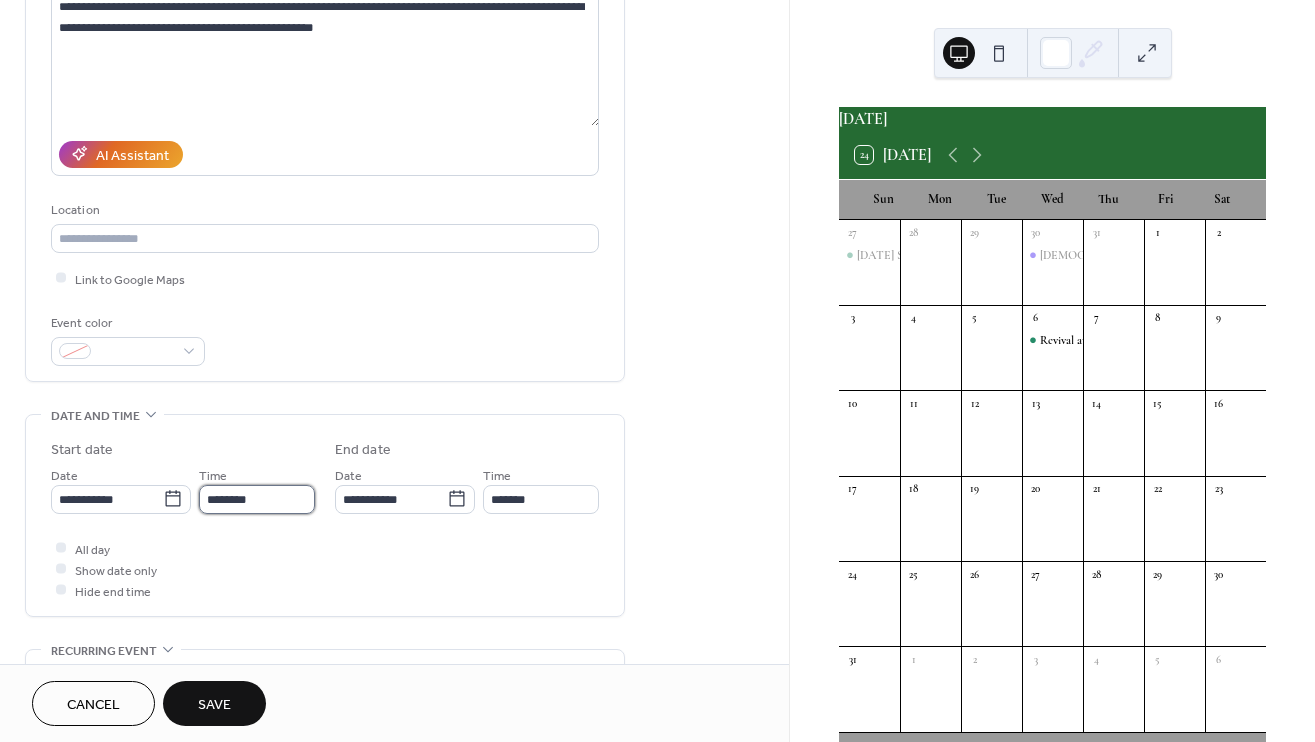 click on "********" at bounding box center (257, 499) 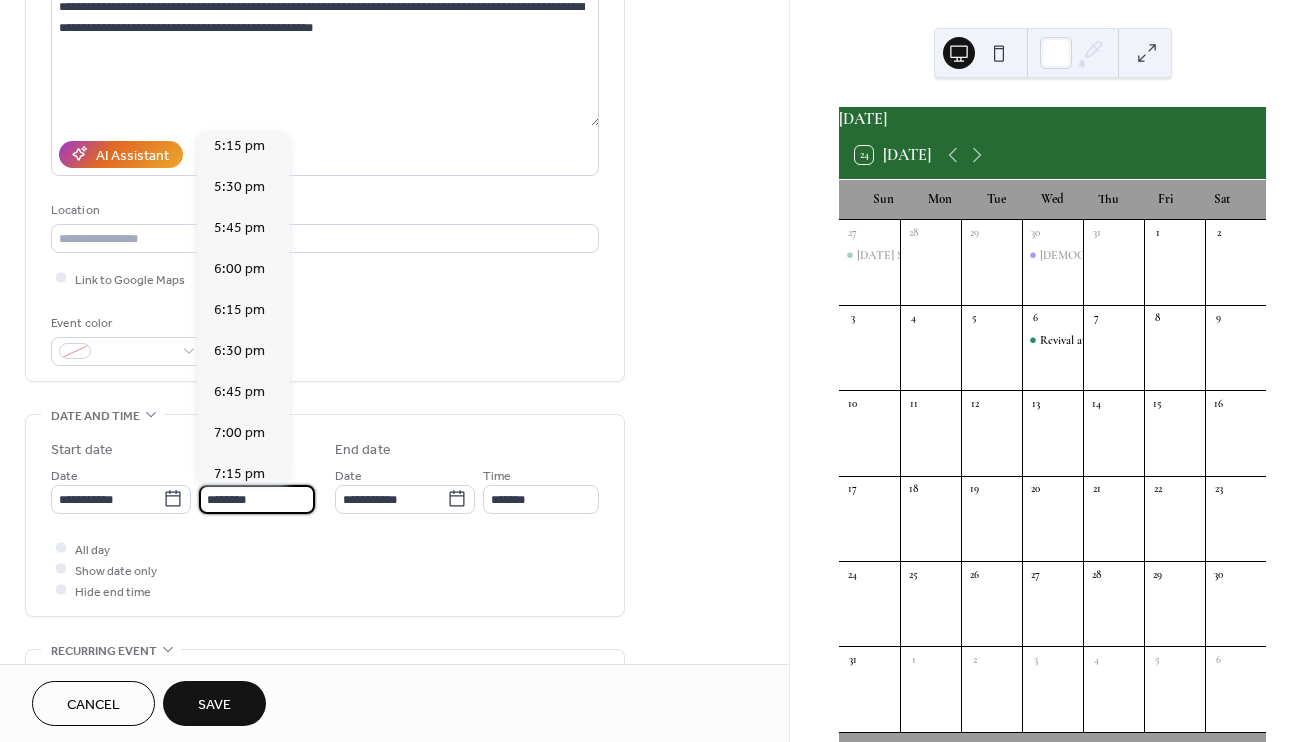 scroll, scrollTop: 2841, scrollLeft: 0, axis: vertical 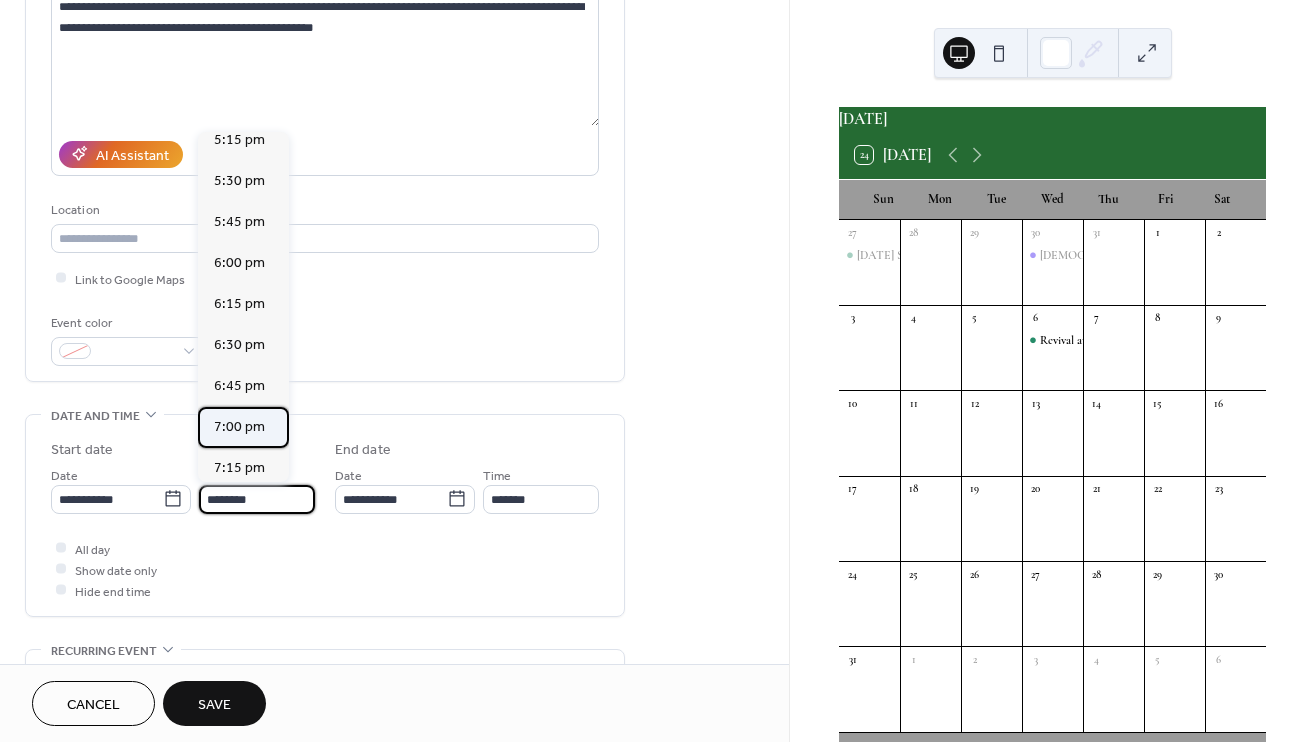click on "7:00 pm" at bounding box center [239, 427] 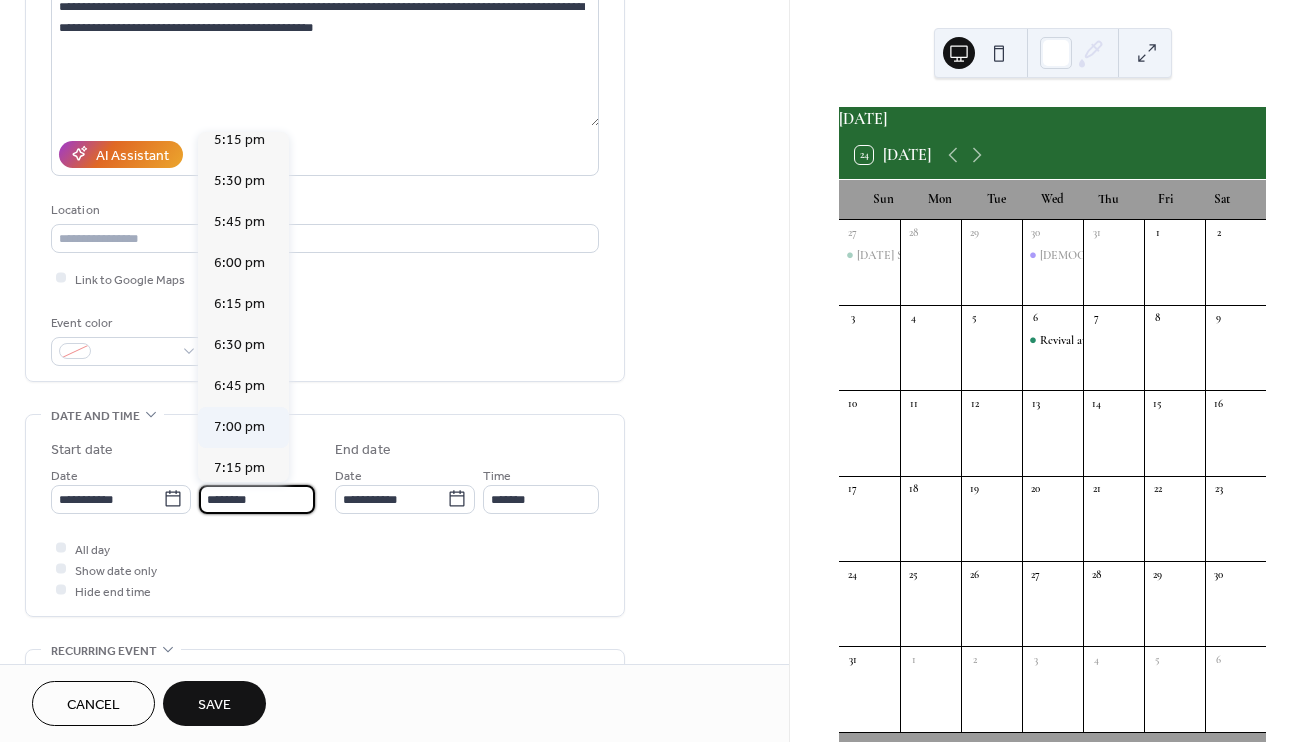 type on "*******" 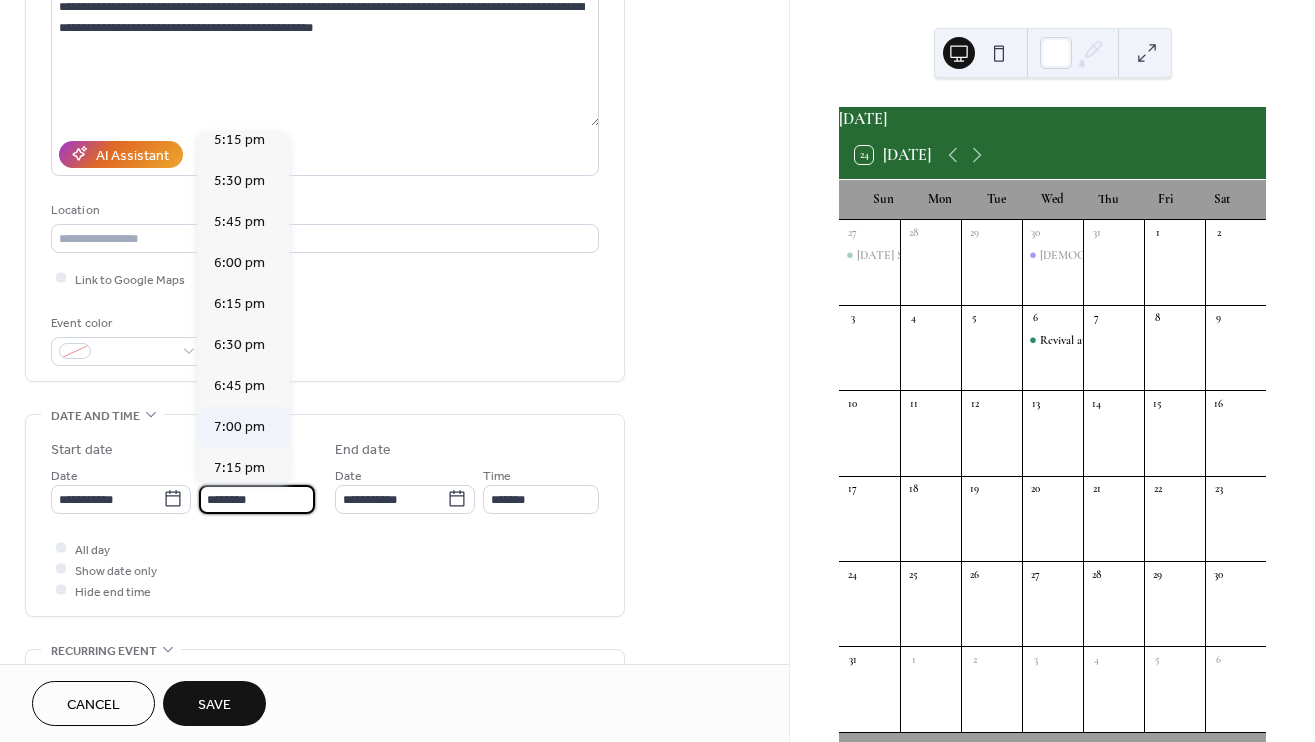 type on "*******" 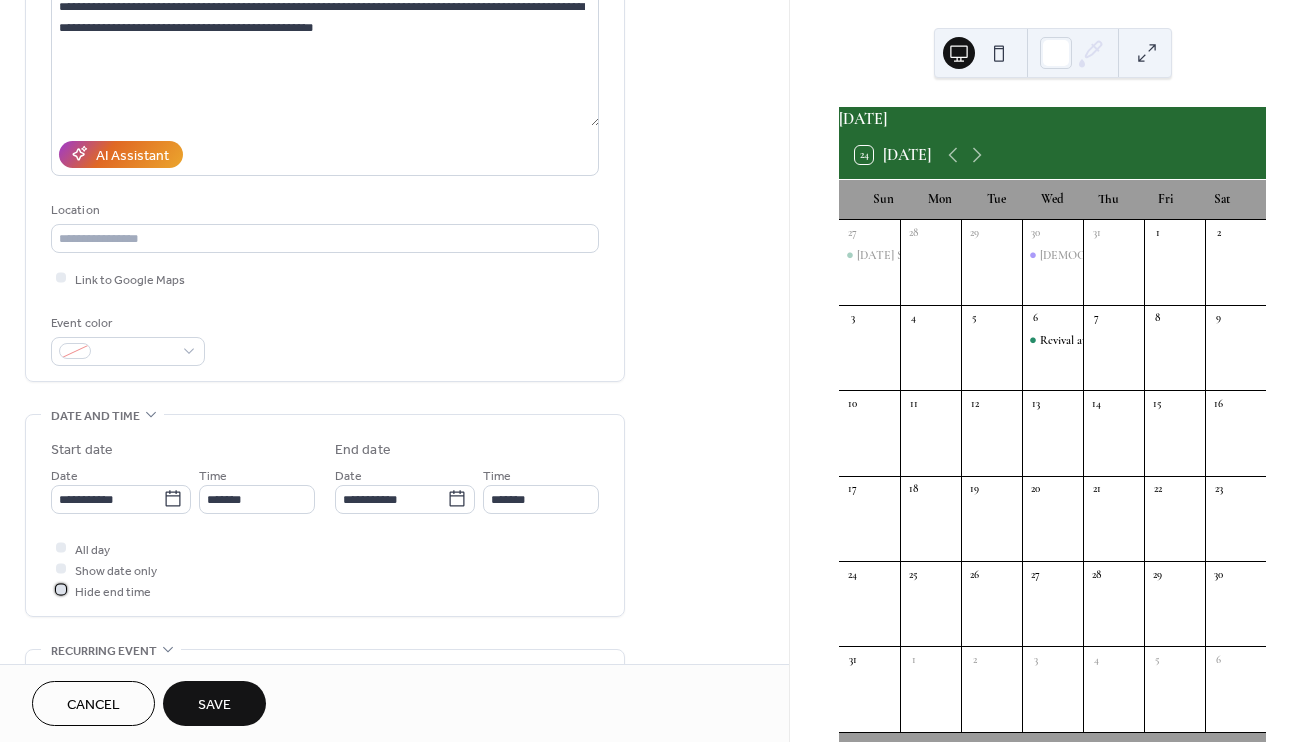 click at bounding box center (61, 590) 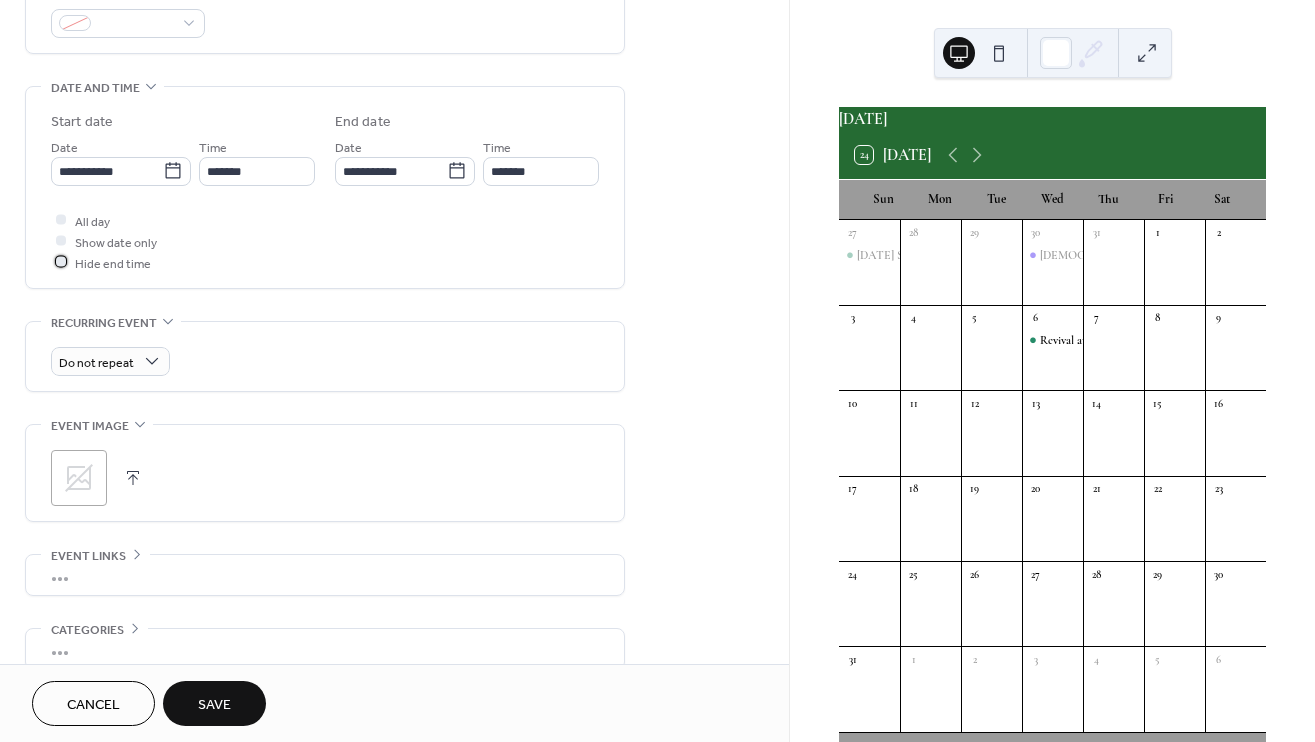 scroll, scrollTop: 581, scrollLeft: 0, axis: vertical 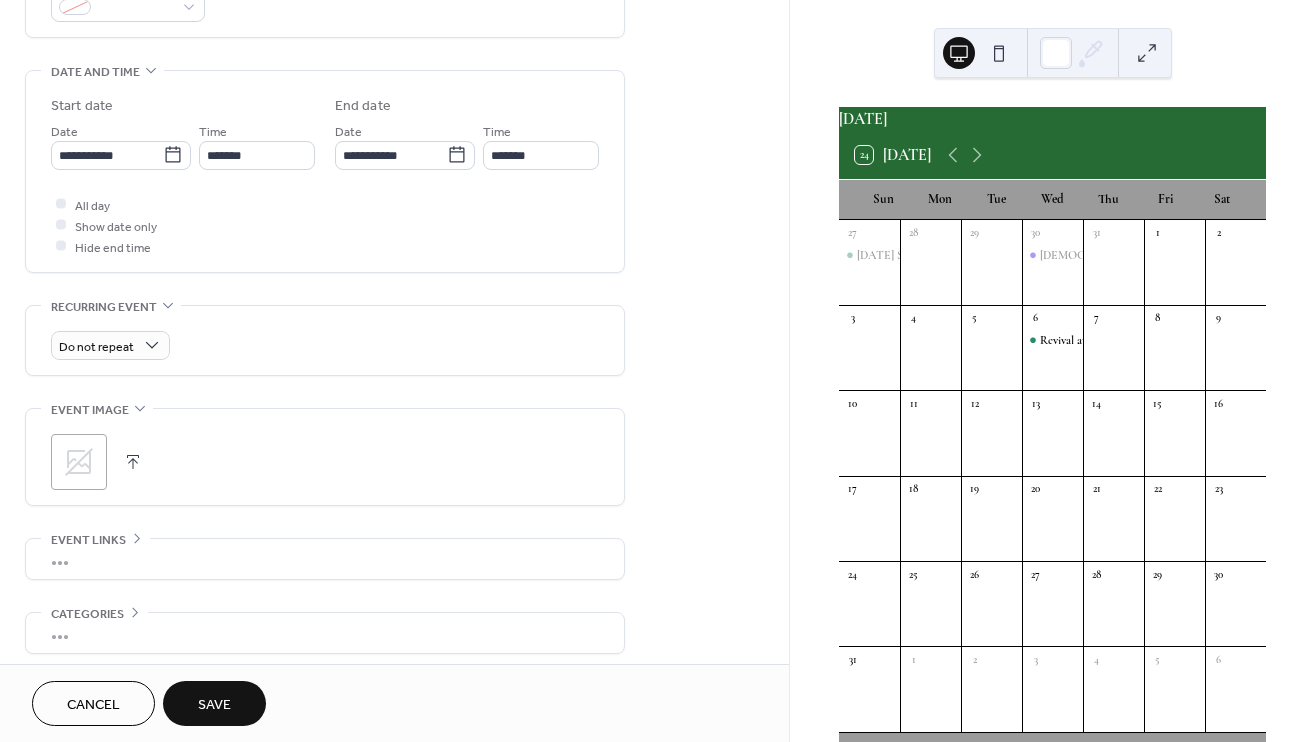 click 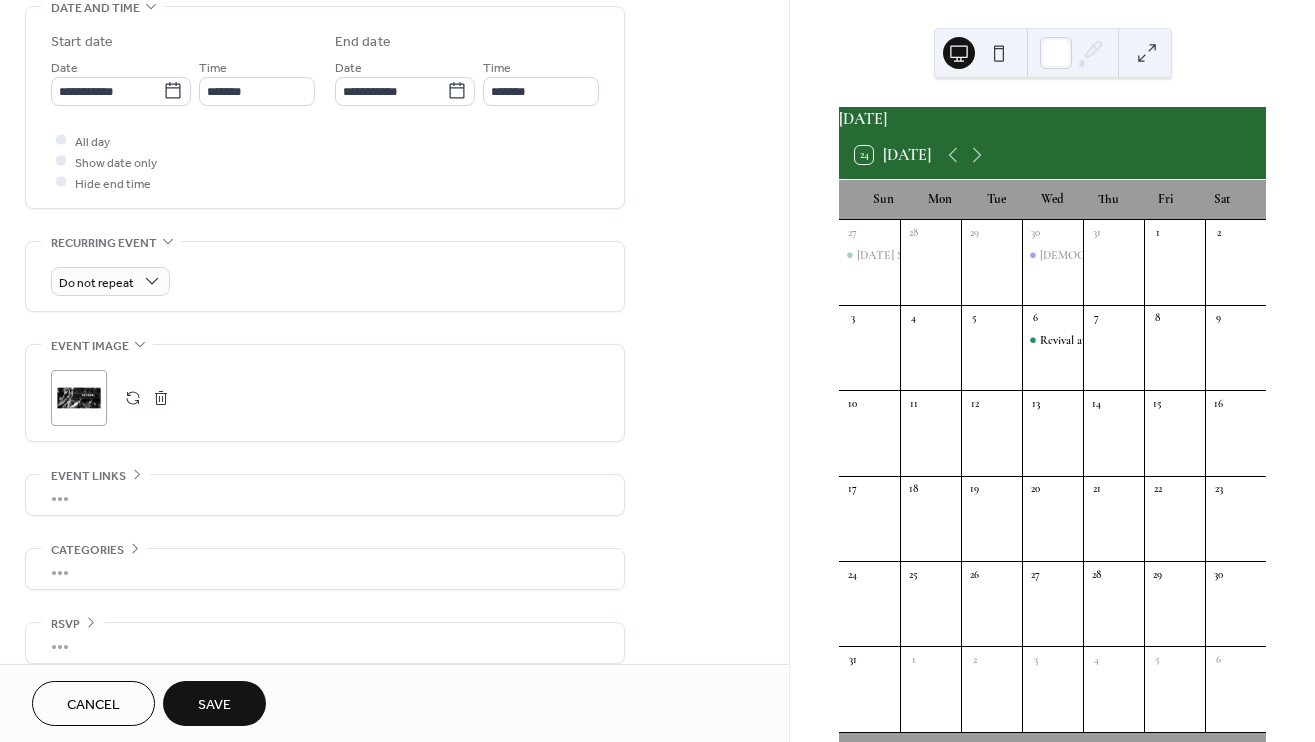 scroll, scrollTop: 658, scrollLeft: 0, axis: vertical 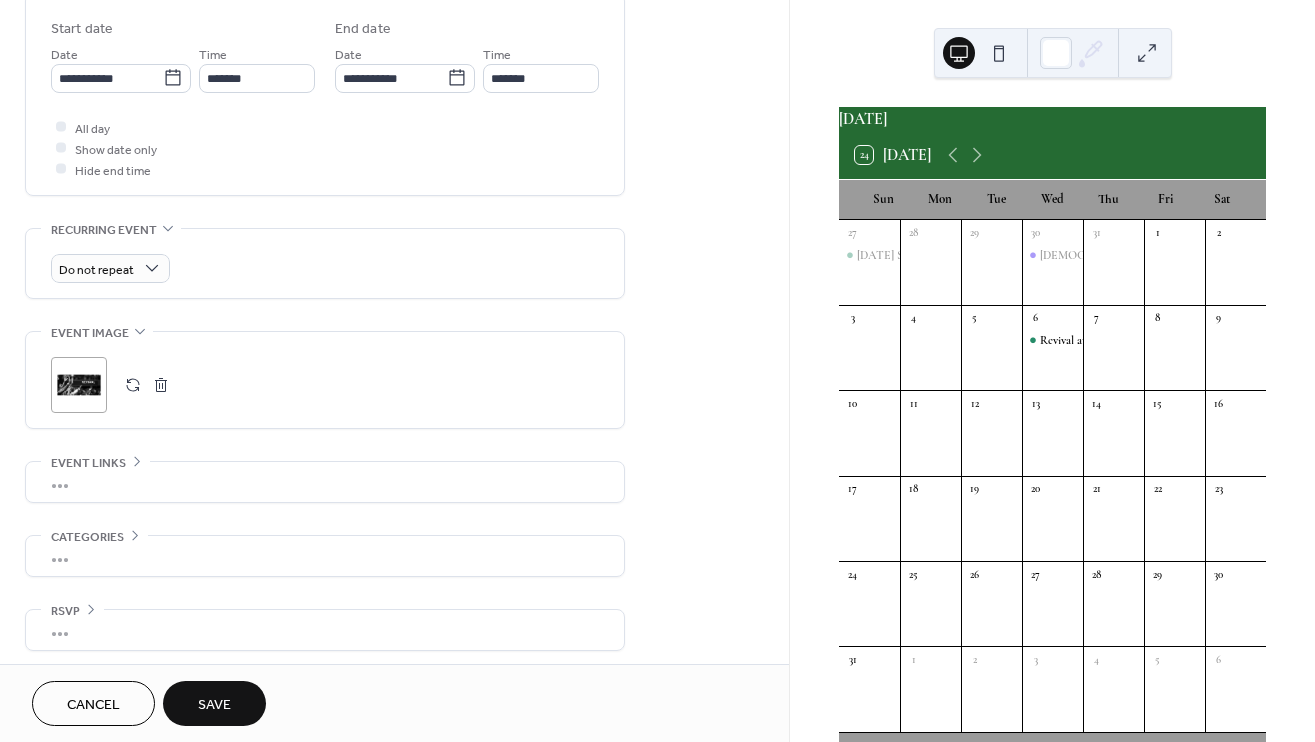click on "Save" at bounding box center [214, 705] 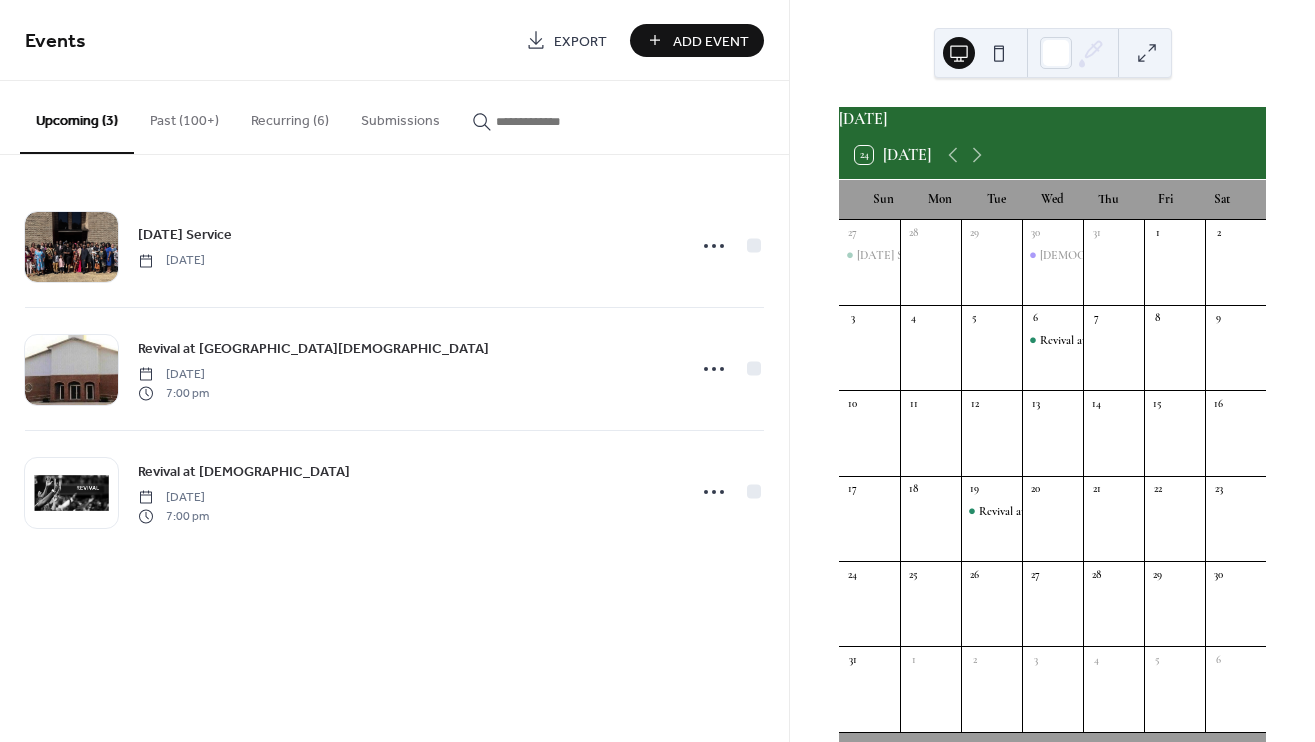 click on "Add Event" at bounding box center (711, 41) 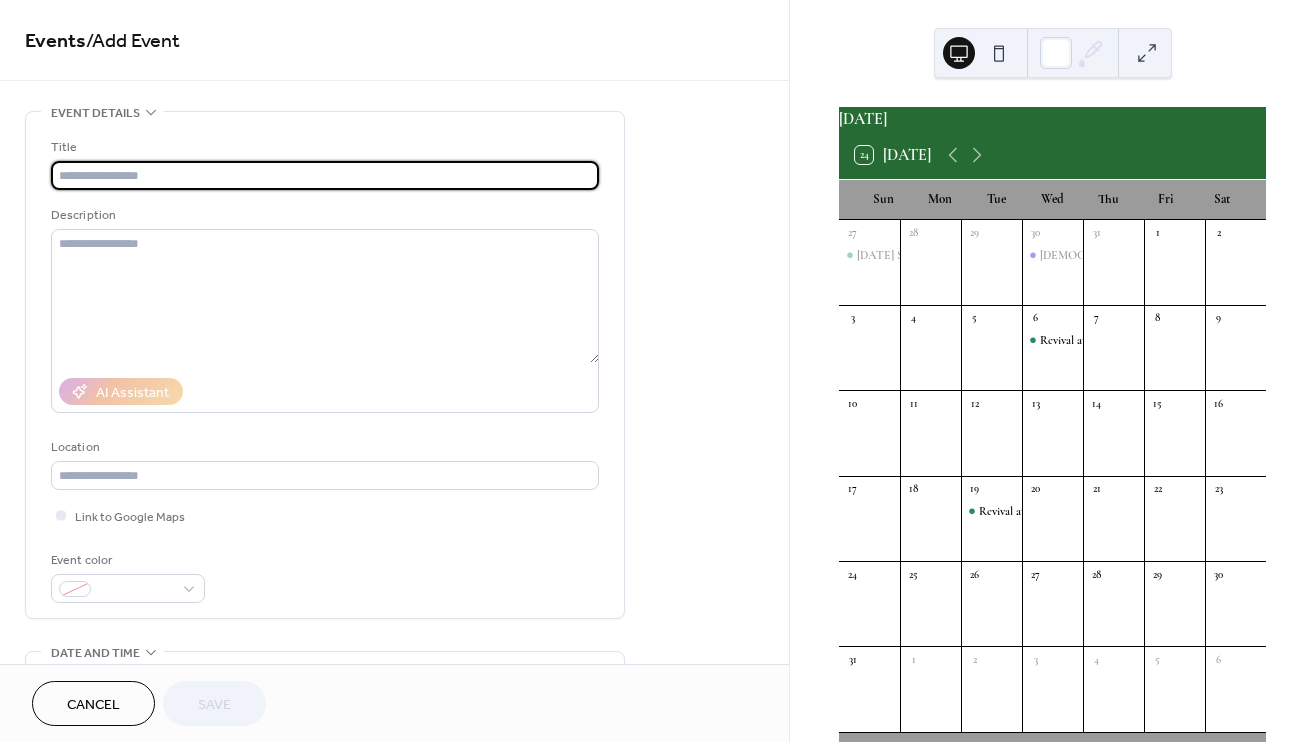 click at bounding box center (325, 175) 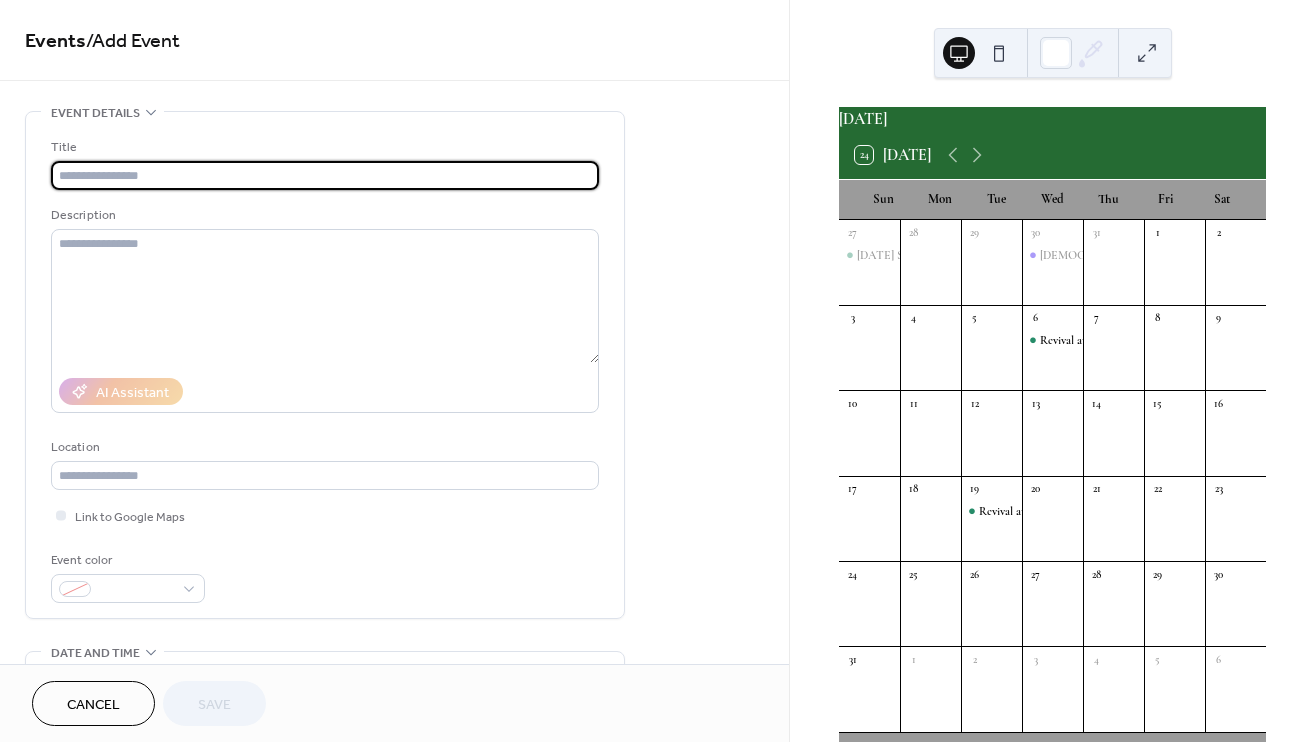 paste on "**********" 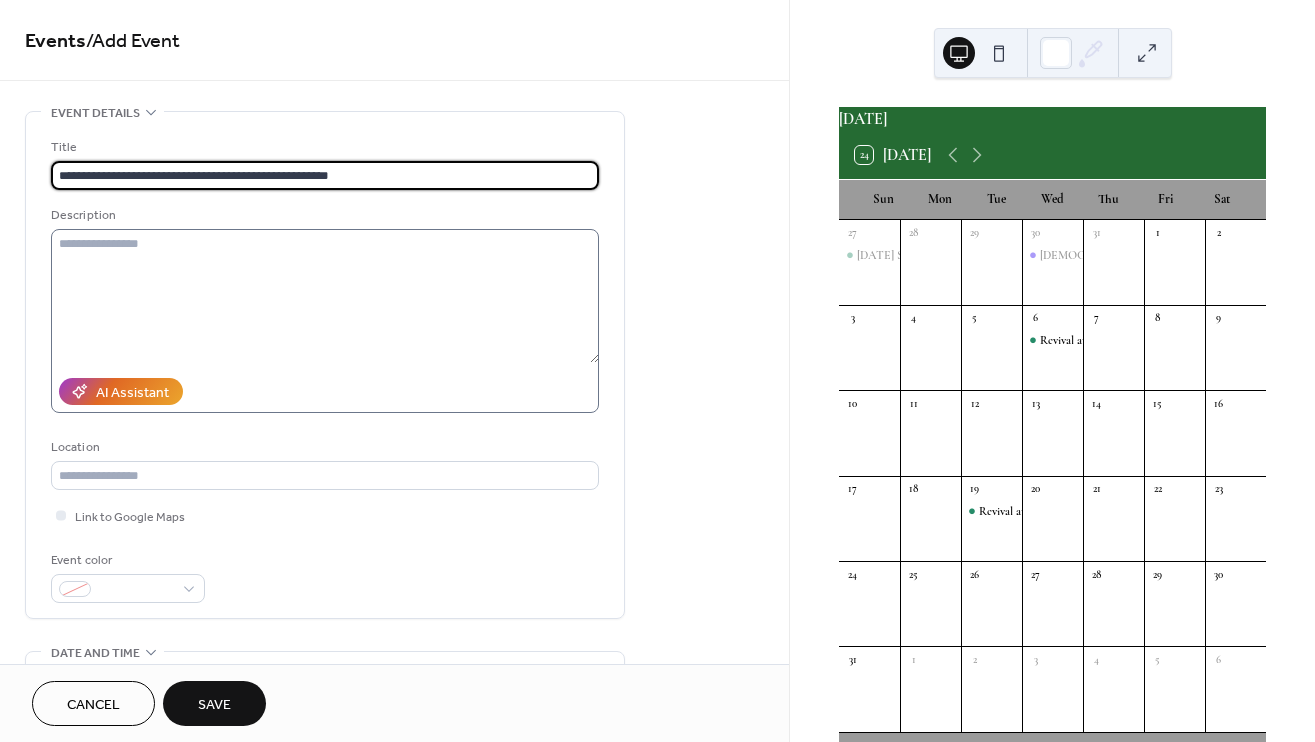 type on "**********" 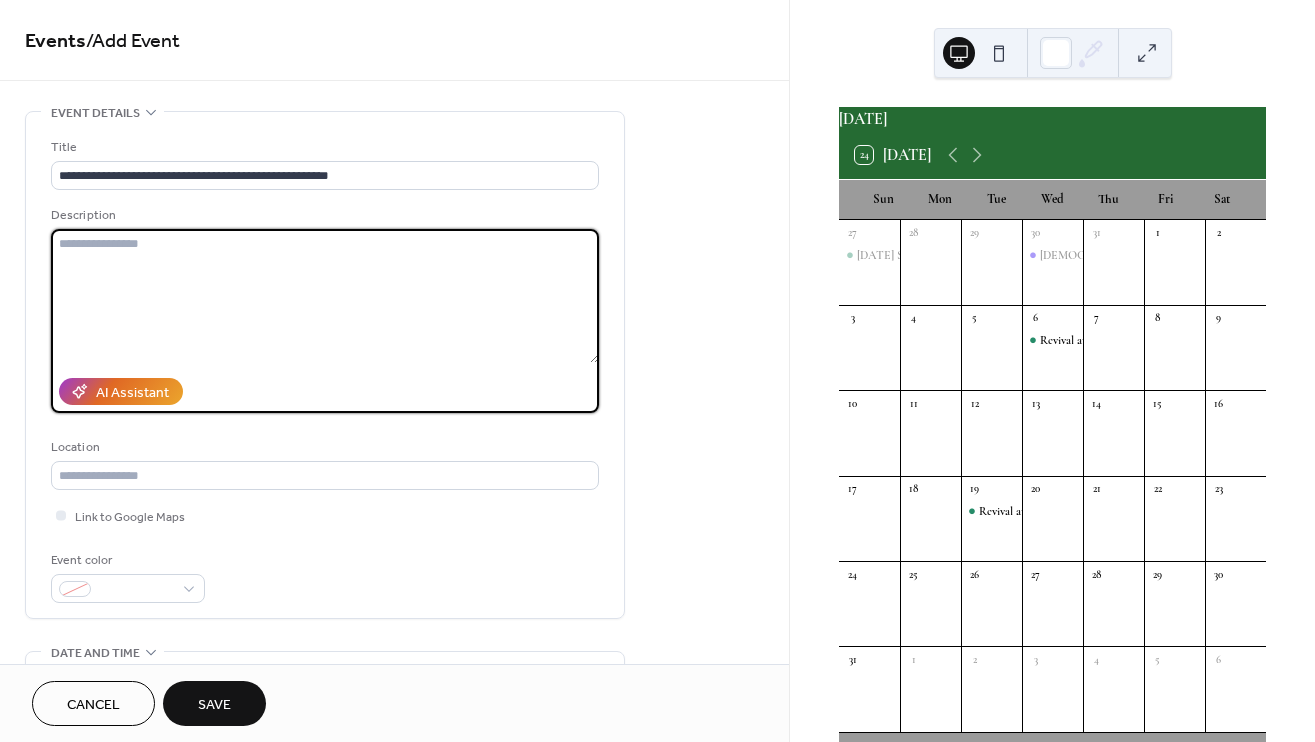 click at bounding box center [325, 296] 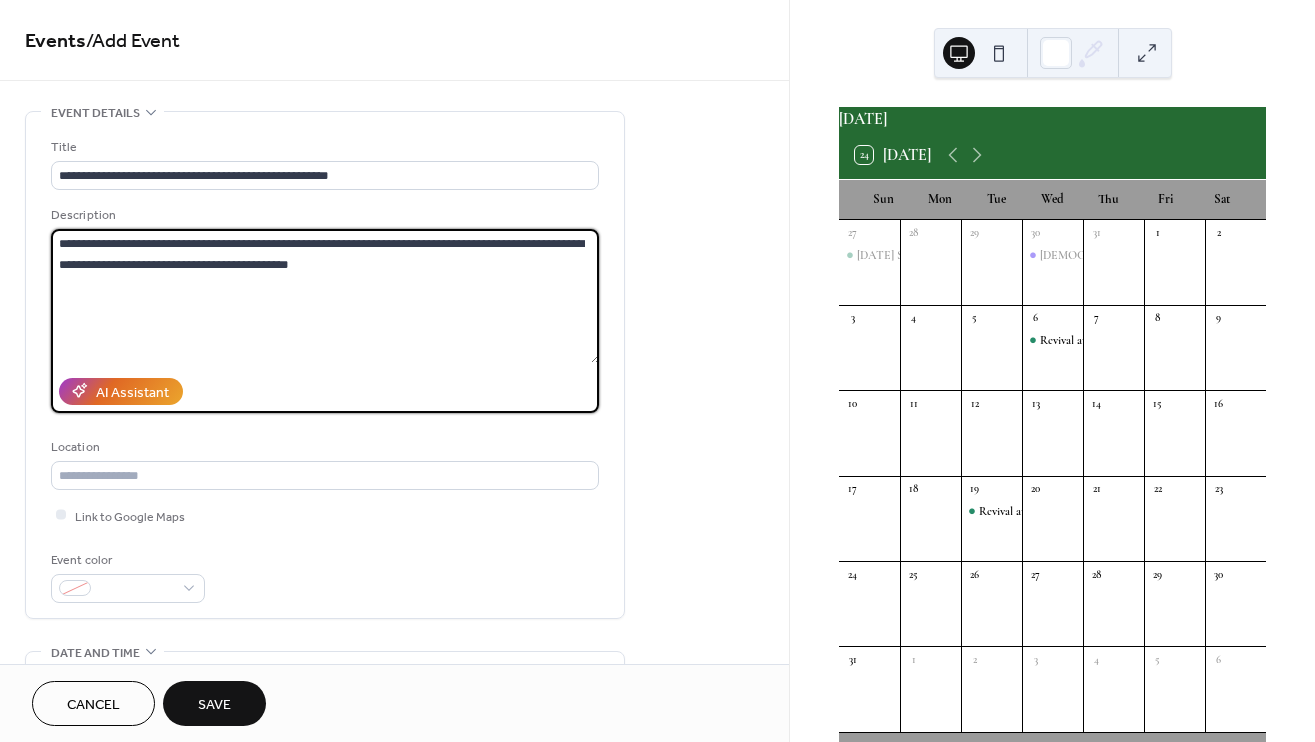 type on "**********" 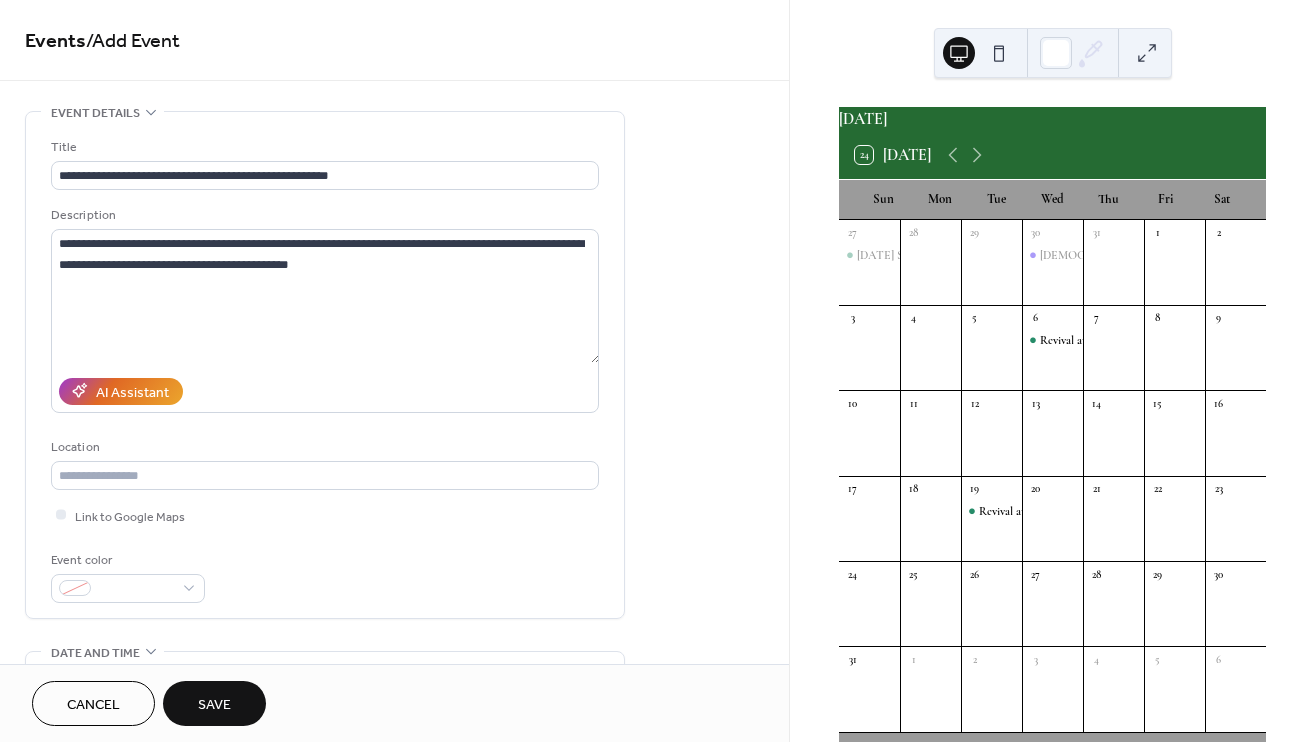 click on "**********" at bounding box center [325, 370] 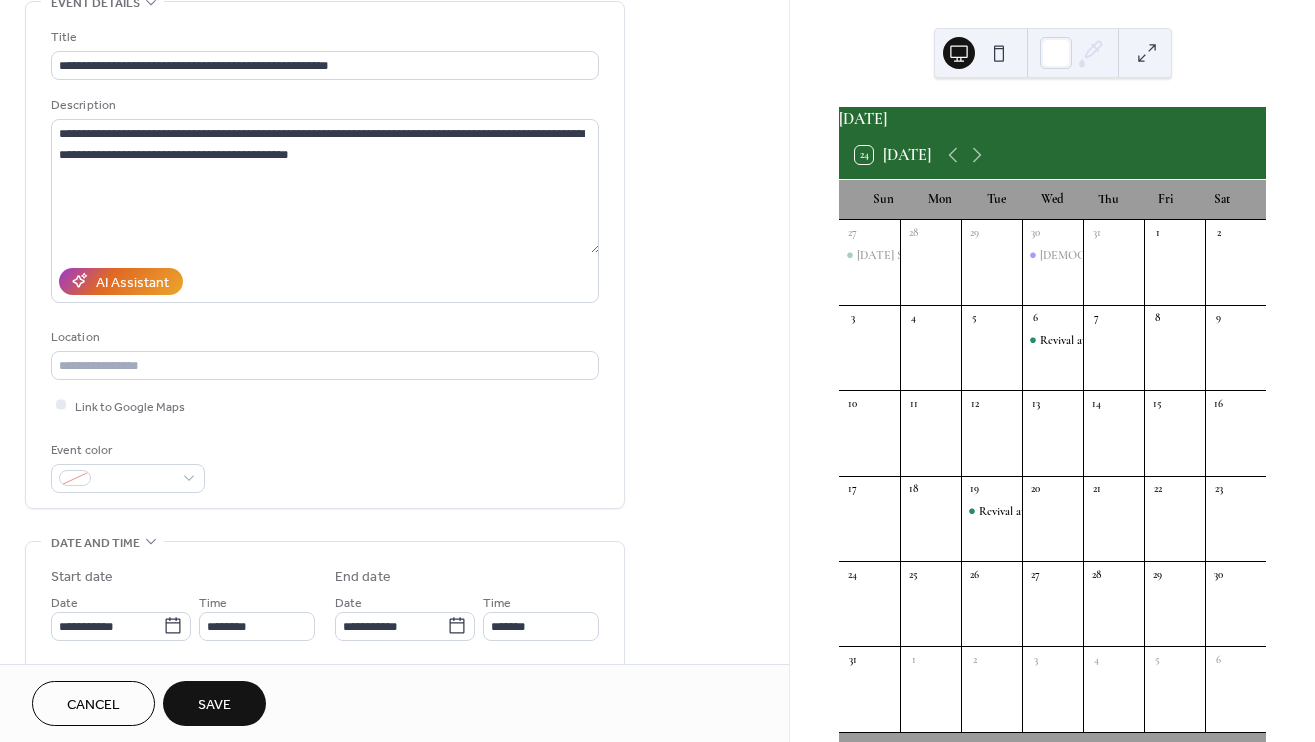 scroll, scrollTop: 111, scrollLeft: 0, axis: vertical 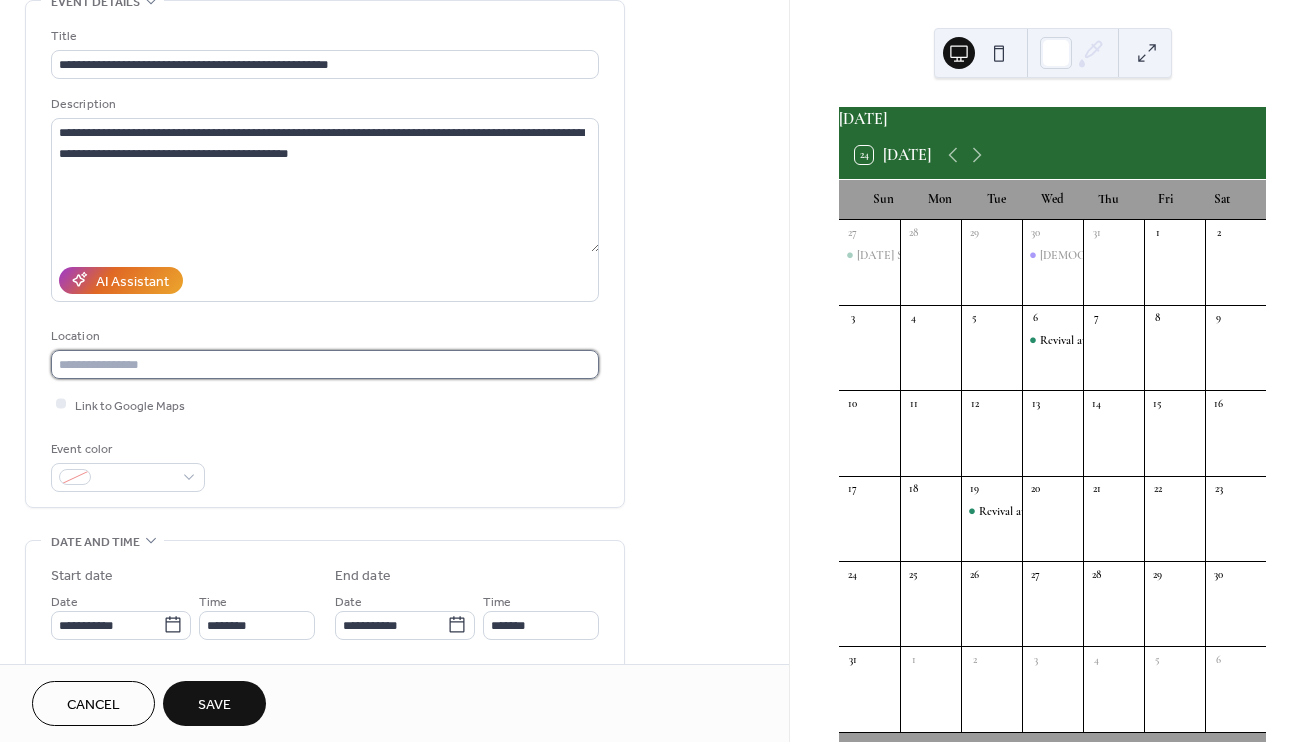 click at bounding box center (325, 364) 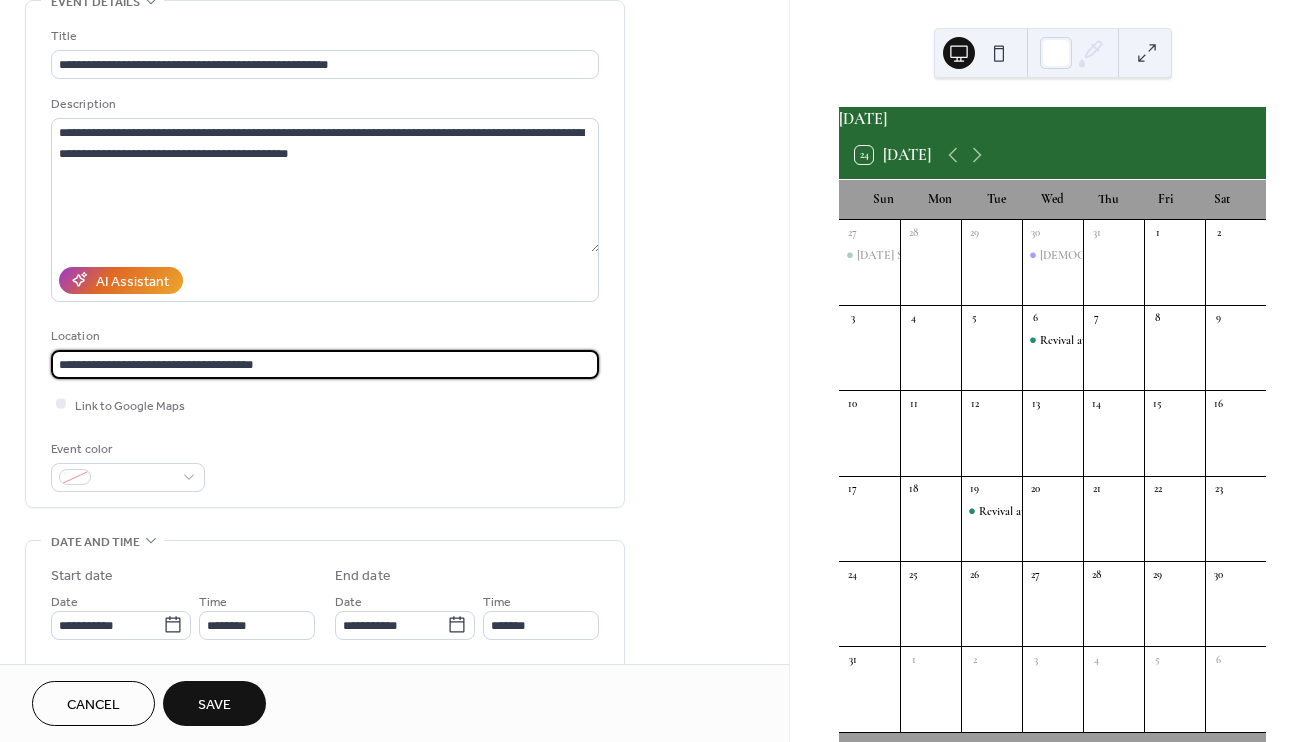 click on "**********" at bounding box center (325, 259) 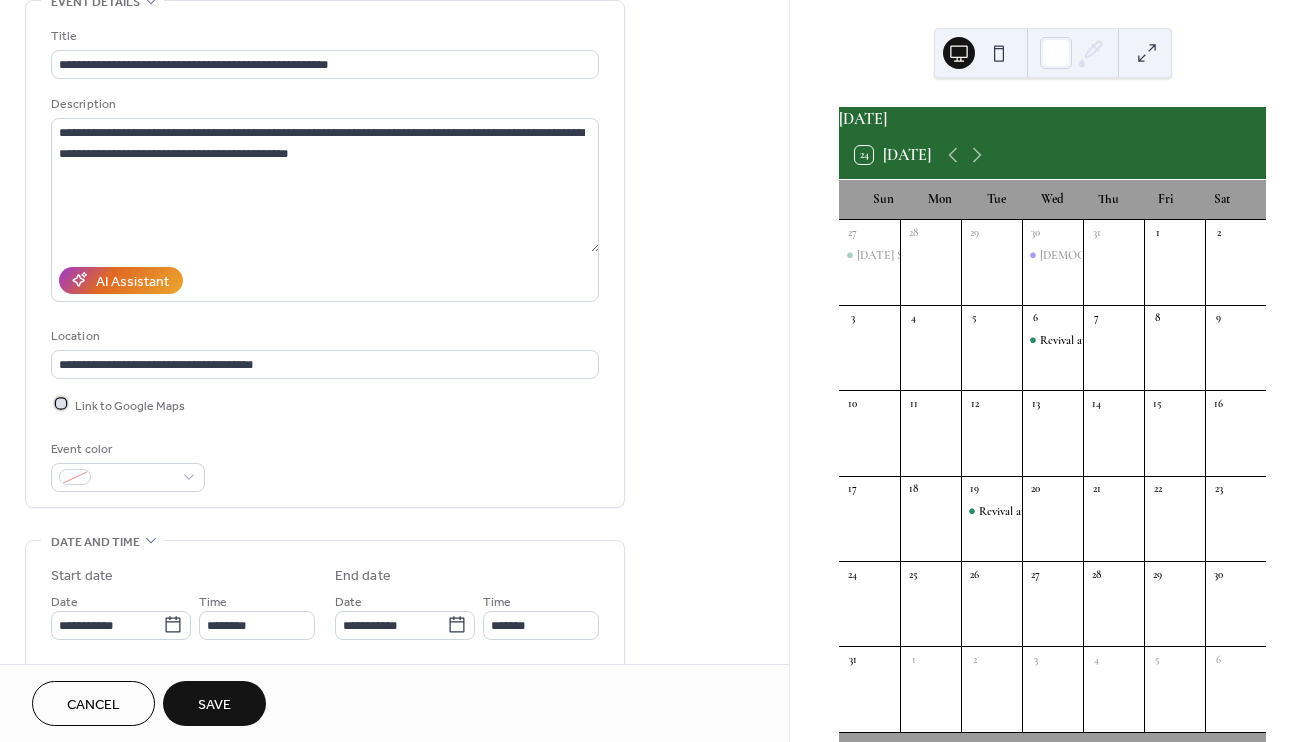 click at bounding box center [61, 404] 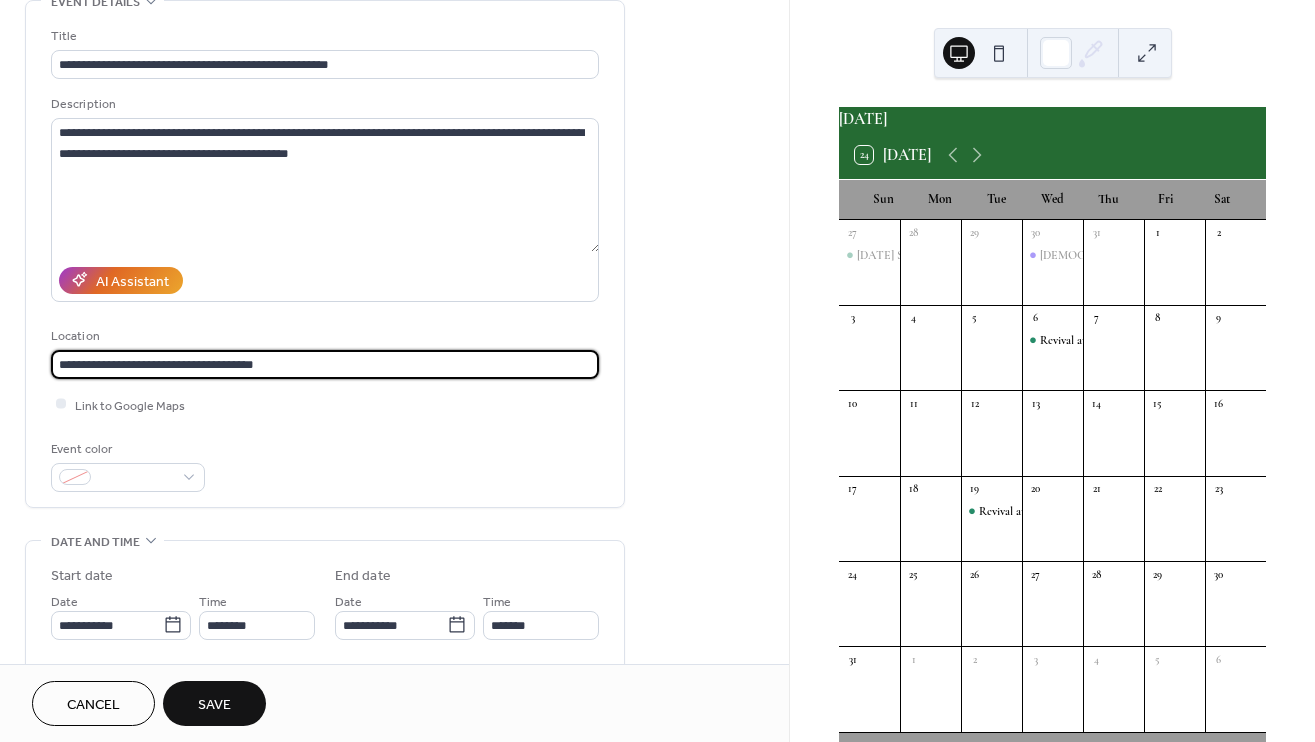 click on "**********" at bounding box center (325, 364) 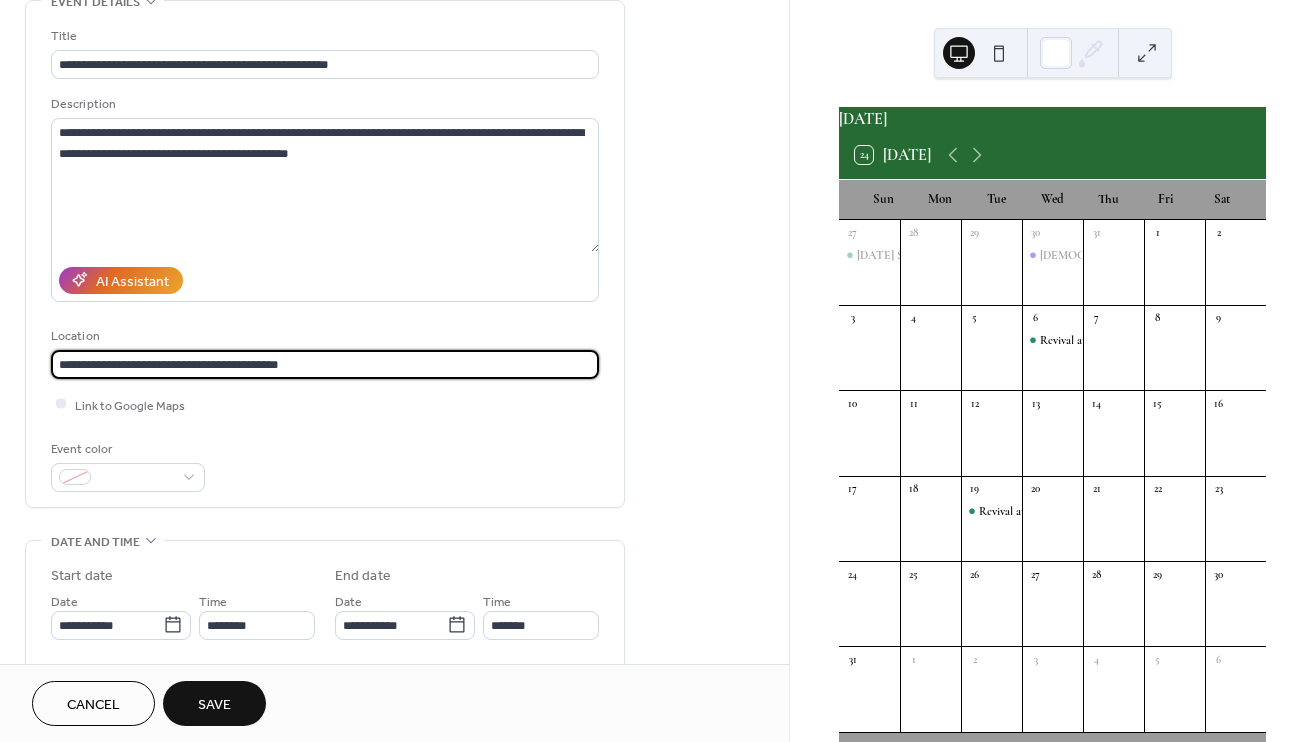 type on "**********" 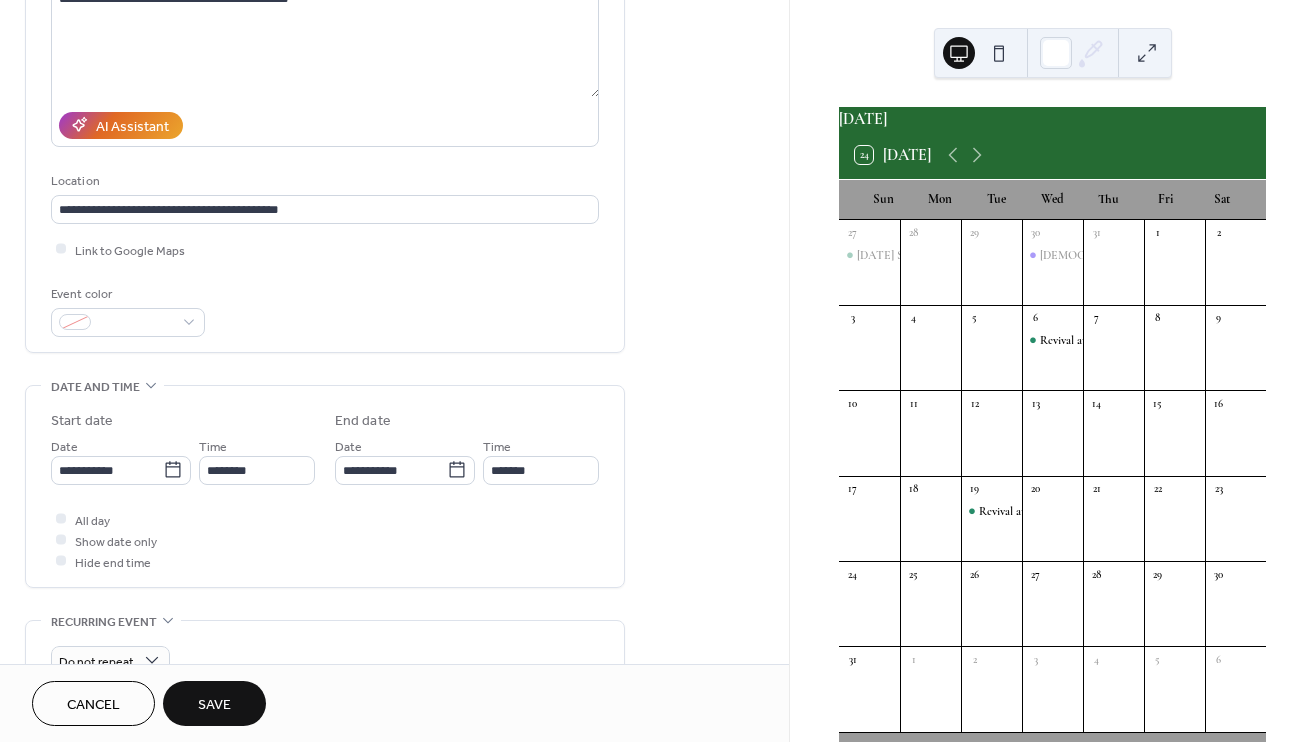 scroll, scrollTop: 282, scrollLeft: 0, axis: vertical 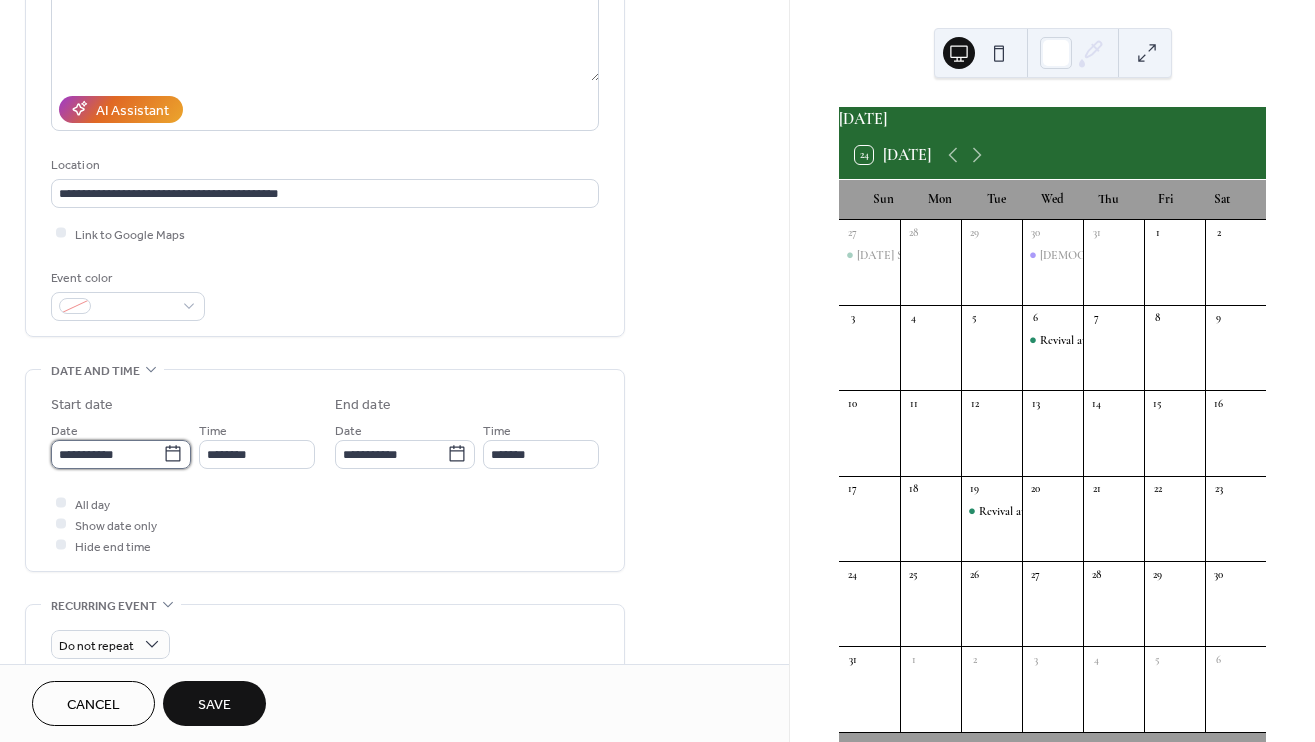 click on "**********" at bounding box center (107, 454) 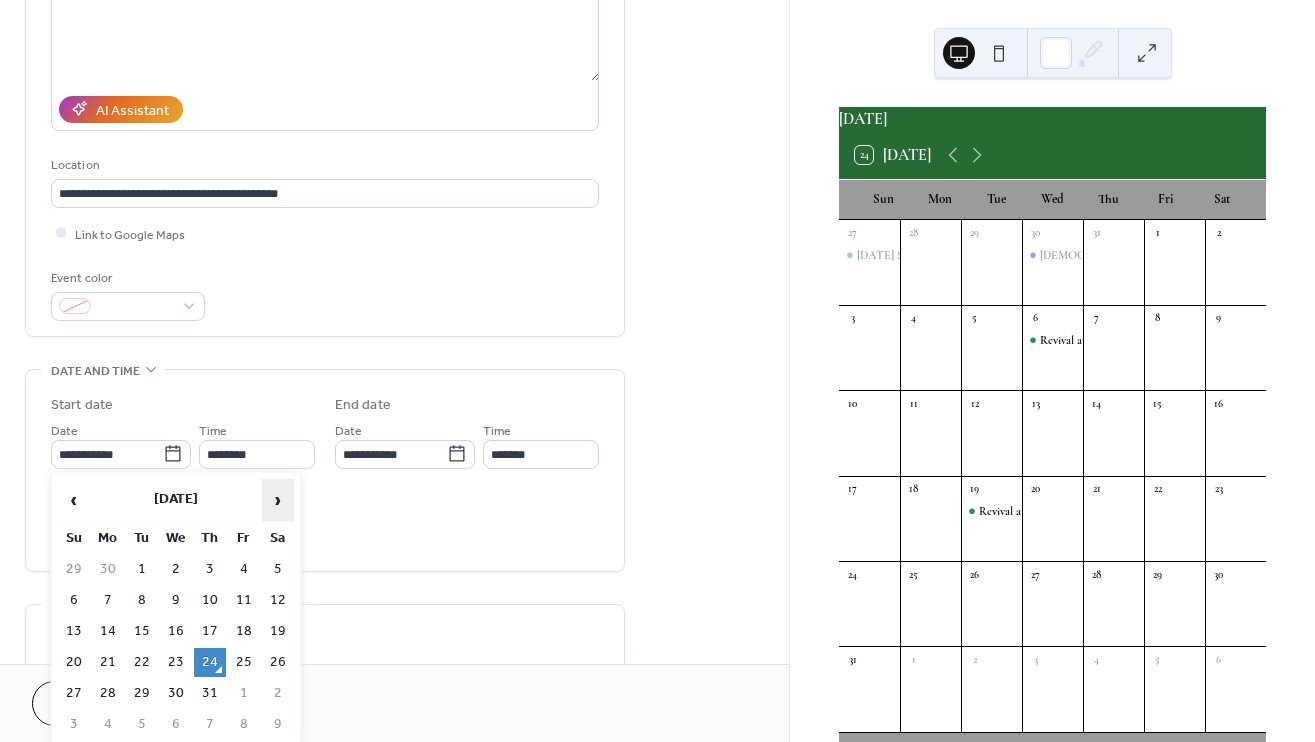 click on "›" at bounding box center [278, 500] 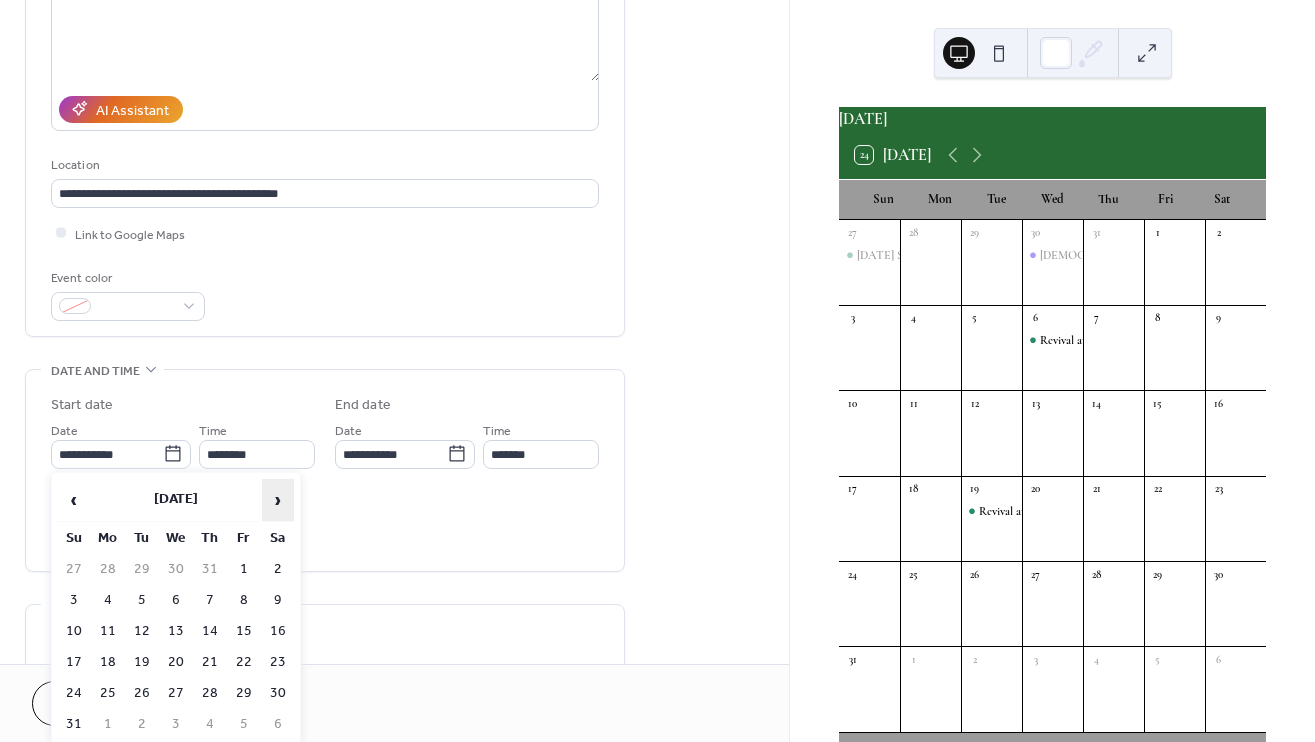 click on "›" at bounding box center (278, 500) 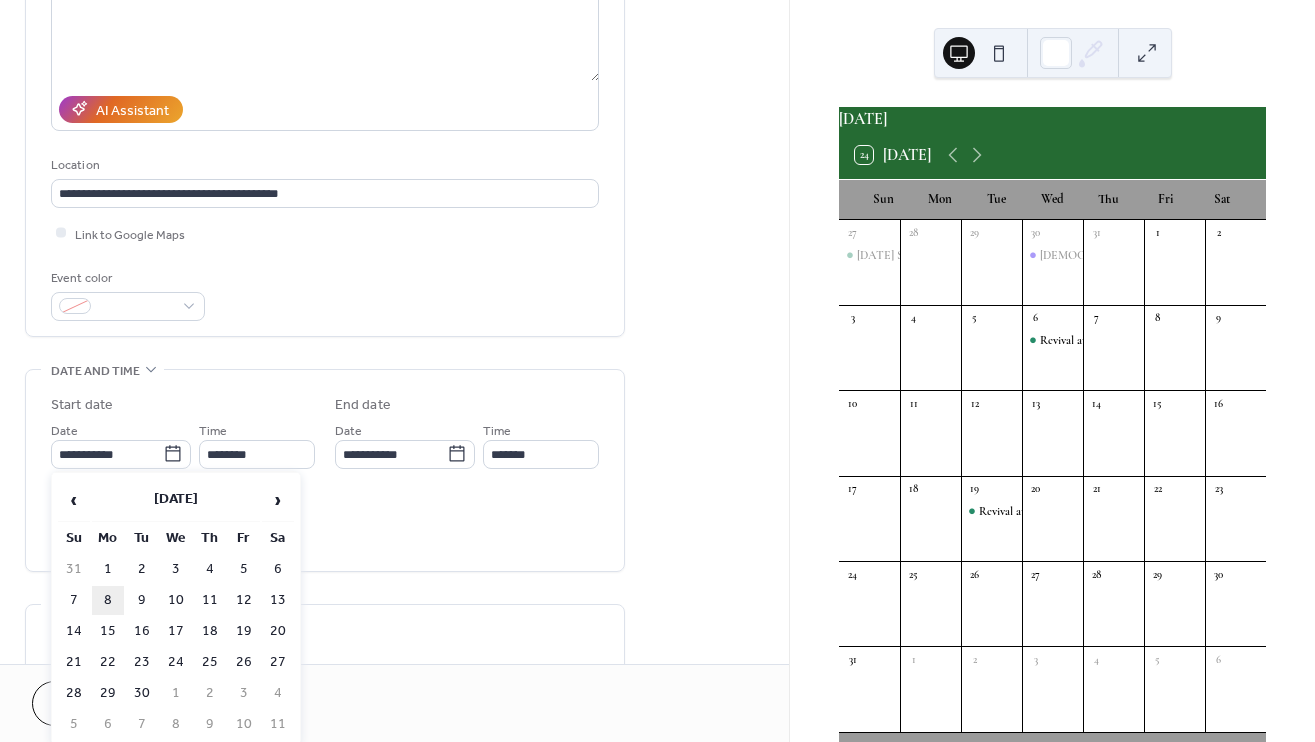 click on "8" at bounding box center (108, 600) 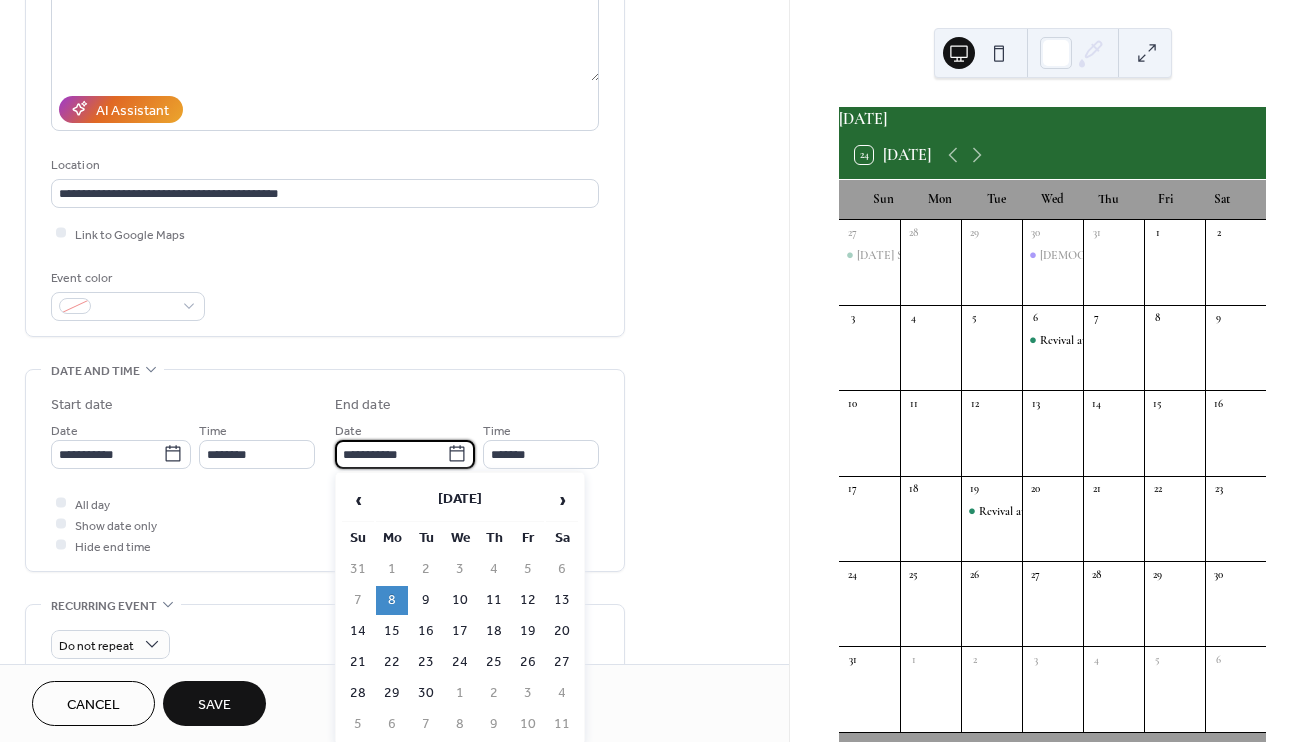 click on "**********" at bounding box center (391, 454) 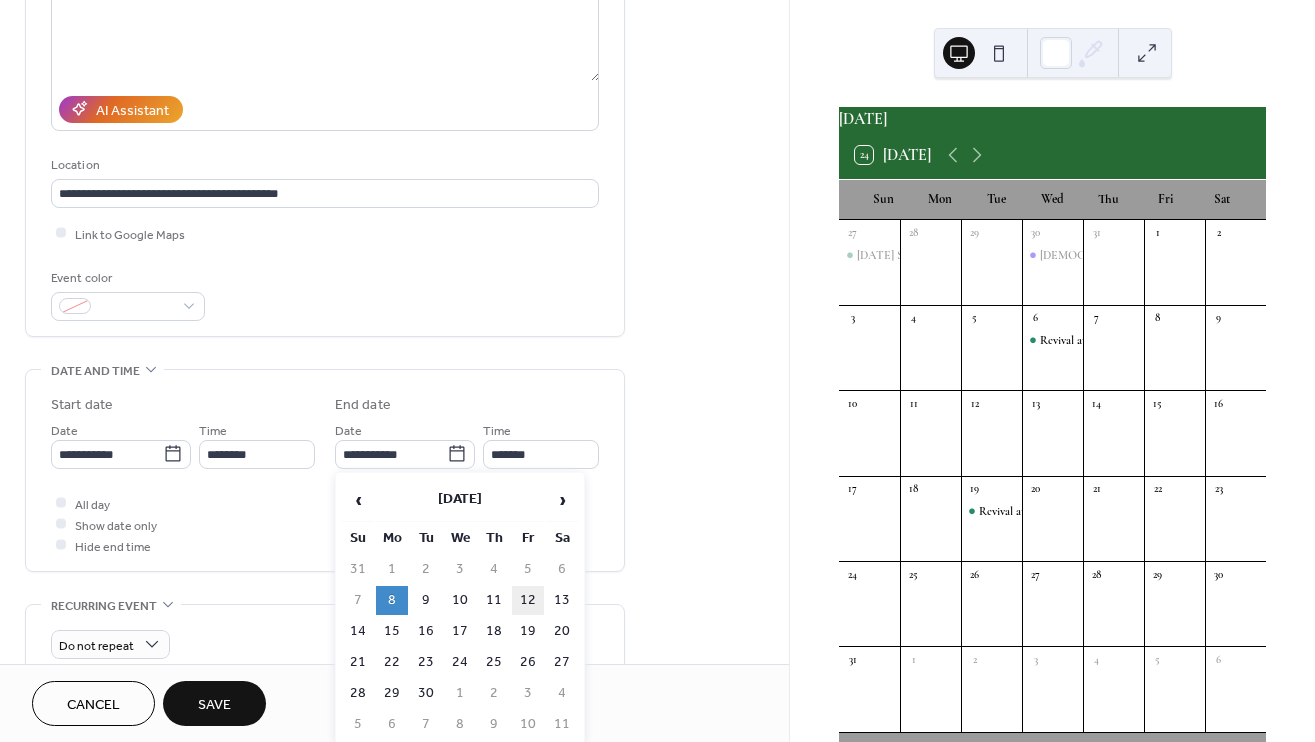 click on "12" at bounding box center (528, 600) 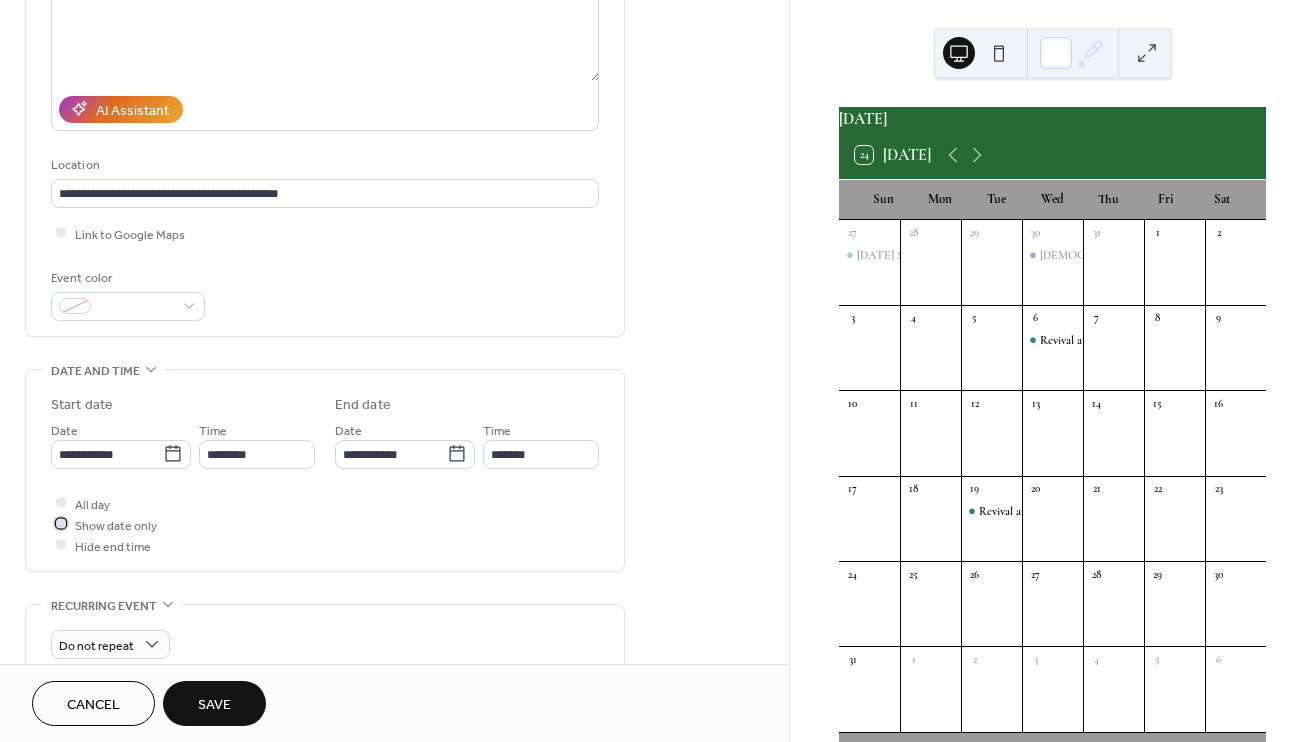 click at bounding box center (61, 524) 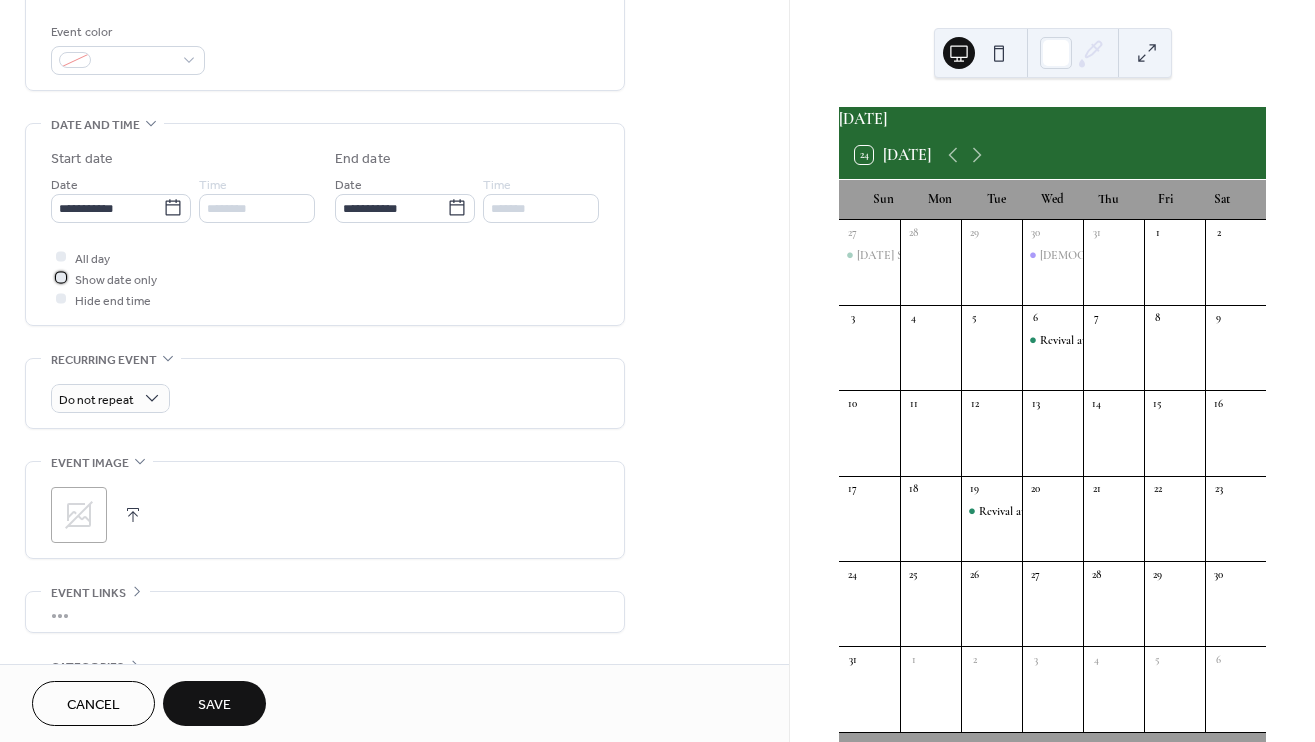 scroll, scrollTop: 537, scrollLeft: 0, axis: vertical 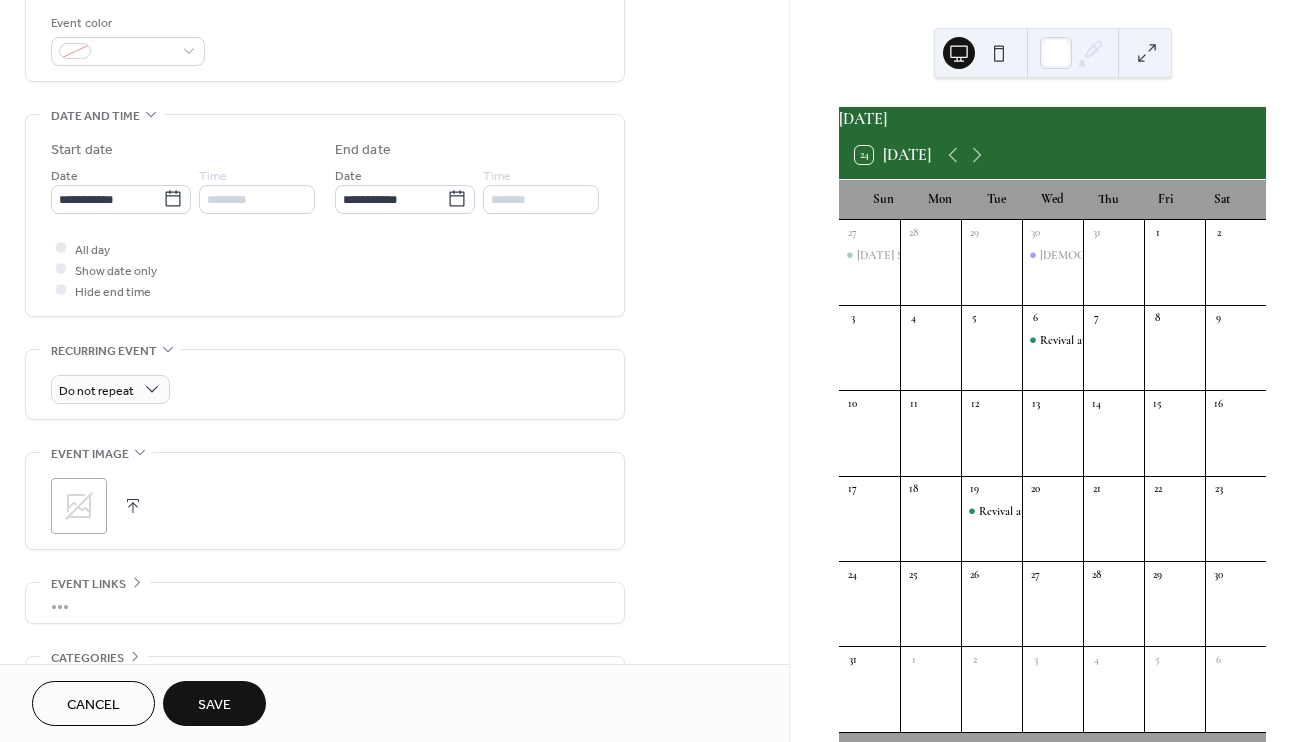 click 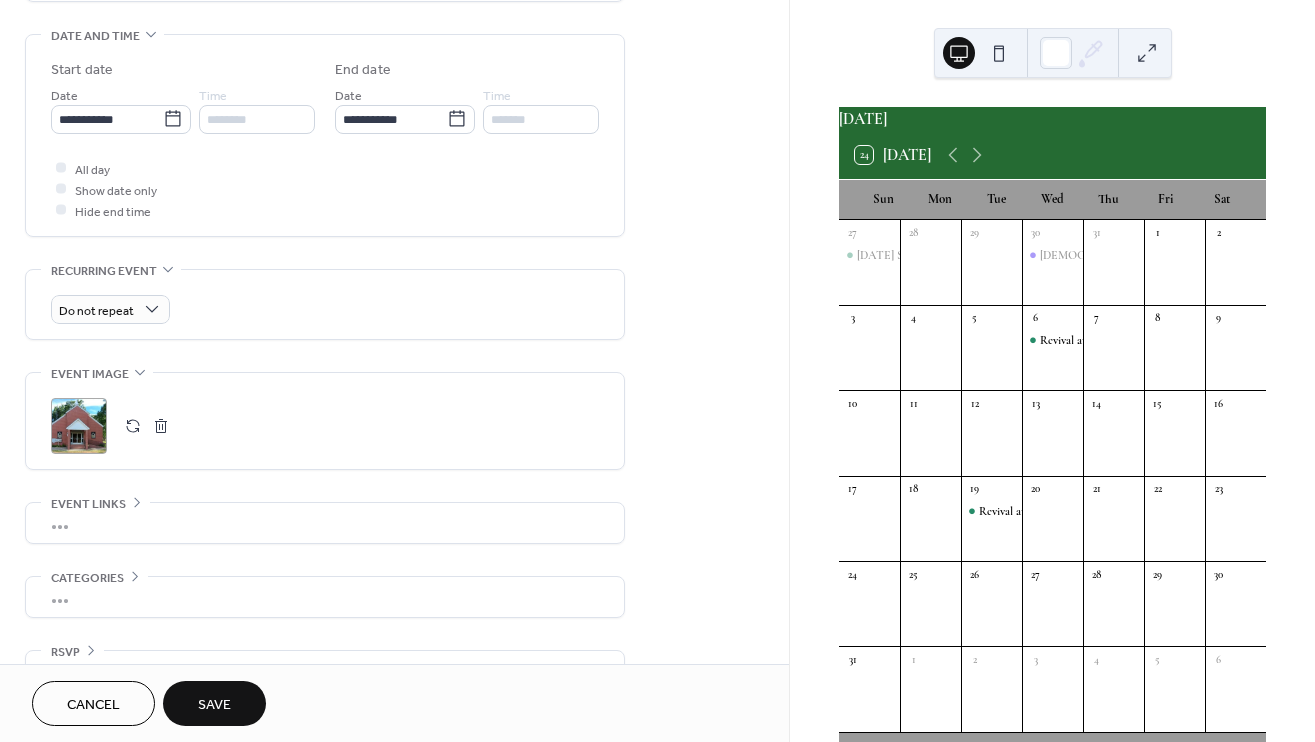 scroll, scrollTop: 658, scrollLeft: 0, axis: vertical 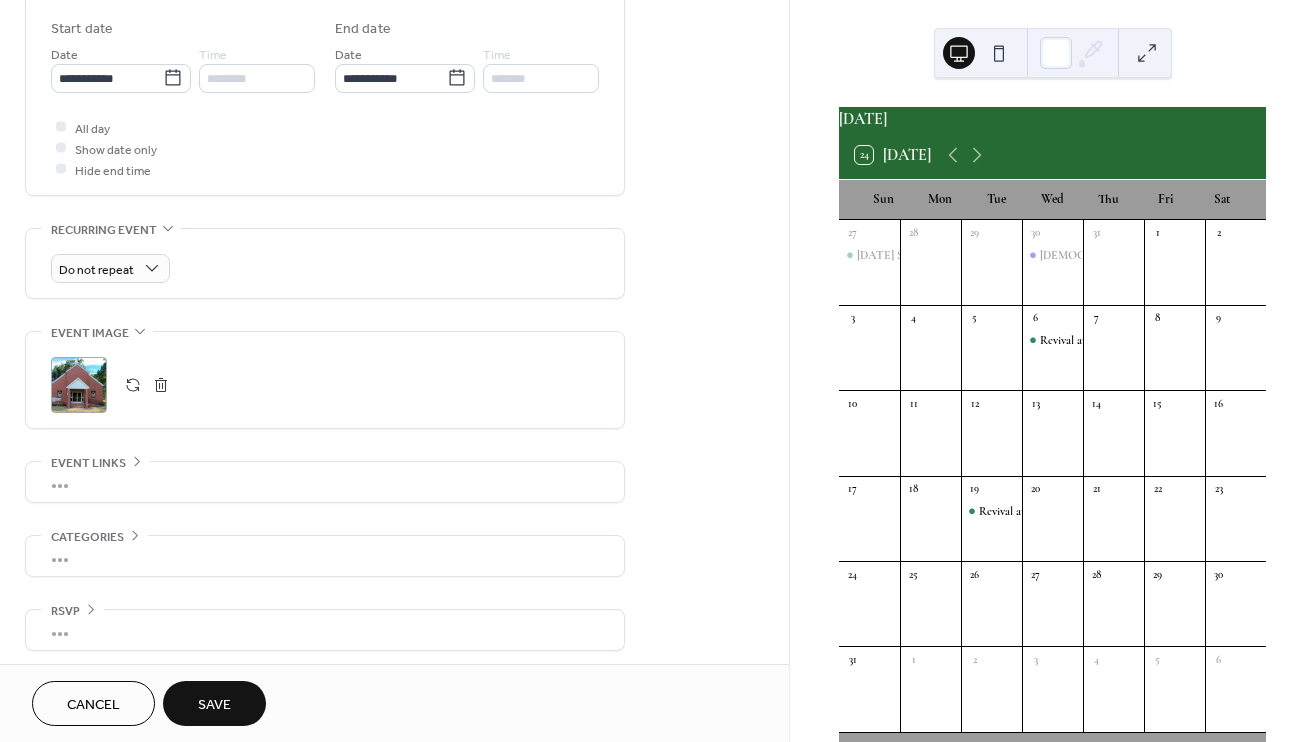 click on "Save" at bounding box center [214, 705] 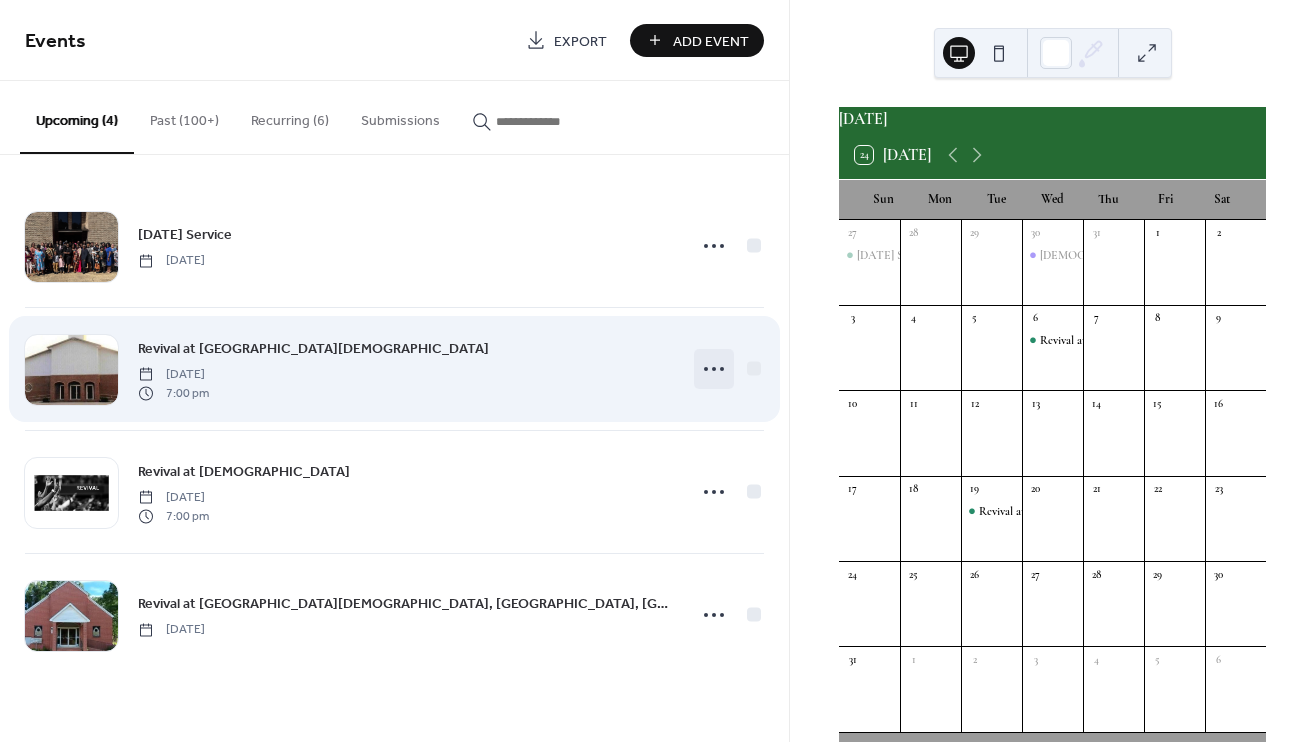 click 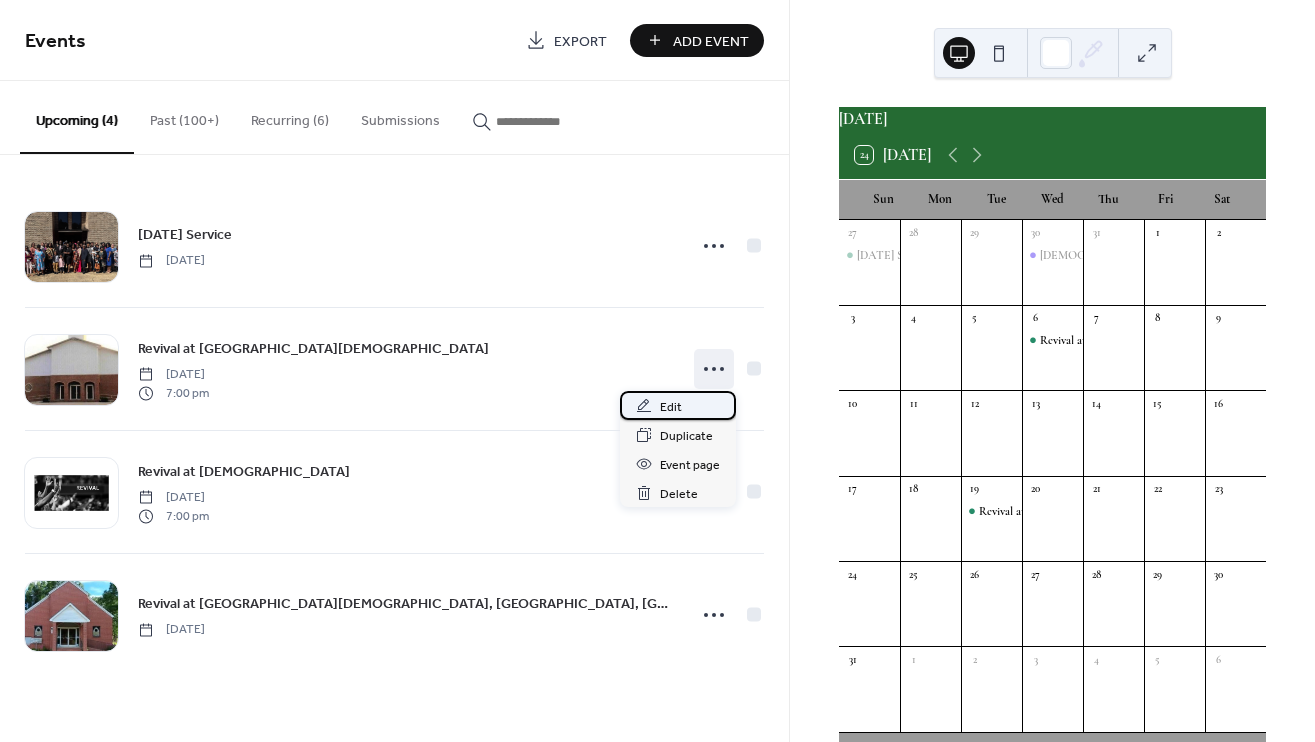 click on "Edit" at bounding box center [671, 407] 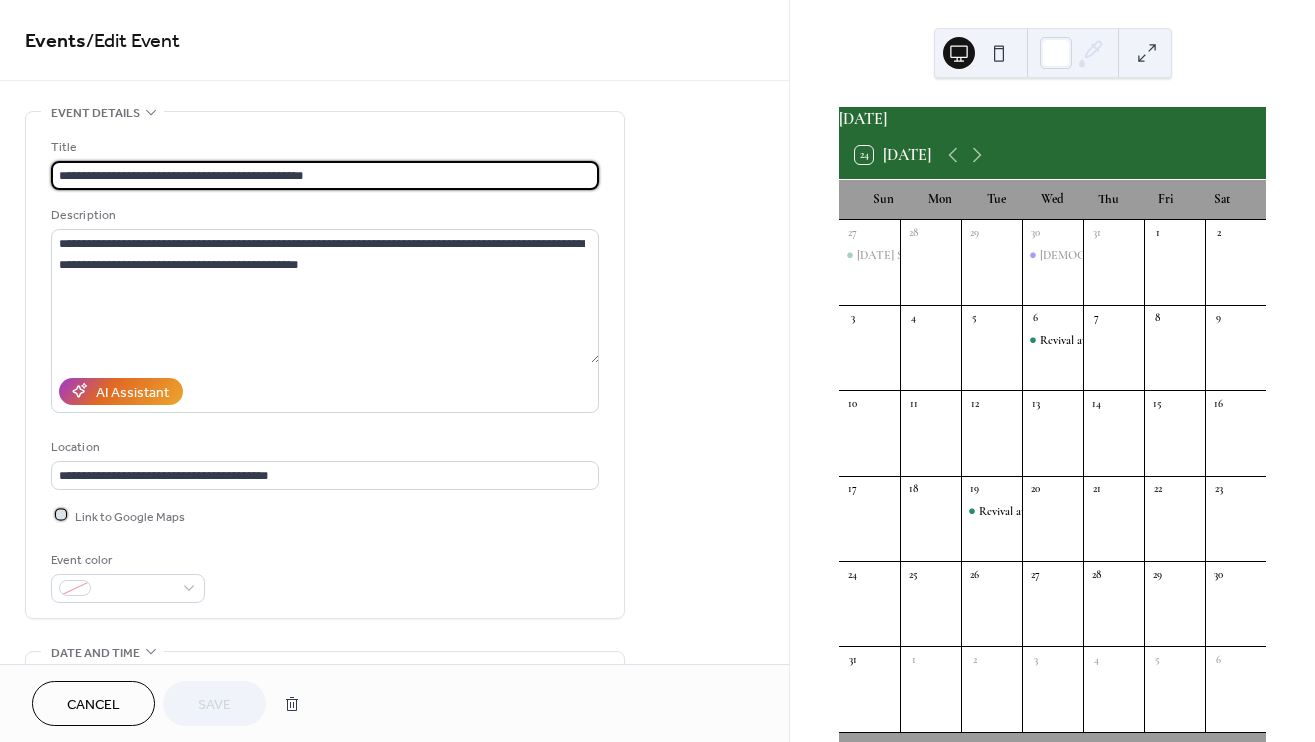 click at bounding box center (61, 515) 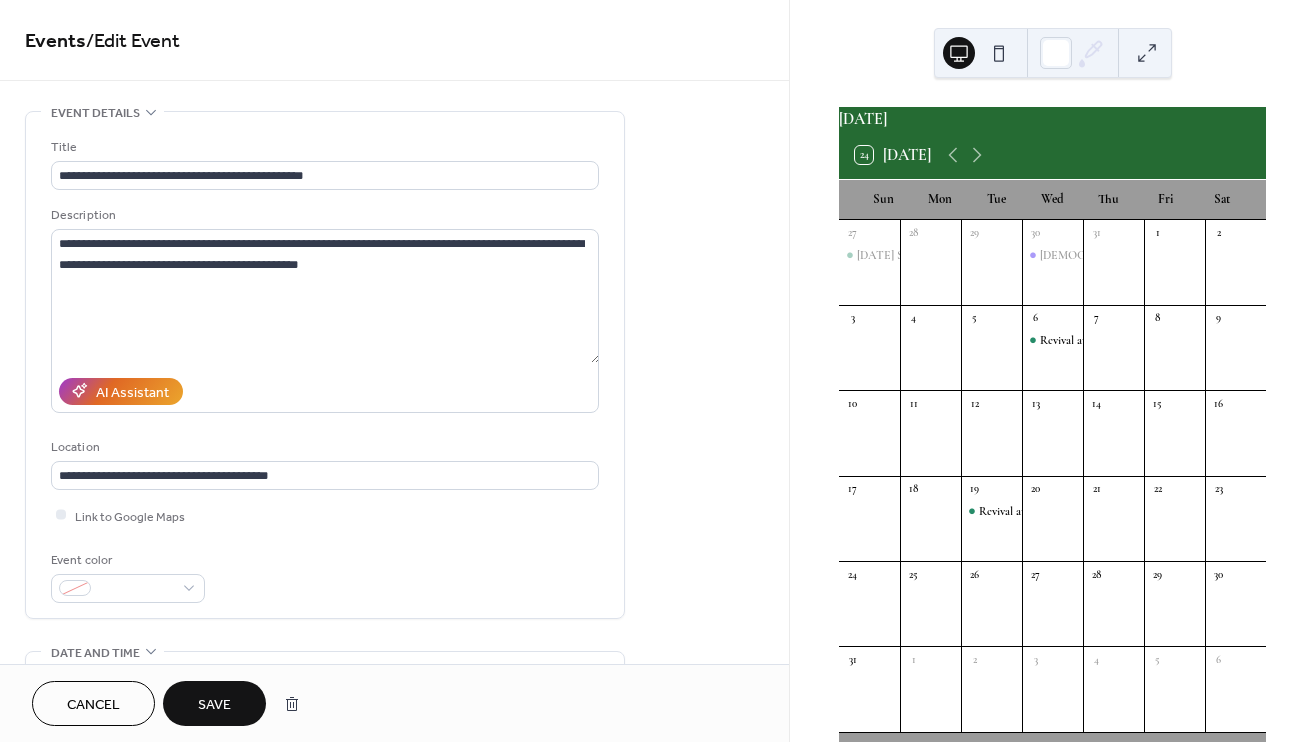 click on "Save" at bounding box center [214, 705] 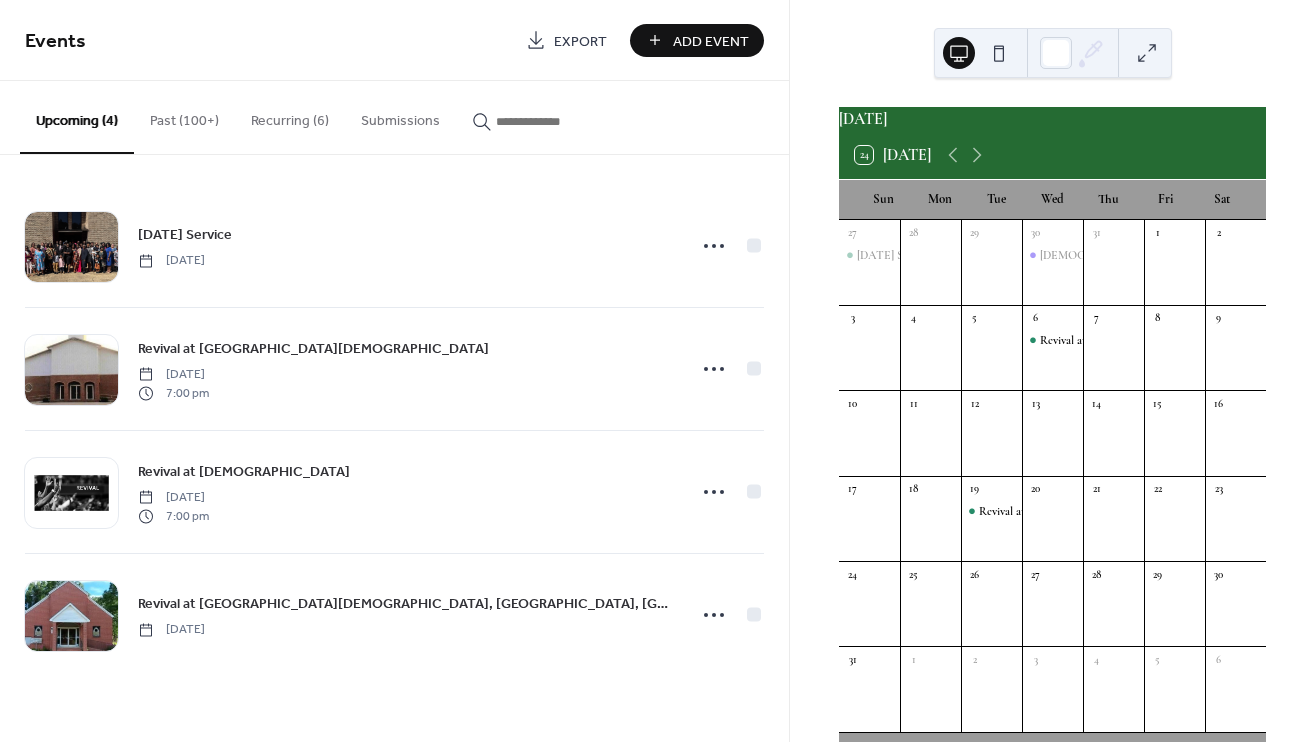click on "Add Event" at bounding box center (711, 41) 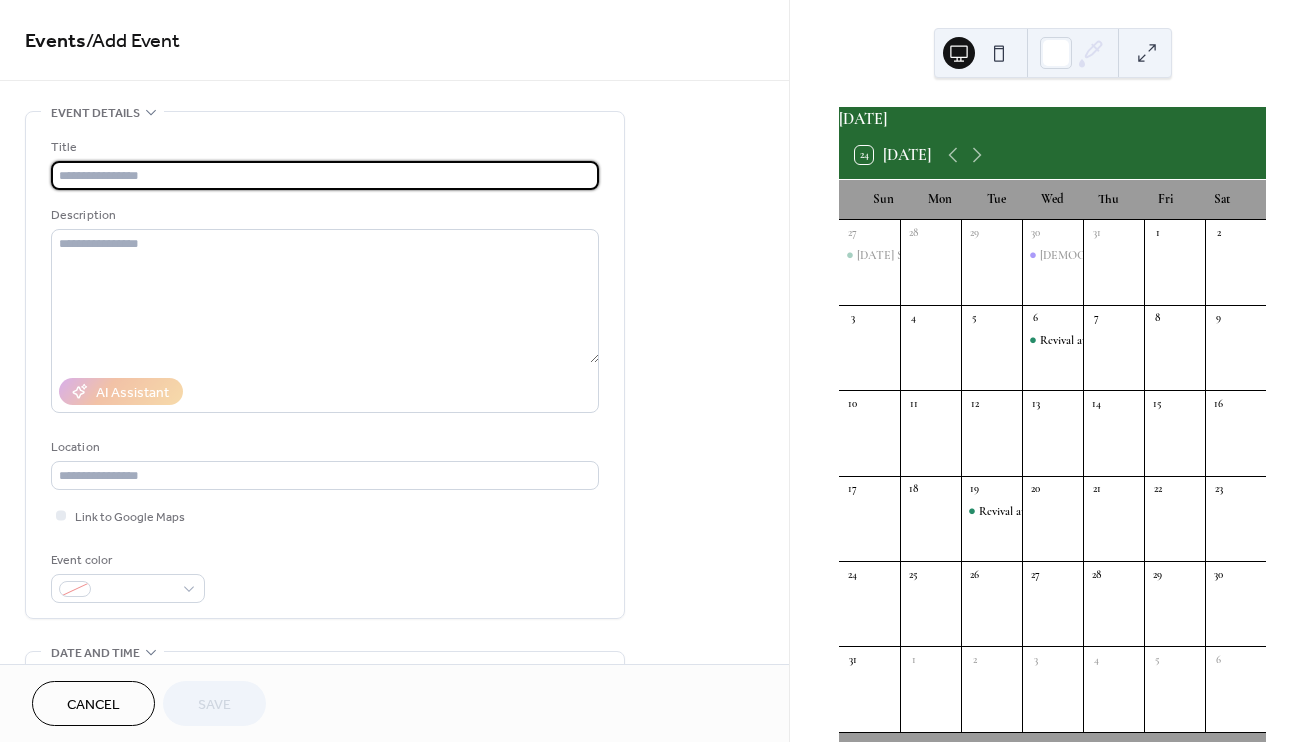 click at bounding box center (325, 175) 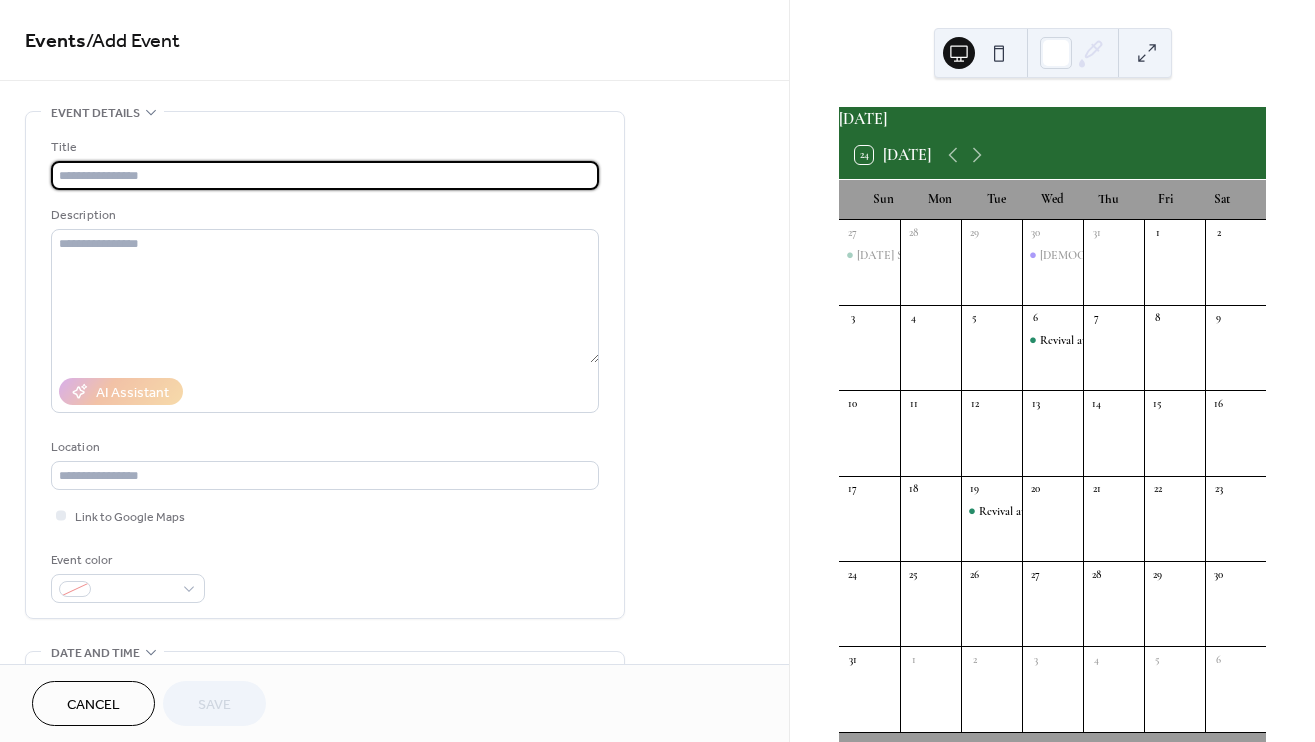paste on "**********" 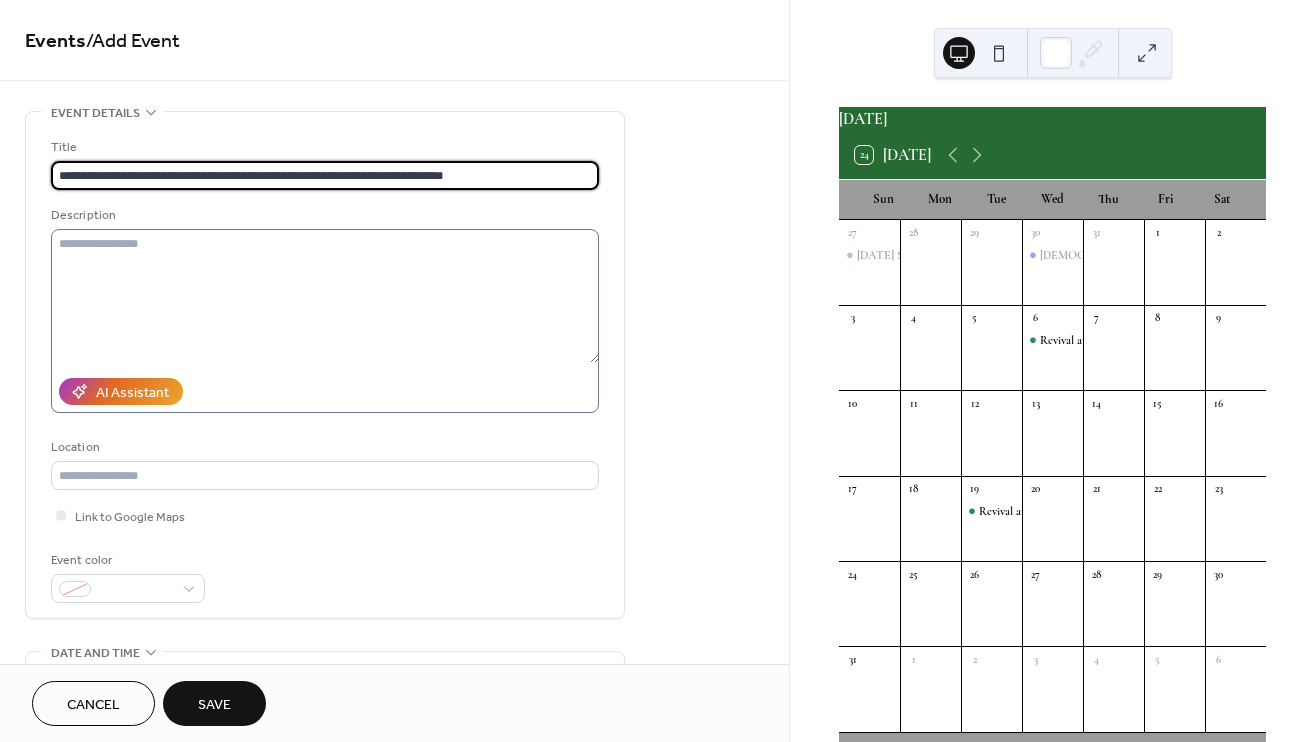 type on "**********" 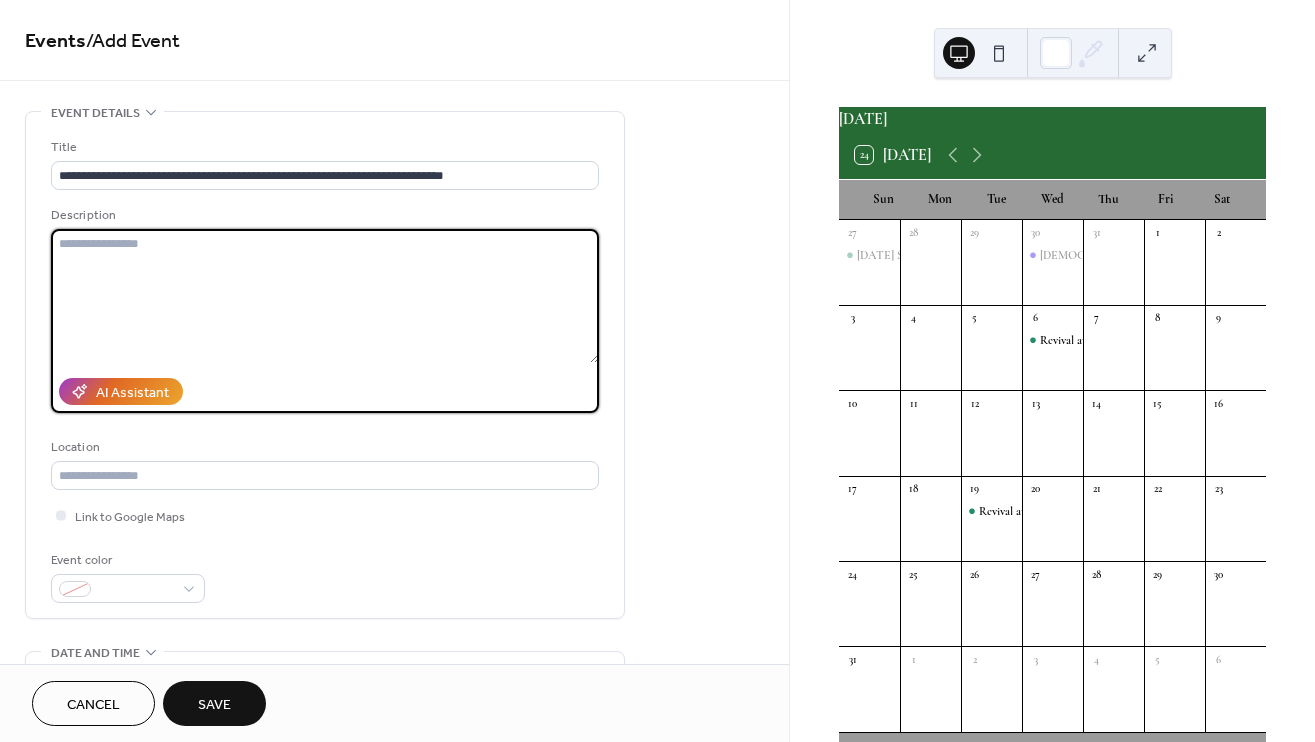 click at bounding box center (325, 296) 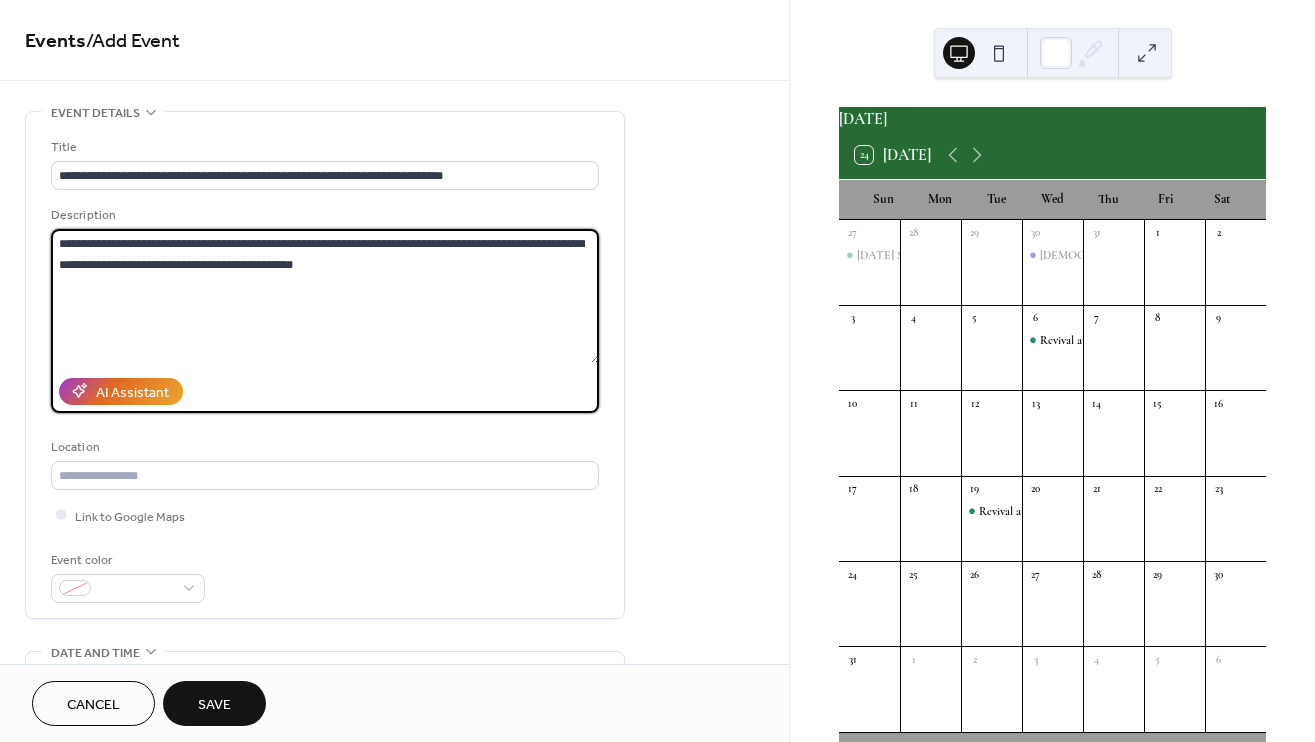 click on "**********" at bounding box center [325, 296] 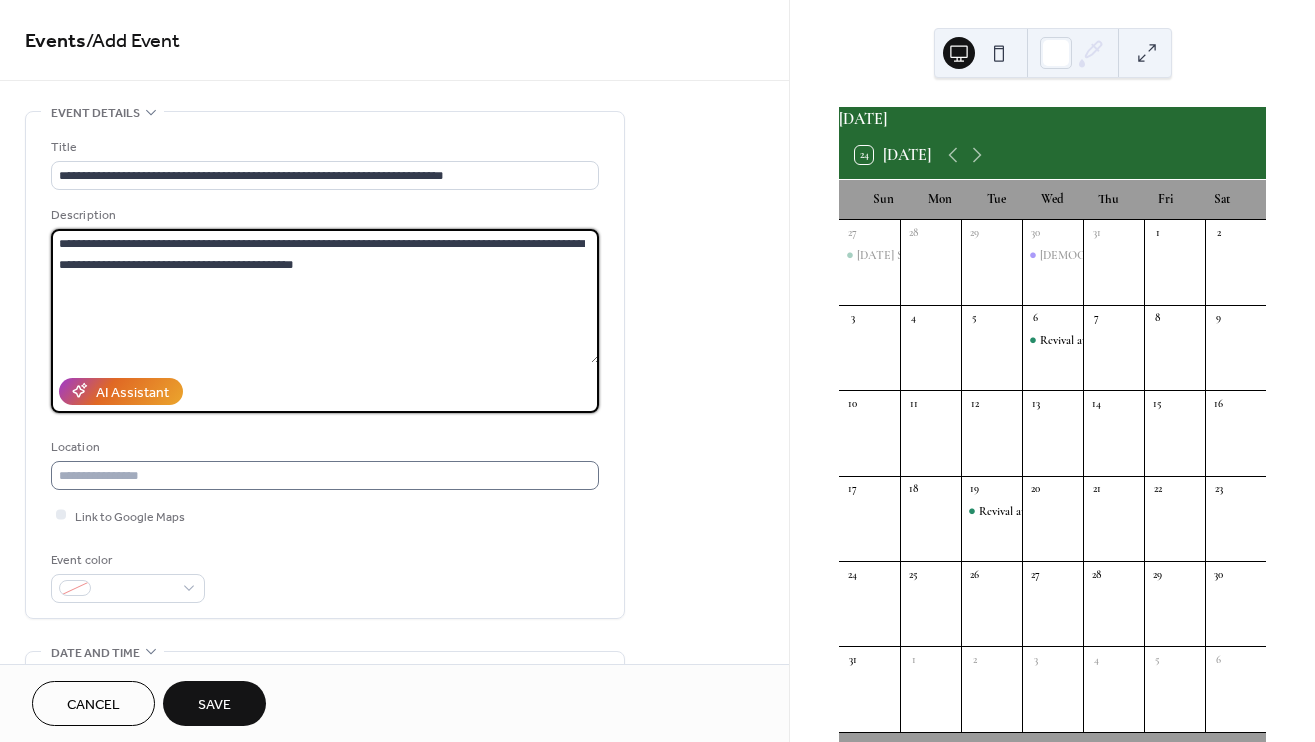 type on "**********" 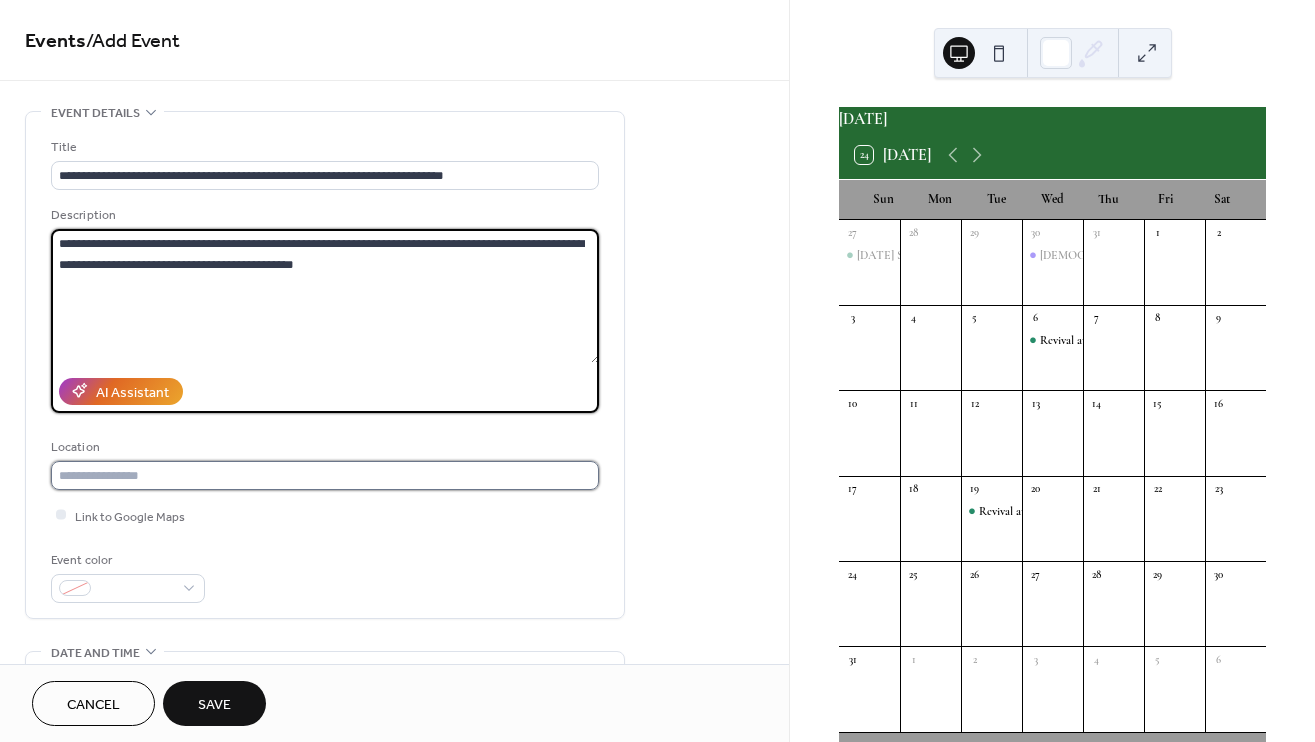 click at bounding box center (325, 475) 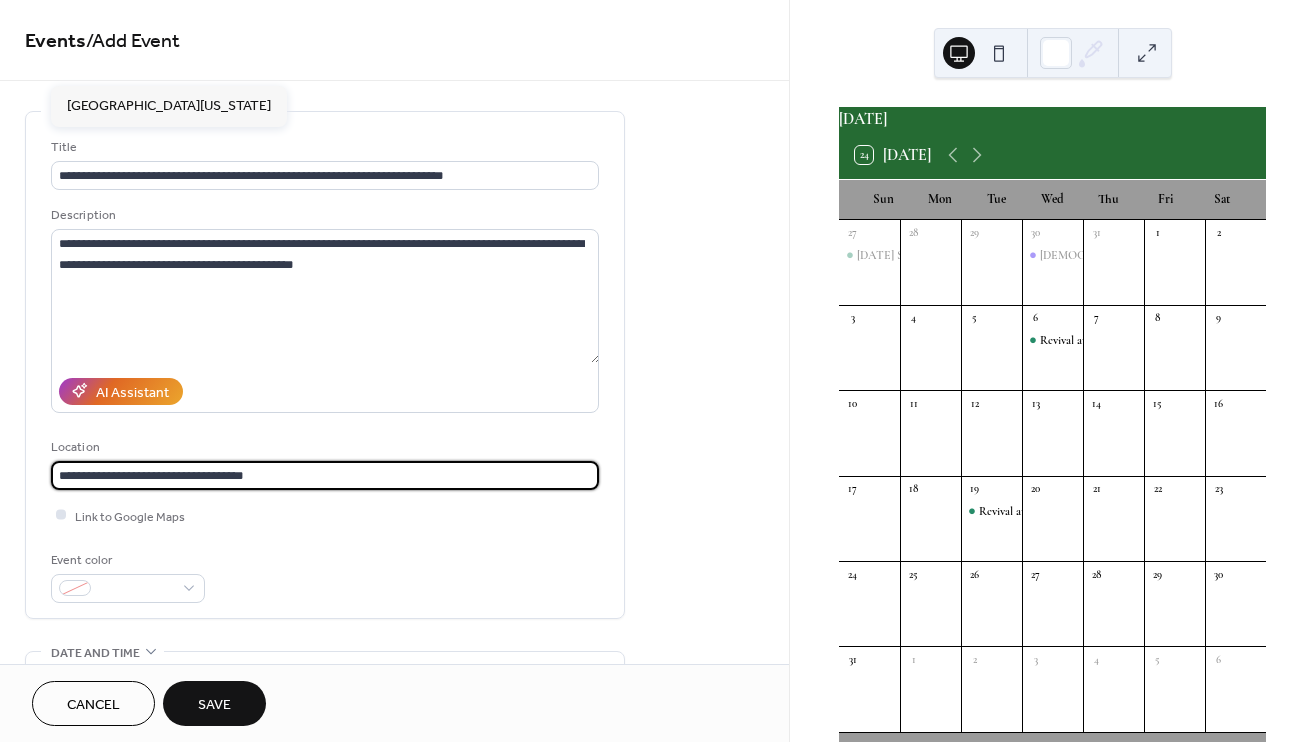 type on "**********" 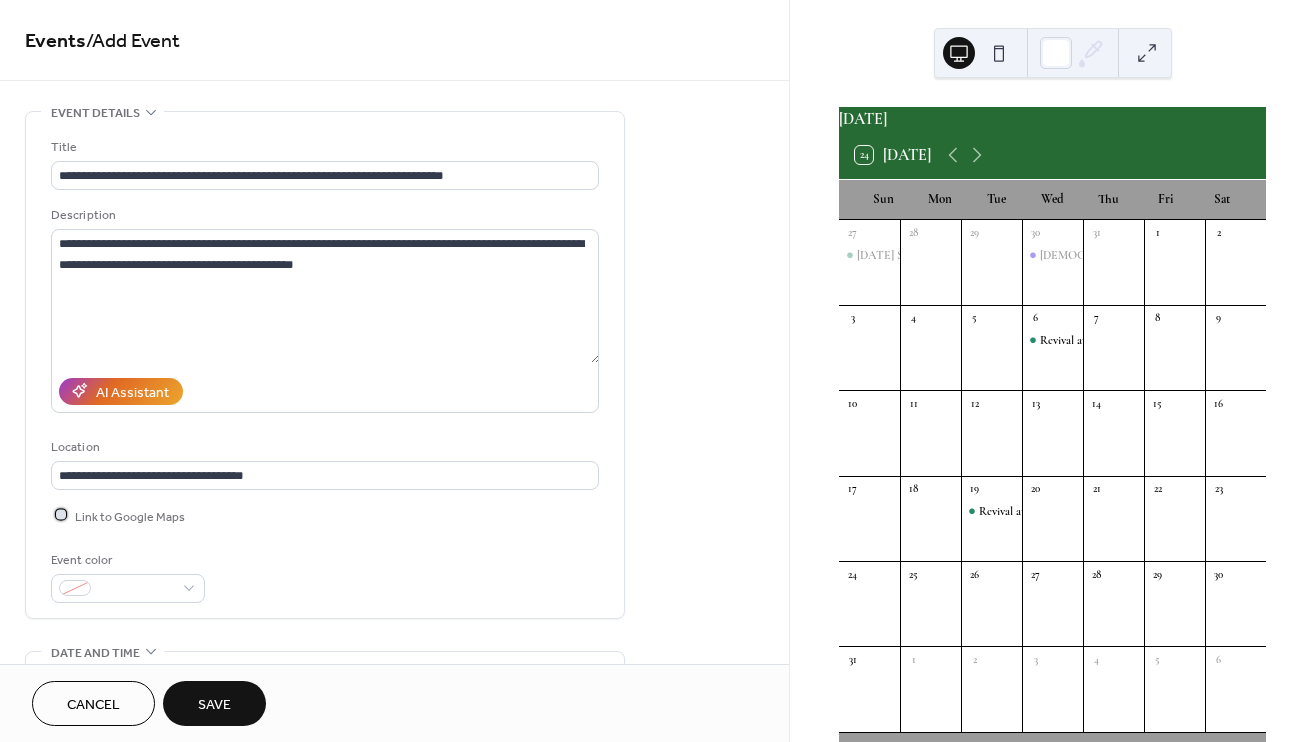 click at bounding box center [61, 515] 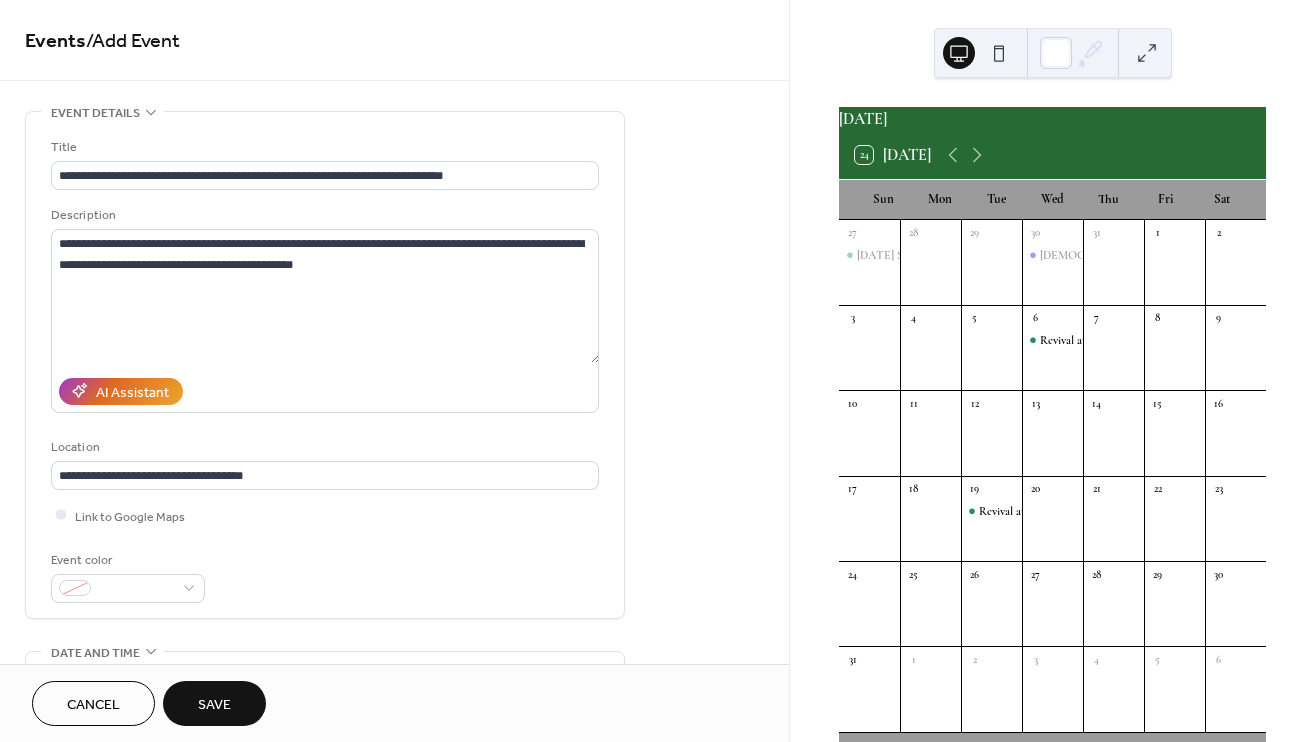 click on "**********" at bounding box center [394, 720] 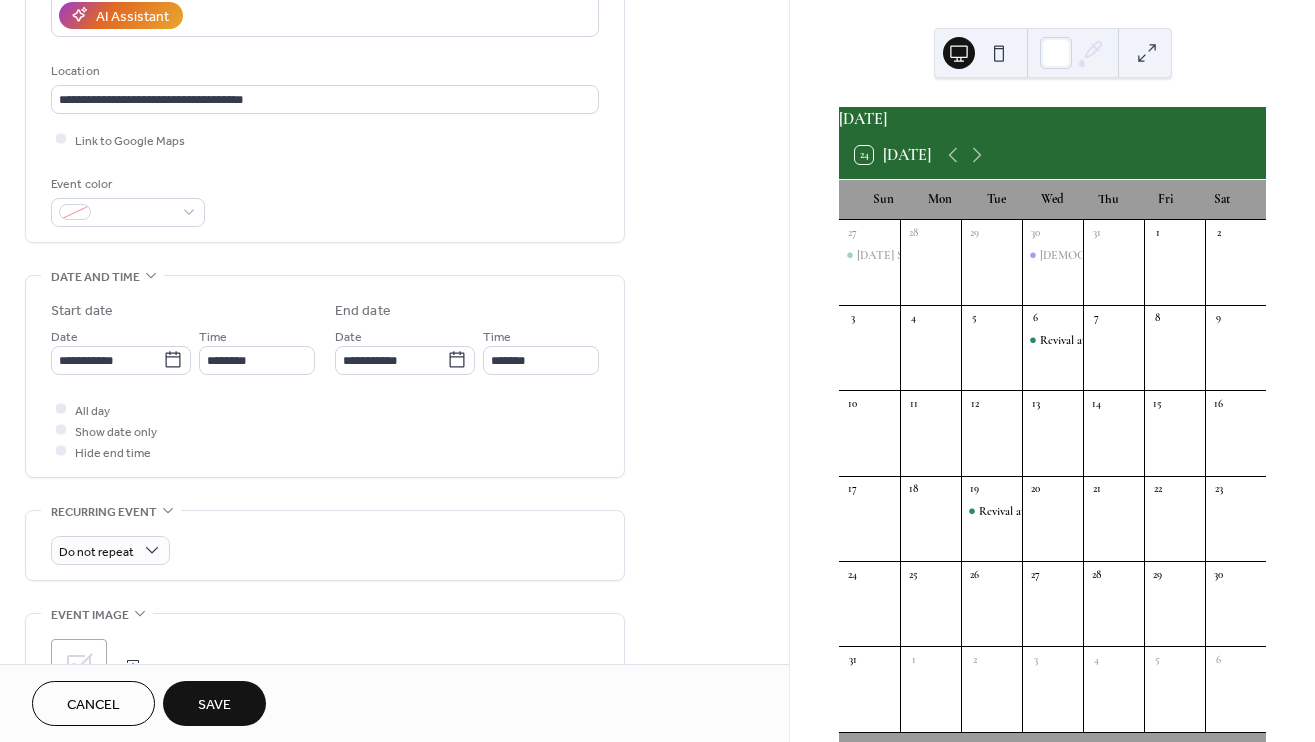 scroll, scrollTop: 377, scrollLeft: 0, axis: vertical 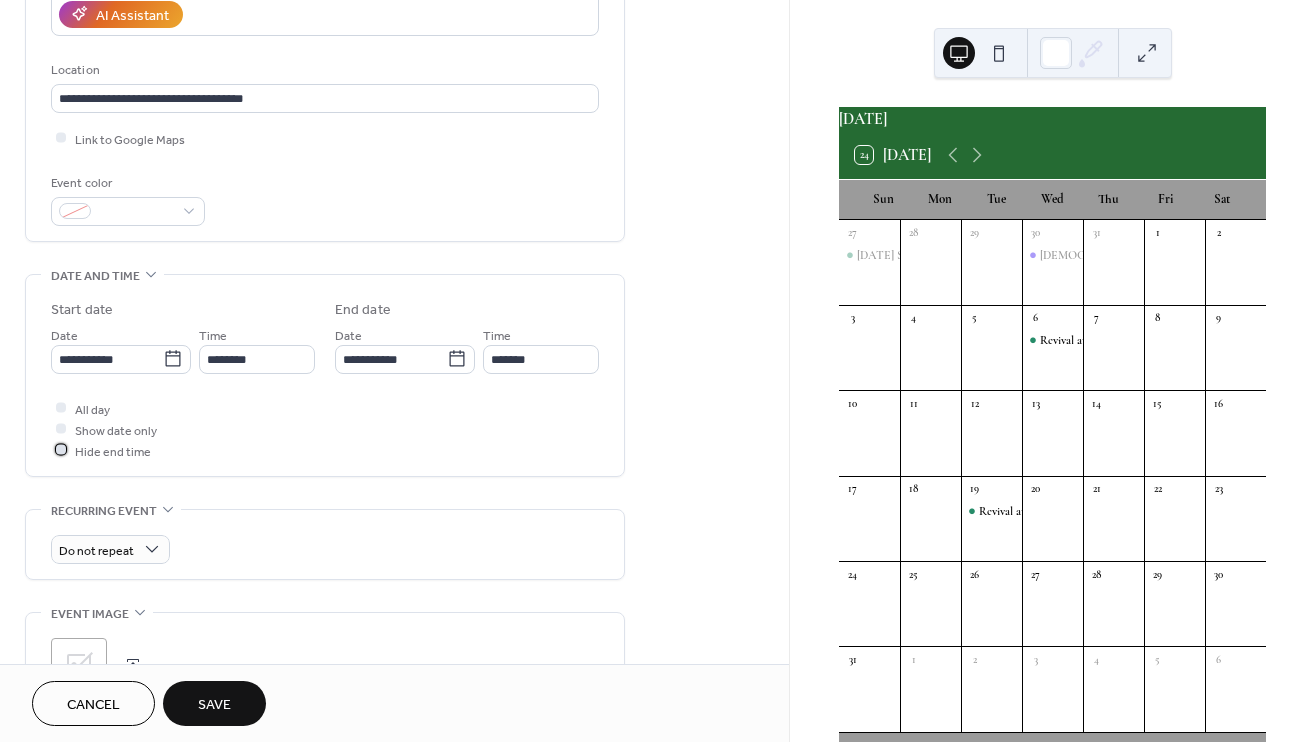 click at bounding box center (61, 450) 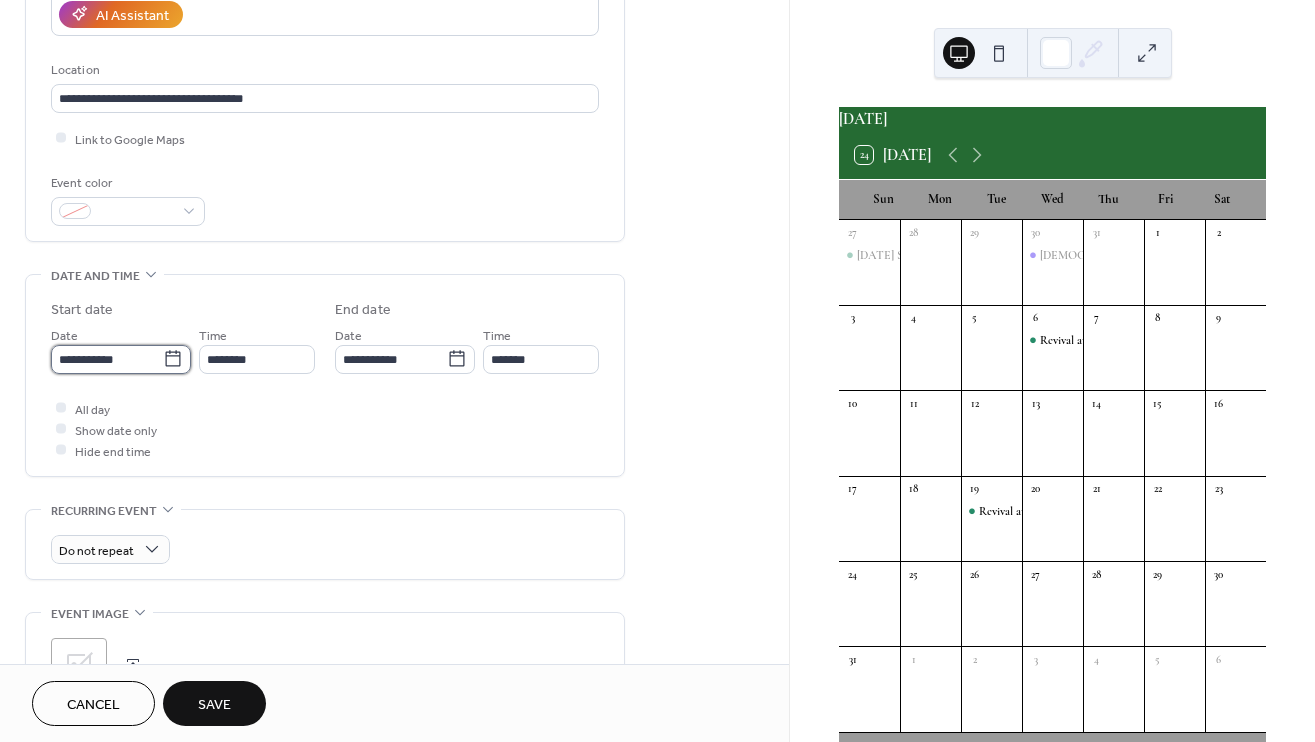 click on "**********" at bounding box center (107, 359) 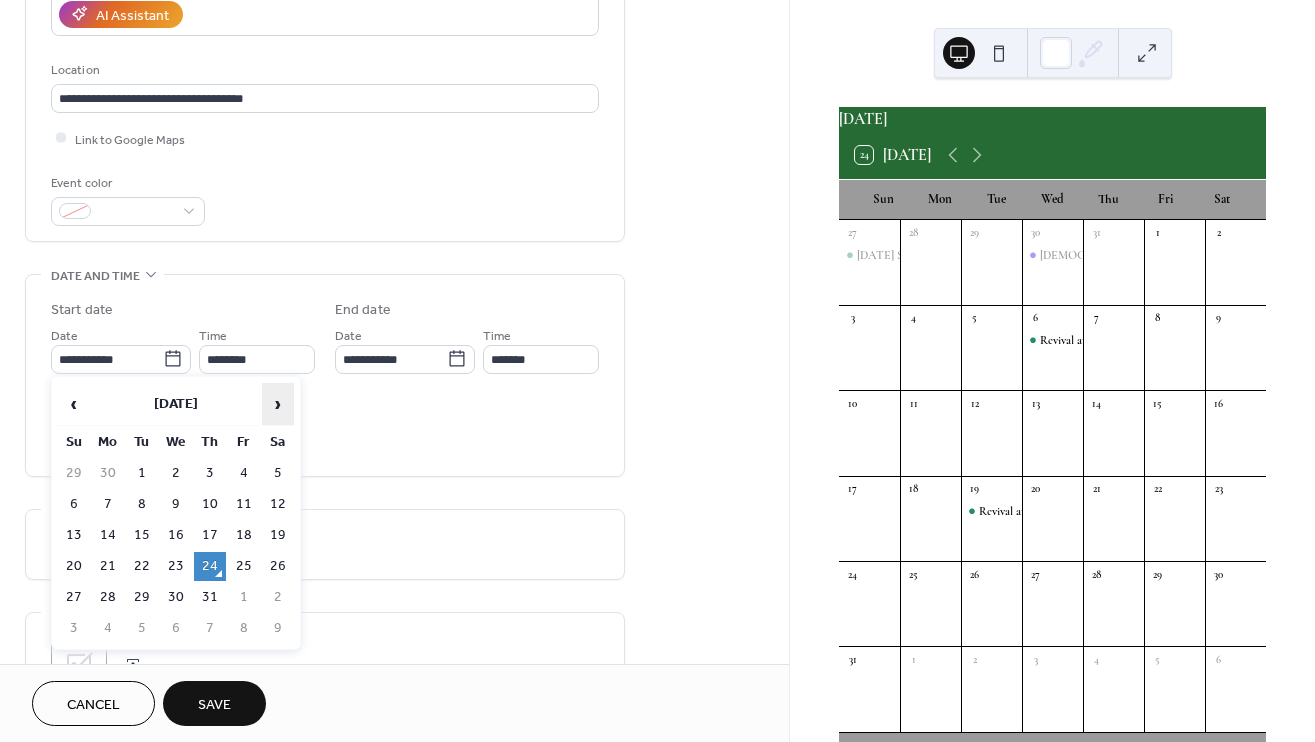 click on "›" at bounding box center (278, 404) 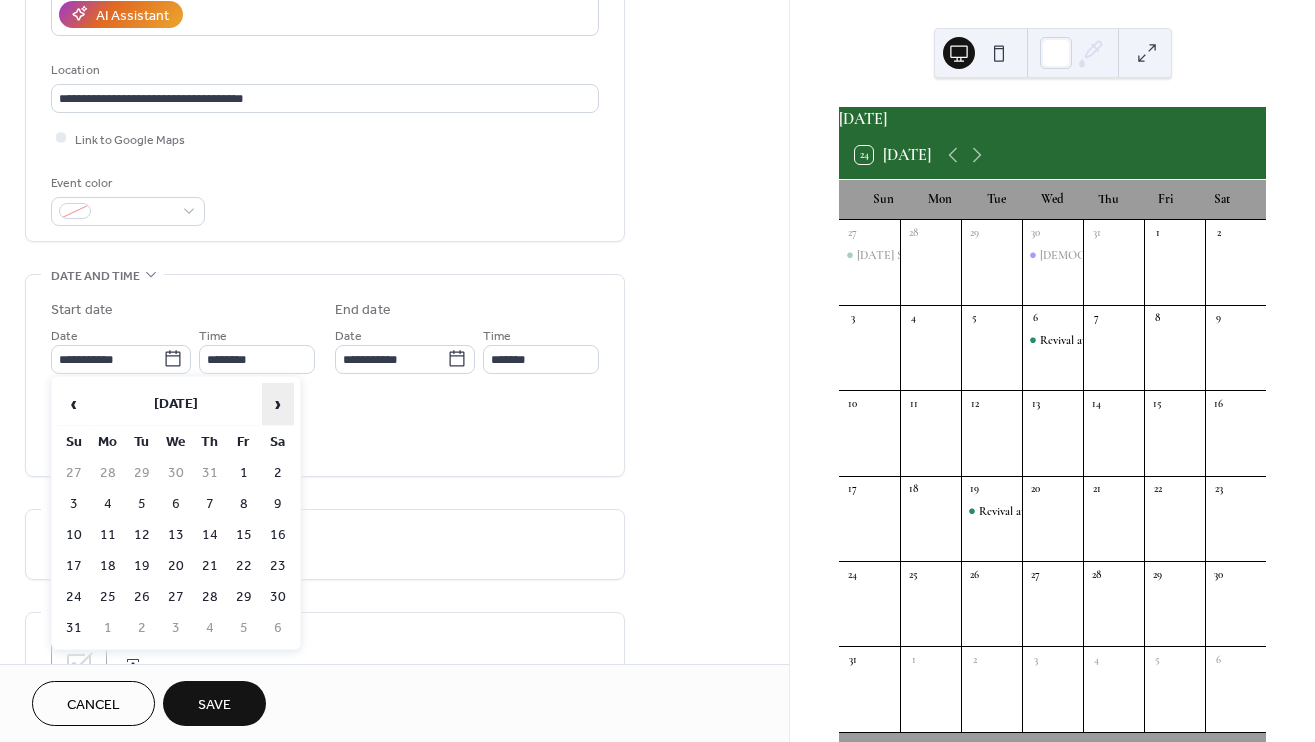click on "›" at bounding box center (278, 404) 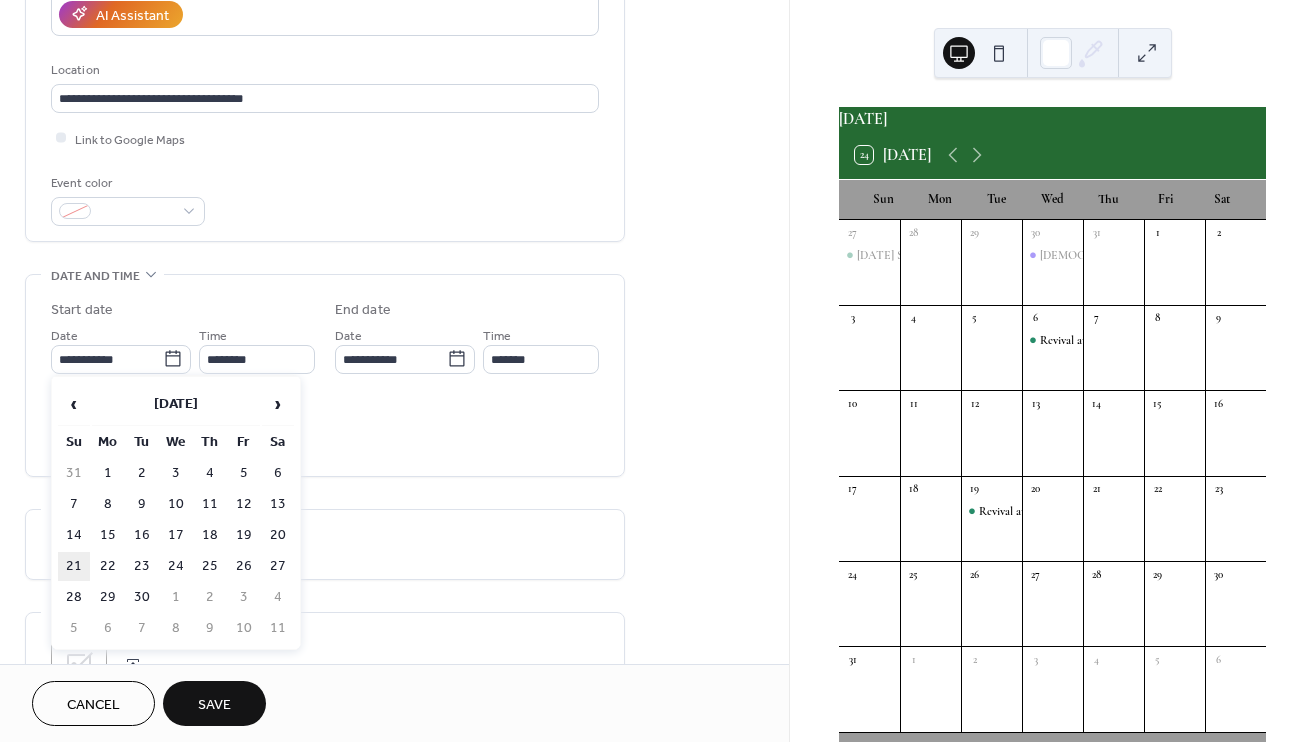 click on "21" at bounding box center (74, 566) 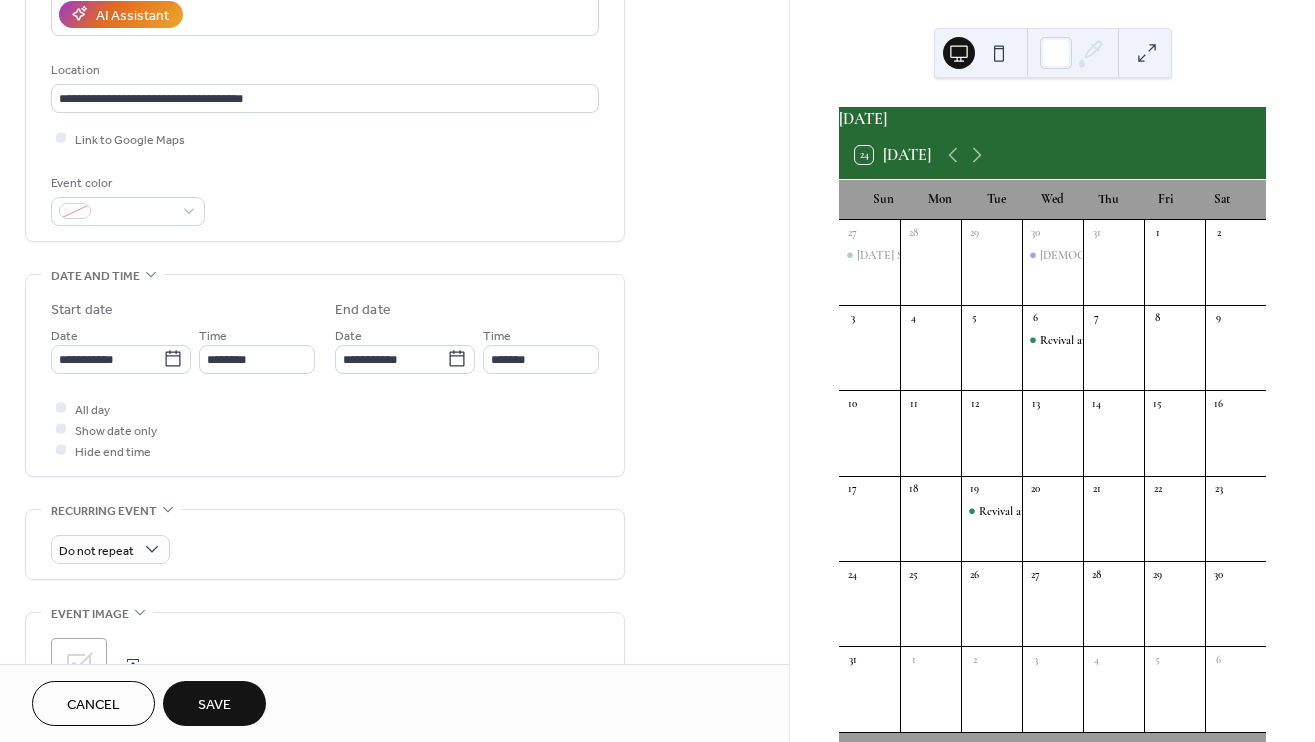 click at bounding box center [61, 429] 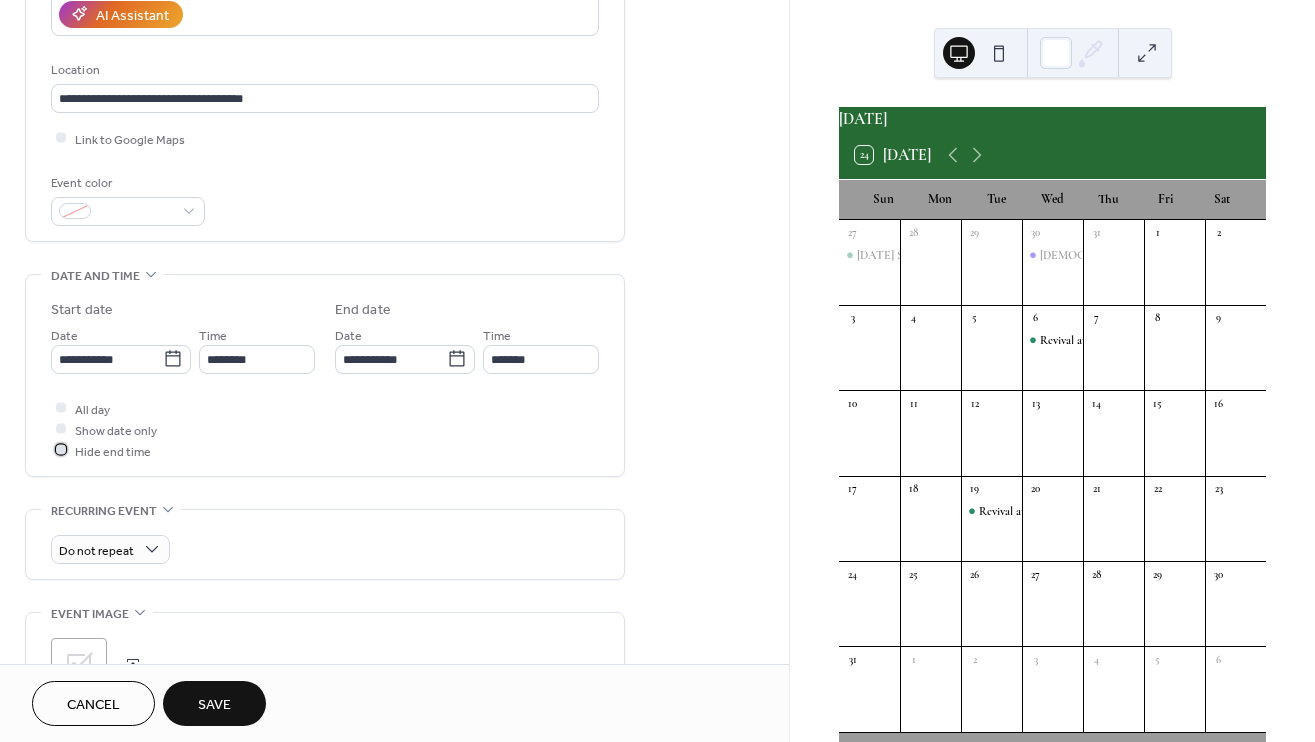 click 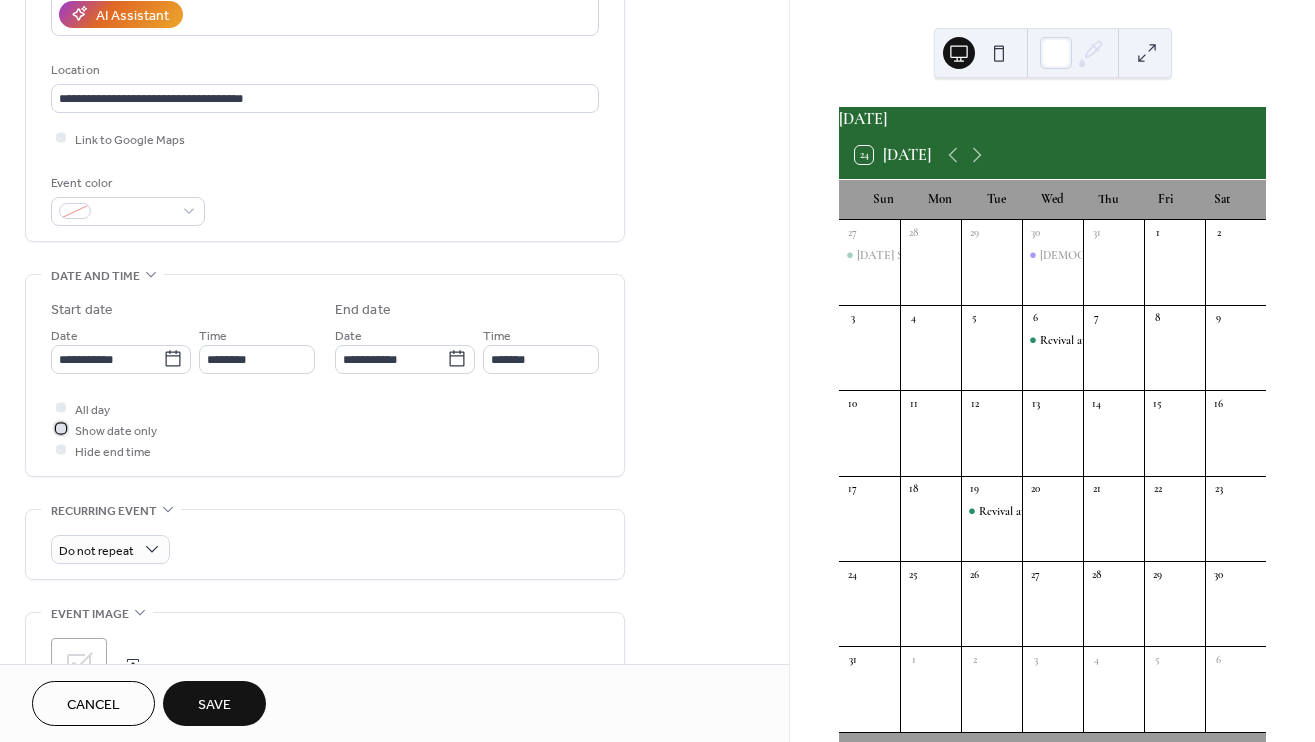 click at bounding box center [61, 429] 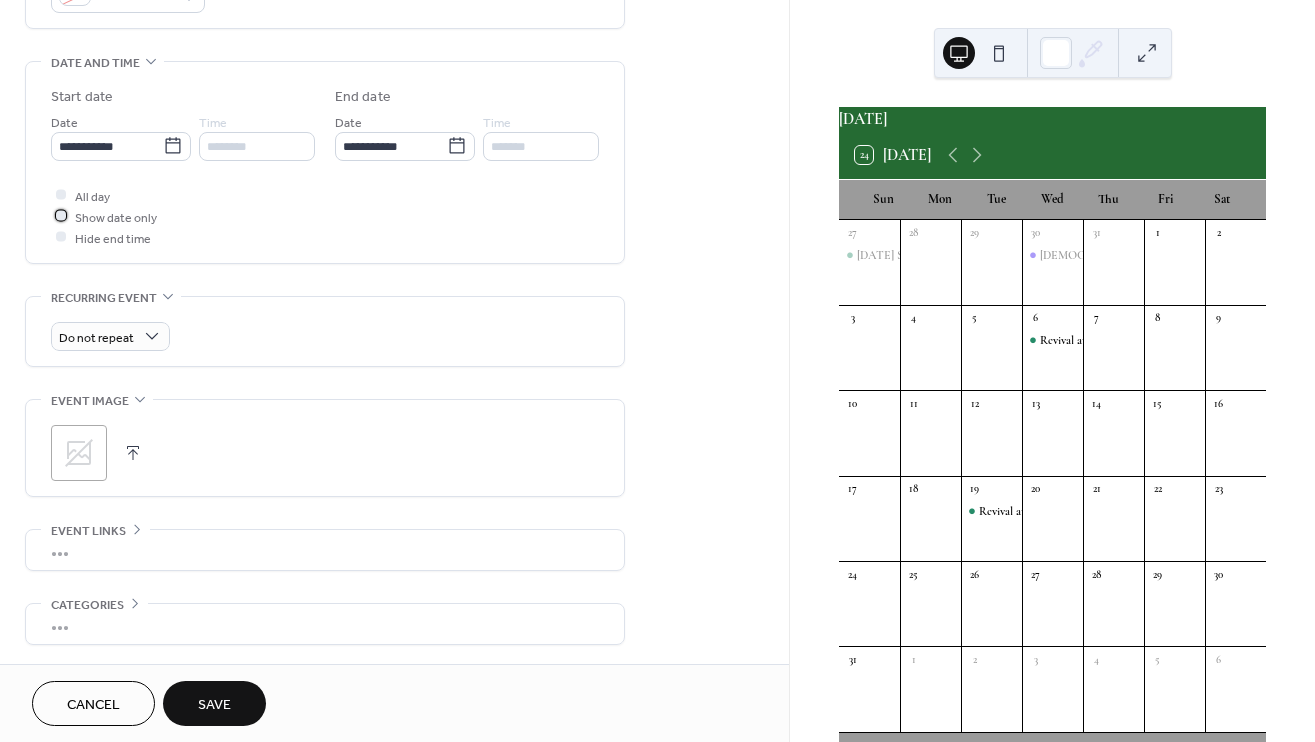 scroll, scrollTop: 605, scrollLeft: 0, axis: vertical 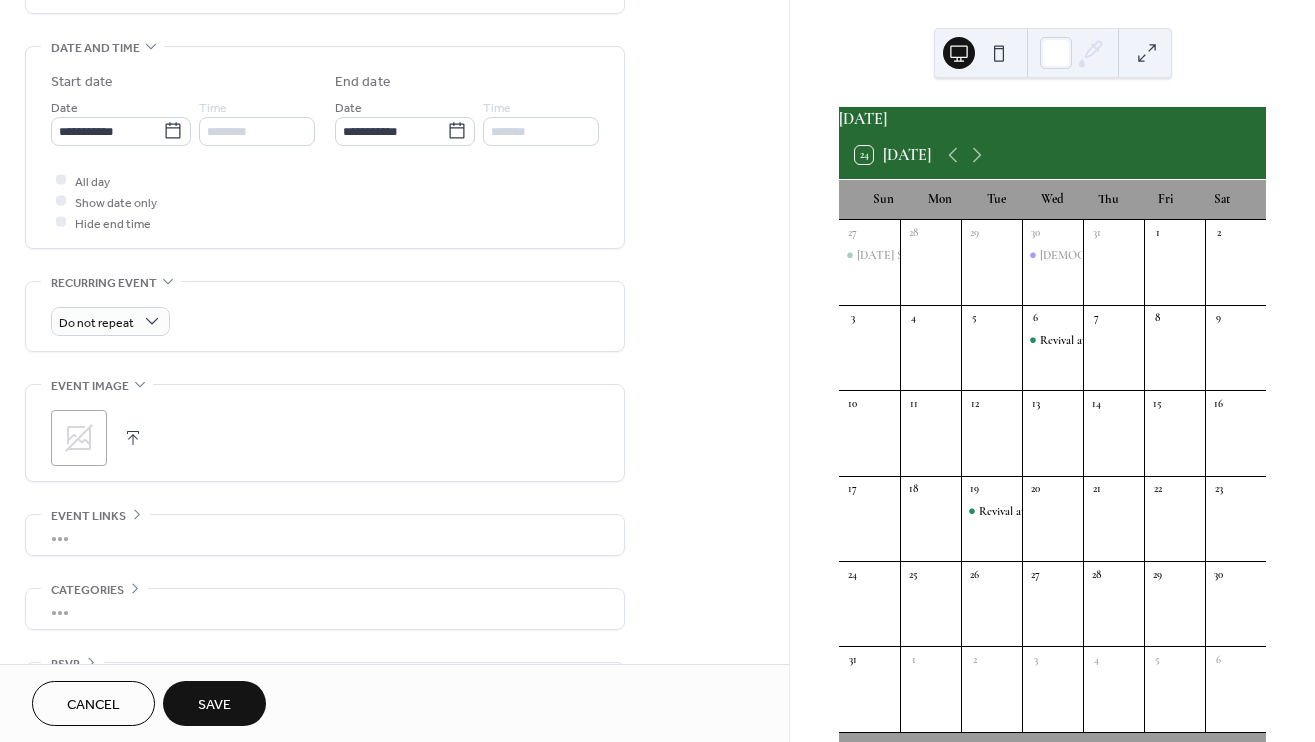 click 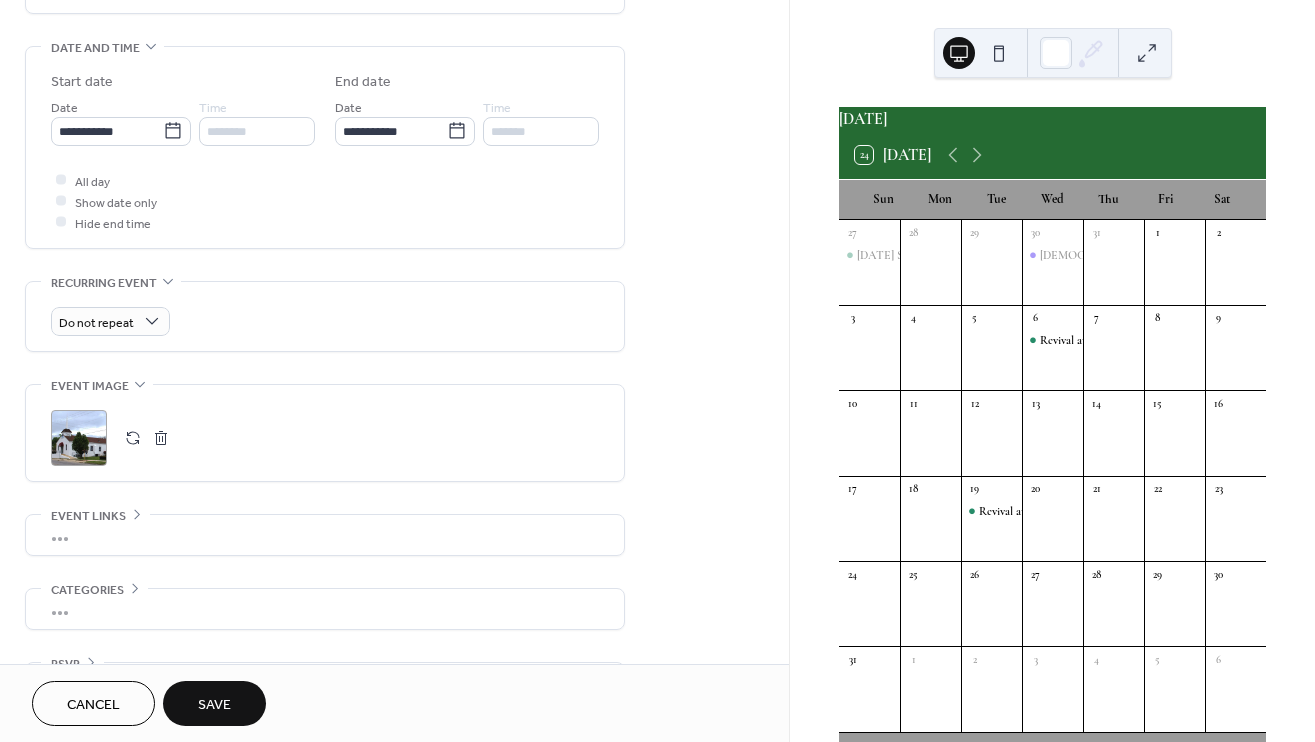 scroll, scrollTop: 658, scrollLeft: 0, axis: vertical 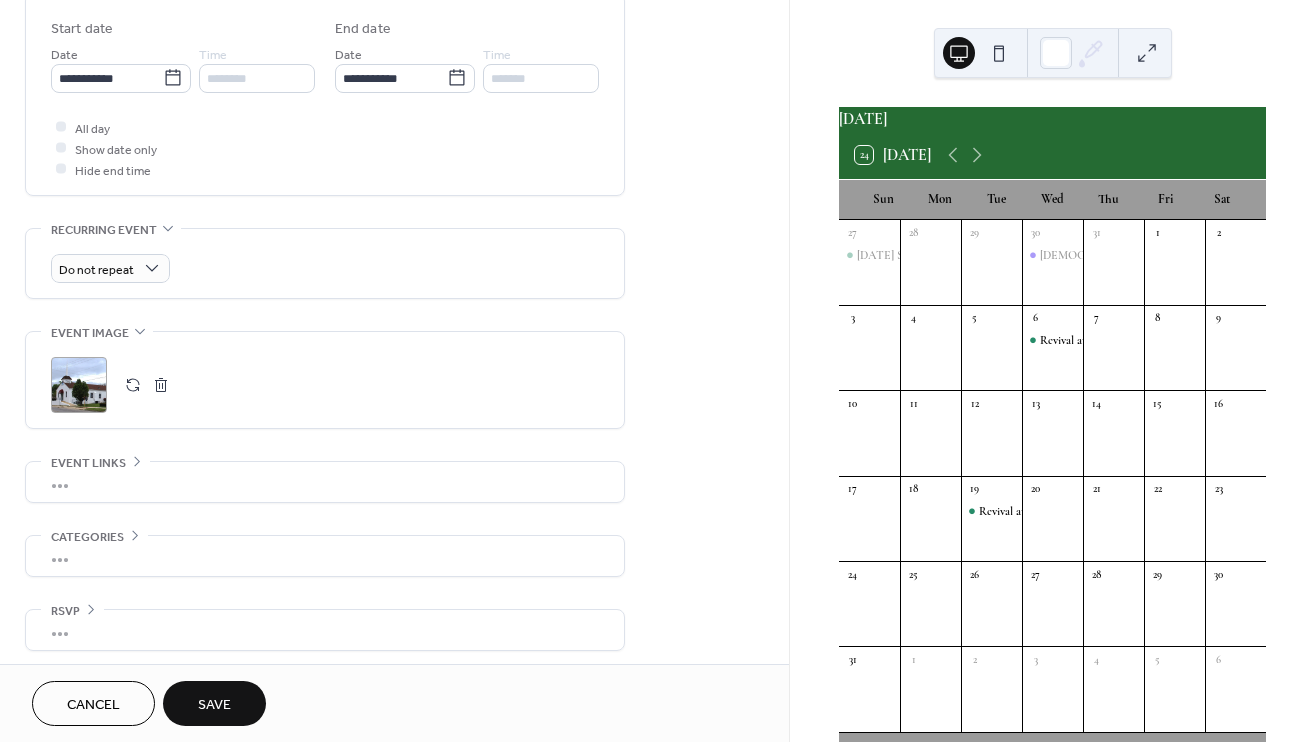 click on "Save" at bounding box center [214, 705] 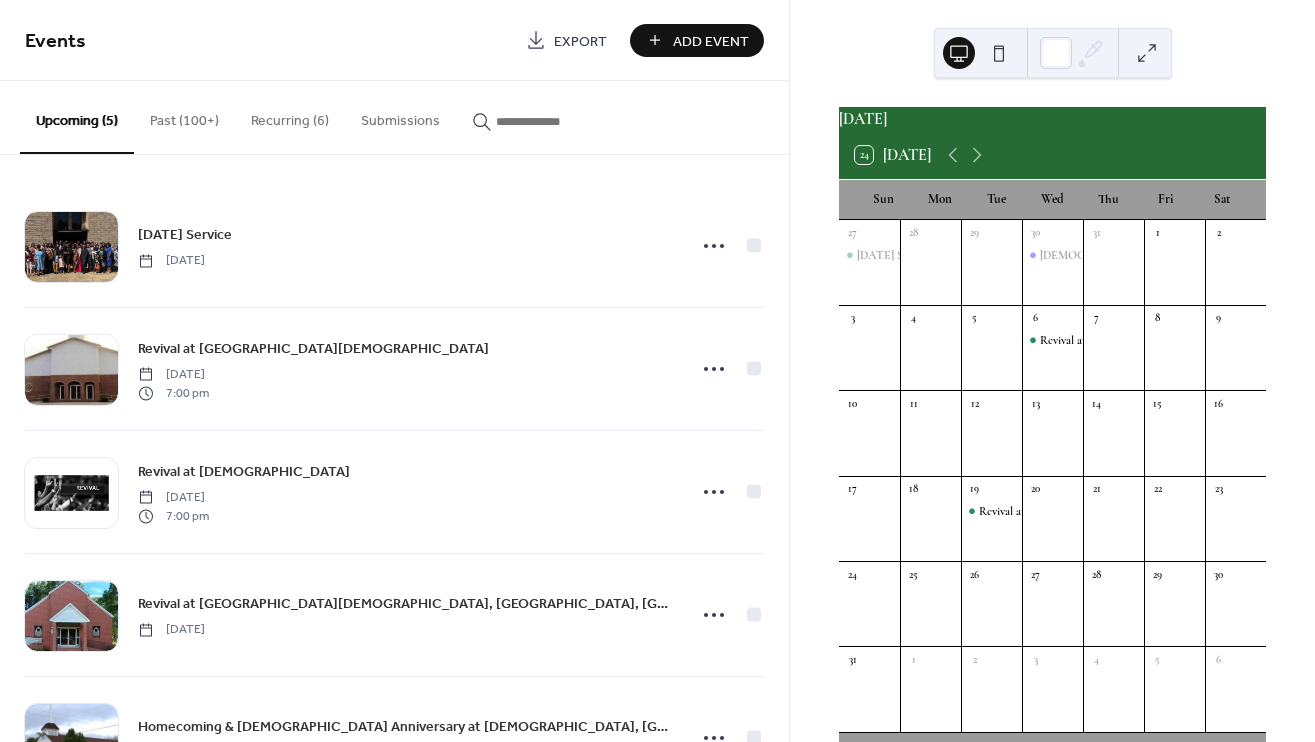 click on "Add Event" at bounding box center [711, 41] 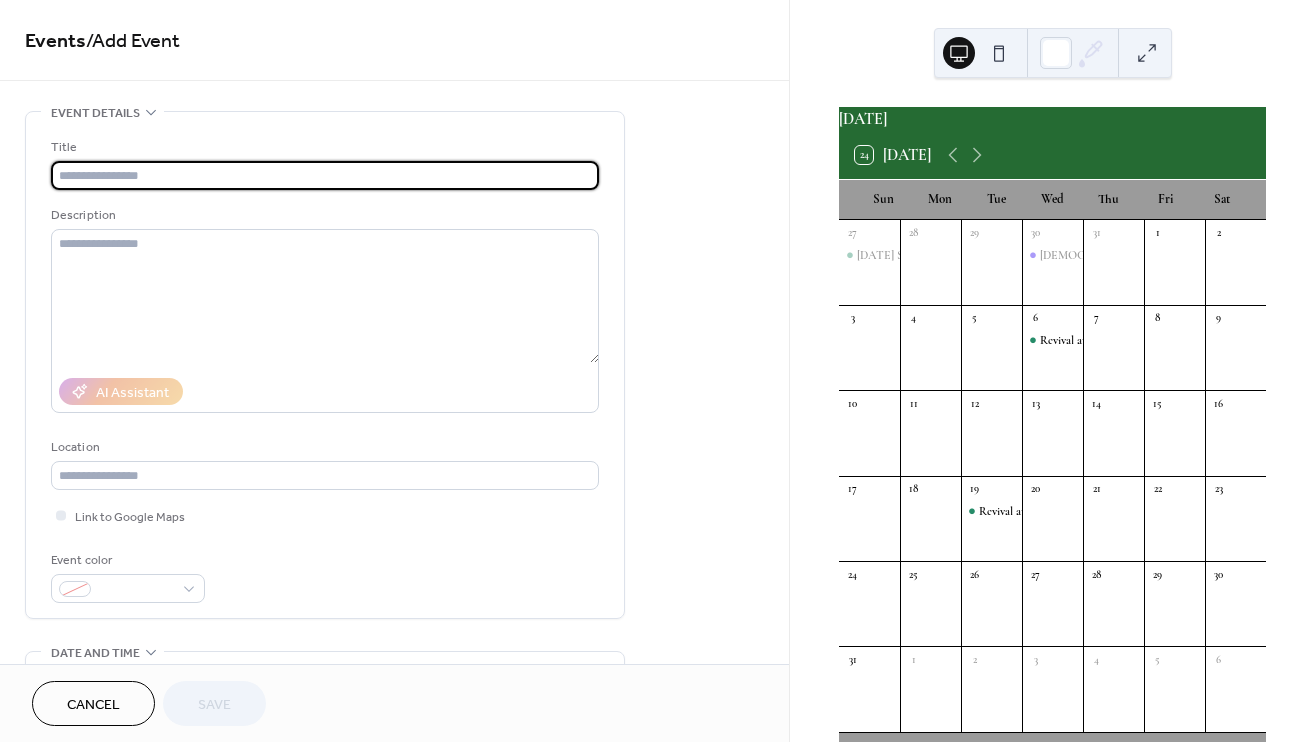 click at bounding box center (325, 175) 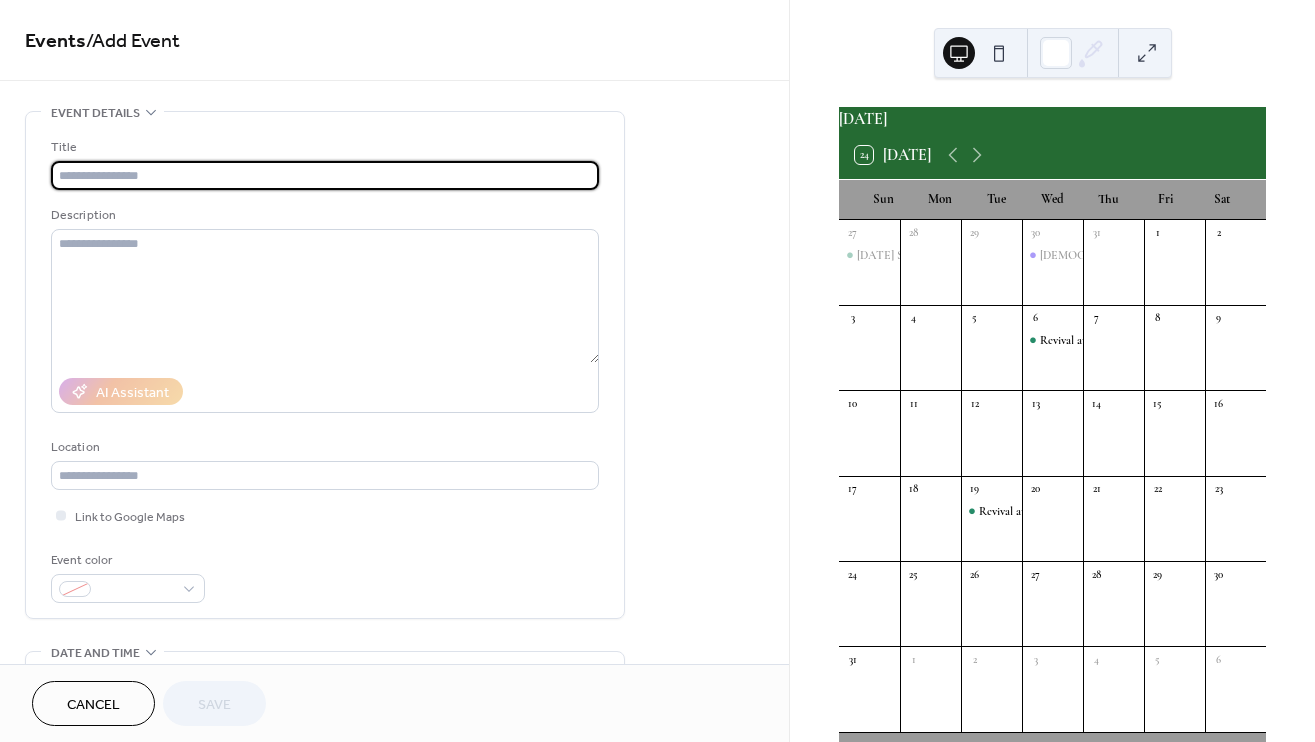 paste on "**********" 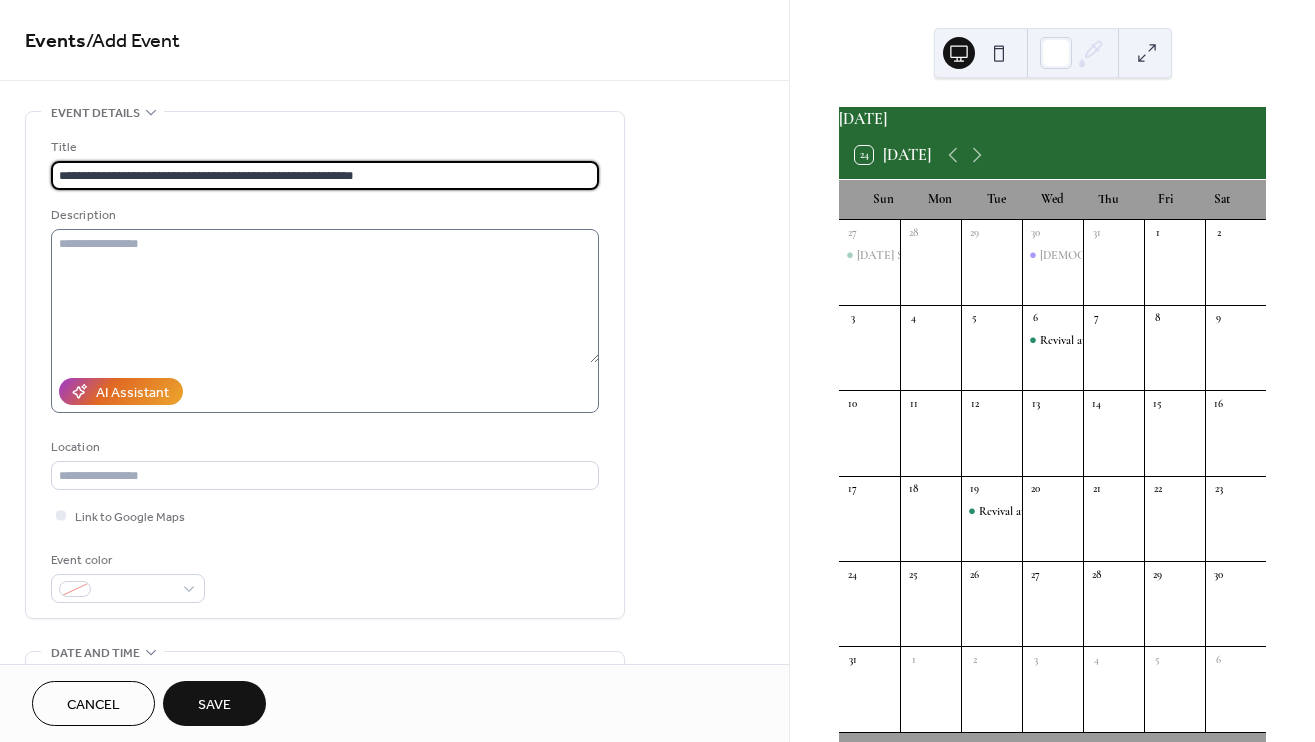 type on "**********" 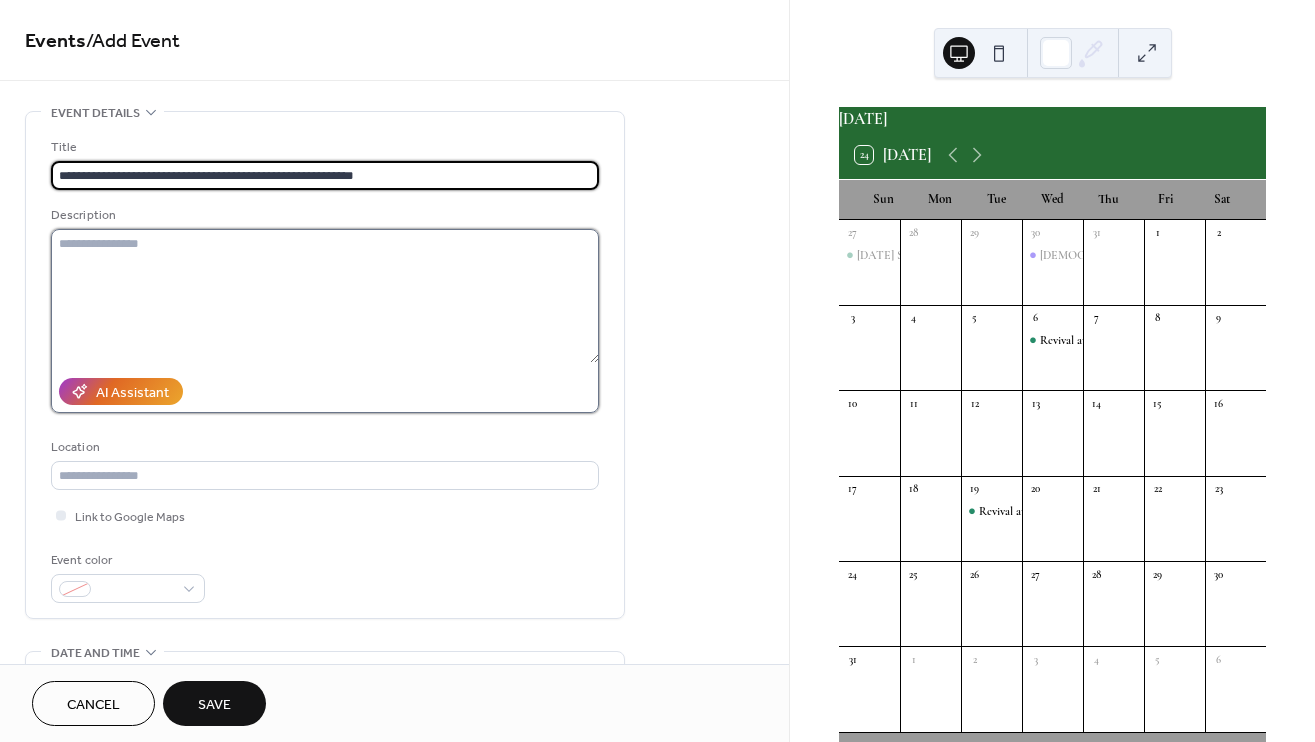 click at bounding box center (325, 296) 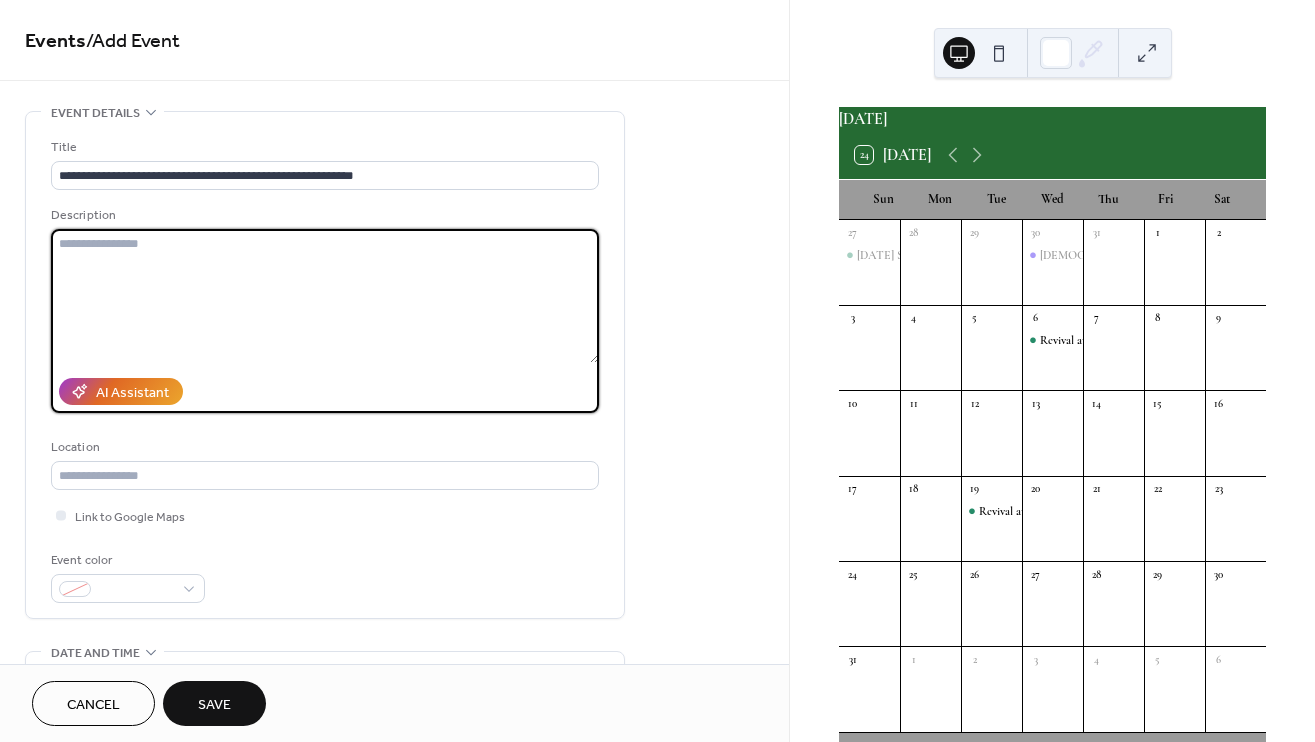 click at bounding box center [325, 296] 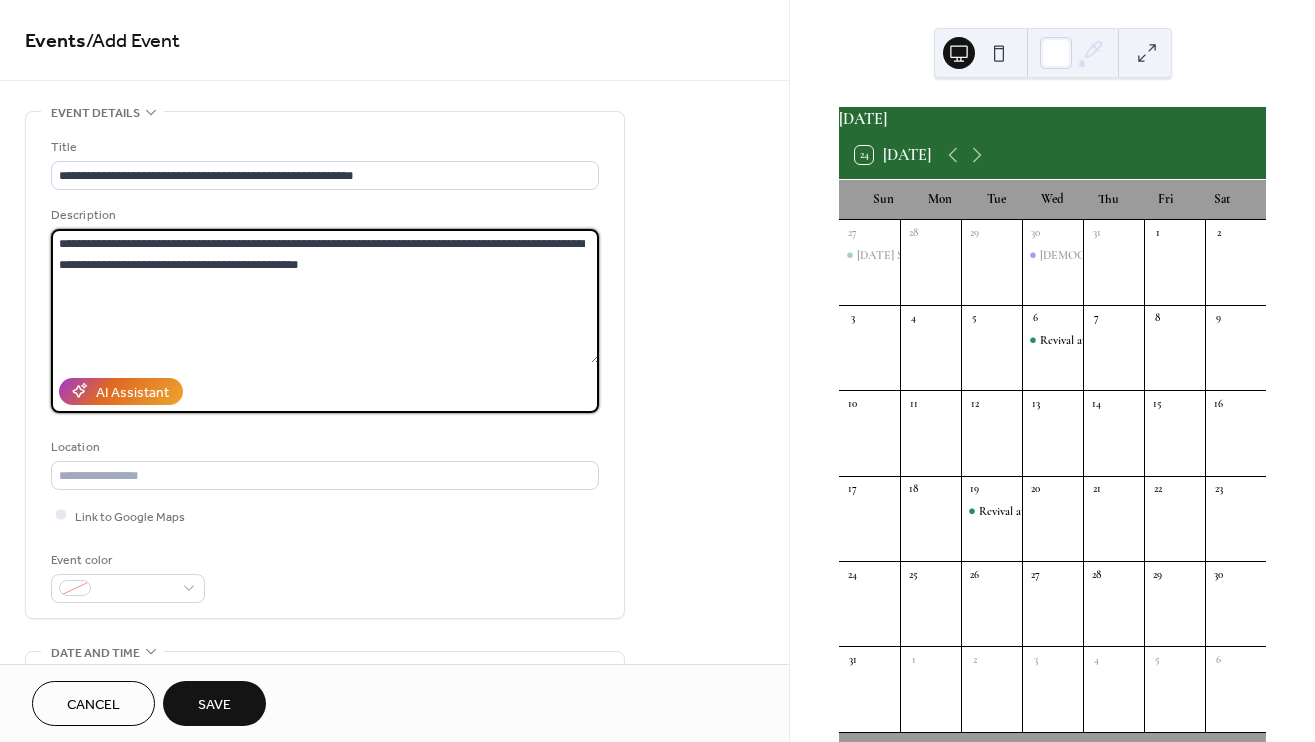 click on "**********" at bounding box center (325, 296) 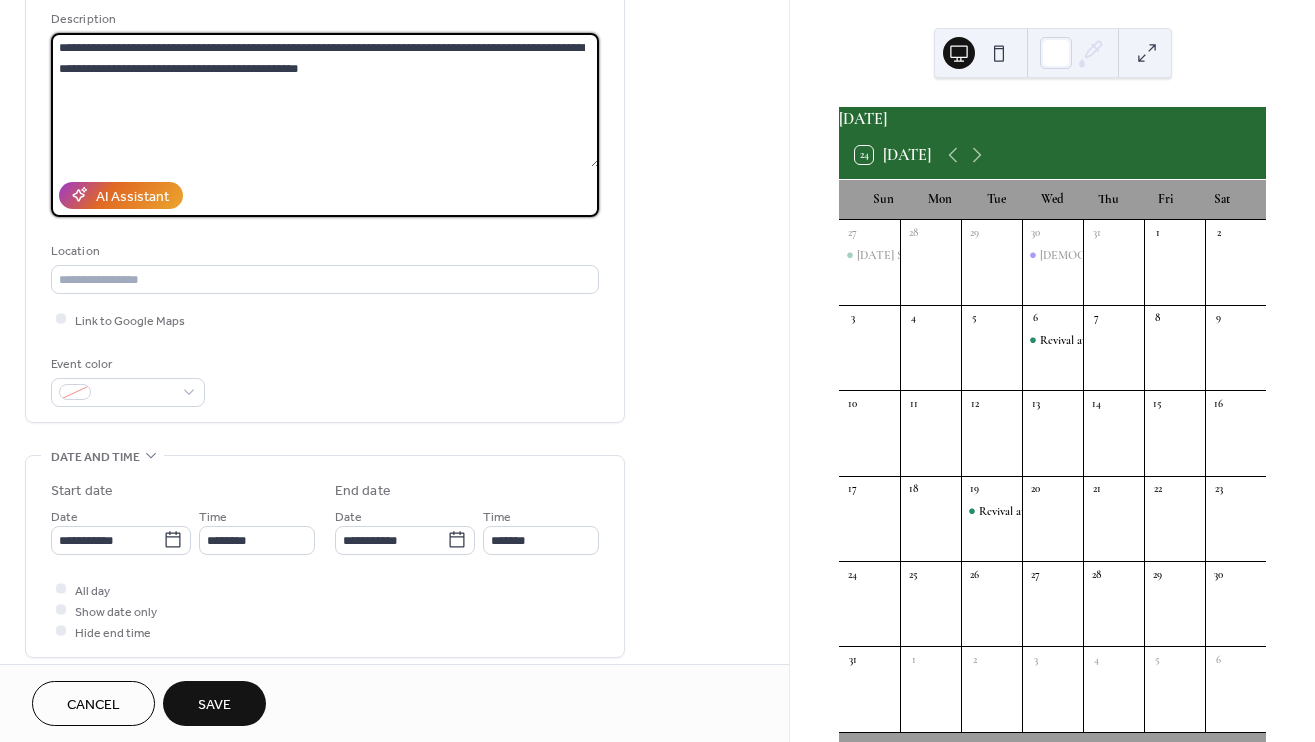 scroll, scrollTop: 197, scrollLeft: 0, axis: vertical 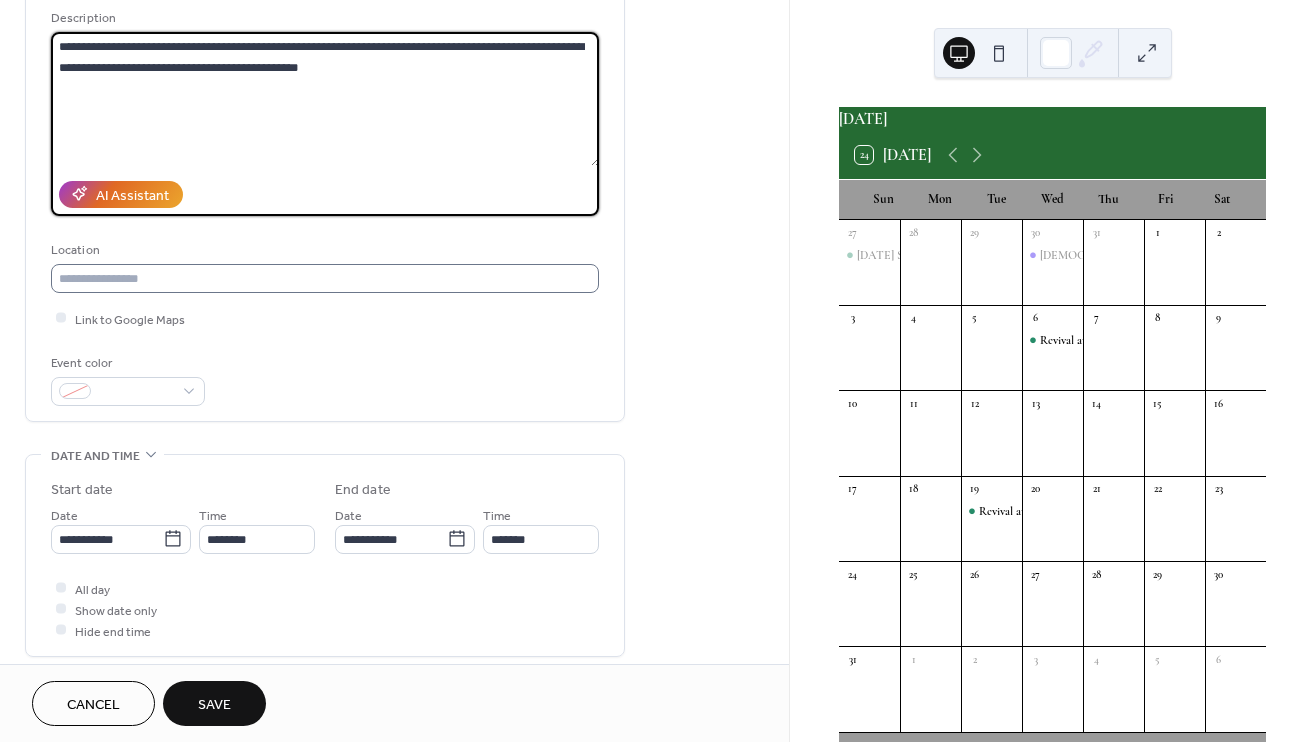 type on "**********" 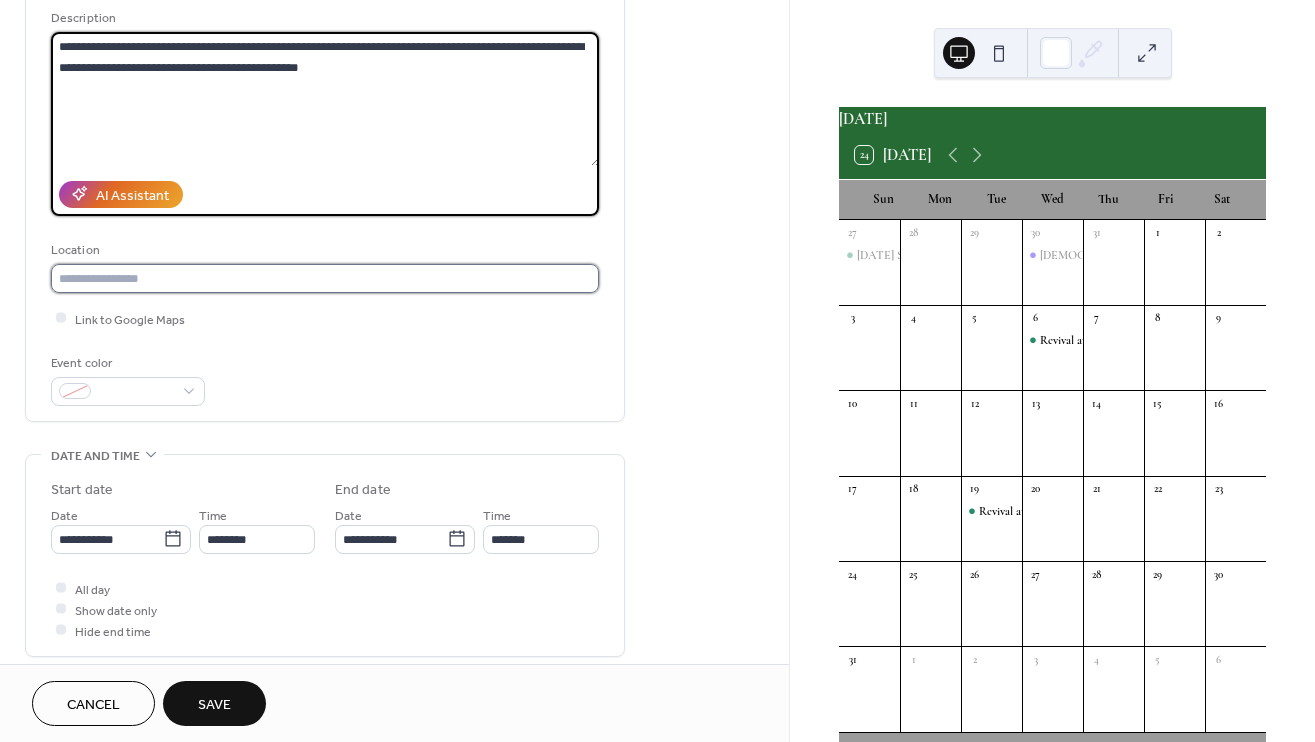 click at bounding box center [325, 278] 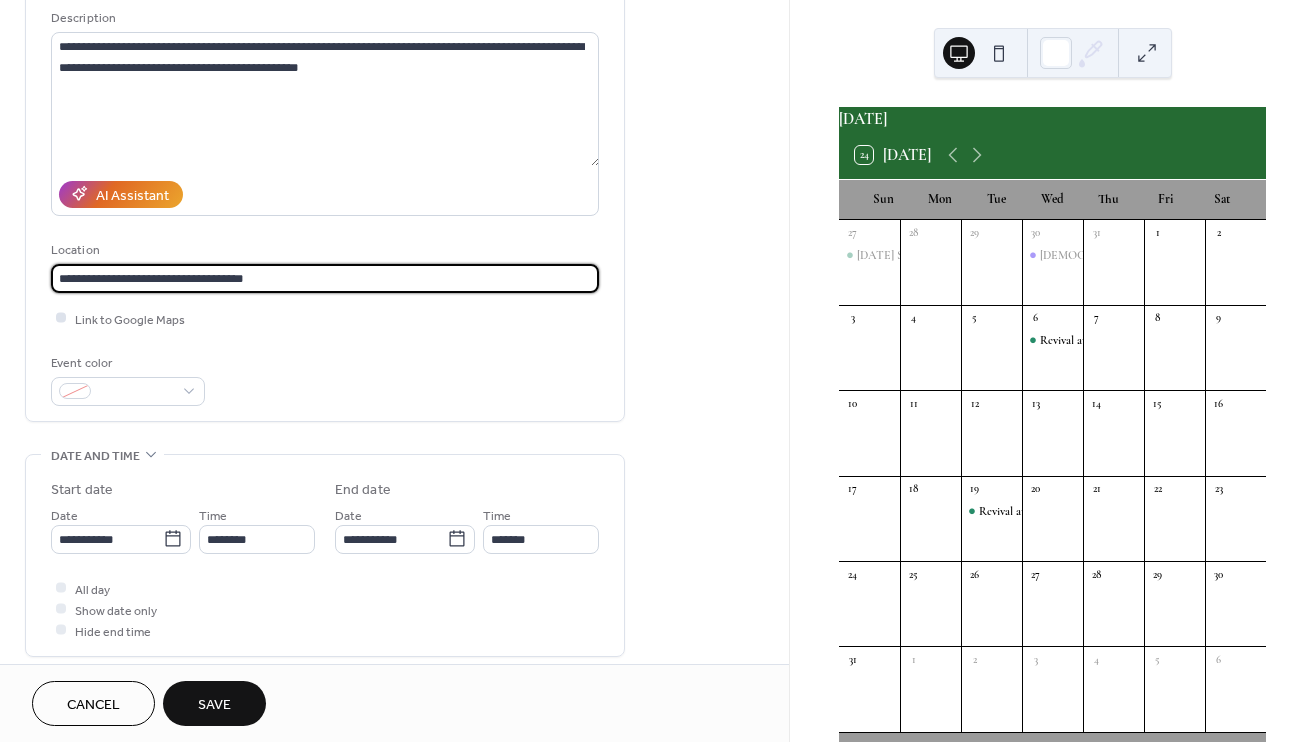 type on "**********" 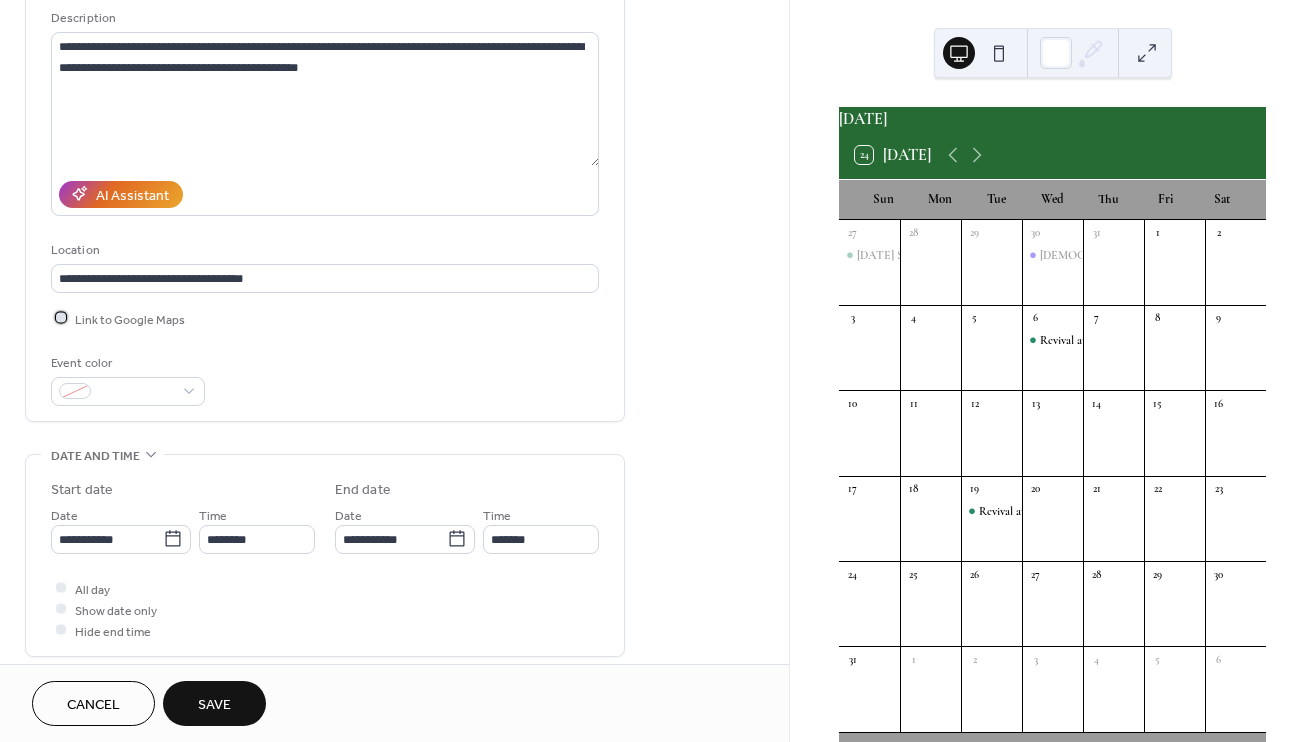 click at bounding box center [61, 318] 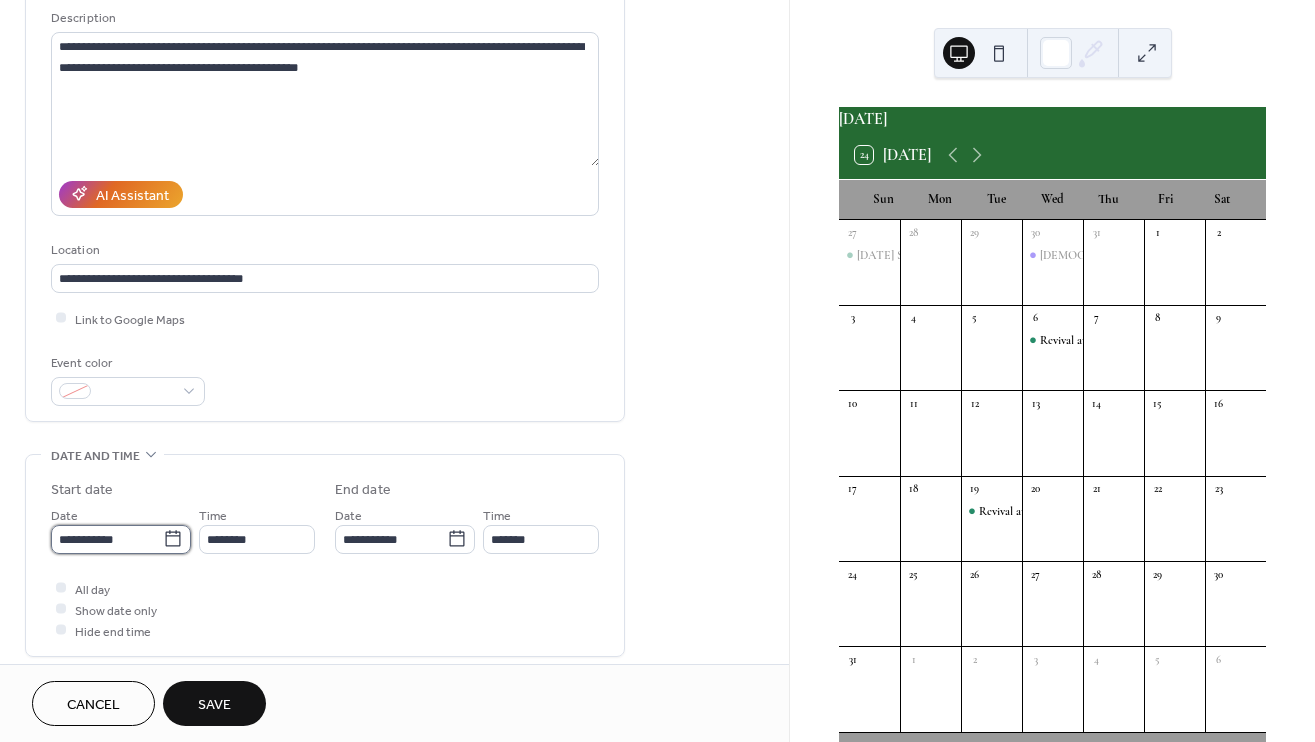 click on "**********" at bounding box center [107, 539] 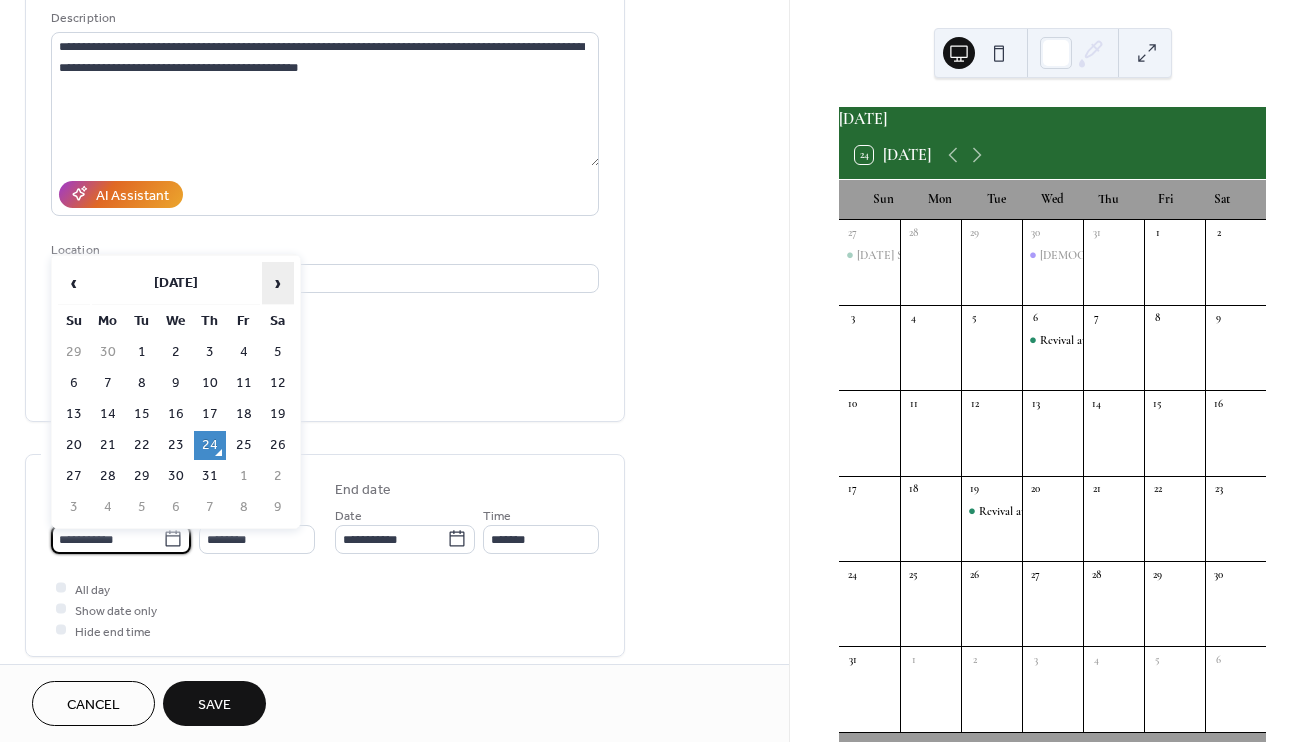 click on "›" at bounding box center (278, 283) 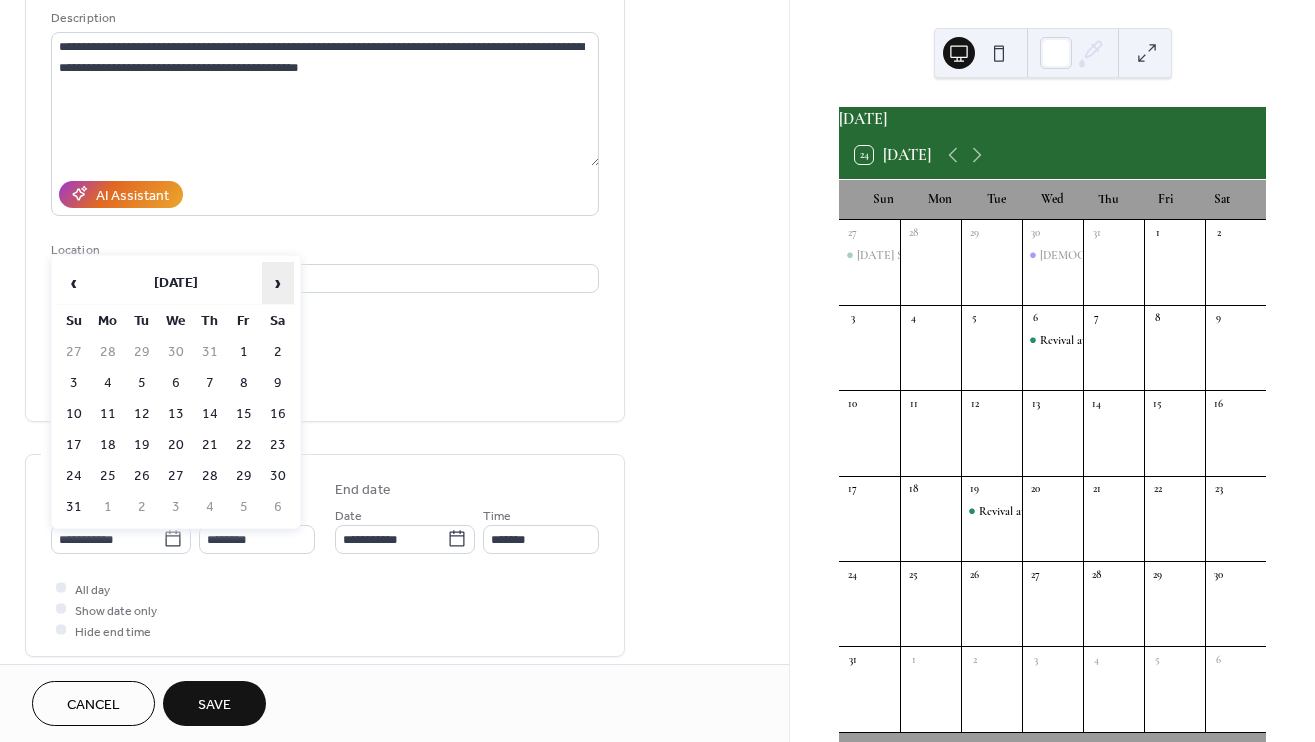 click on "›" at bounding box center [278, 283] 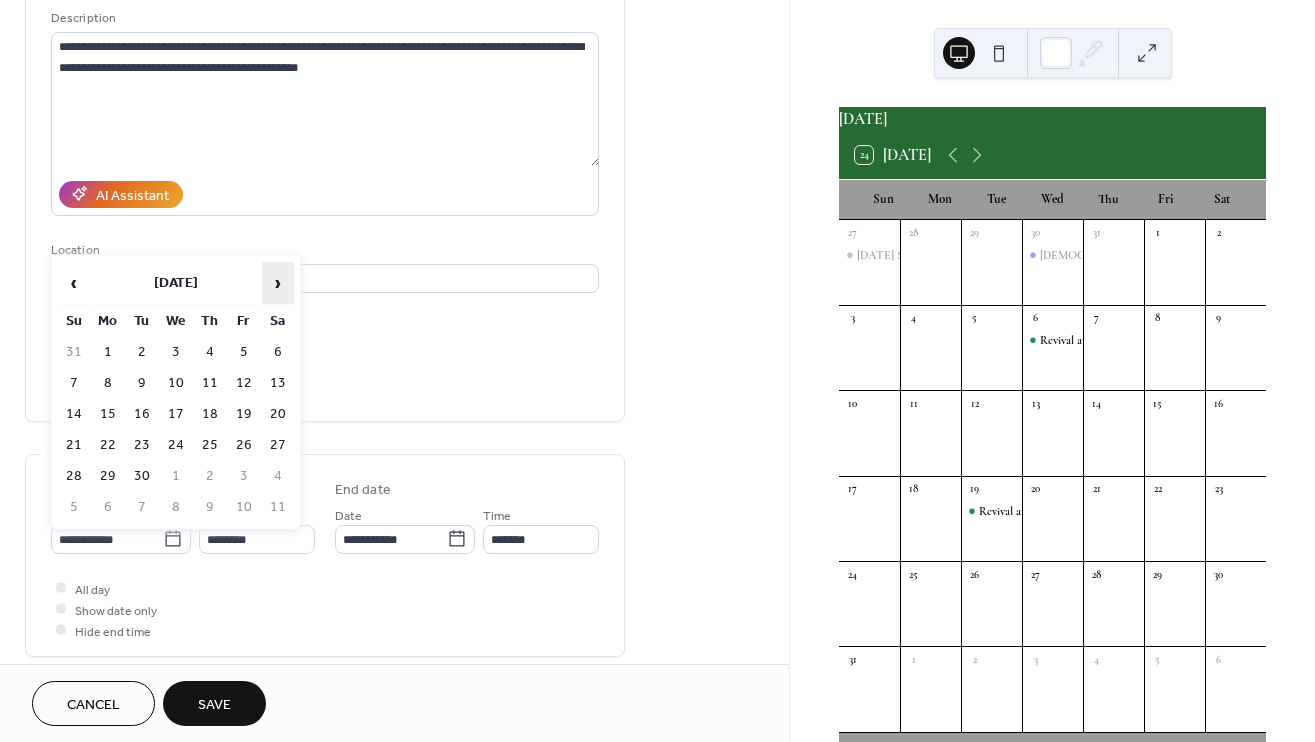 click on "›" at bounding box center (278, 283) 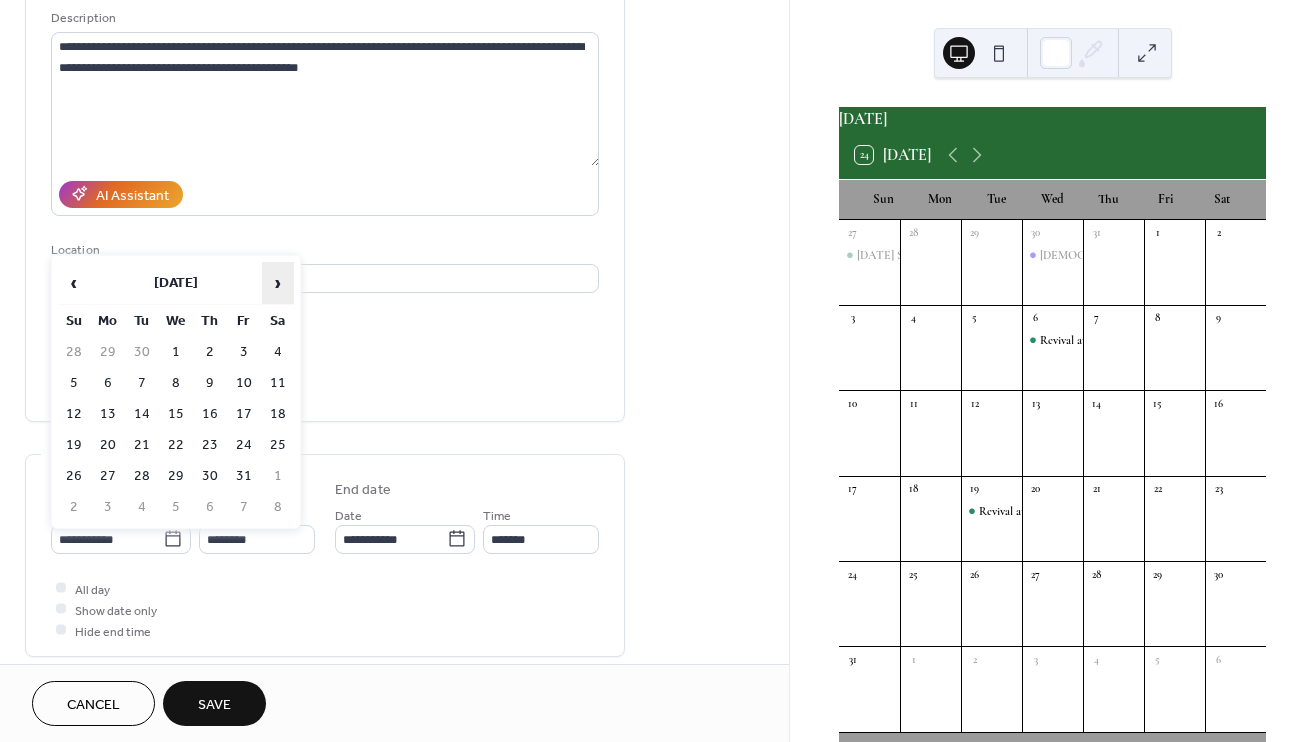 click on "›" at bounding box center (278, 283) 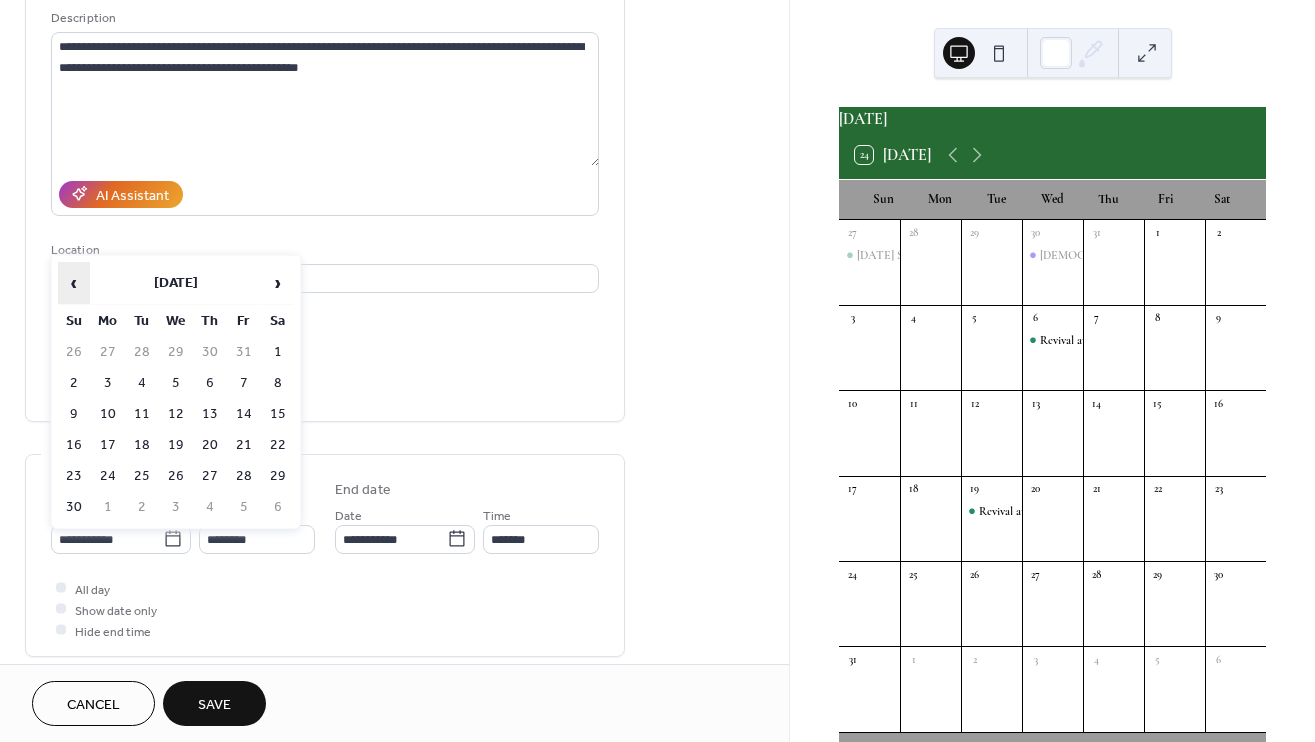 click on "‹" at bounding box center (74, 283) 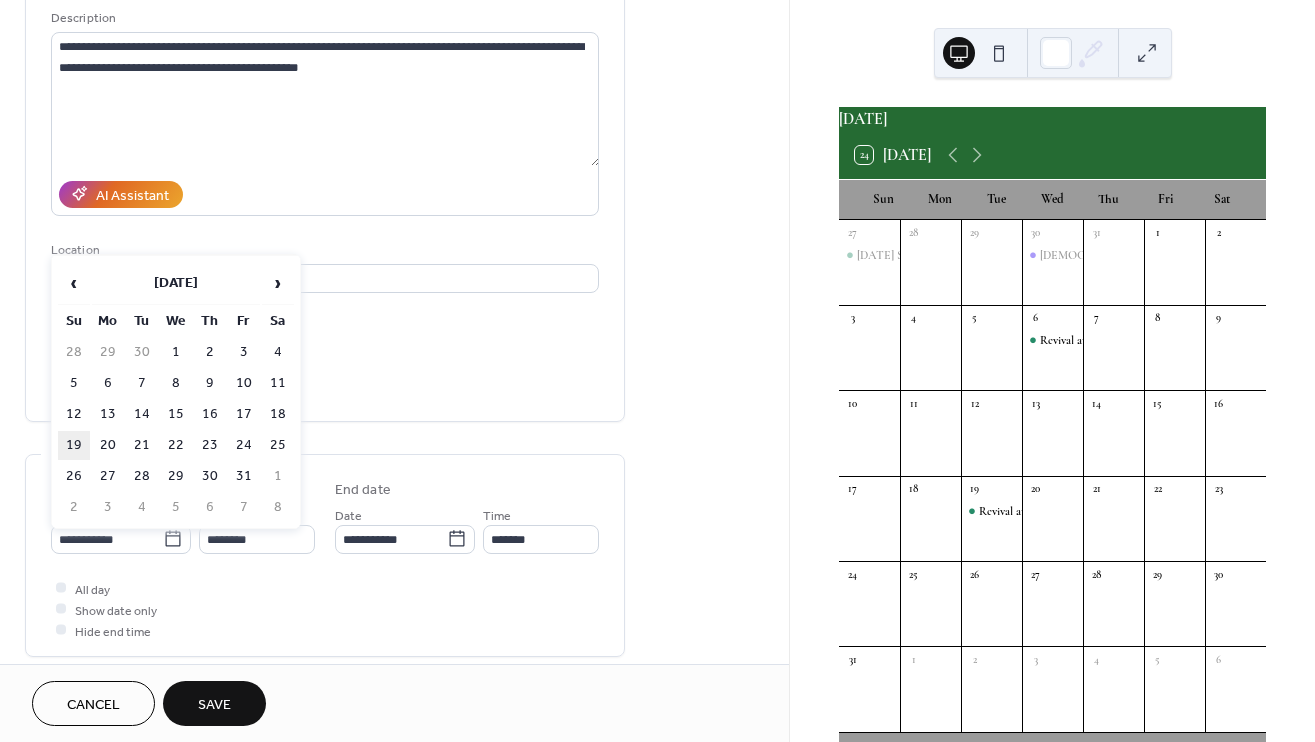 click on "19" at bounding box center [74, 445] 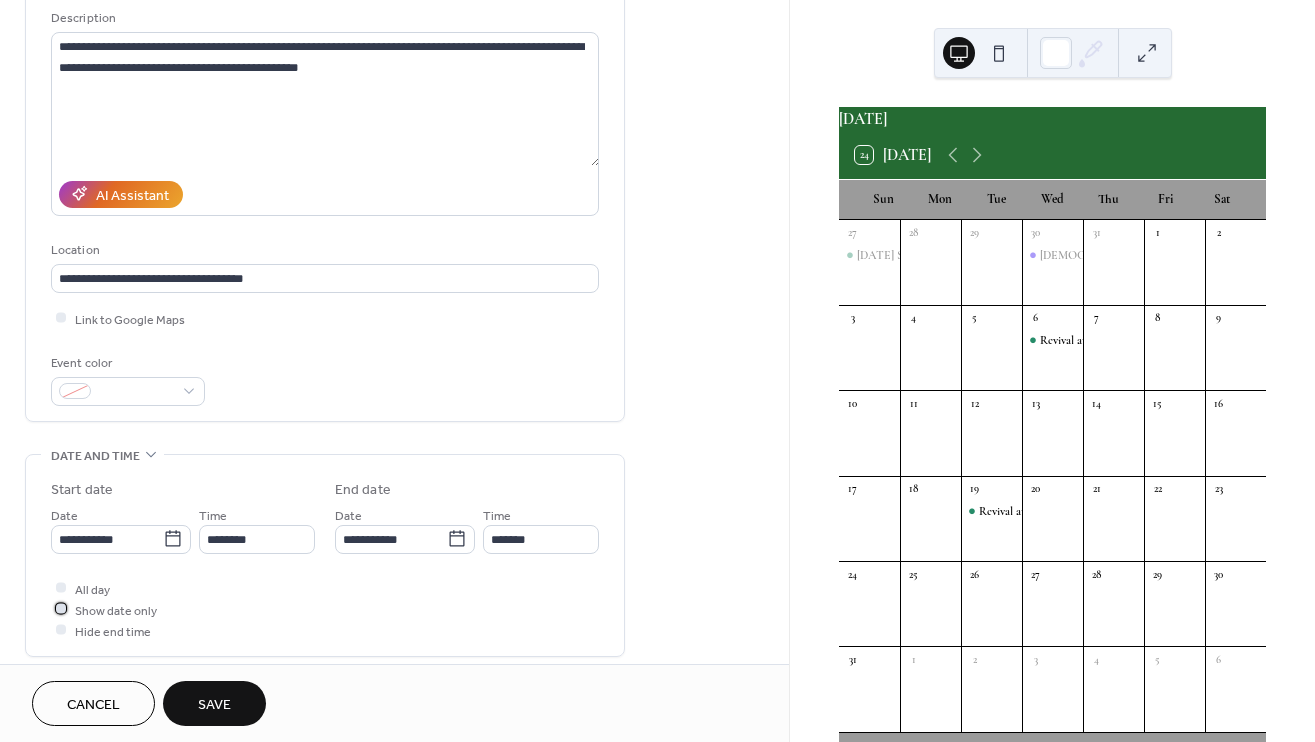 click at bounding box center (61, 609) 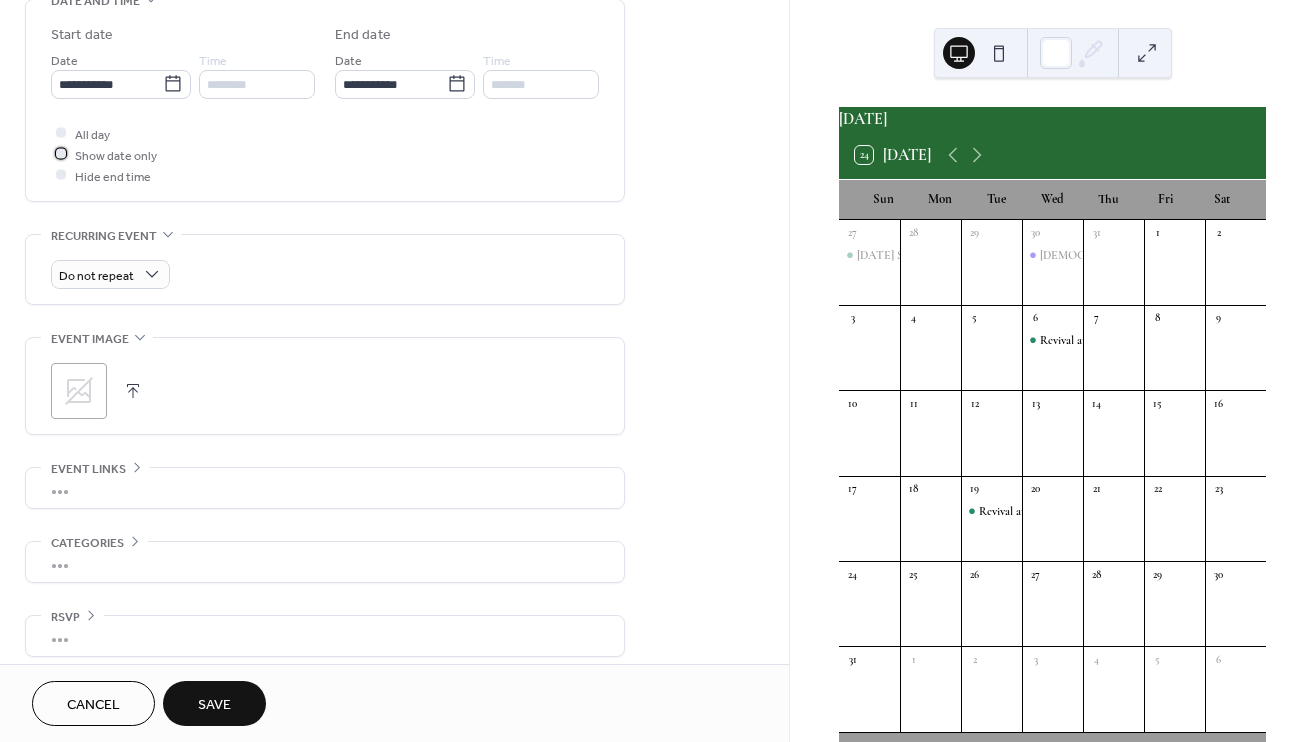 scroll, scrollTop: 658, scrollLeft: 0, axis: vertical 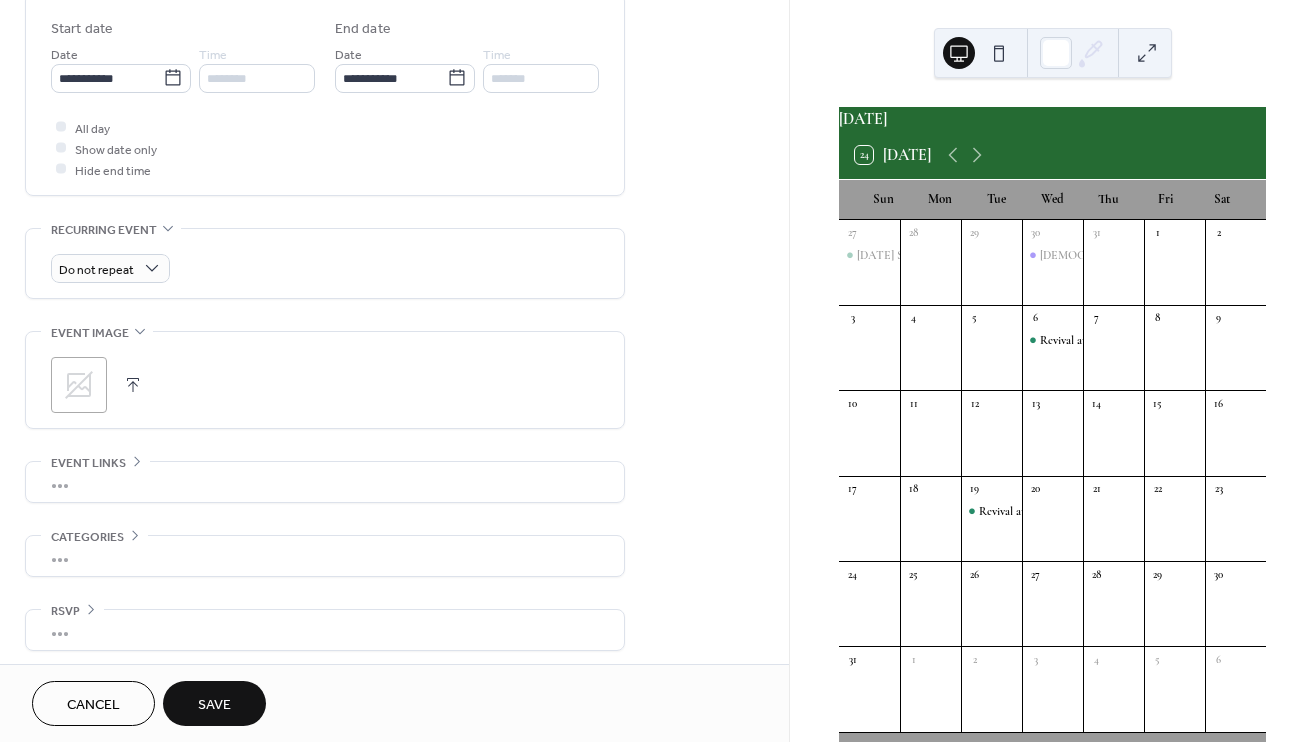 click 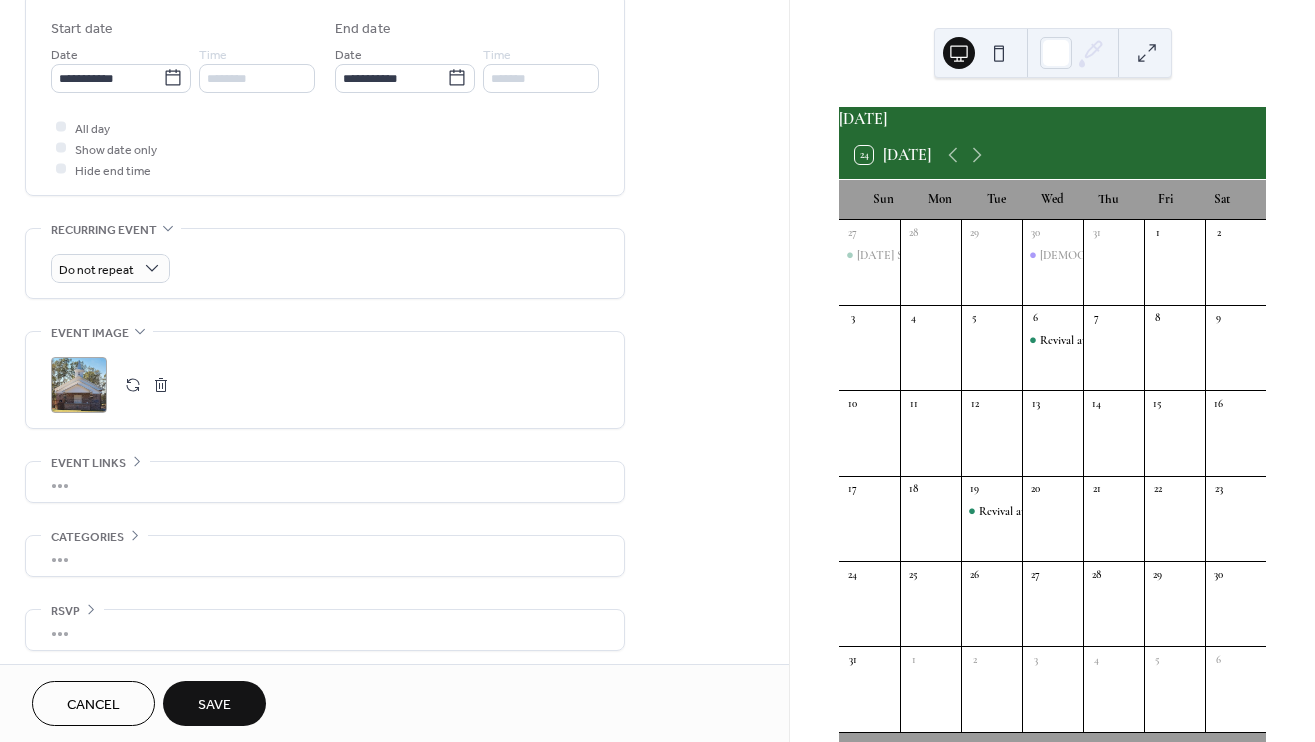 click on "Save" at bounding box center (214, 703) 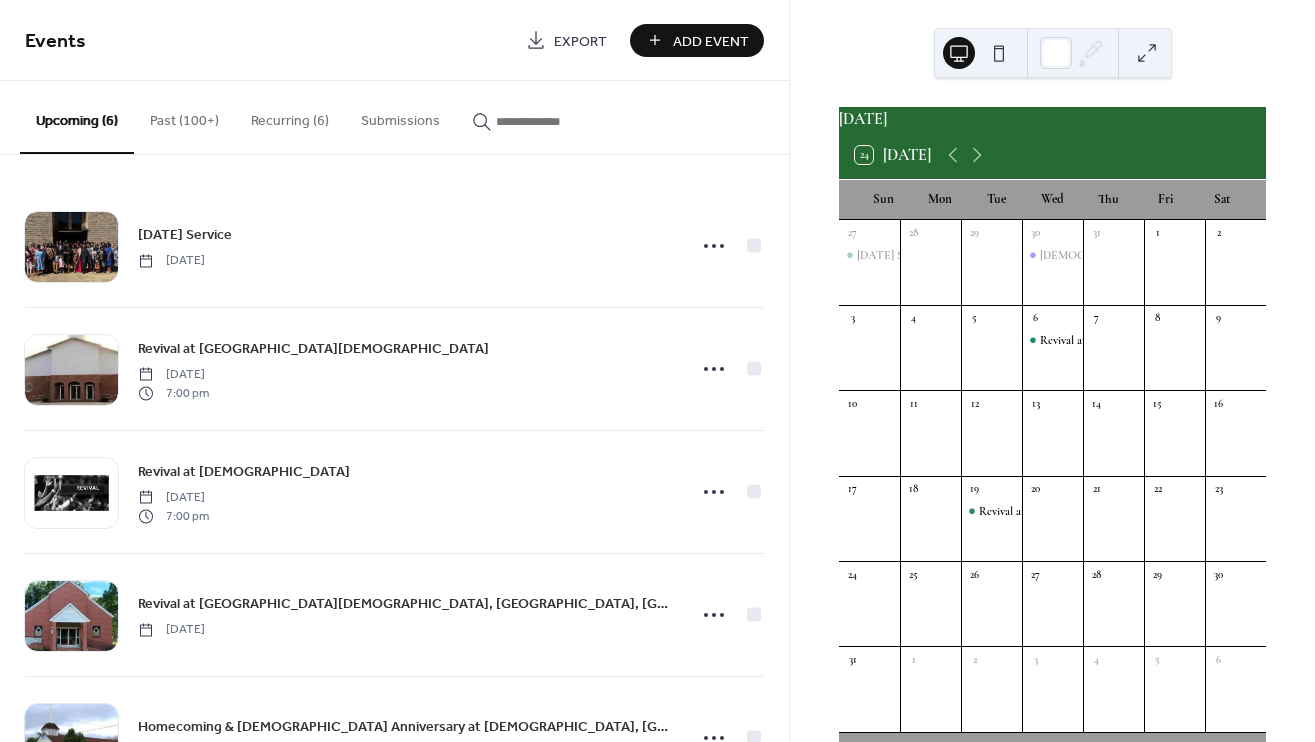 scroll, scrollTop: 48, scrollLeft: 0, axis: vertical 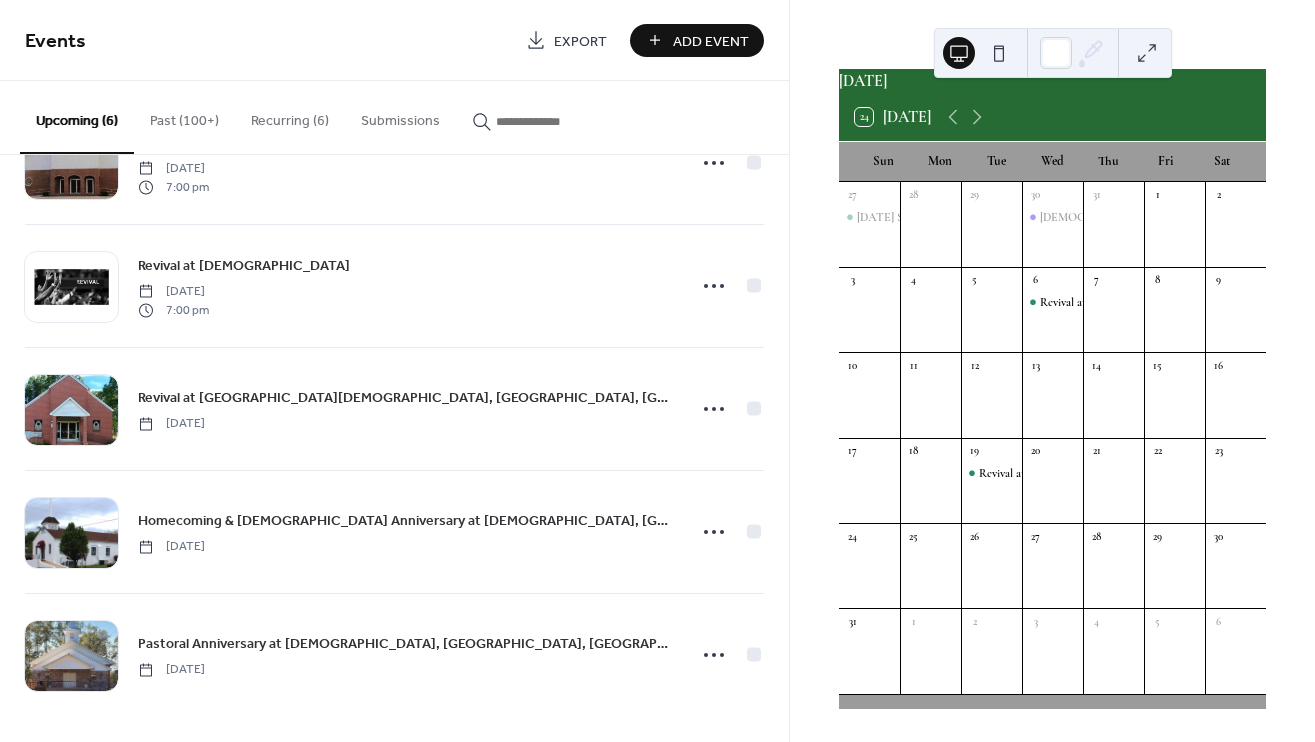 click on "Add Event" at bounding box center [711, 41] 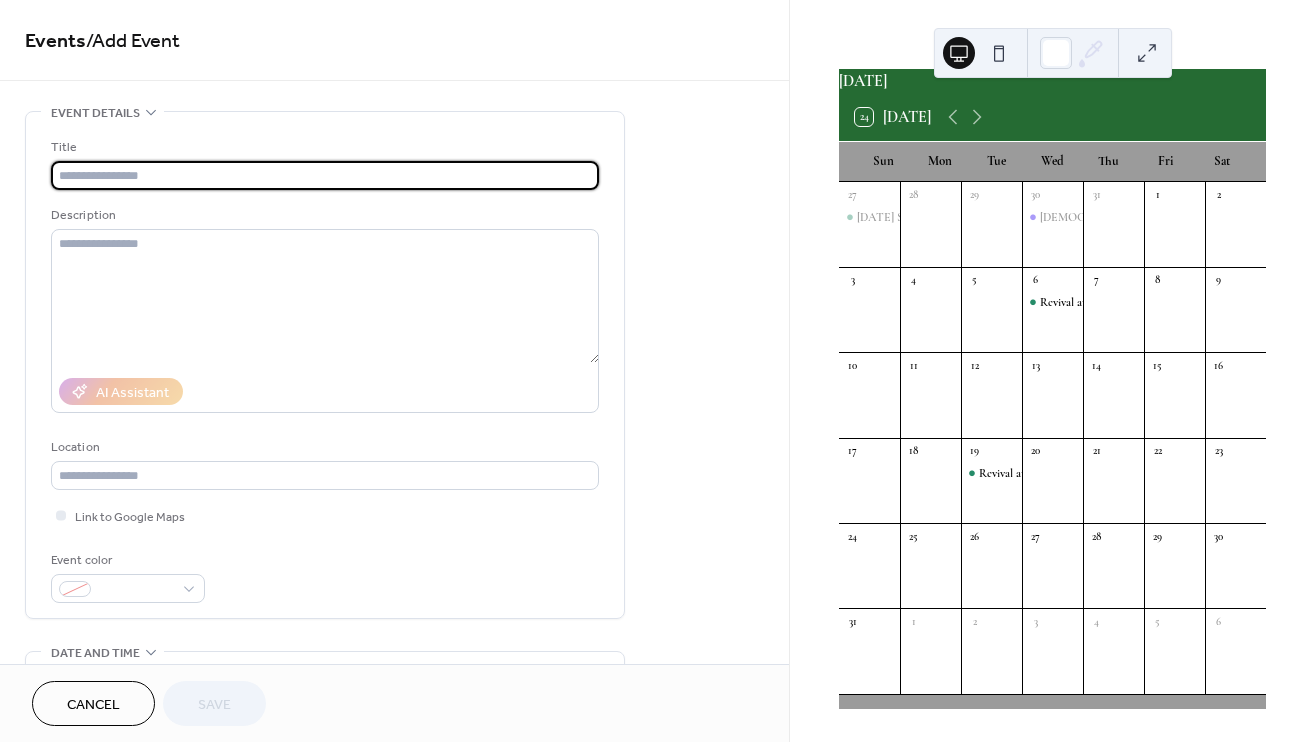 click at bounding box center (325, 175) 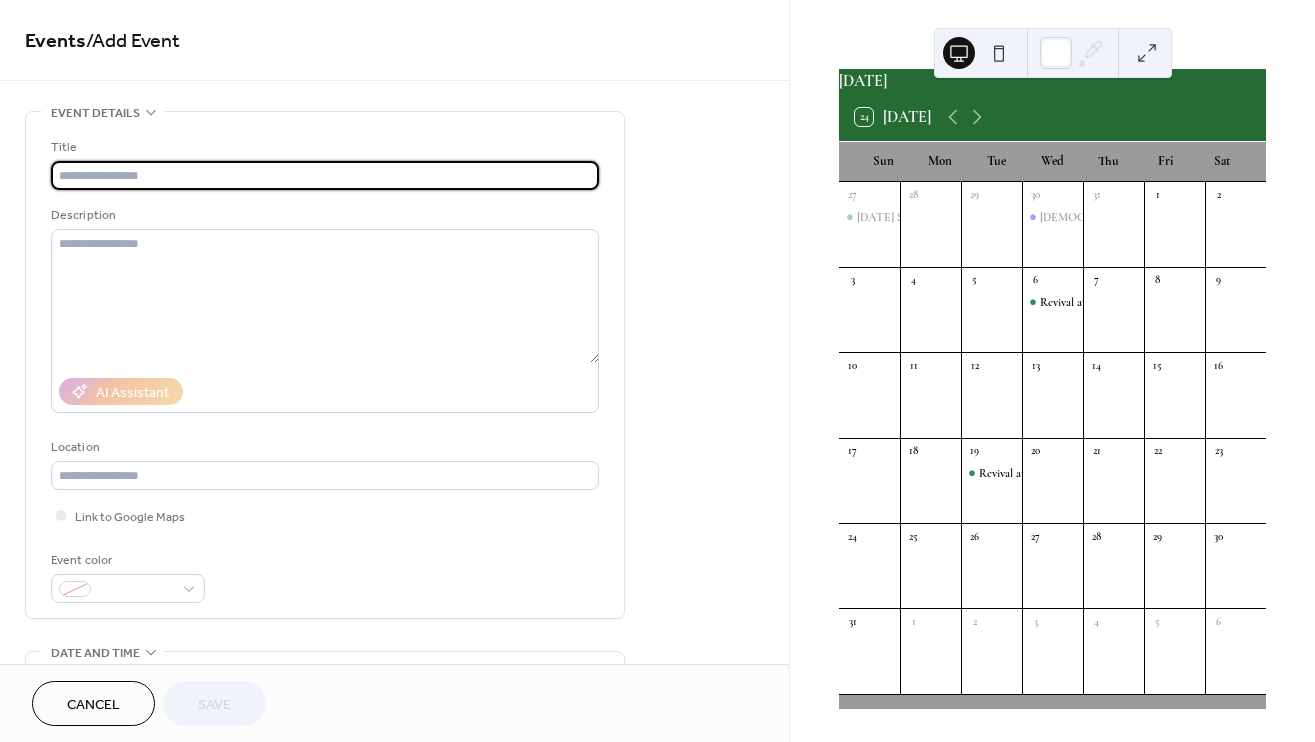 paste on "**********" 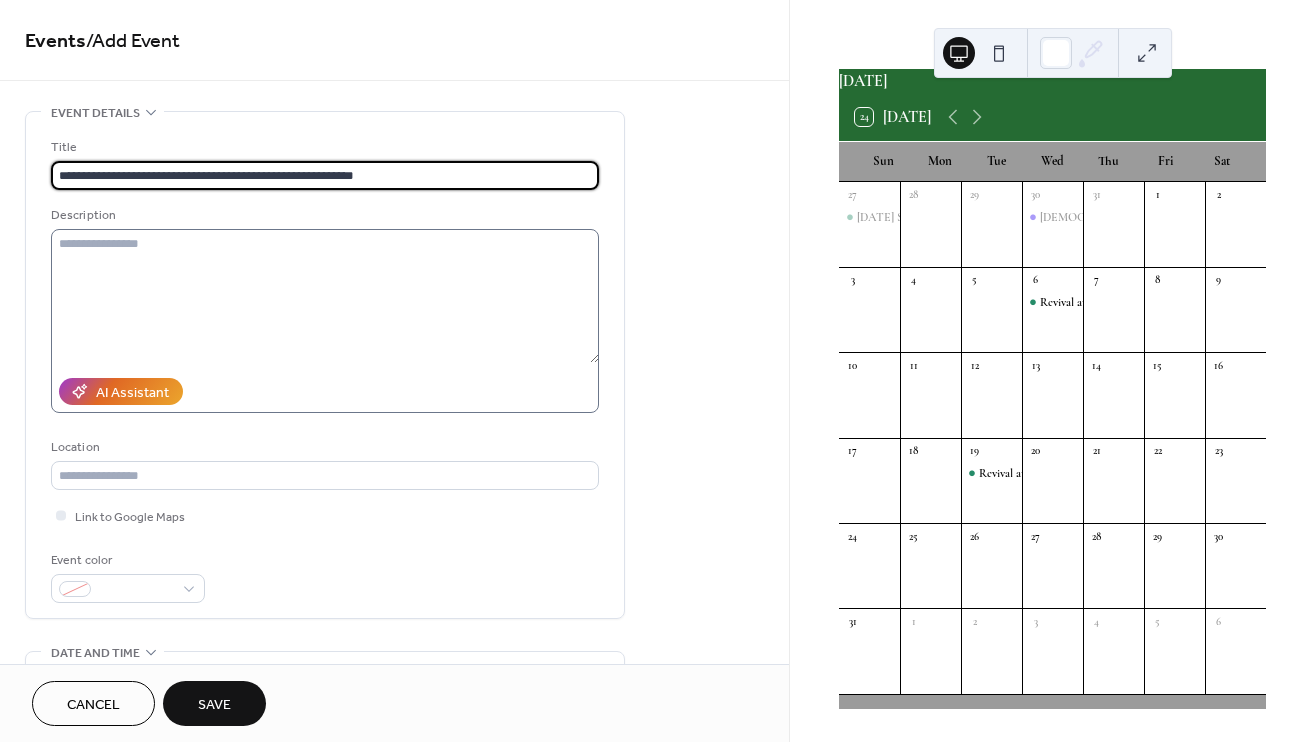 type on "**********" 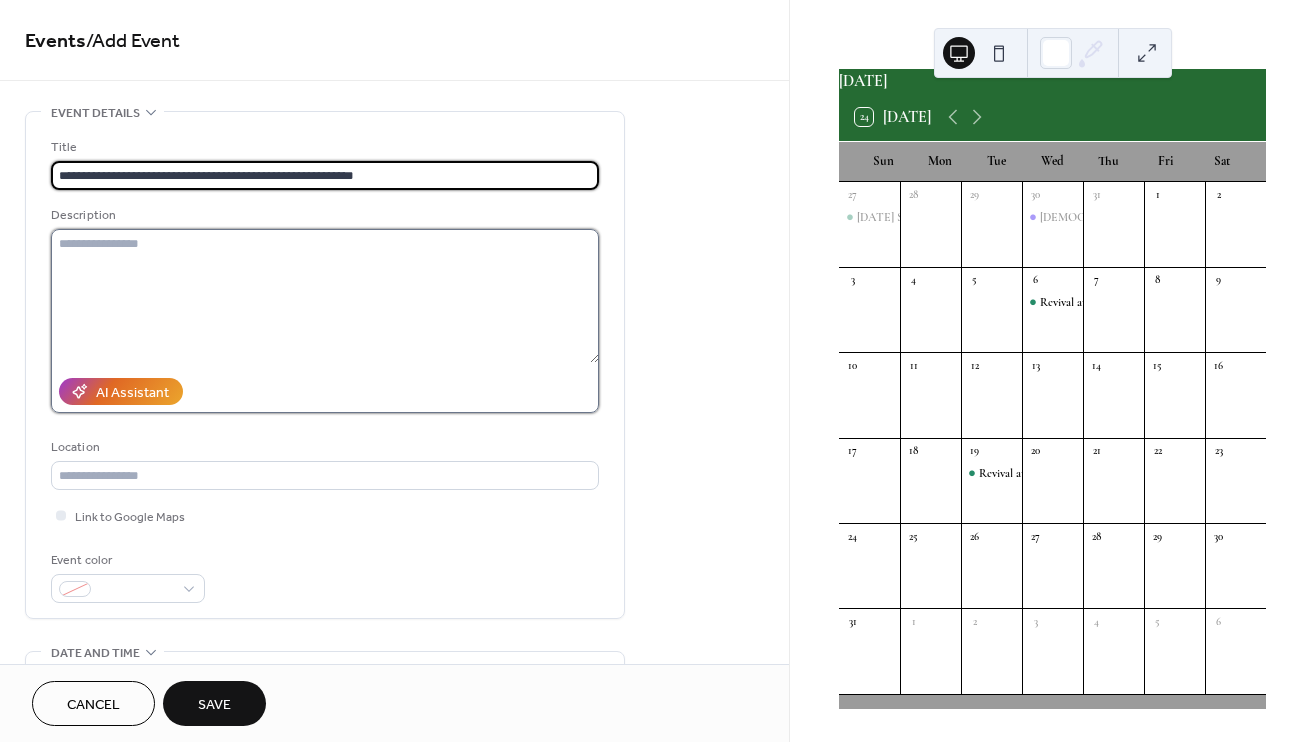 click at bounding box center [325, 296] 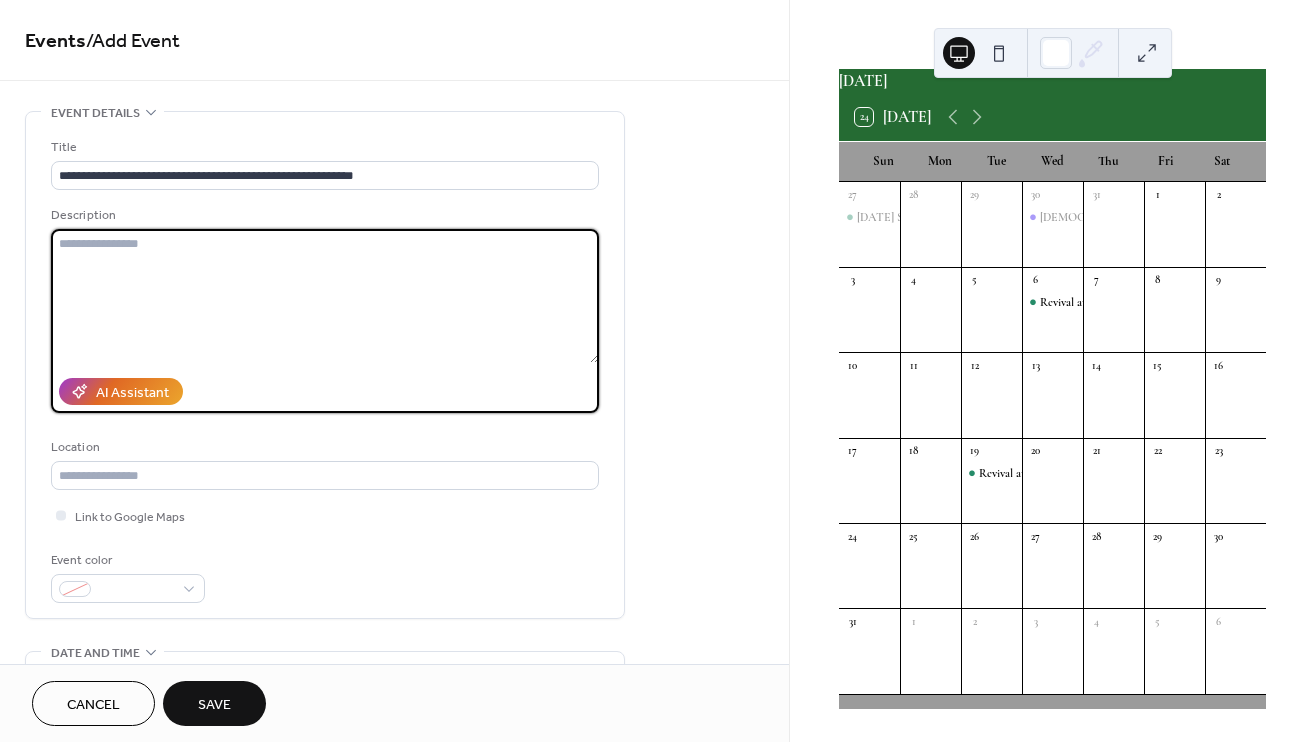 click at bounding box center (325, 296) 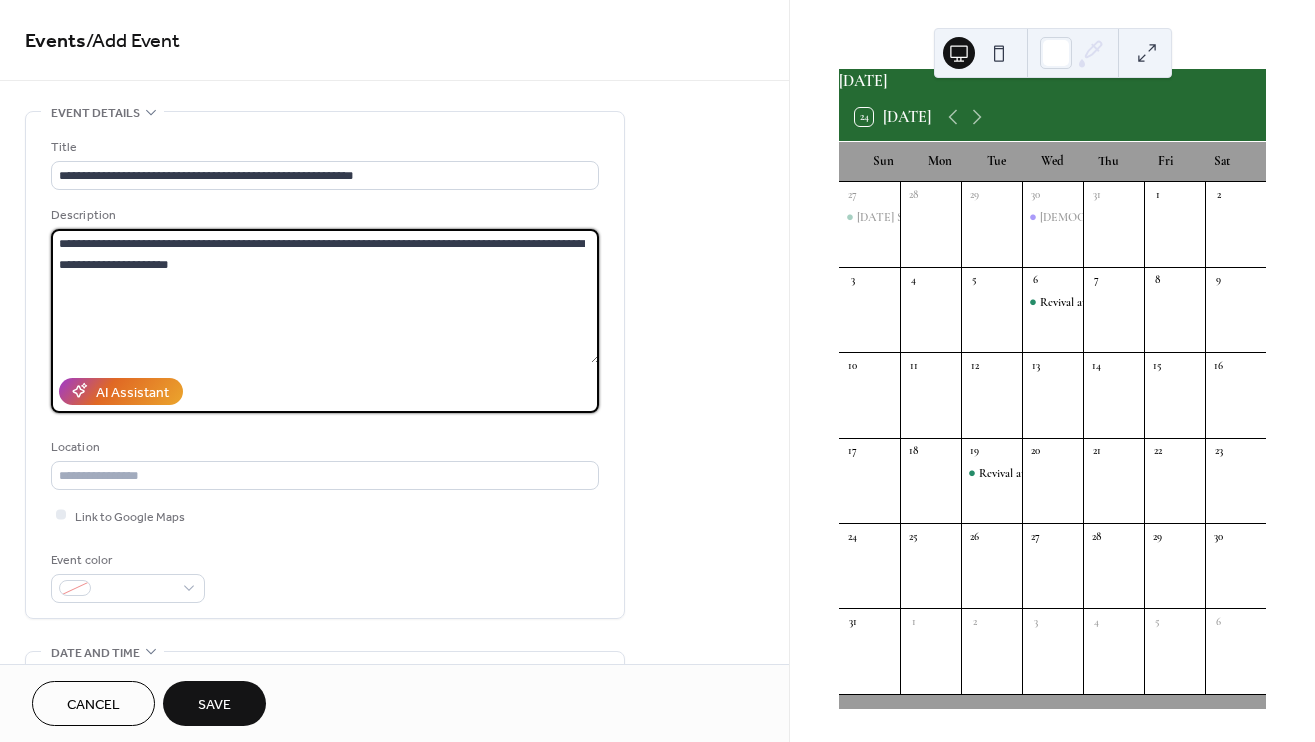 click on "**********" at bounding box center [325, 296] 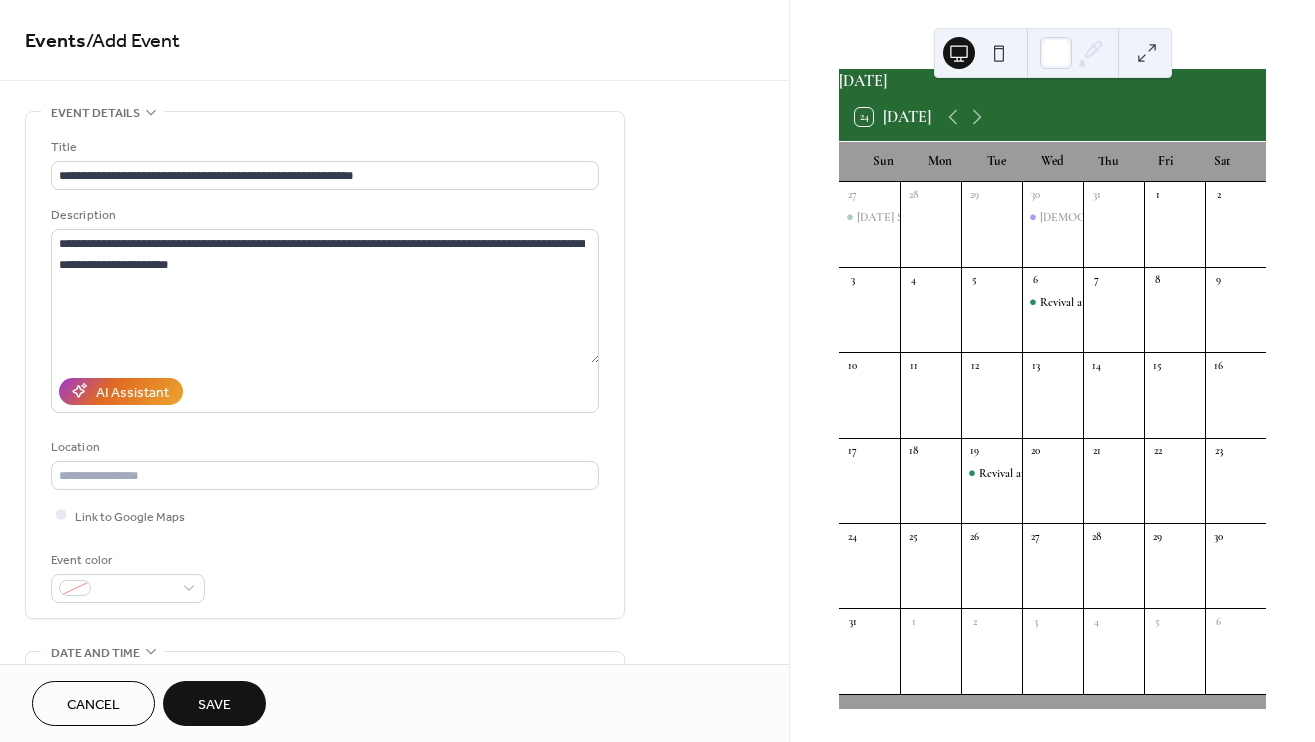 click on "**********" at bounding box center [325, 365] 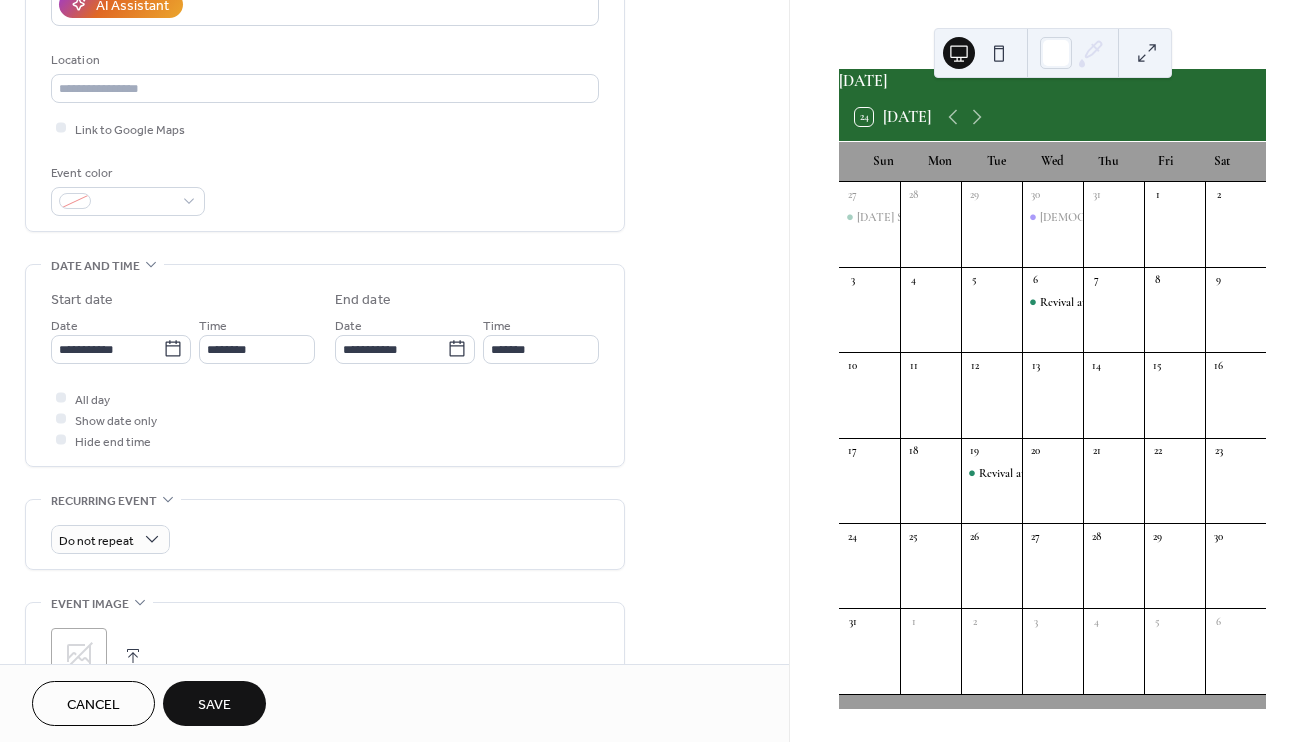scroll, scrollTop: 390, scrollLeft: 0, axis: vertical 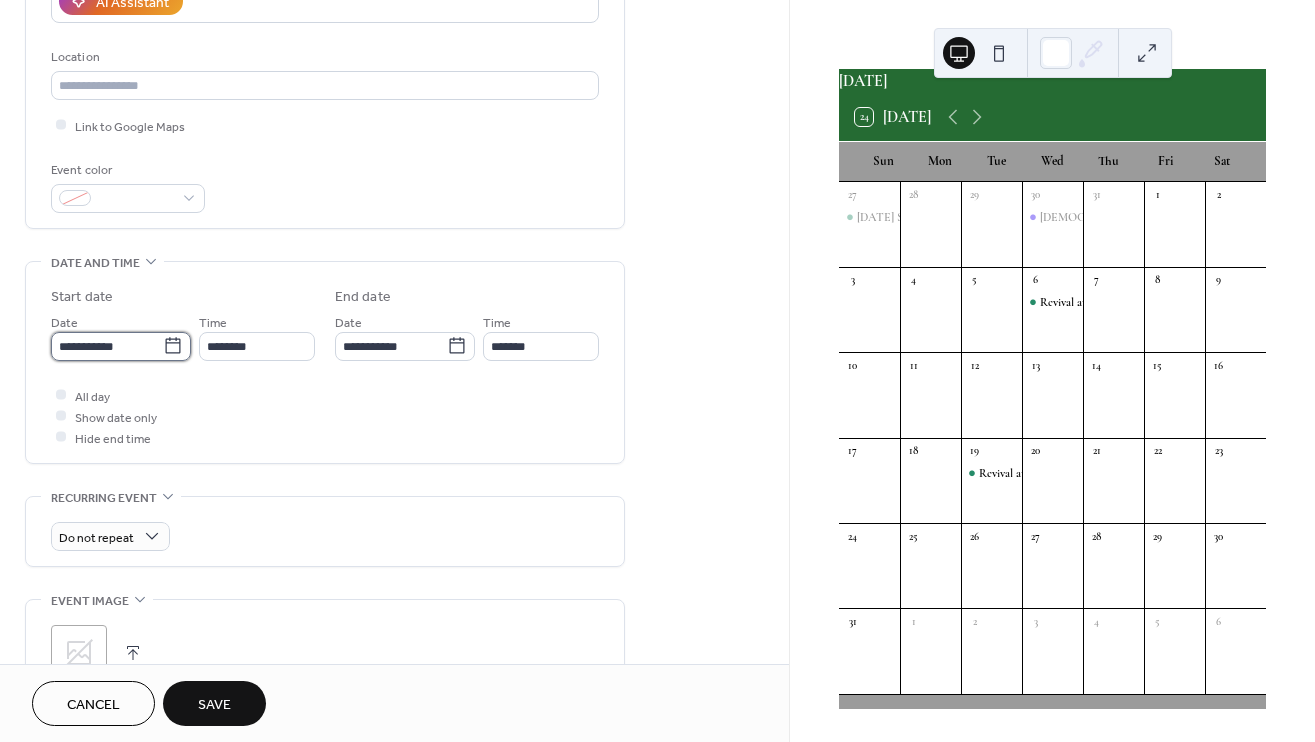 click on "**********" at bounding box center (107, 346) 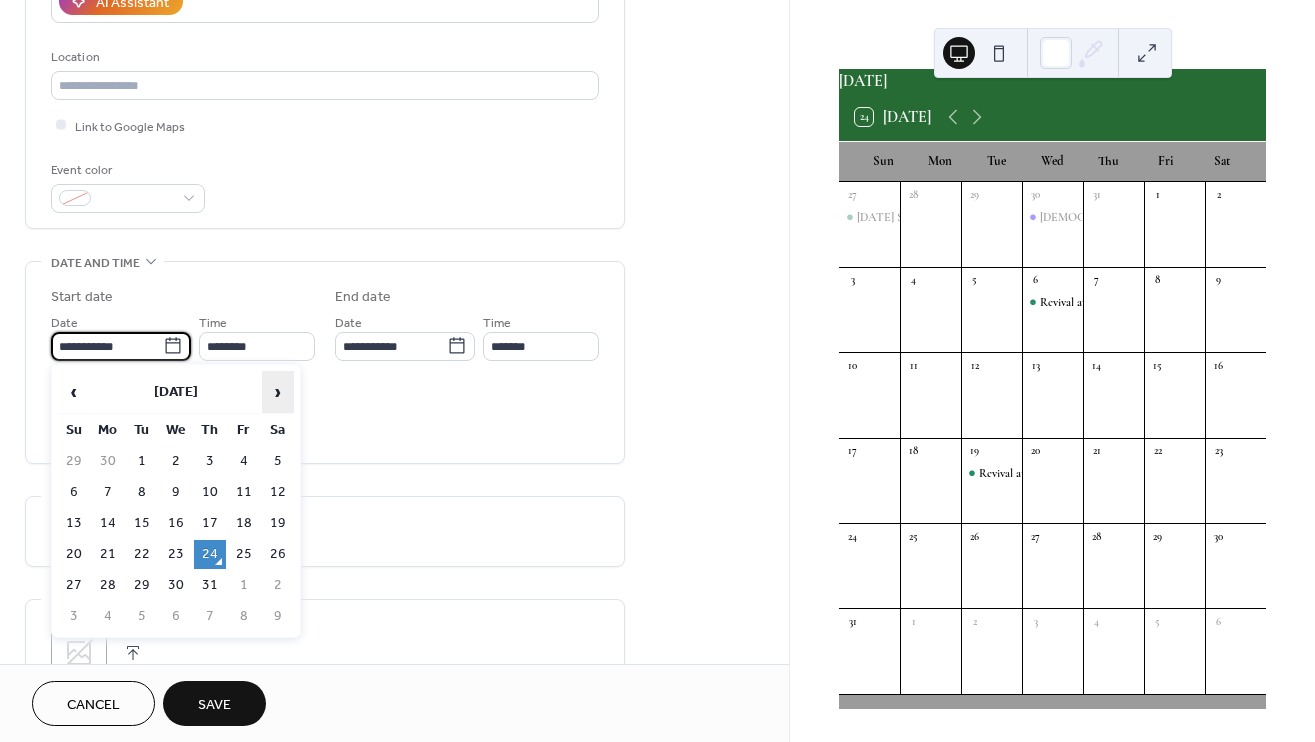 click on "›" at bounding box center (278, 392) 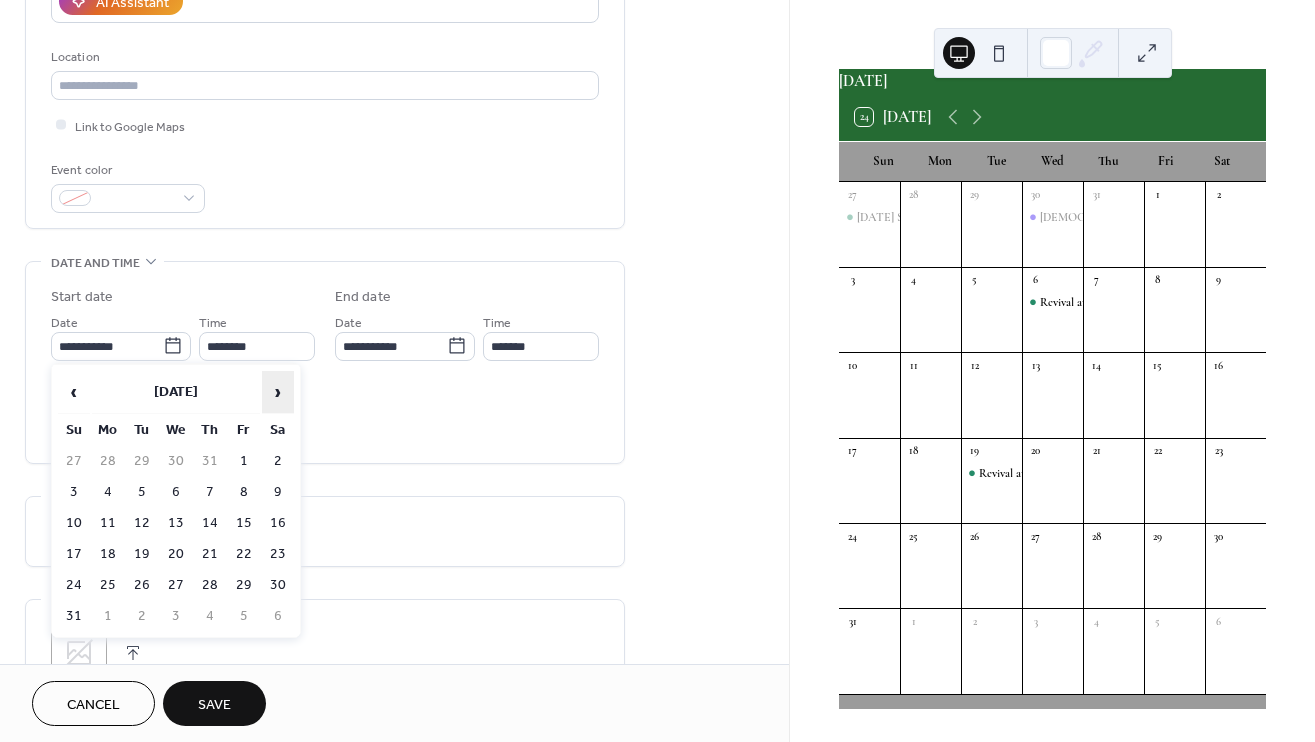 click on "›" at bounding box center (278, 392) 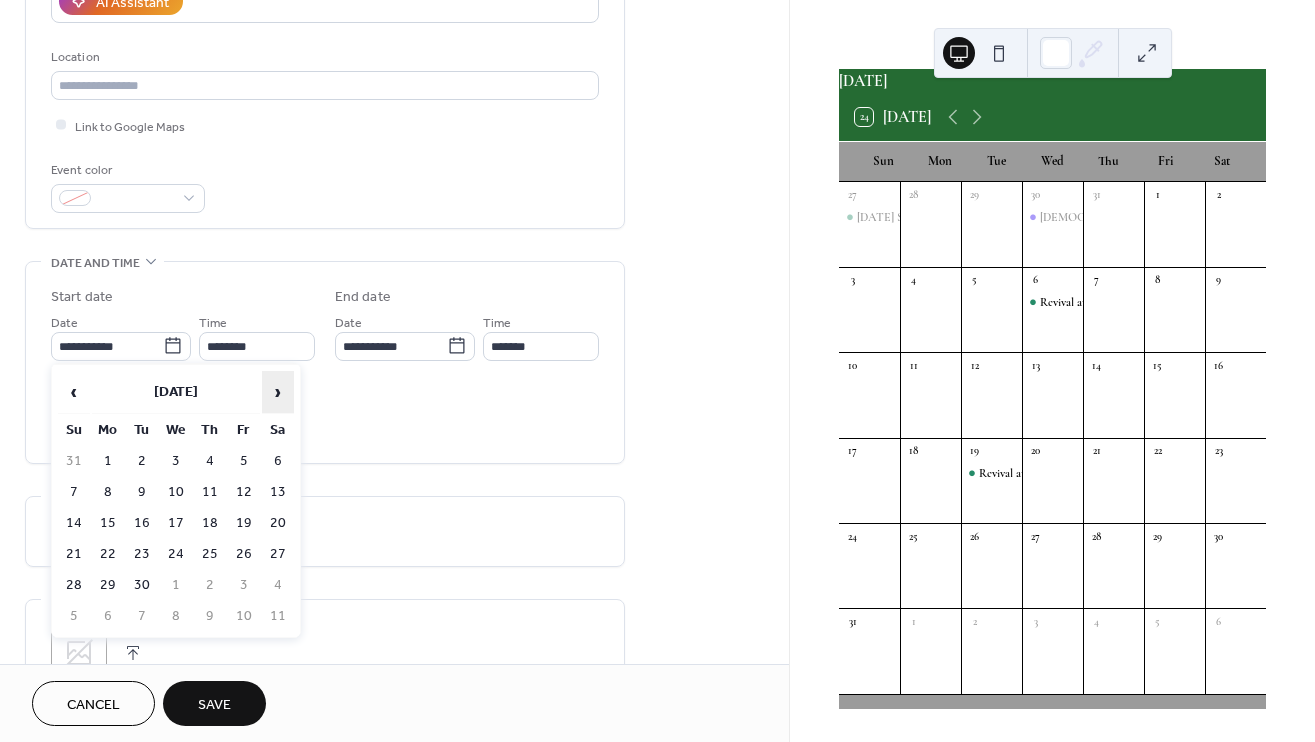 click on "›" at bounding box center (278, 392) 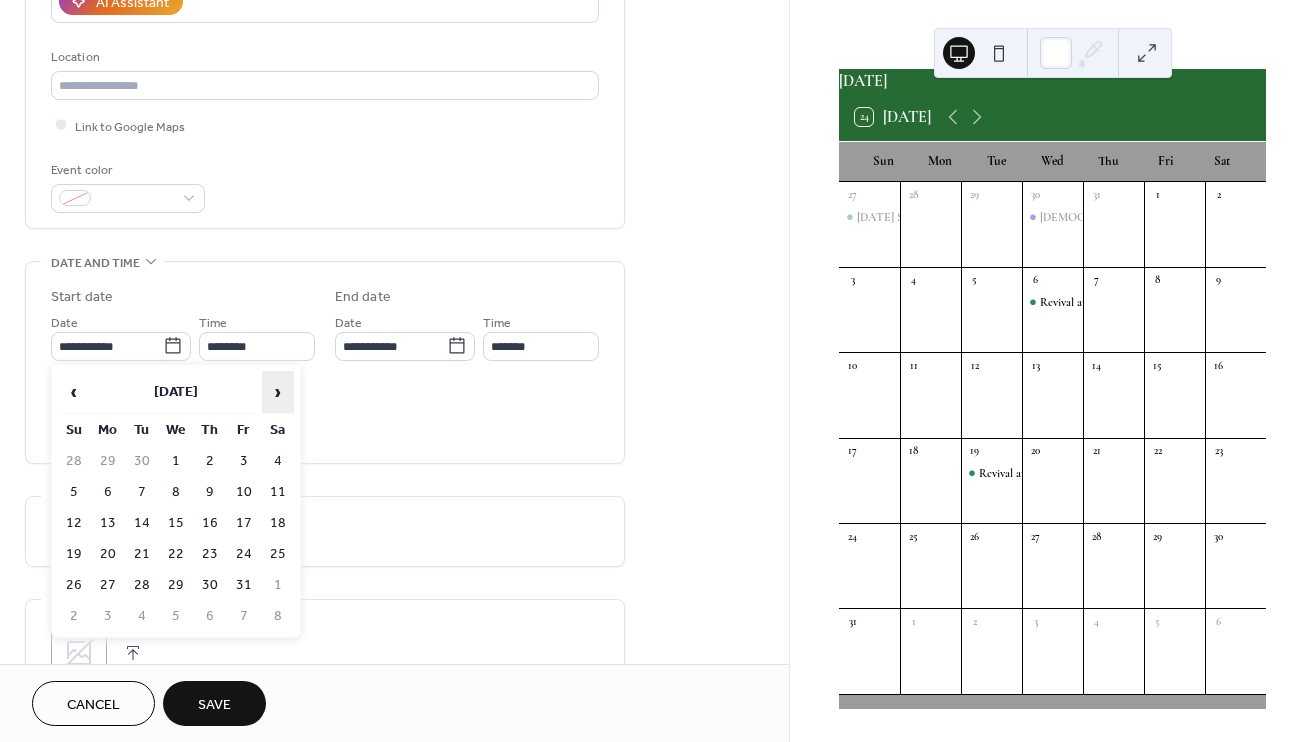 click on "›" at bounding box center (278, 392) 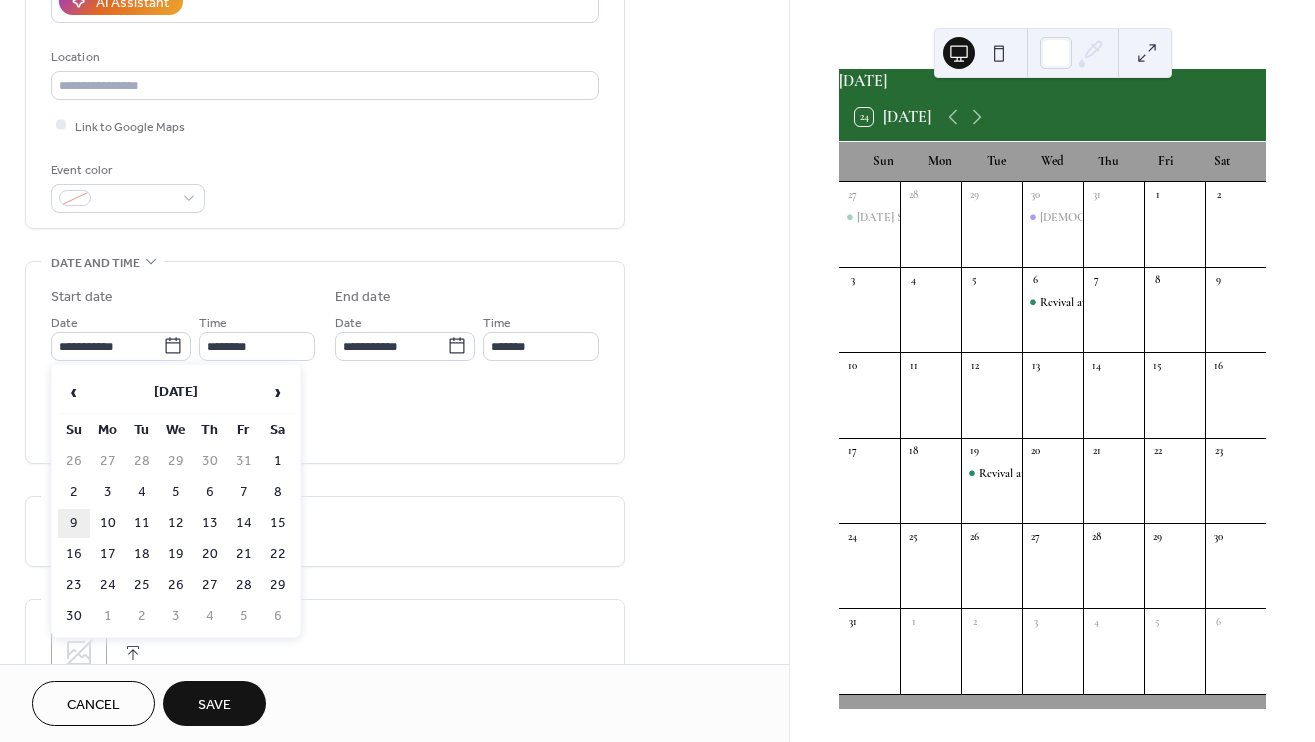 click on "9" at bounding box center [74, 523] 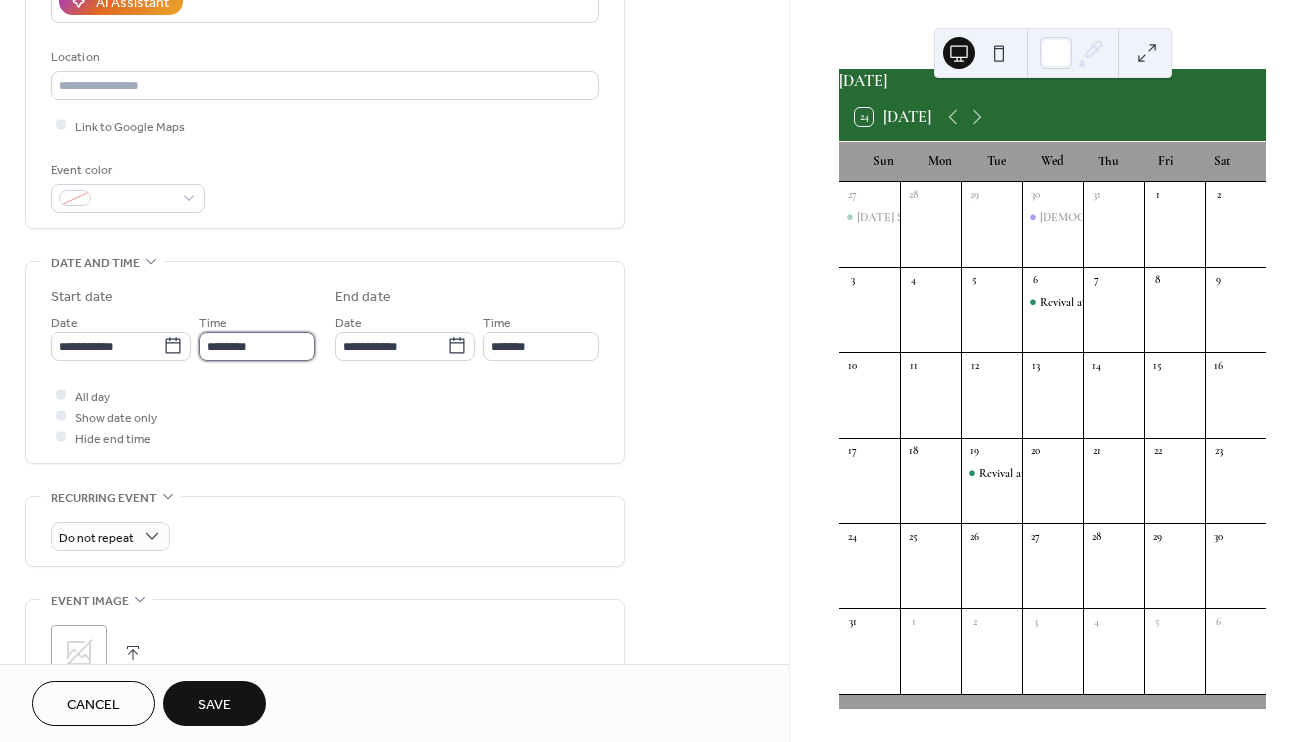 click on "********" at bounding box center [257, 346] 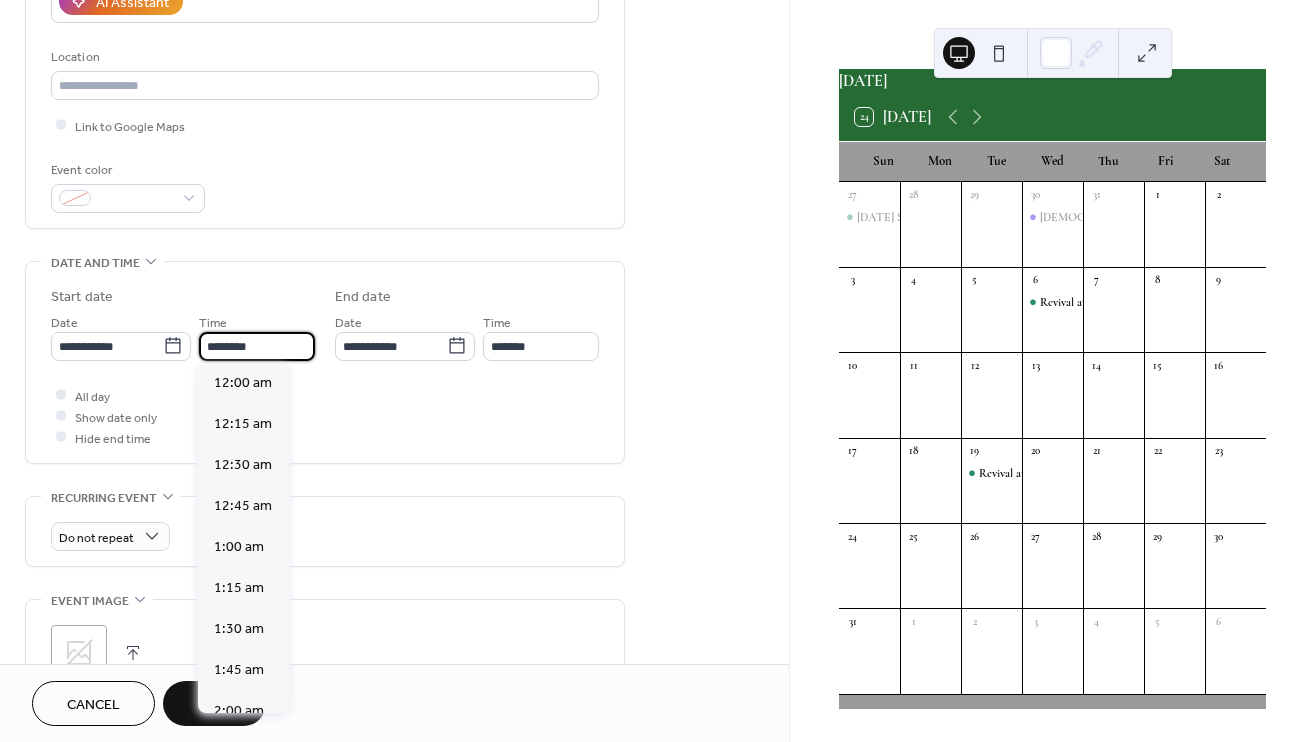 scroll, scrollTop: 1935, scrollLeft: 0, axis: vertical 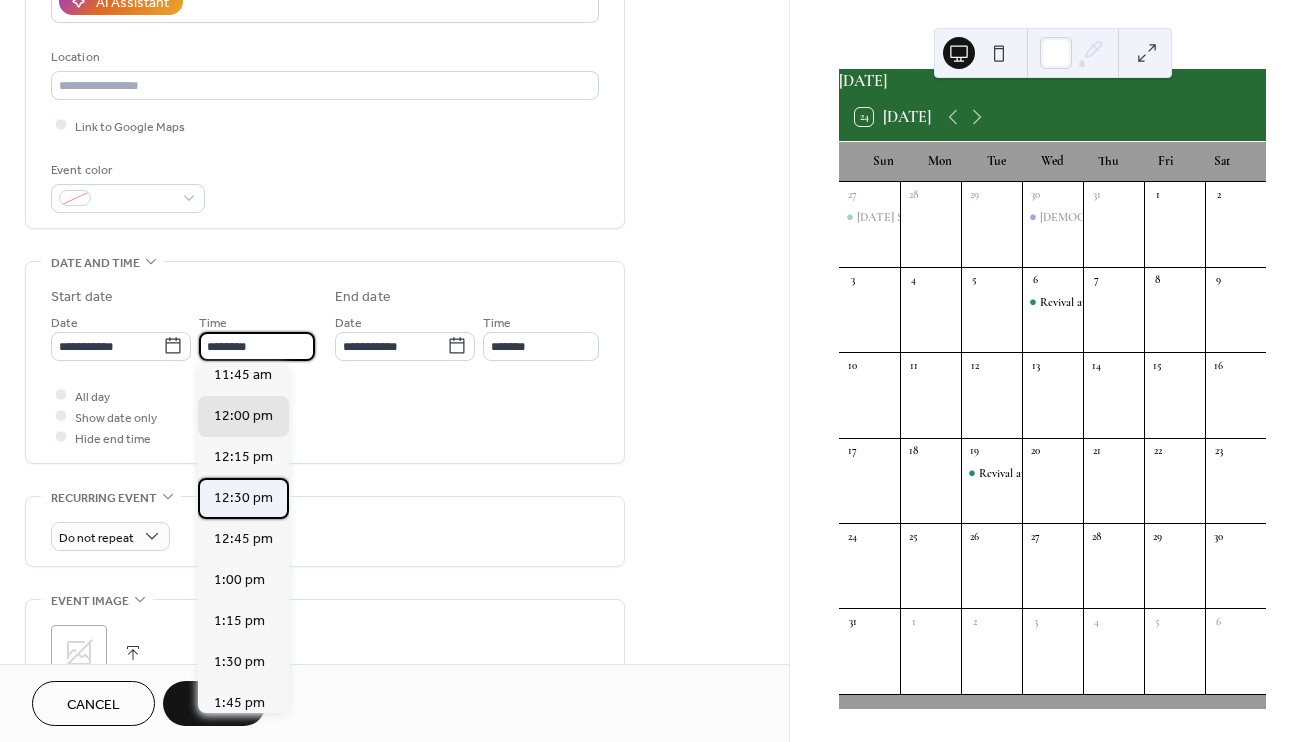 click on "12:30 pm" at bounding box center [243, 498] 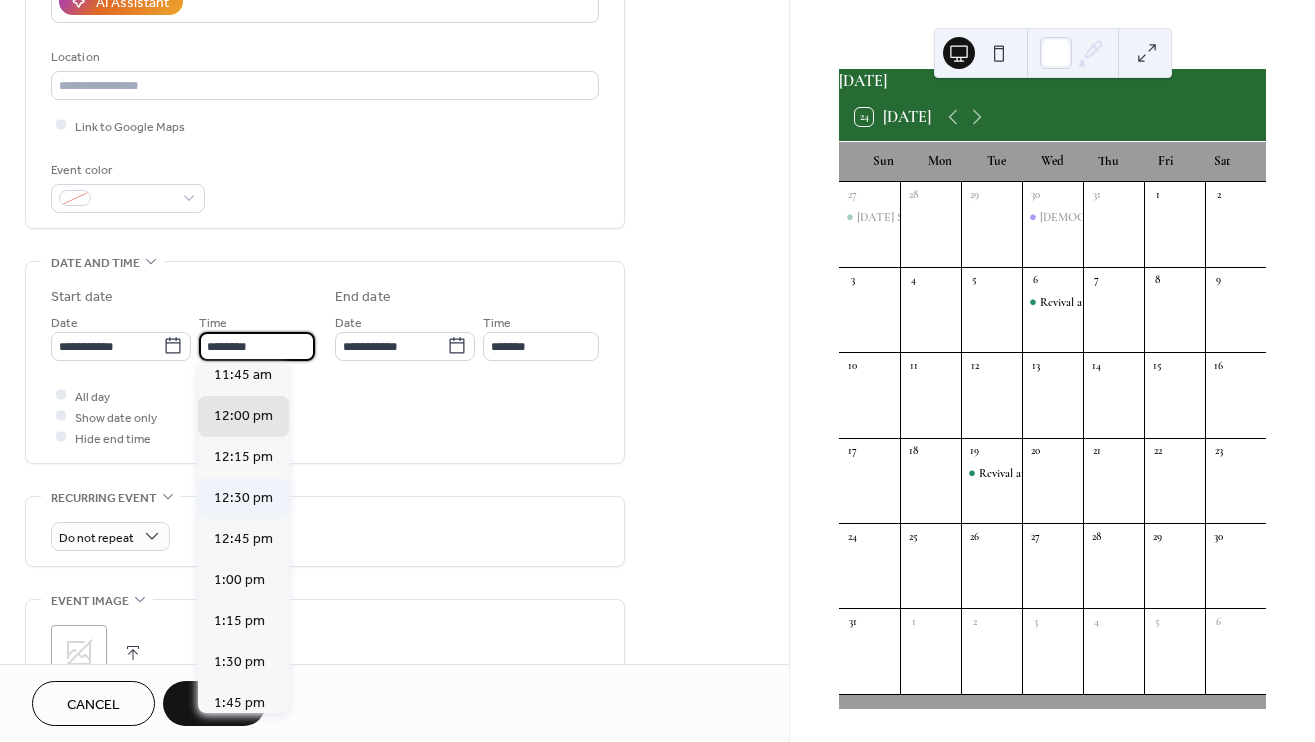 type on "********" 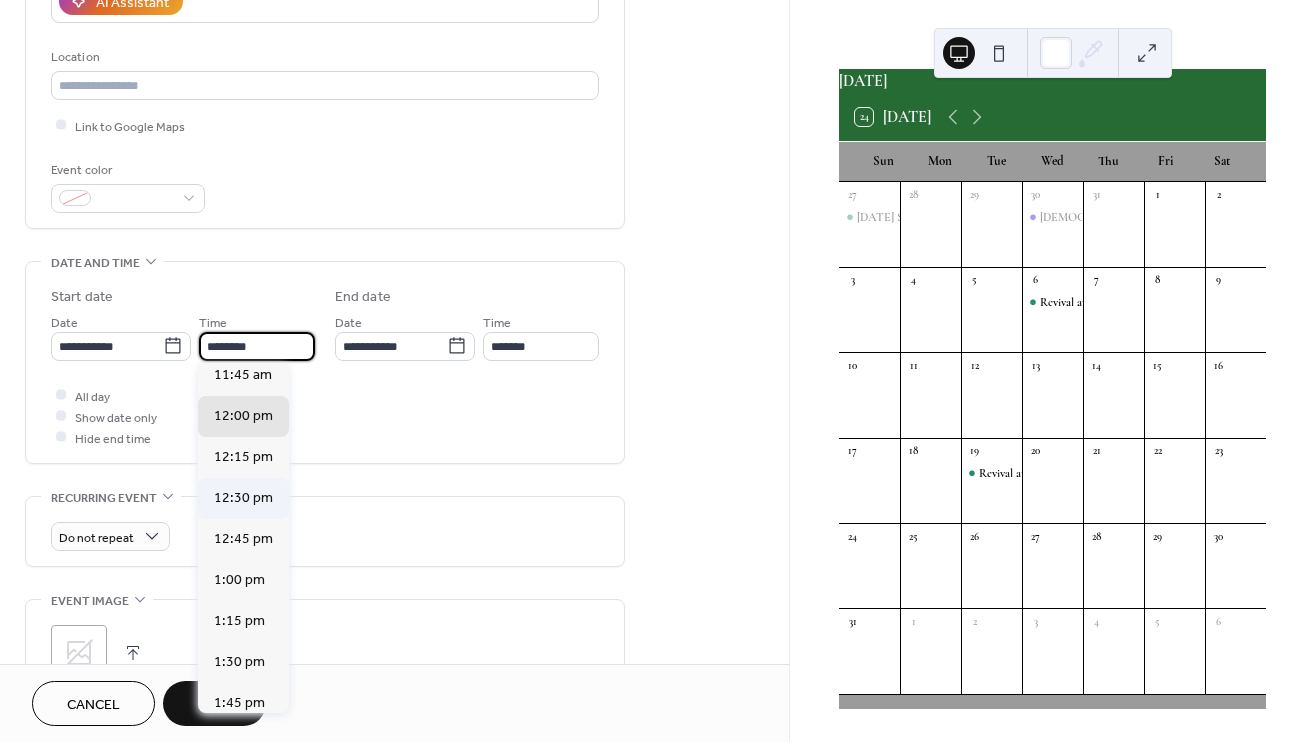 type on "*******" 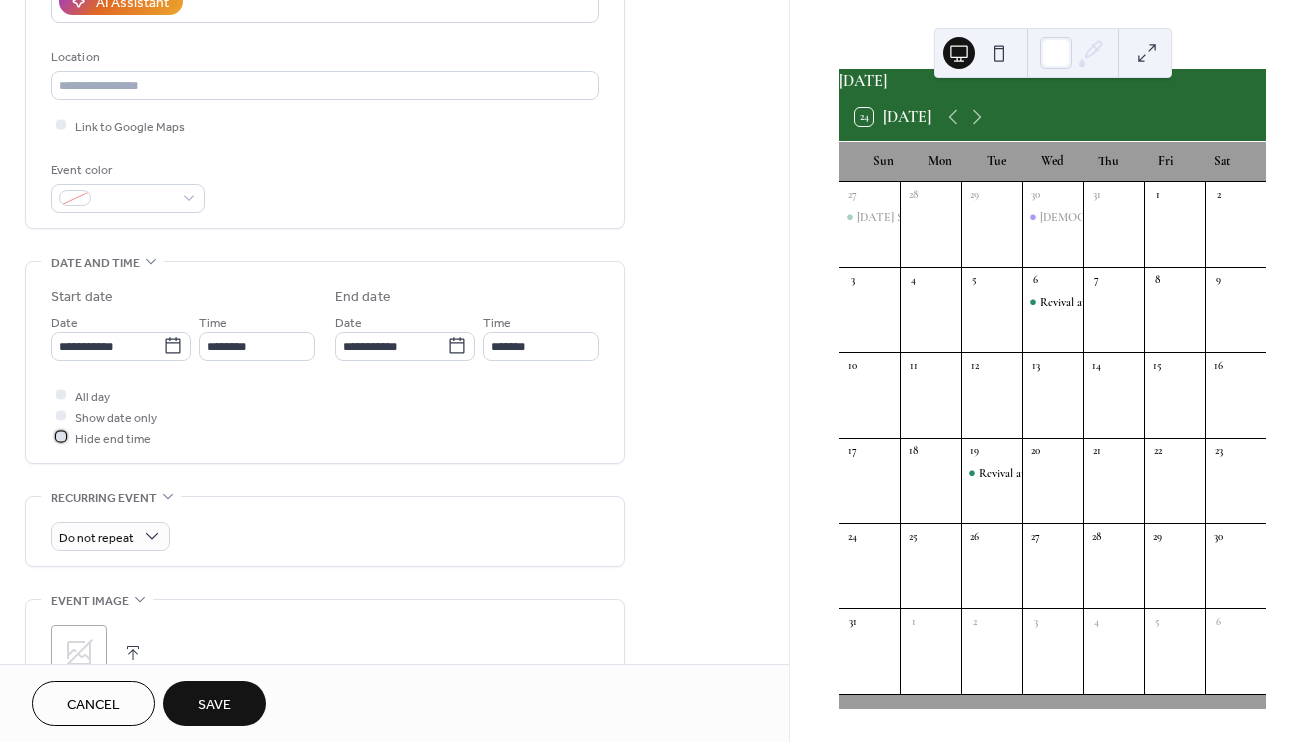click at bounding box center (61, 437) 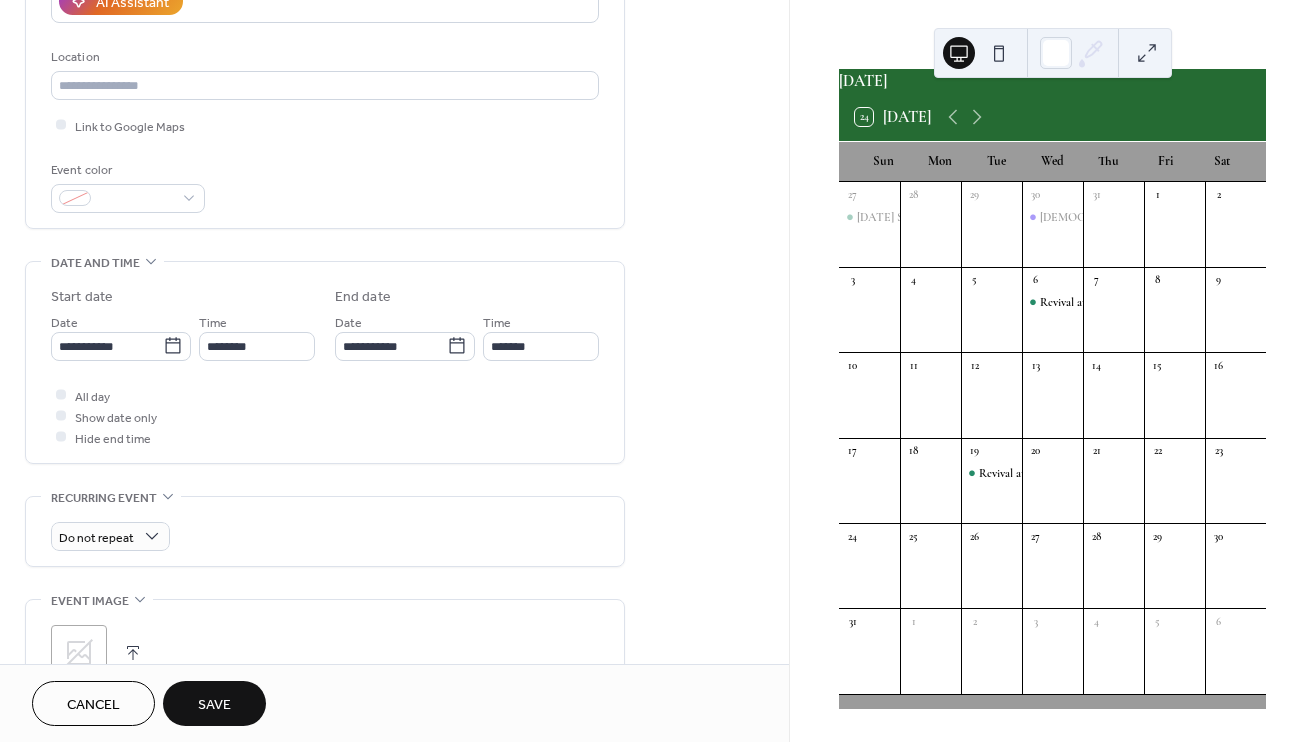 click on "All day Show date only Hide end time" at bounding box center [325, 416] 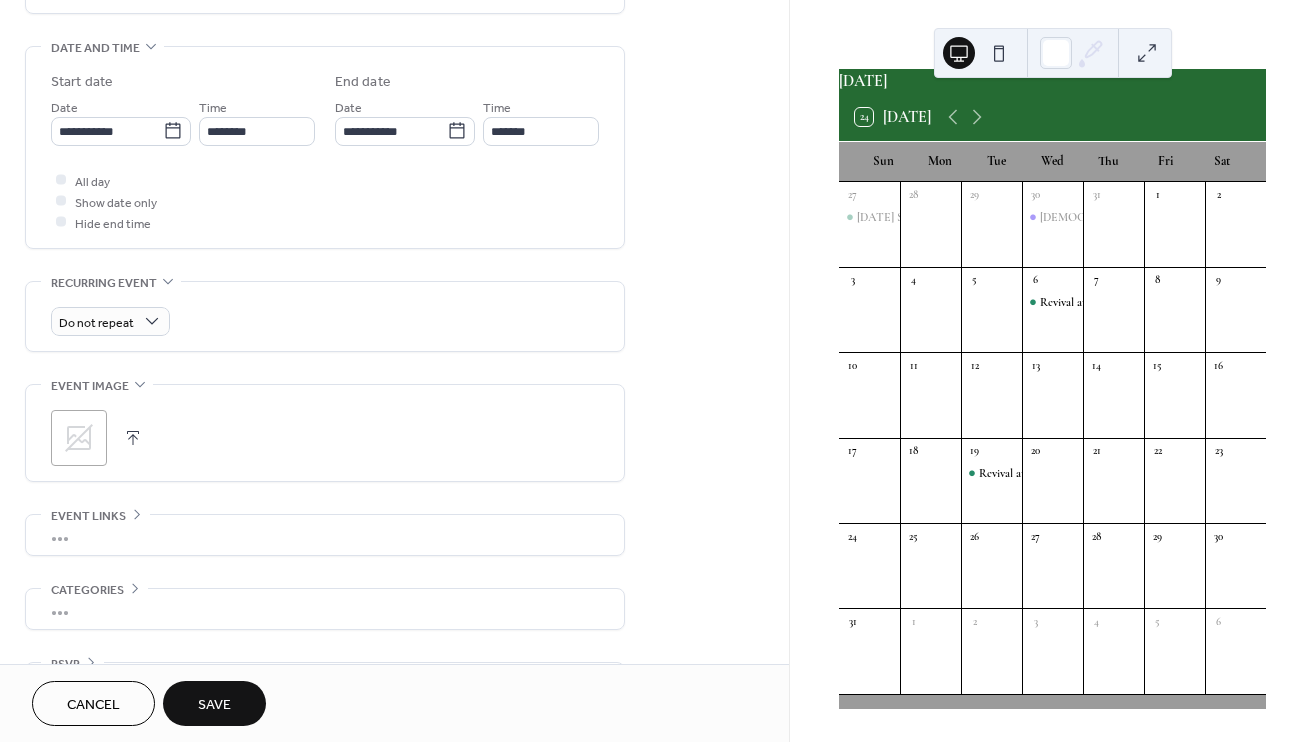 scroll, scrollTop: 622, scrollLeft: 0, axis: vertical 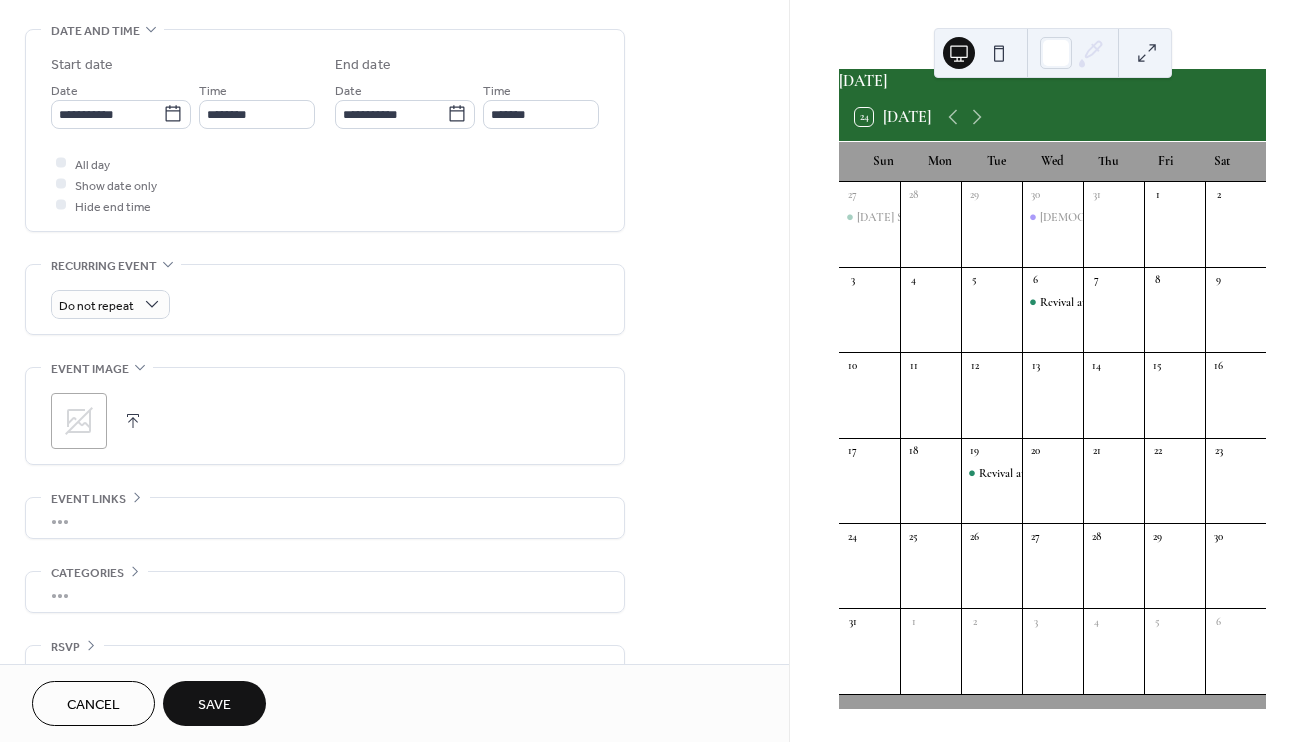 click 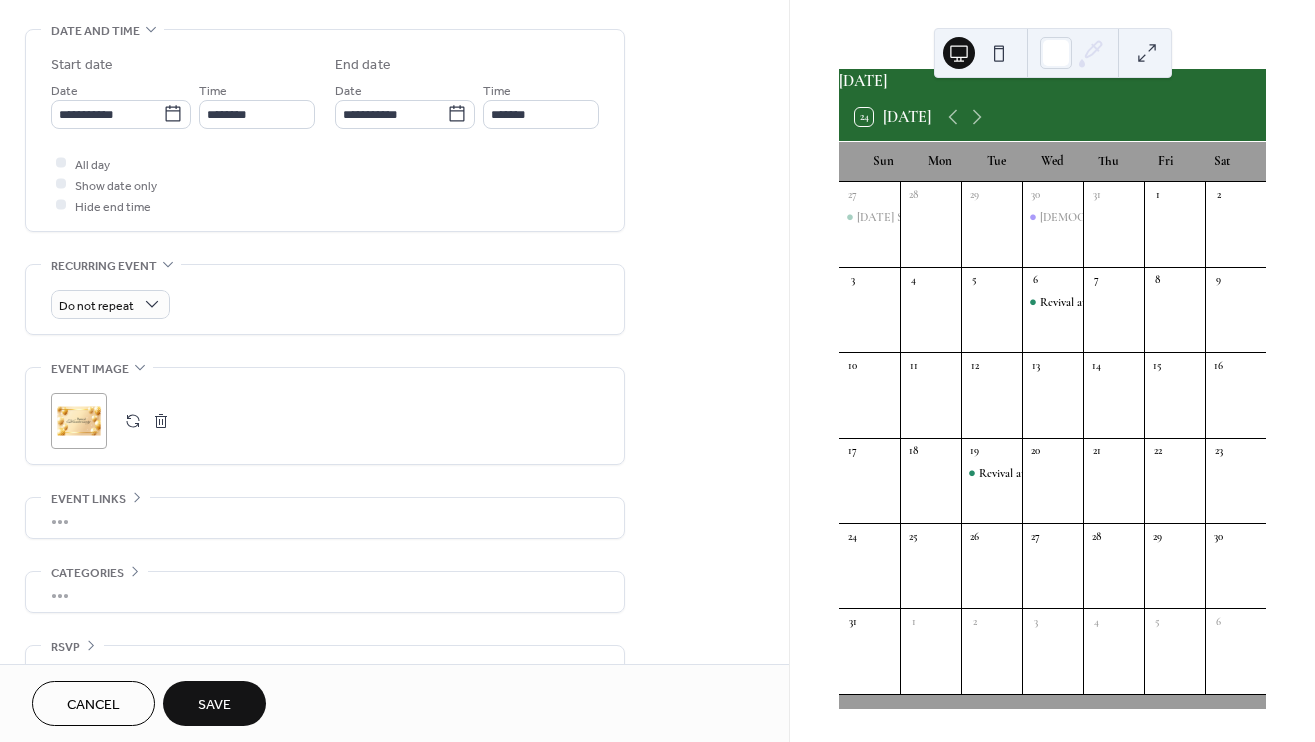 scroll, scrollTop: 658, scrollLeft: 0, axis: vertical 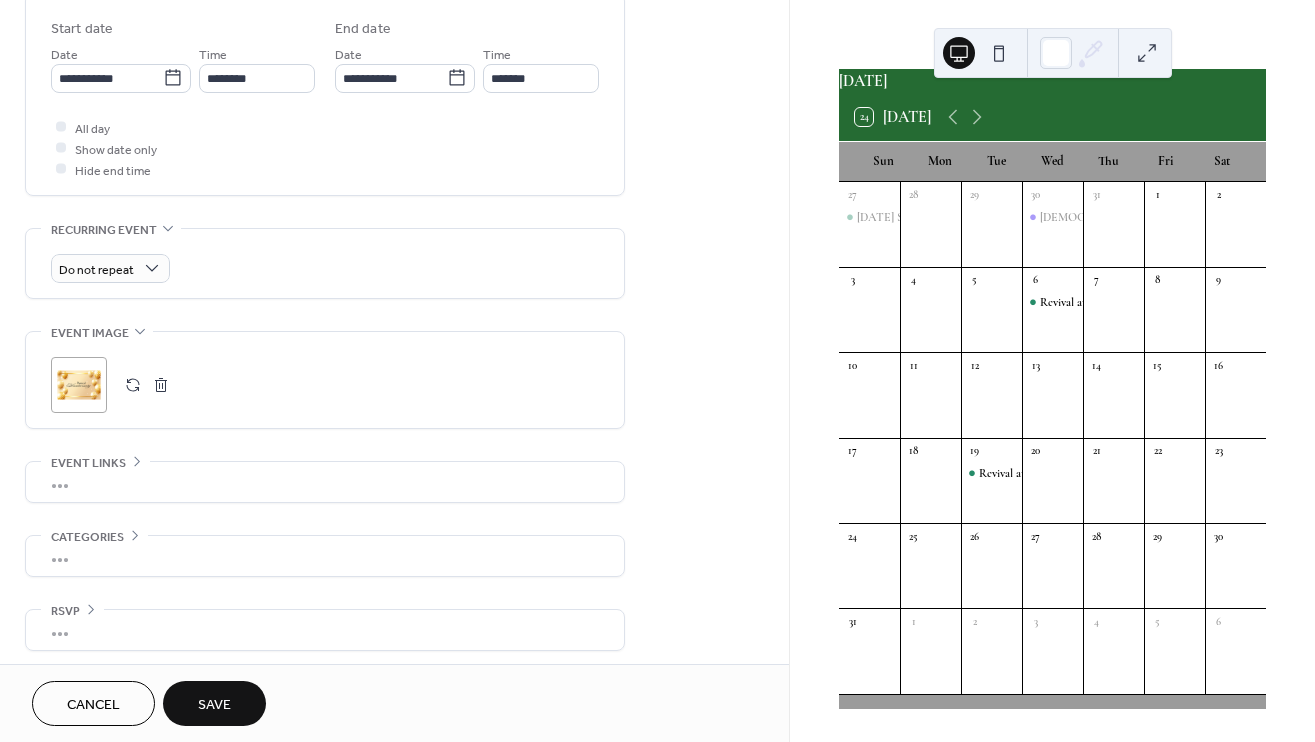 click on "Save" at bounding box center [214, 705] 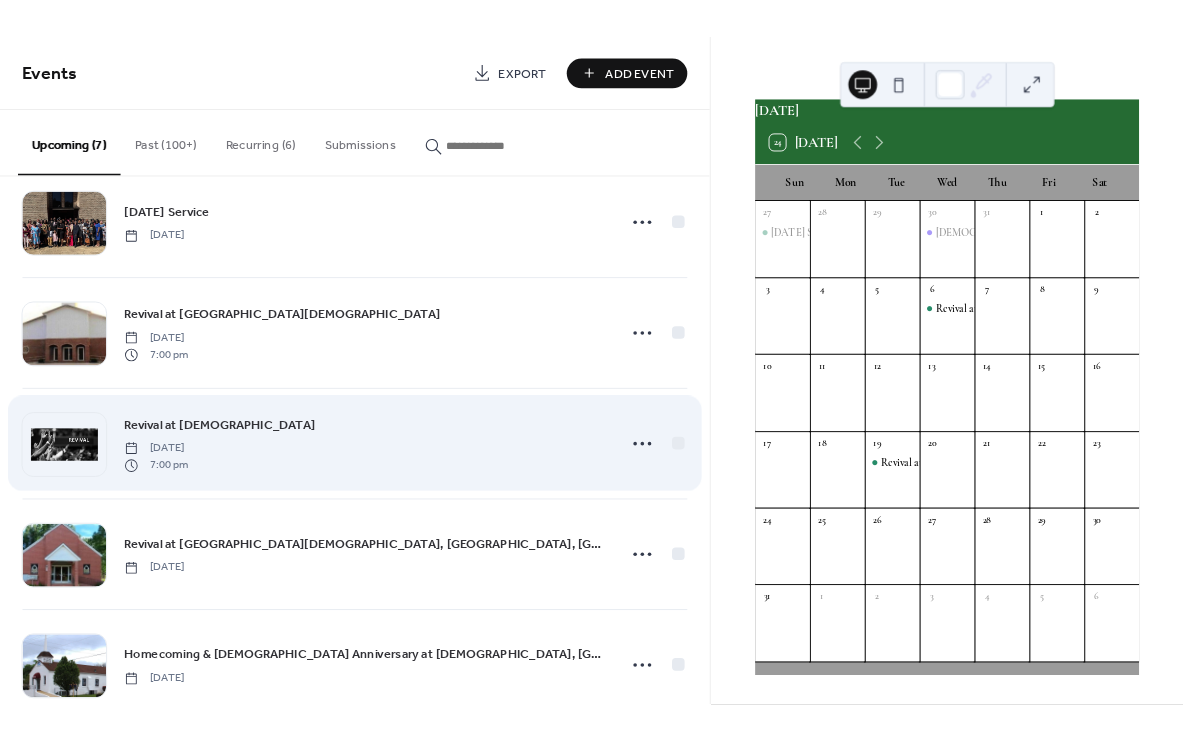 scroll, scrollTop: 0, scrollLeft: 0, axis: both 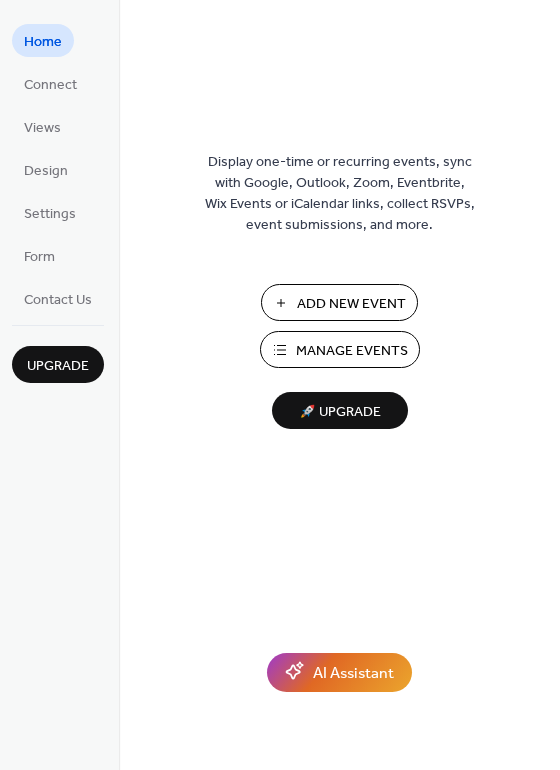 click on "Manage Events" at bounding box center [352, 351] 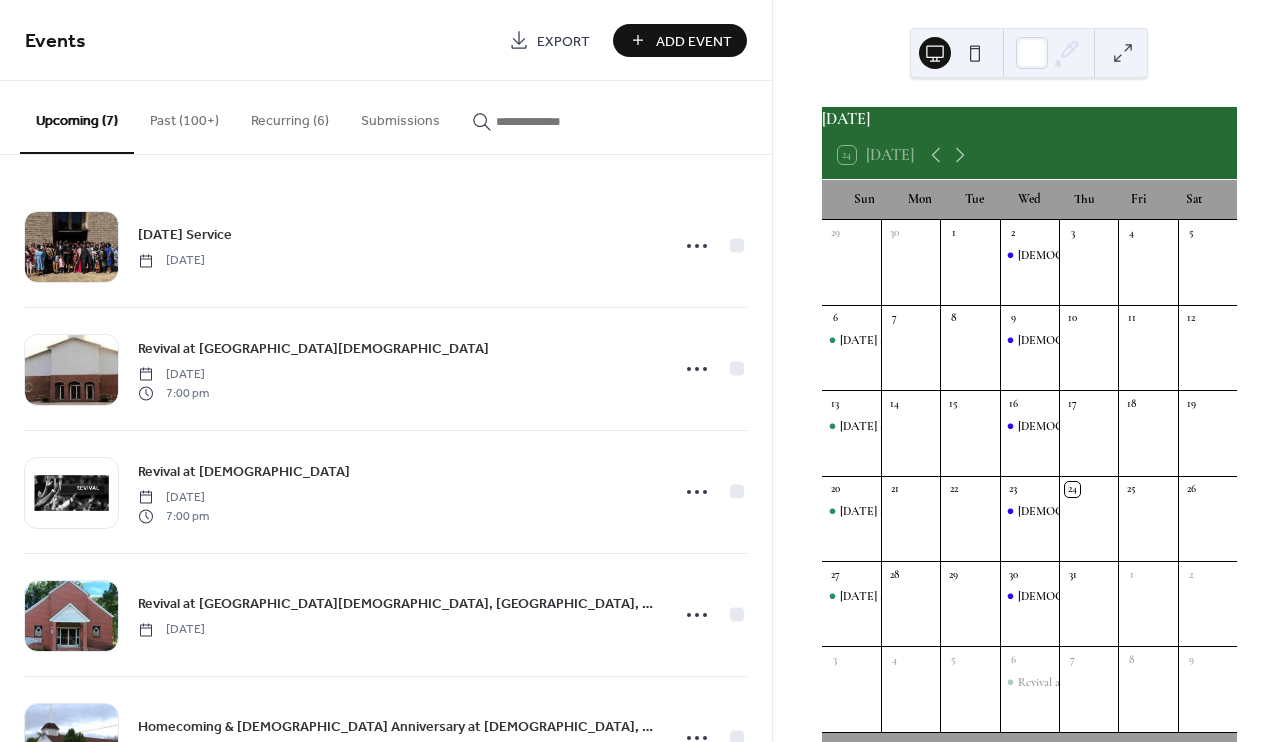 scroll, scrollTop: 0, scrollLeft: 0, axis: both 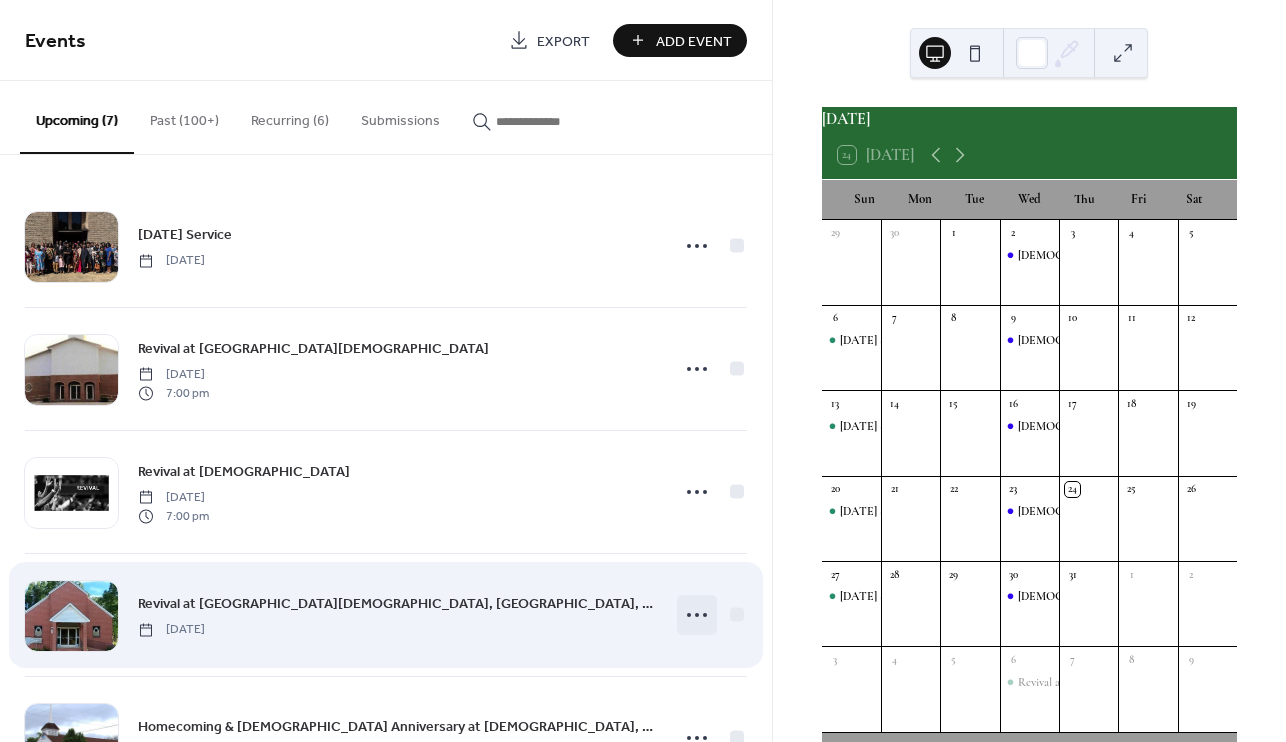 click 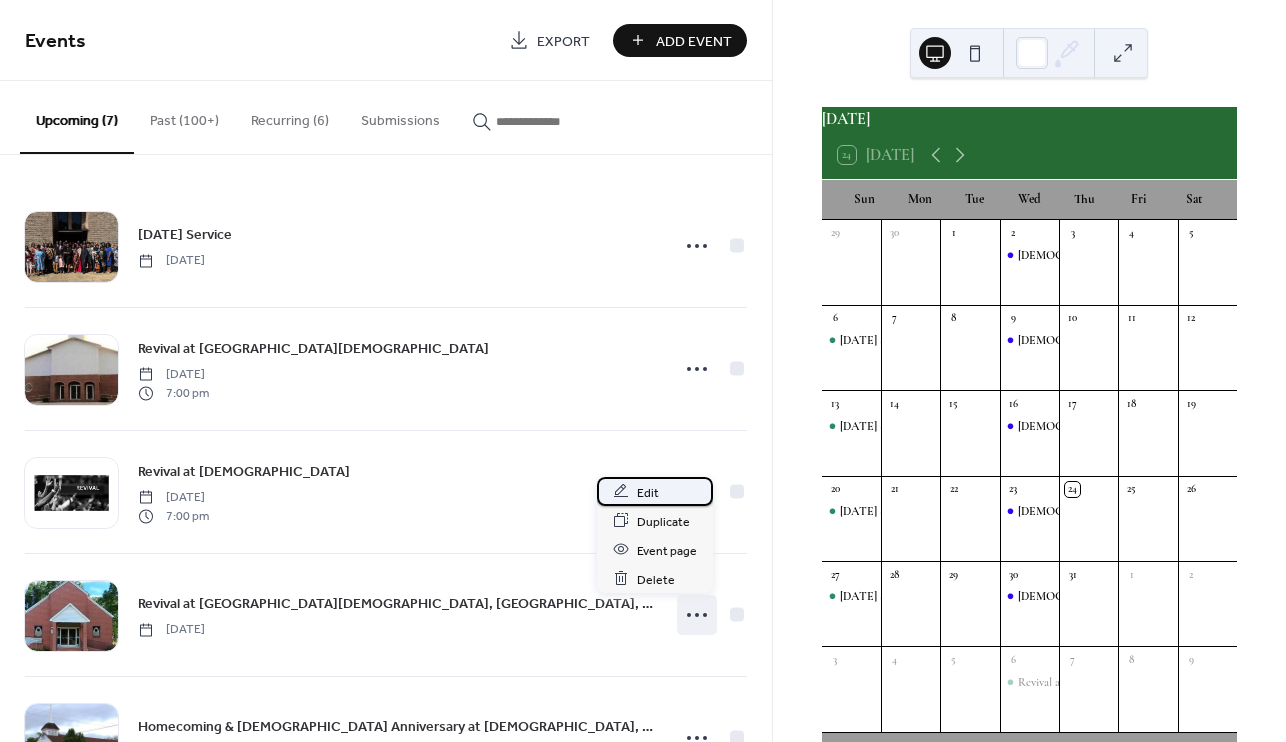 click on "Edit" at bounding box center [655, 491] 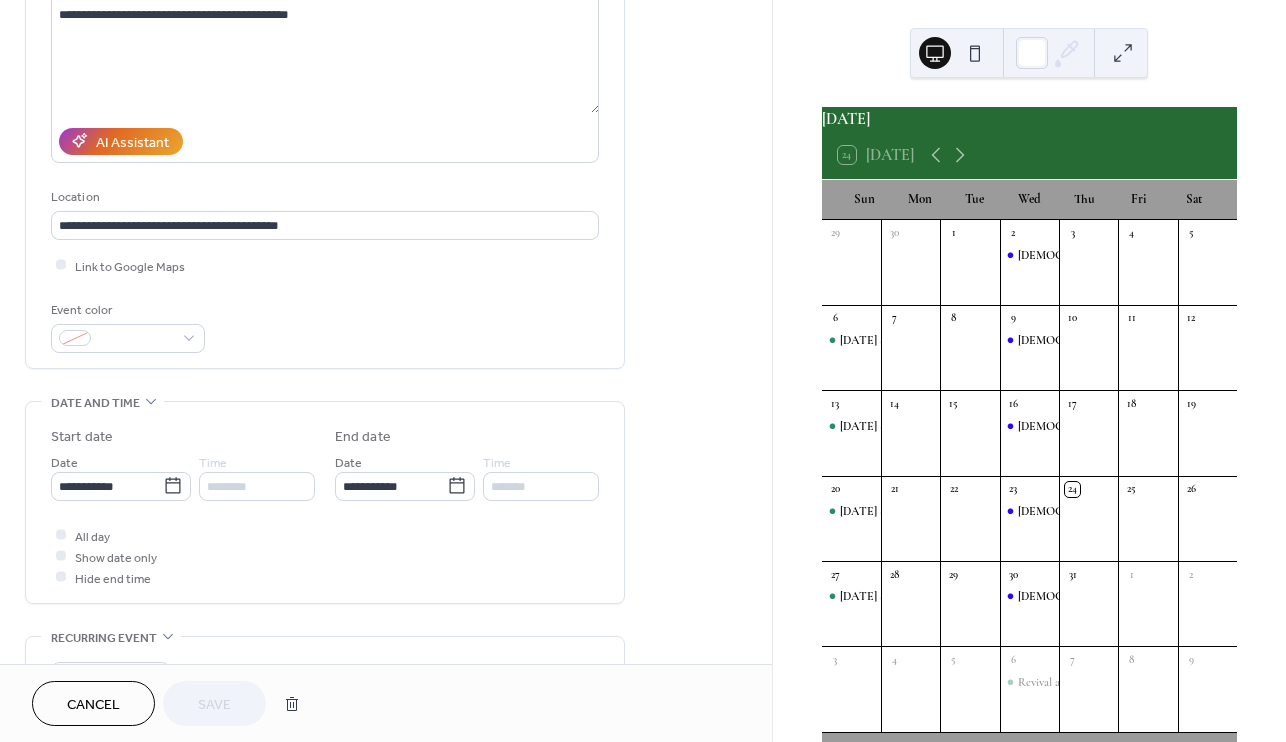 scroll, scrollTop: 361, scrollLeft: 0, axis: vertical 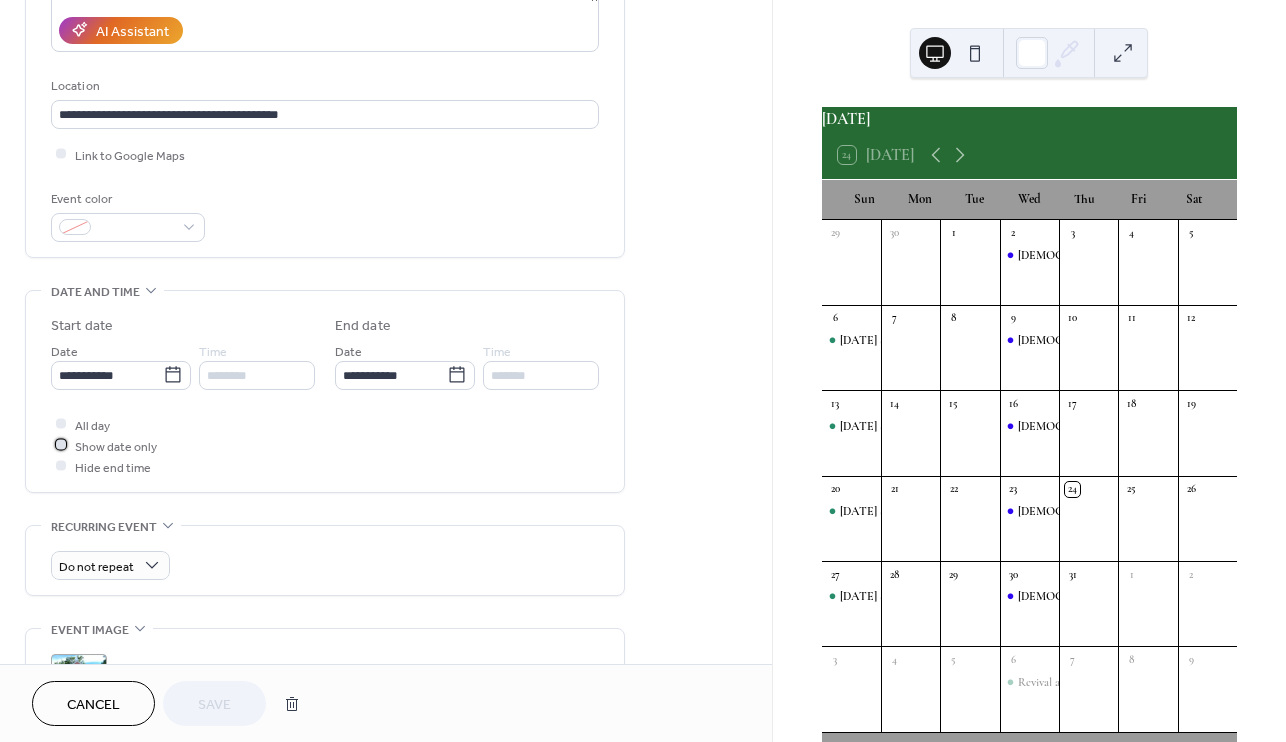 click 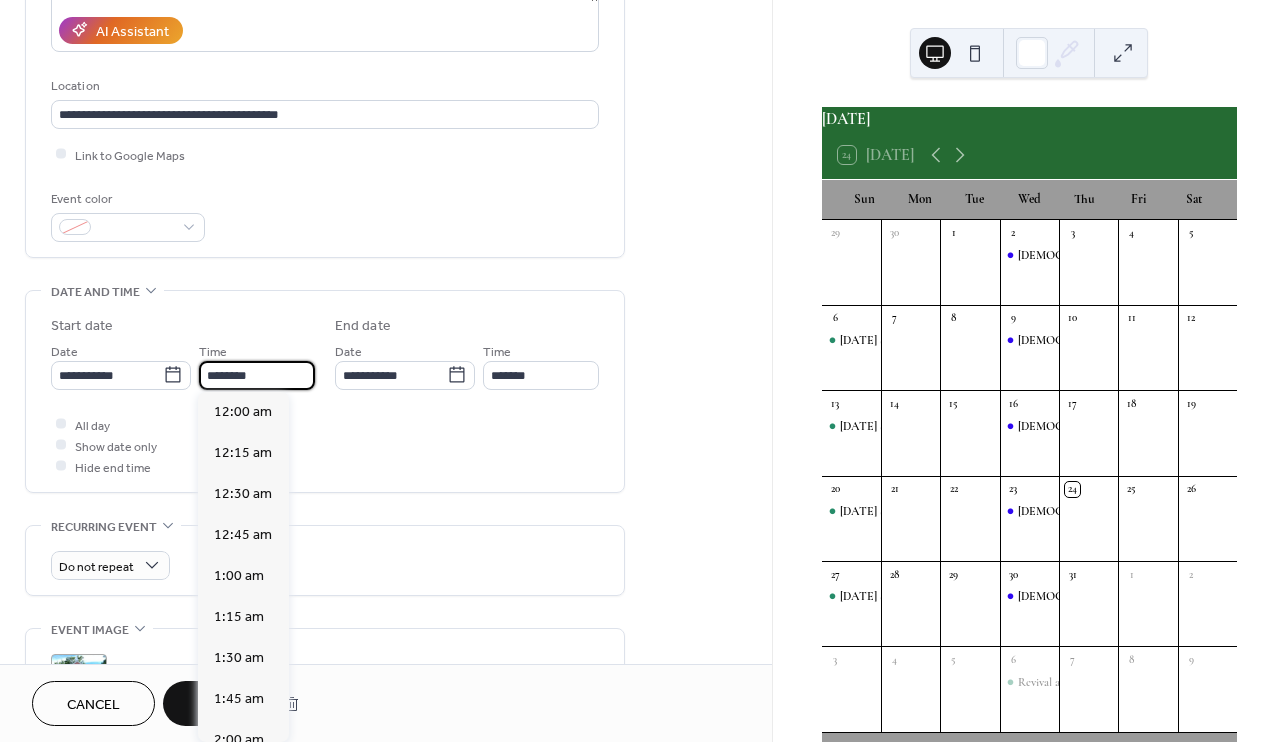 click on "********" at bounding box center (257, 375) 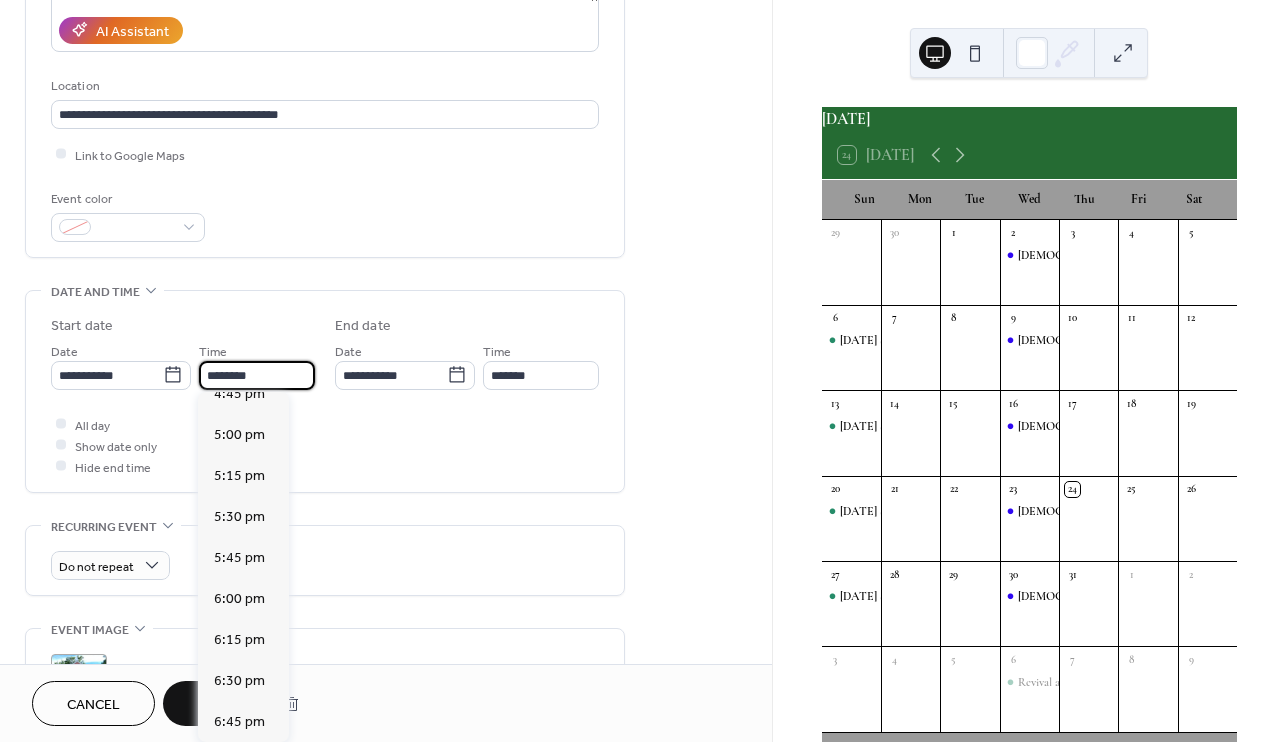 scroll, scrollTop: 2811, scrollLeft: 0, axis: vertical 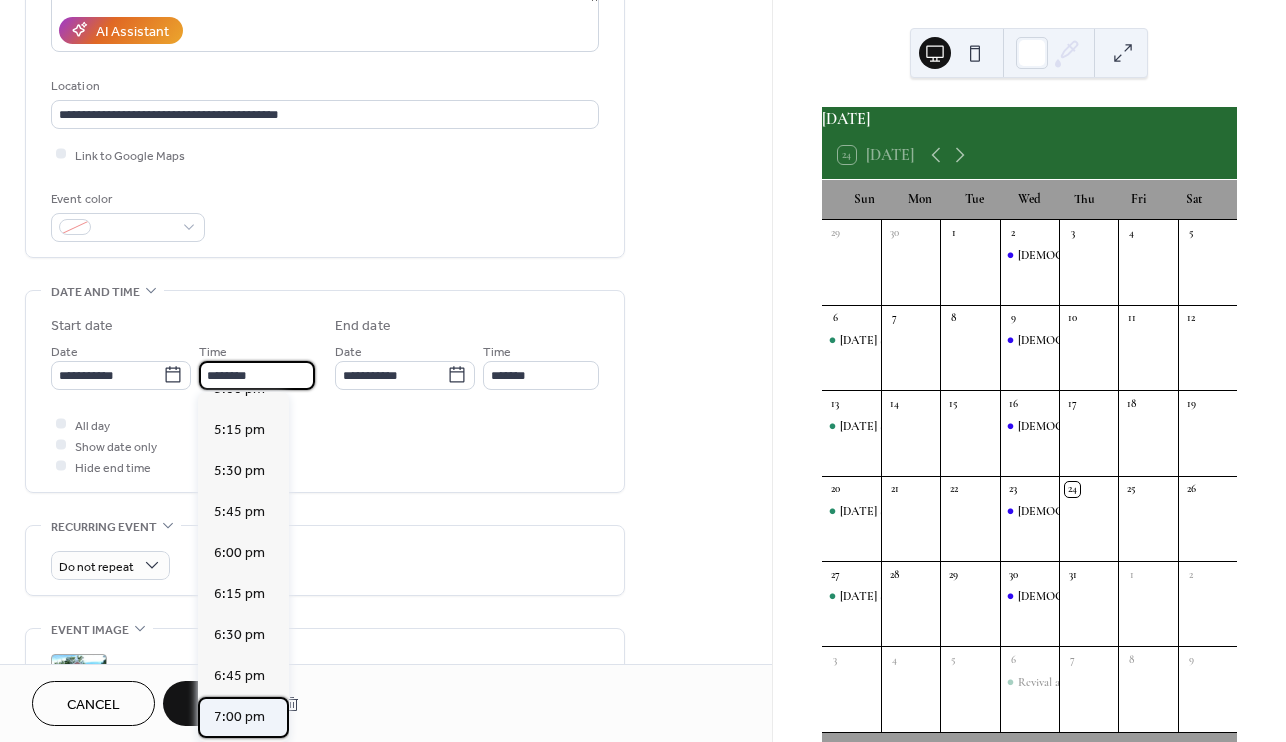 click on "7:00 pm" at bounding box center (239, 716) 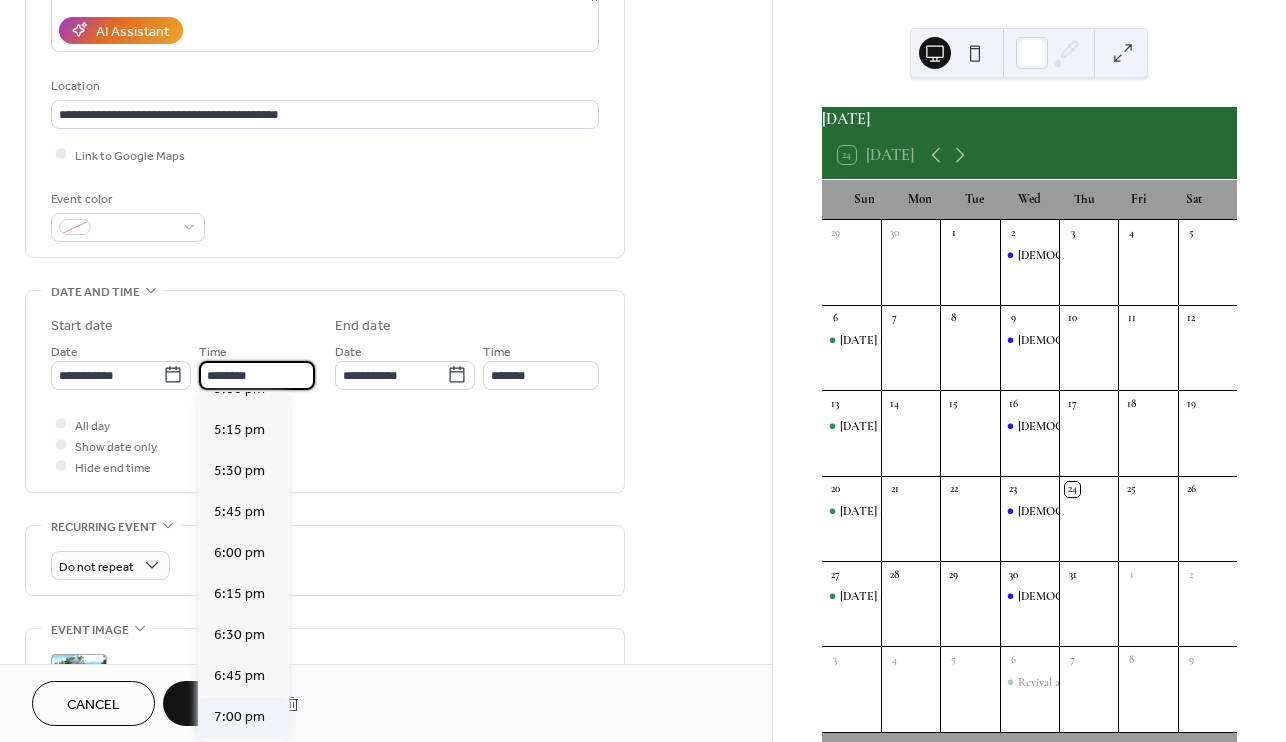 type on "*******" 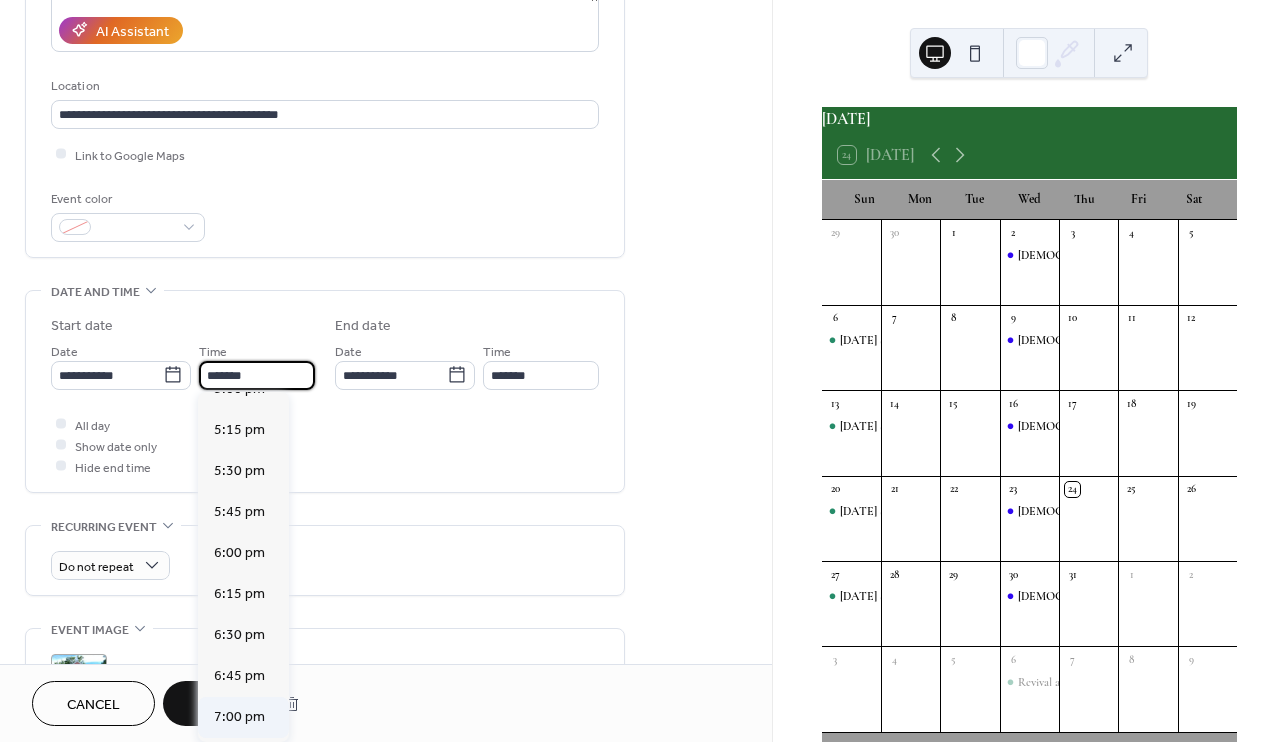 type on "*******" 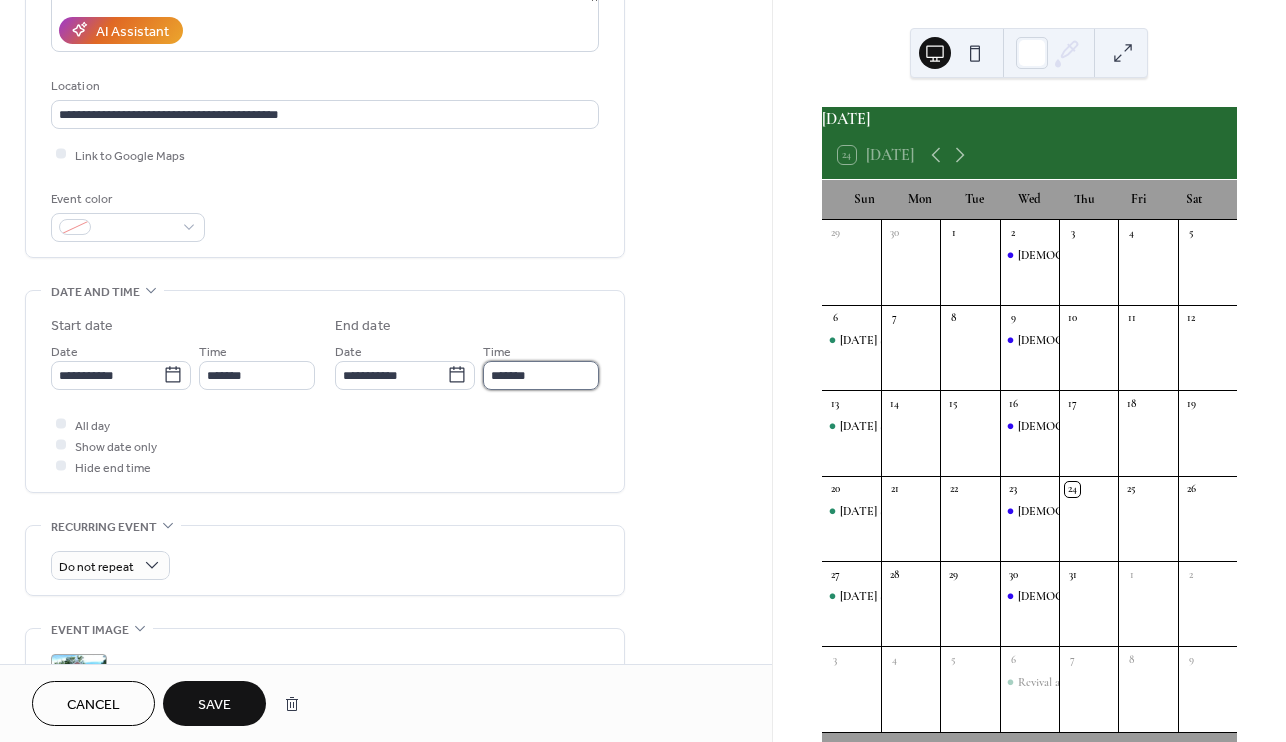 click on "*******" at bounding box center (541, 375) 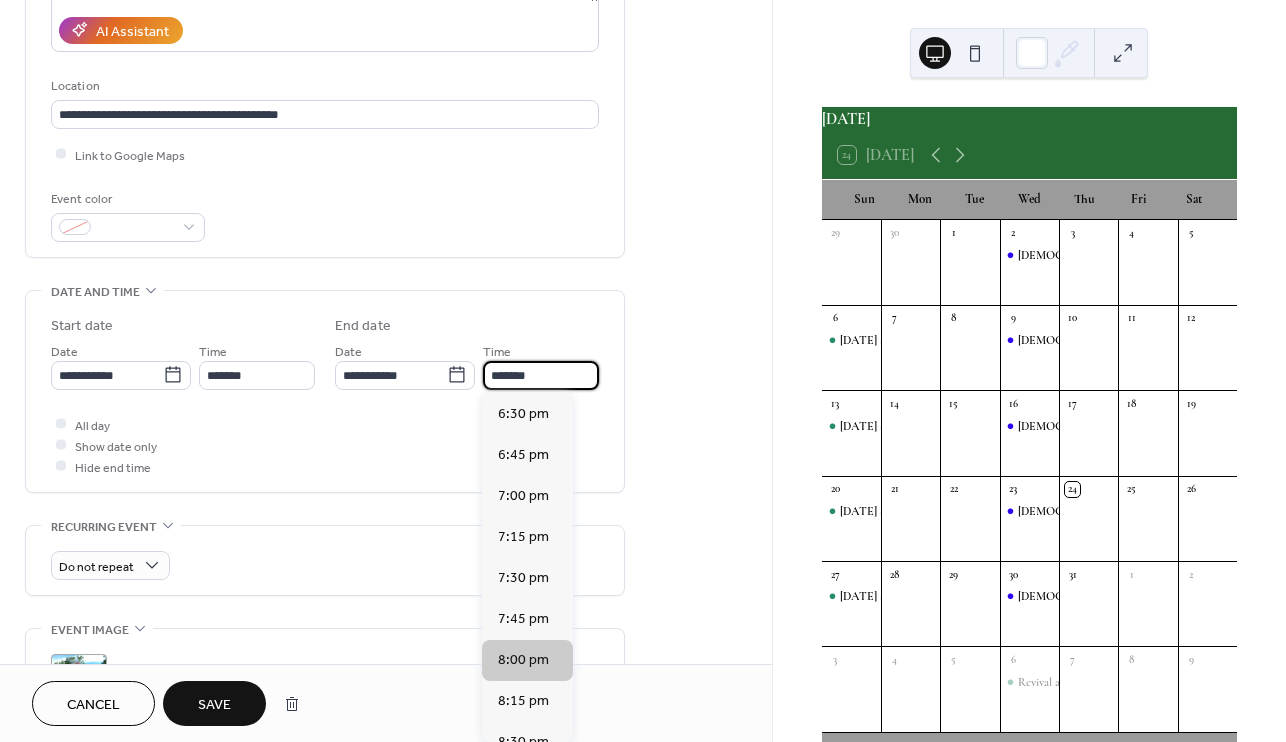 scroll, scrollTop: 3027, scrollLeft: 0, axis: vertical 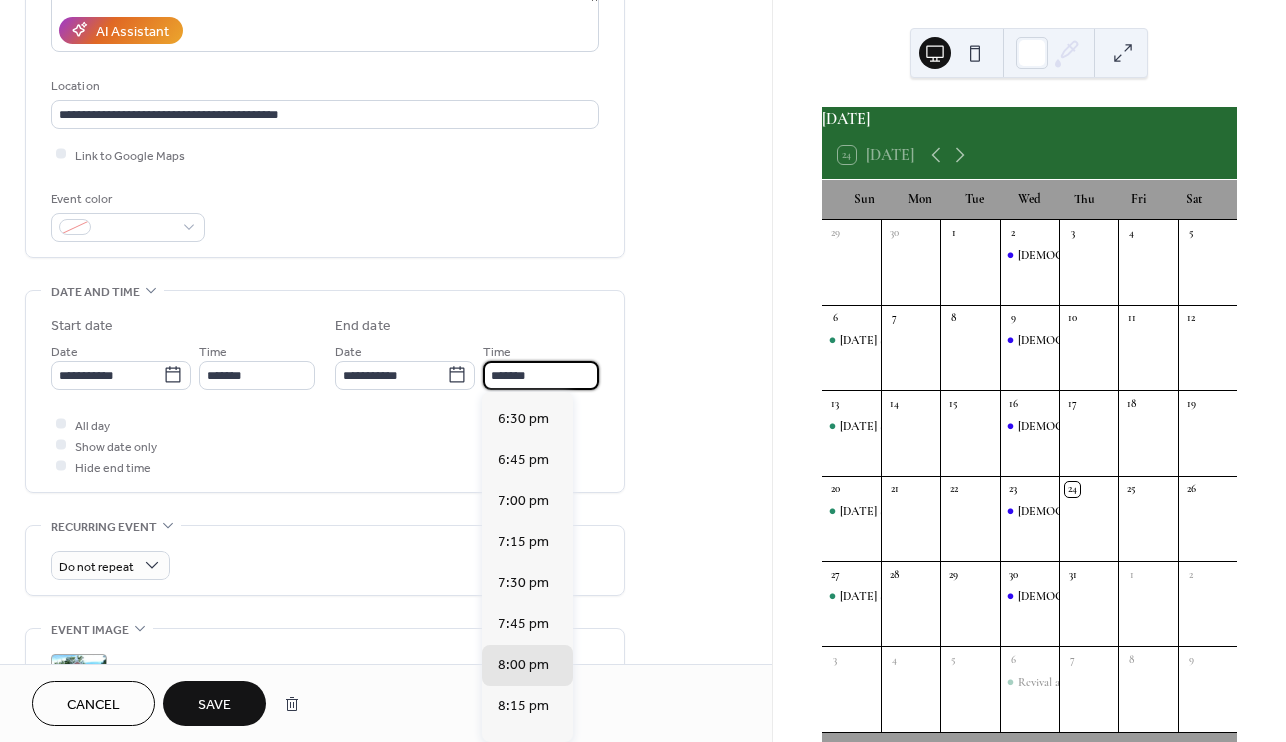 click on "**********" at bounding box center [386, 359] 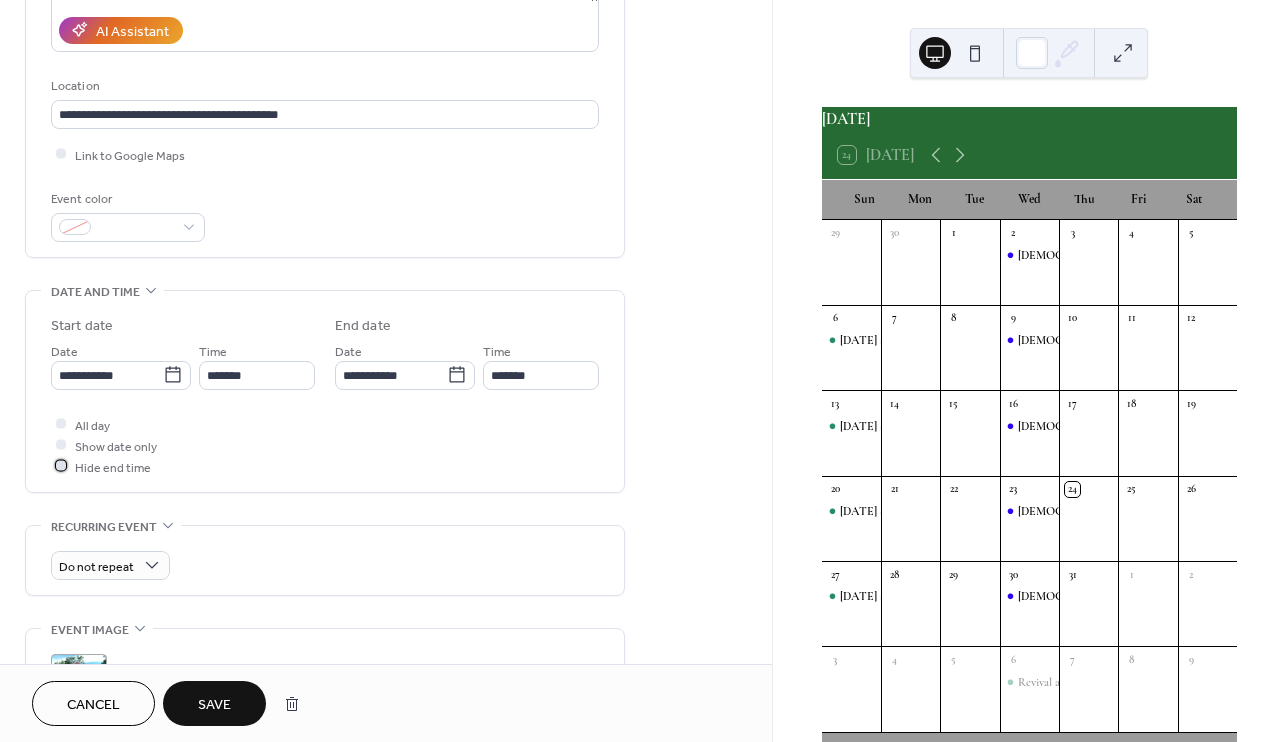 click at bounding box center [61, 466] 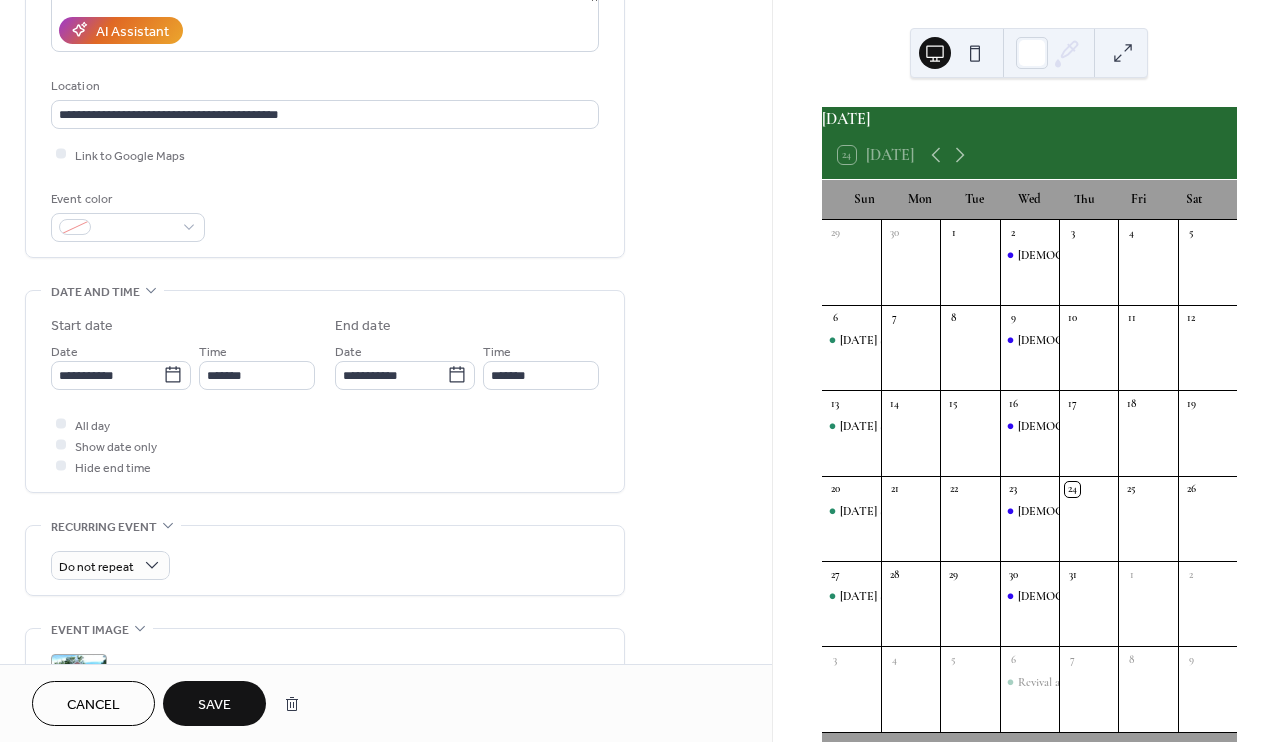 click on "Save" at bounding box center [214, 705] 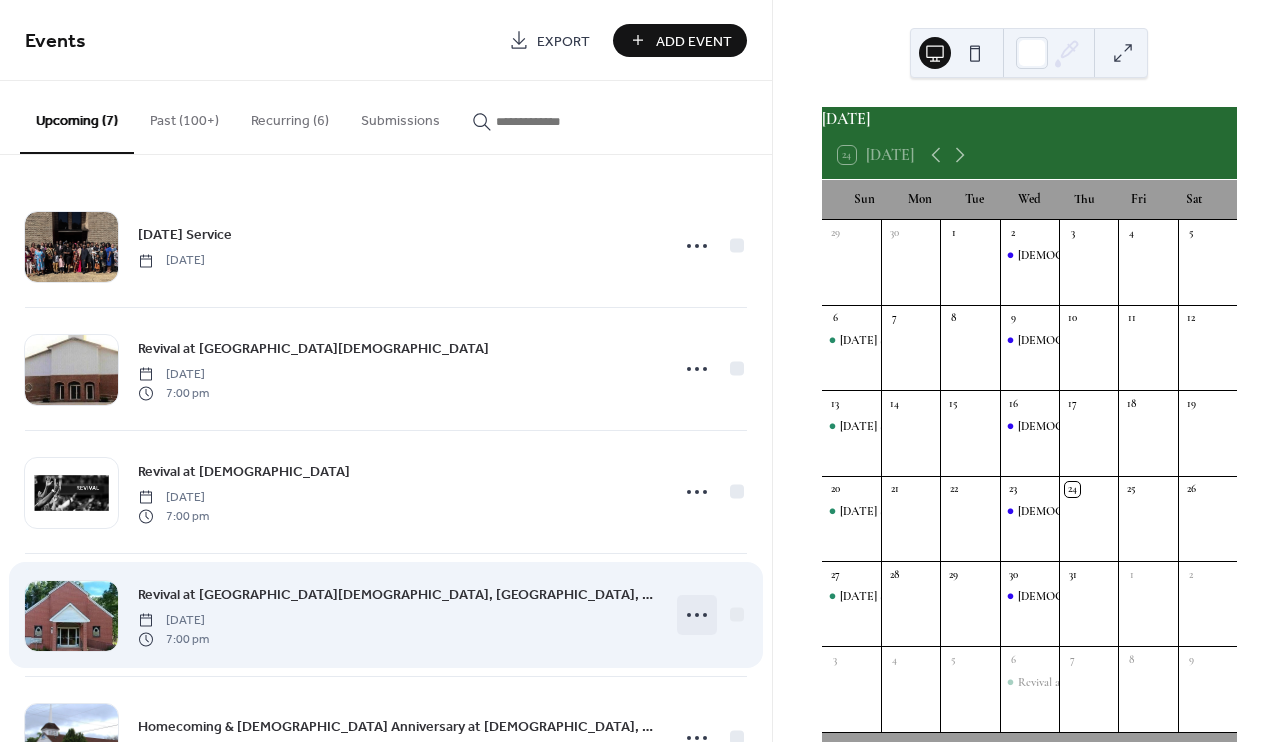 click 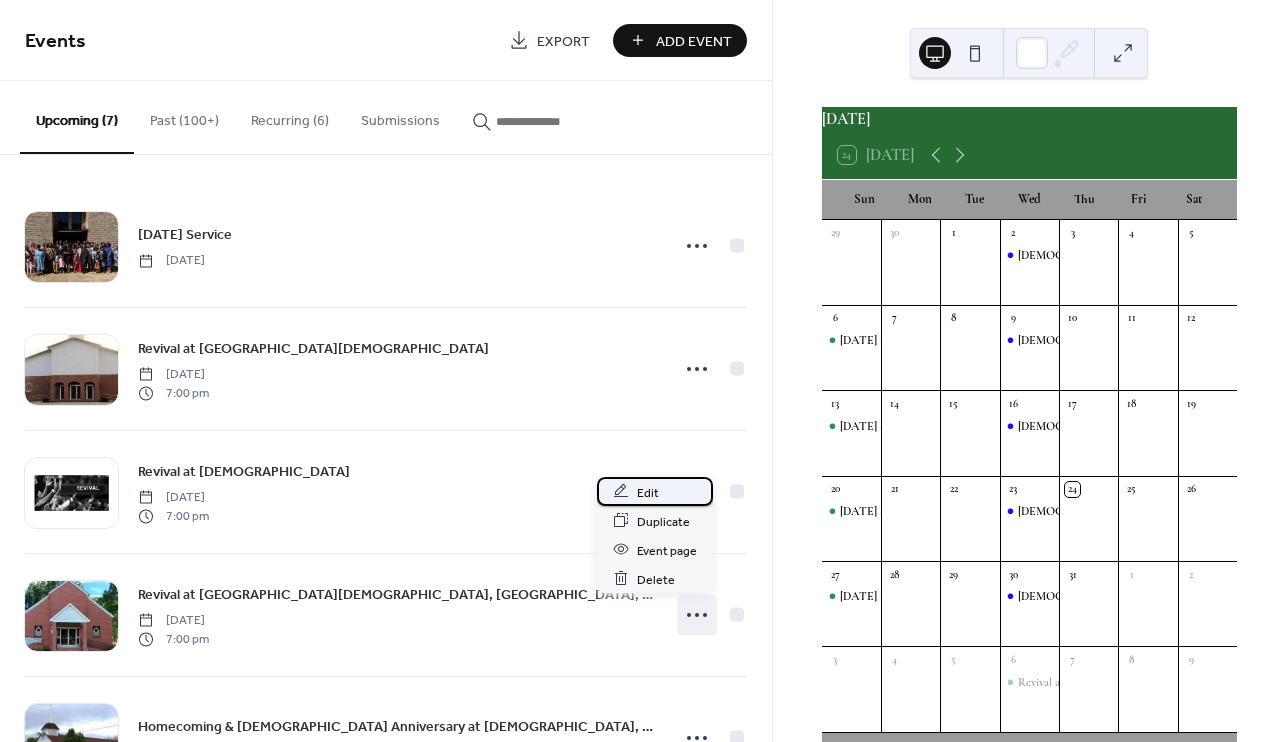 click on "Edit" at bounding box center [648, 492] 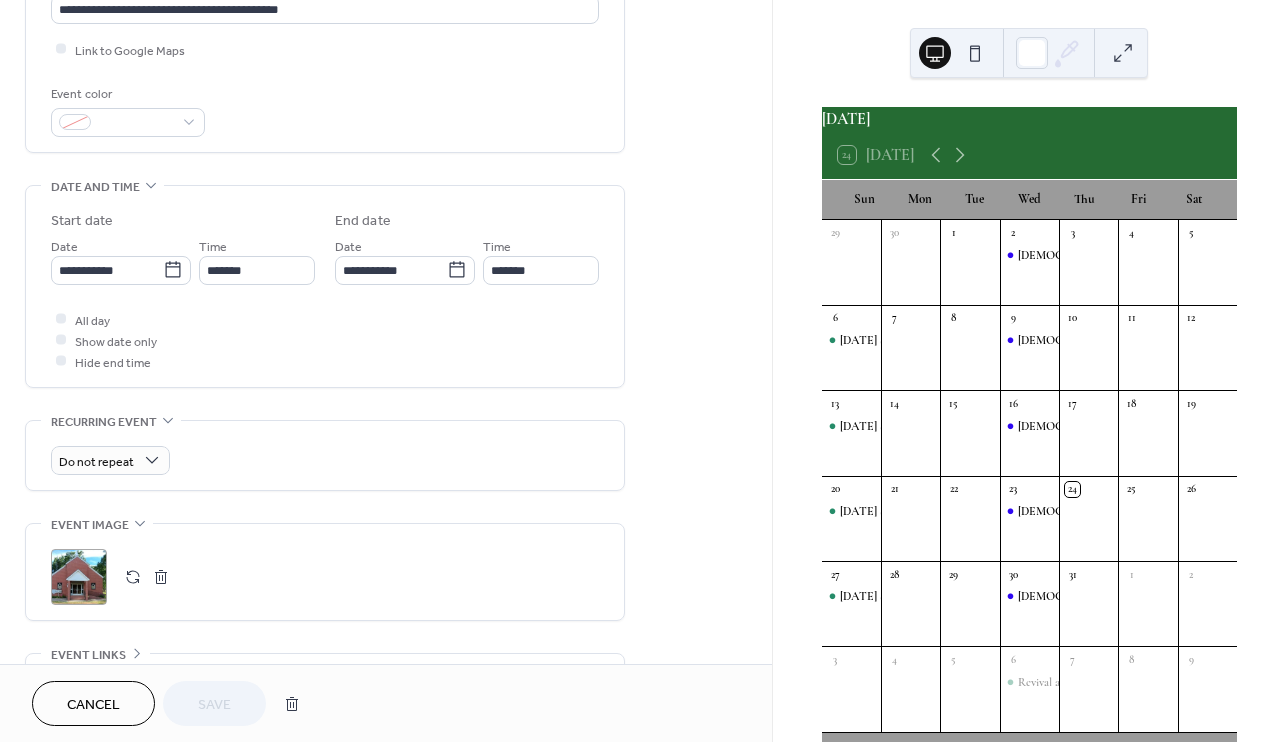 scroll, scrollTop: 478, scrollLeft: 0, axis: vertical 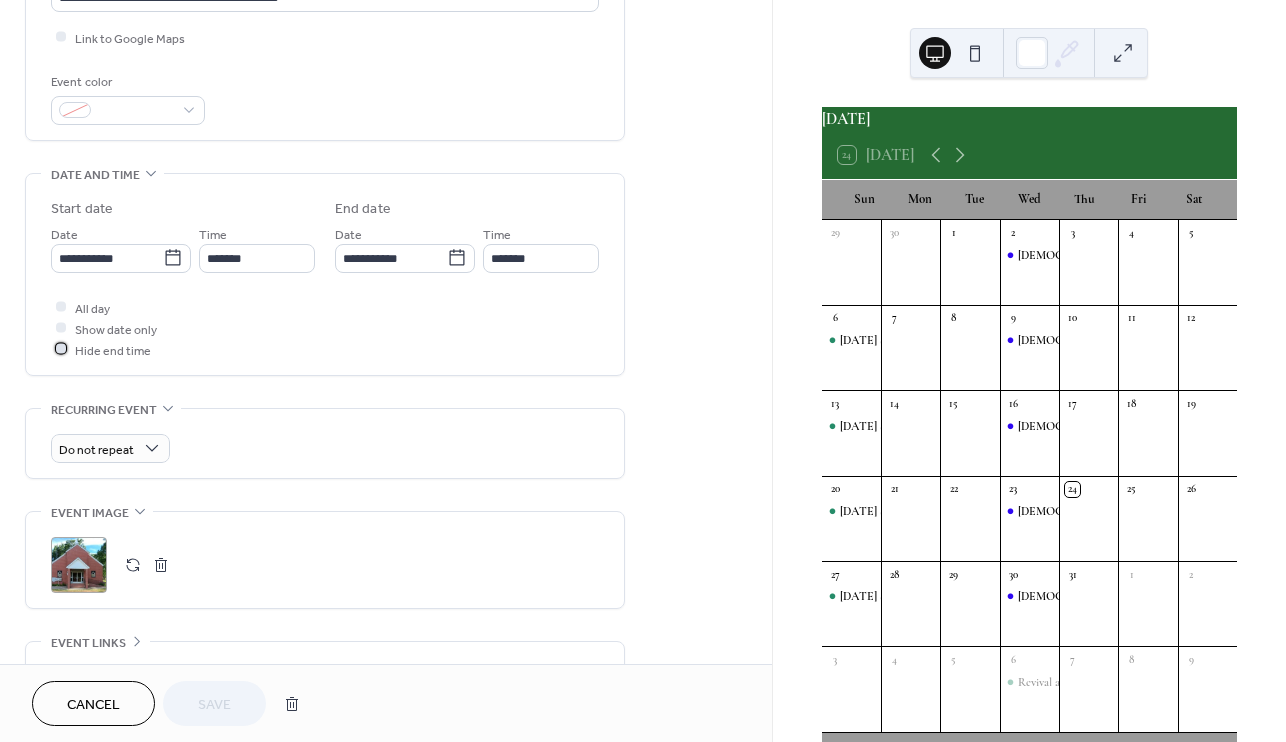 click 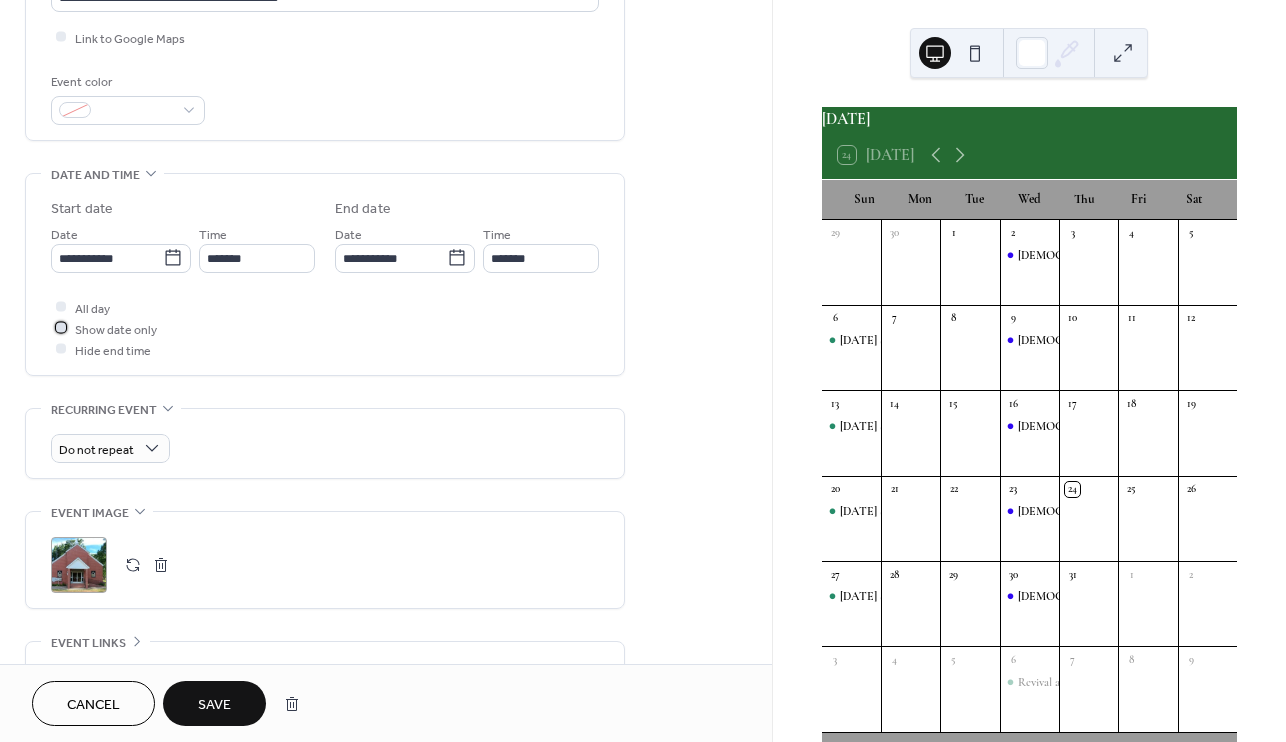 click at bounding box center (61, 328) 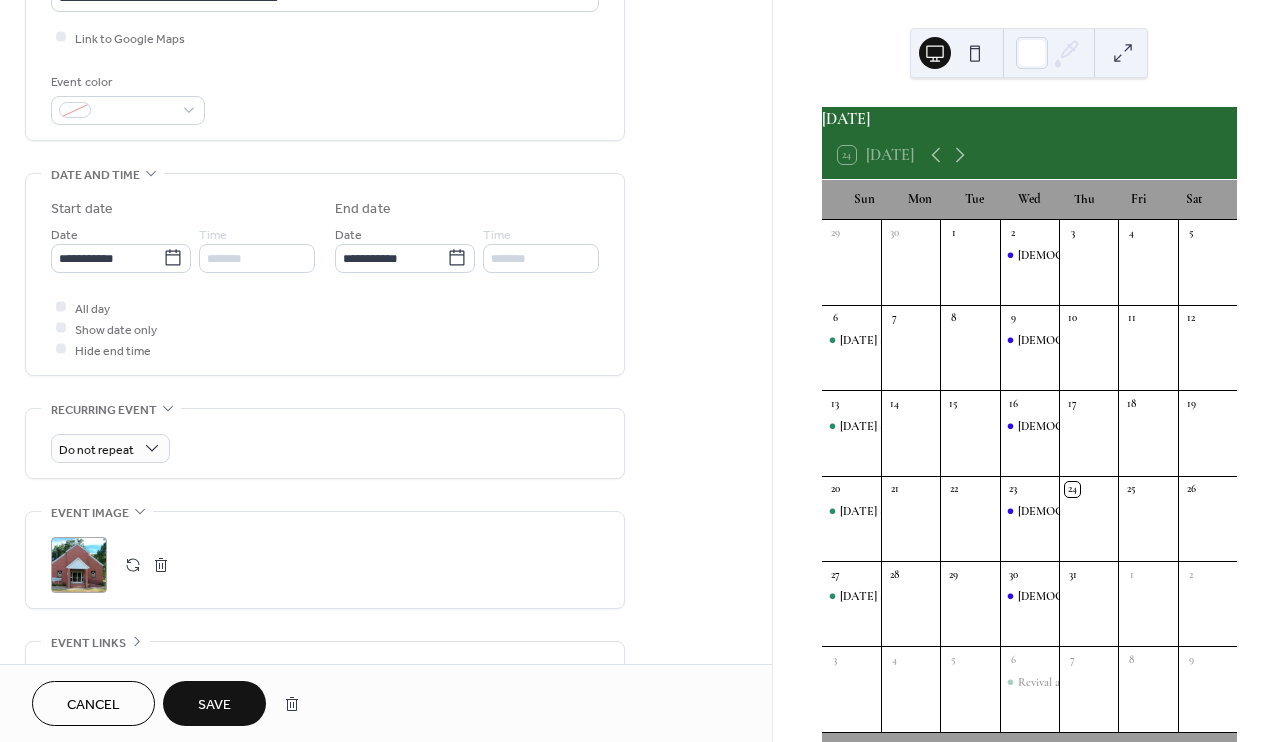click on "Save" at bounding box center (214, 705) 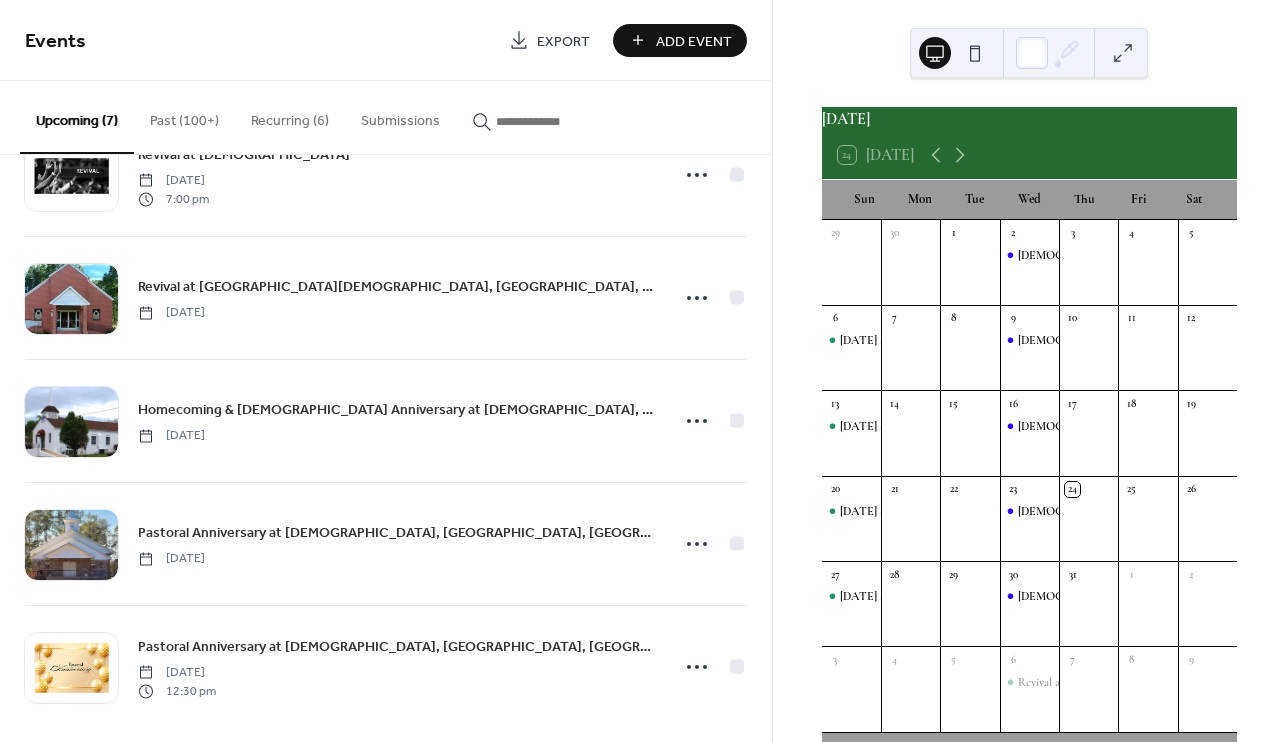 scroll, scrollTop: 328, scrollLeft: 0, axis: vertical 